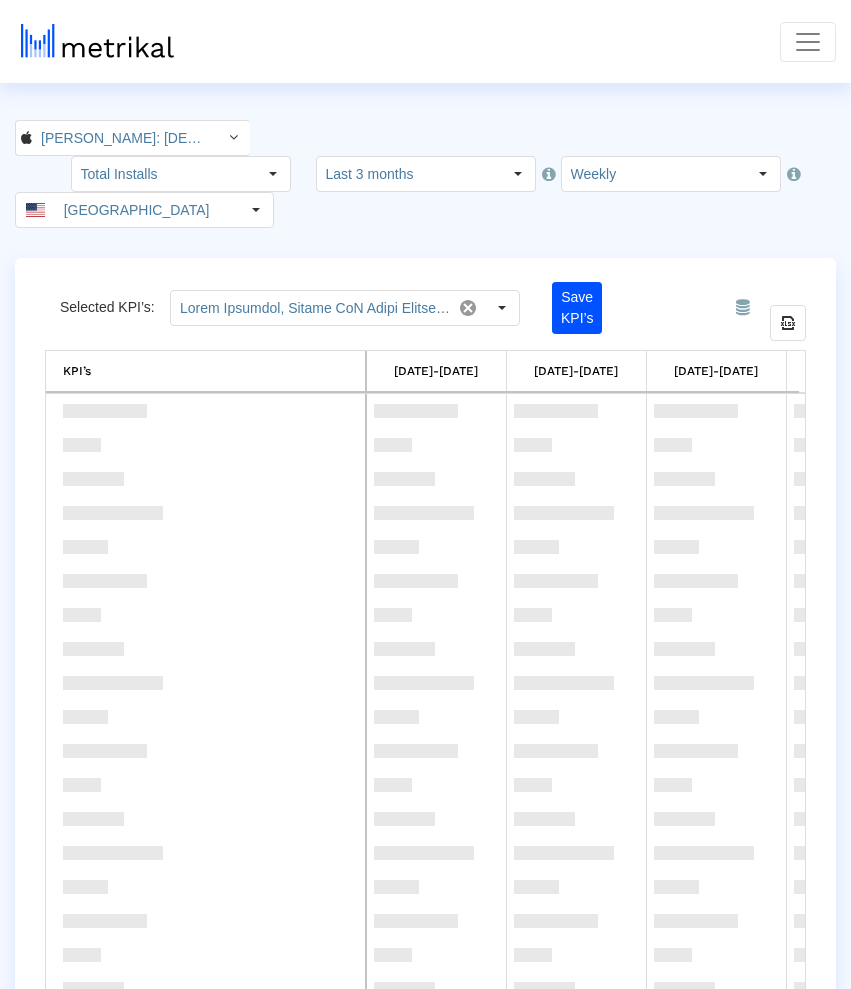 scroll, scrollTop: 0, scrollLeft: 0, axis: both 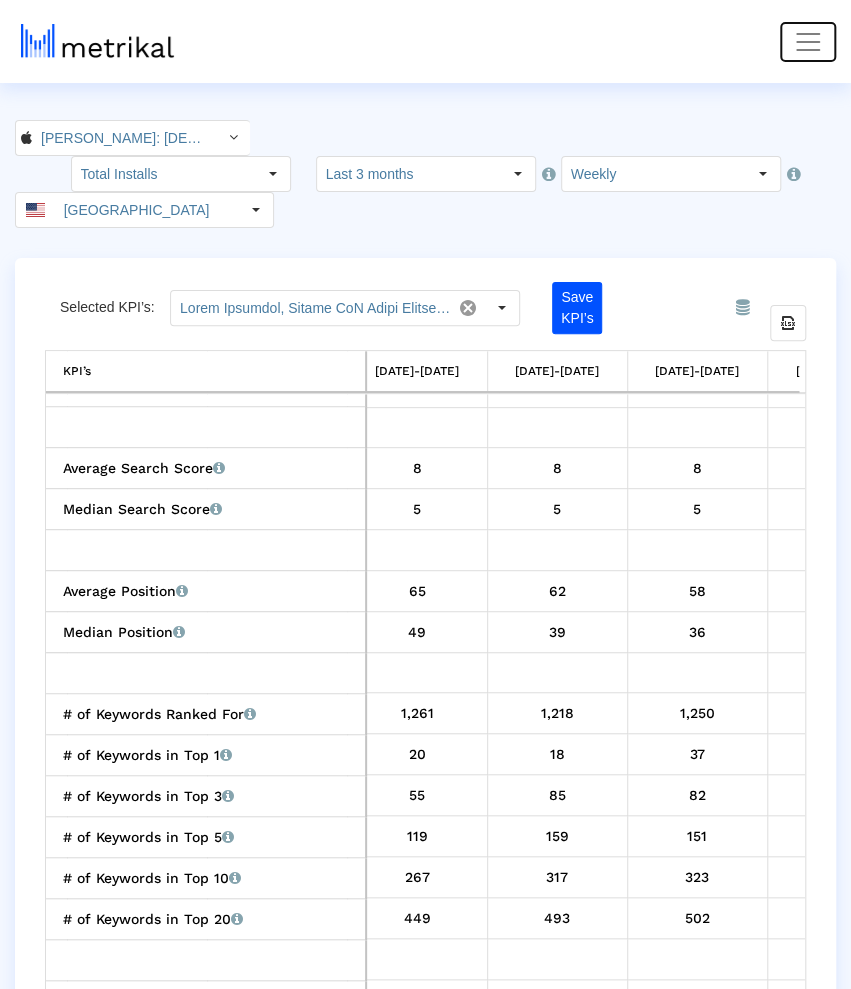click 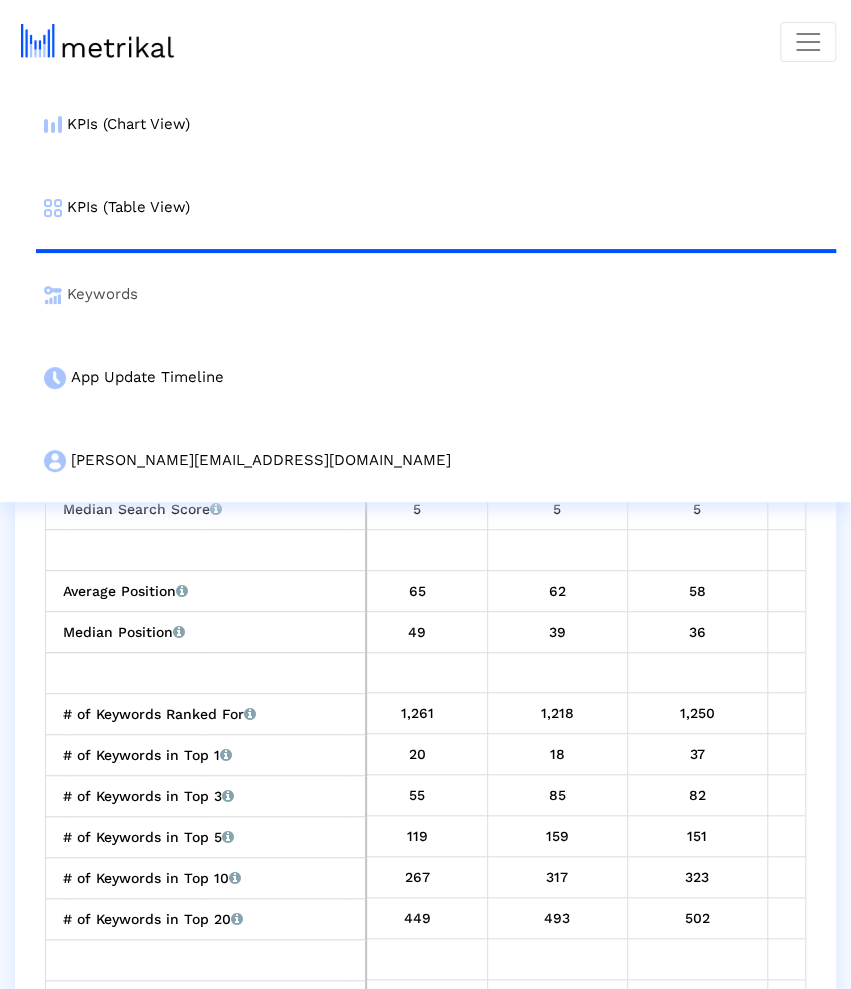 click on "Keywords" at bounding box center [436, 294] 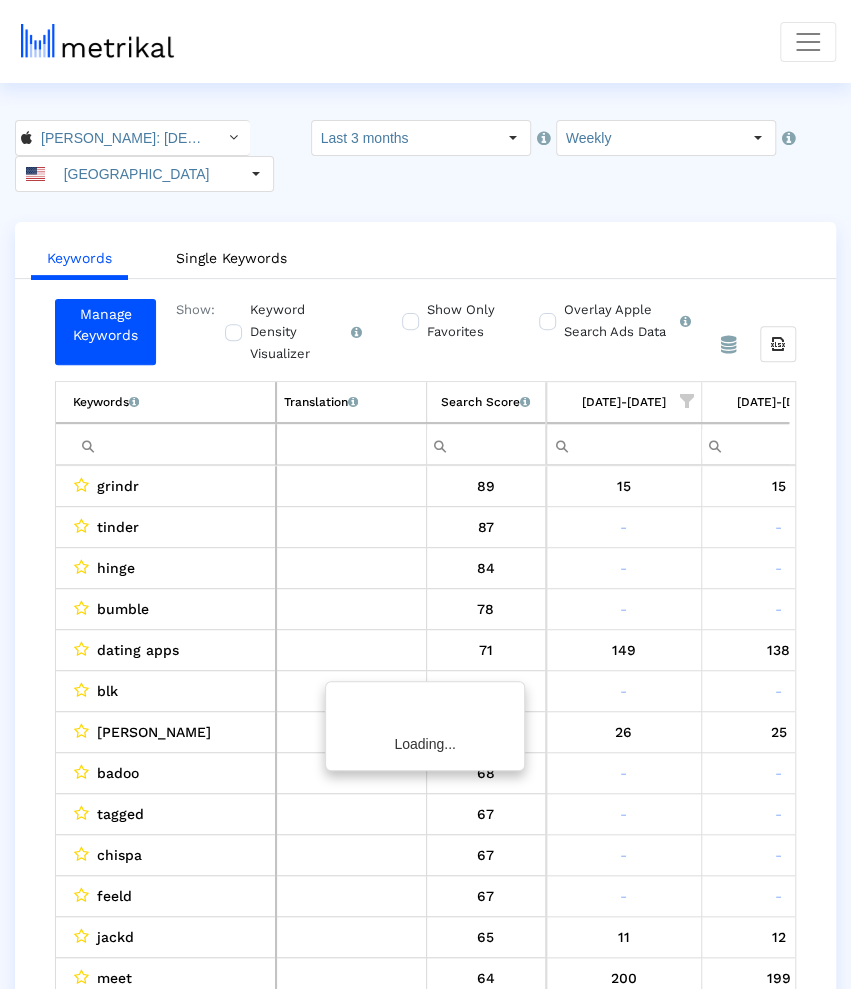 scroll, scrollTop: 0, scrollLeft: 1772, axis: horizontal 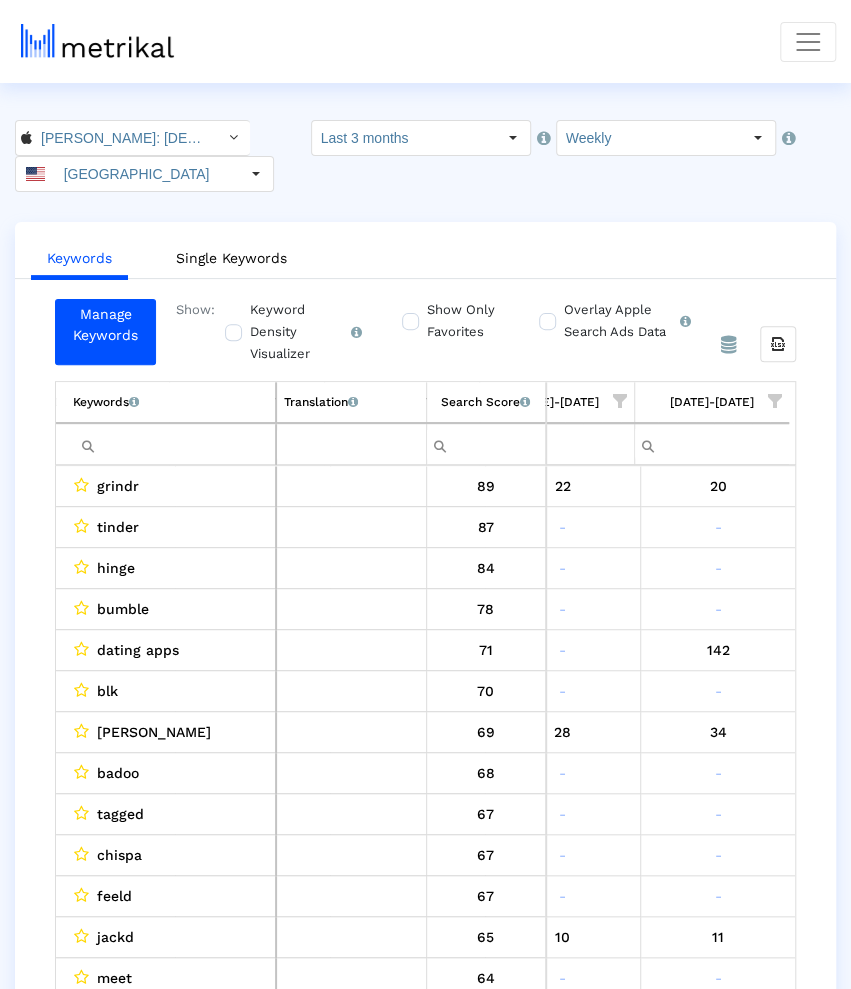 click at bounding box center [775, 401] 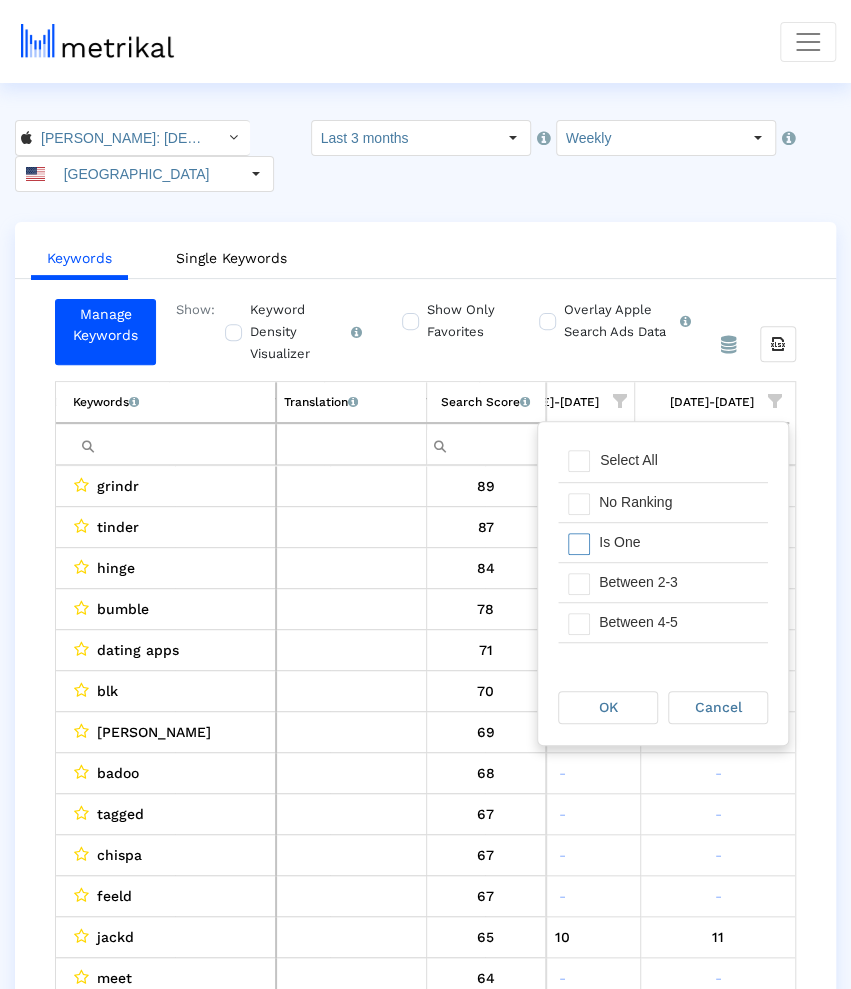click on "Is One" at bounding box center [678, 542] 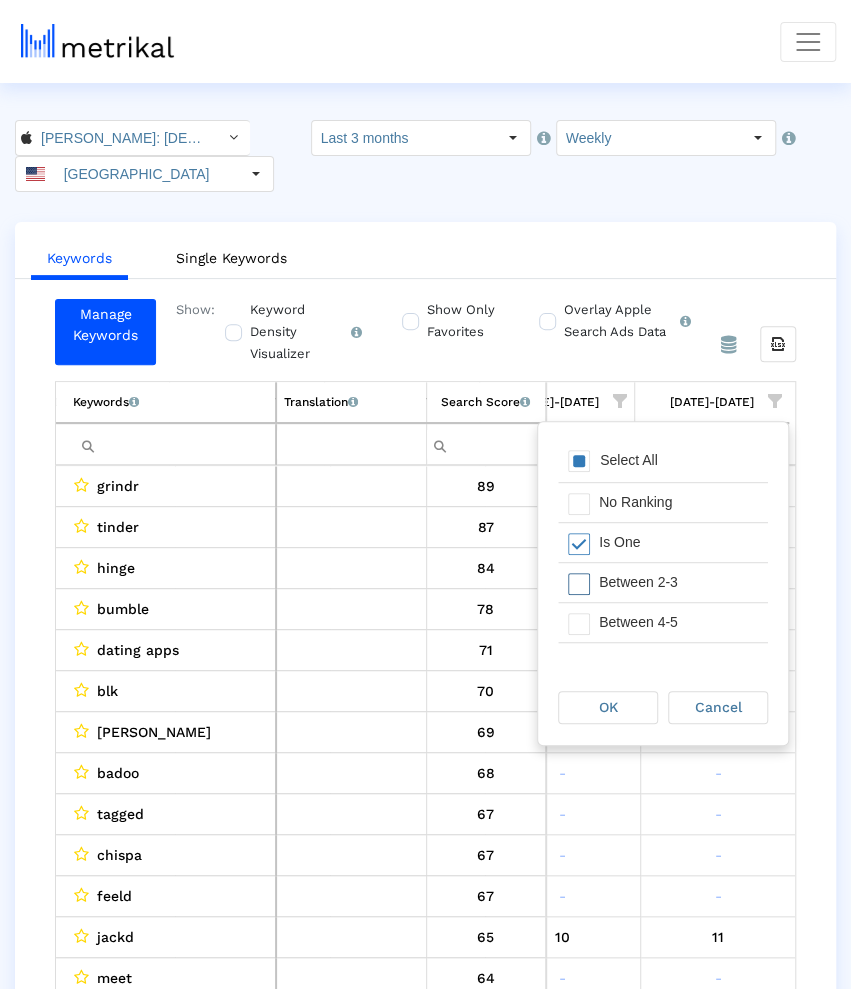 click on "Between 2-3" at bounding box center (678, 582) 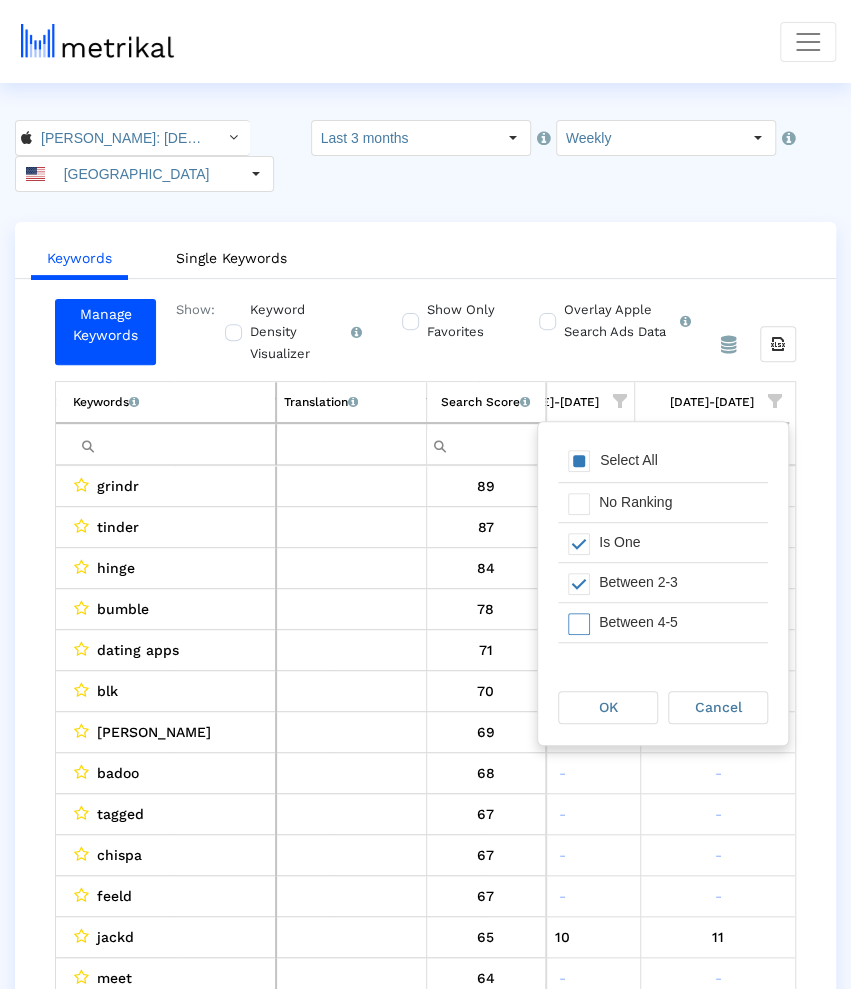 click on "Between 4-5" at bounding box center [678, 622] 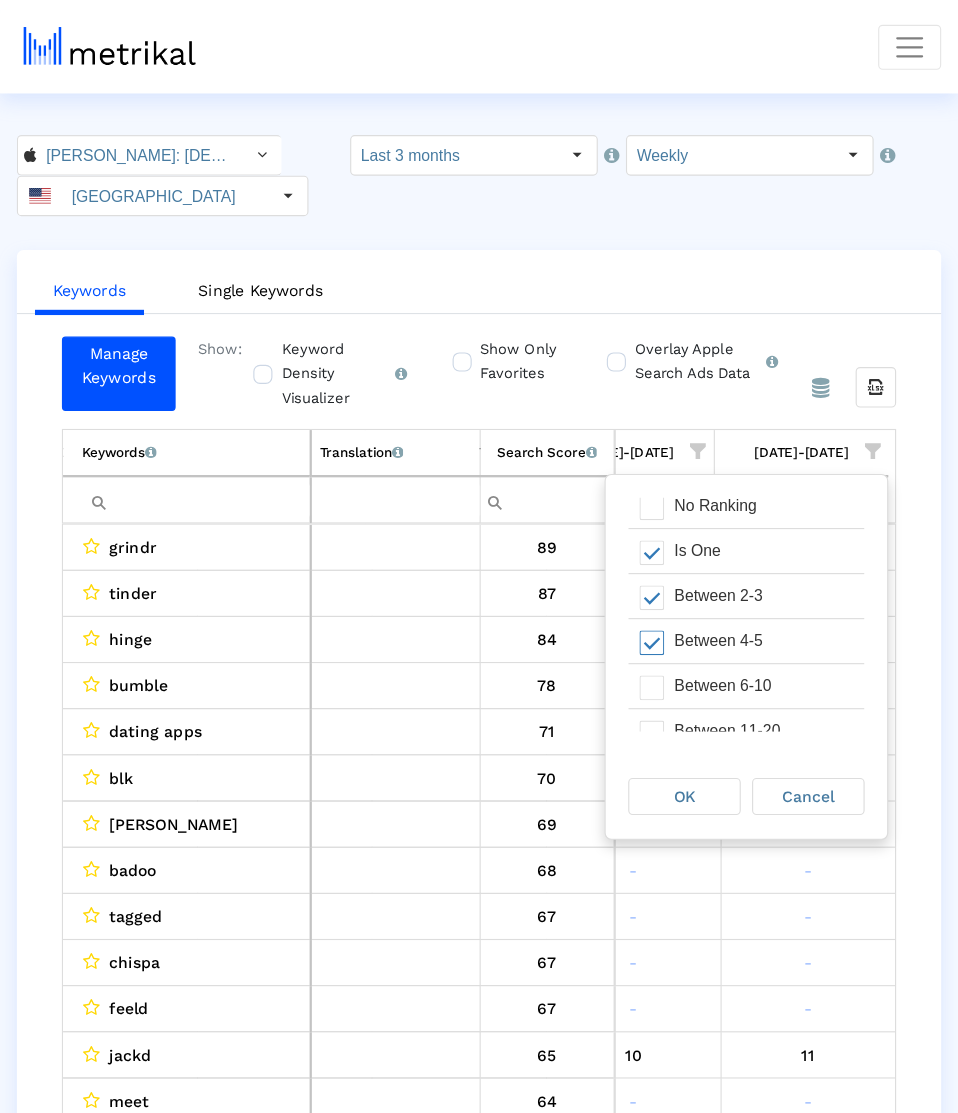 scroll, scrollTop: 54, scrollLeft: 0, axis: vertical 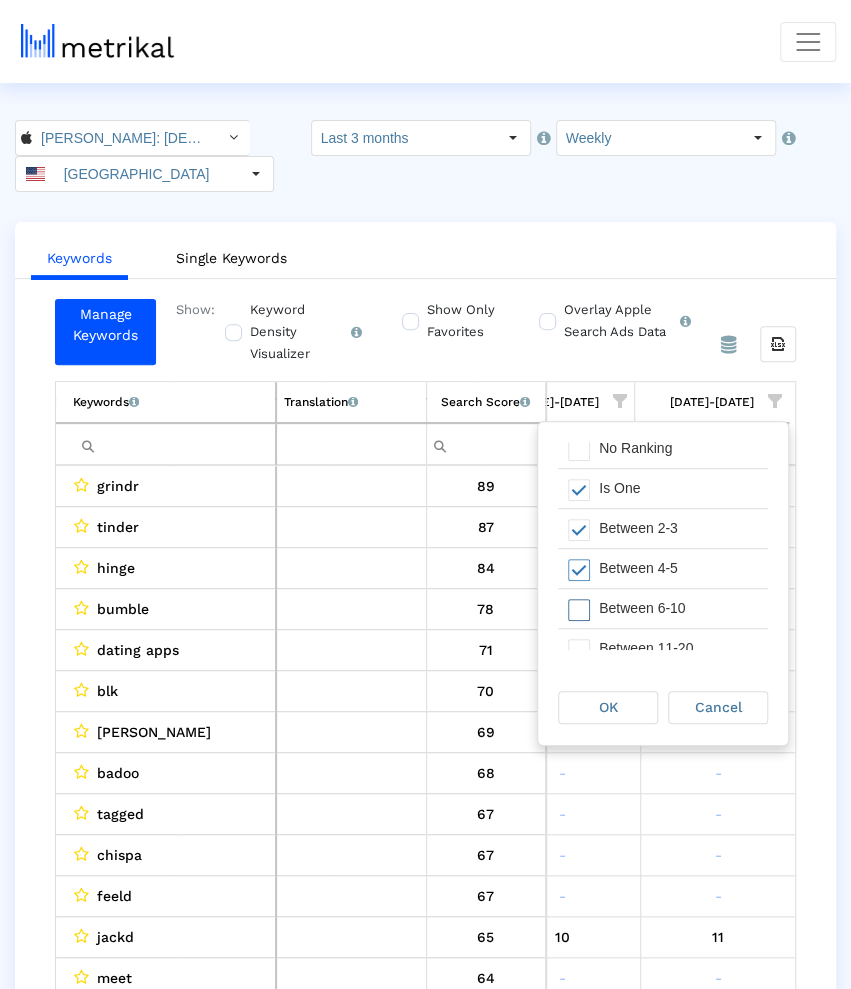 click on "Between 6-10" at bounding box center (678, 608) 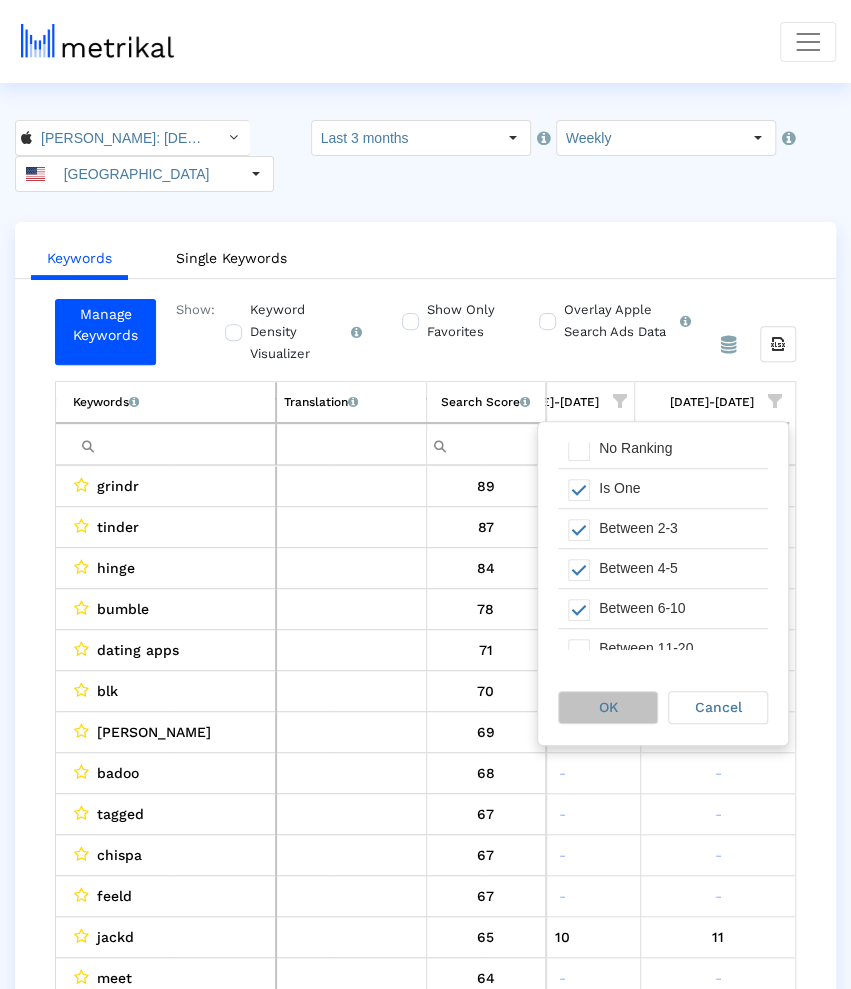 click on "OK" at bounding box center (608, 707) 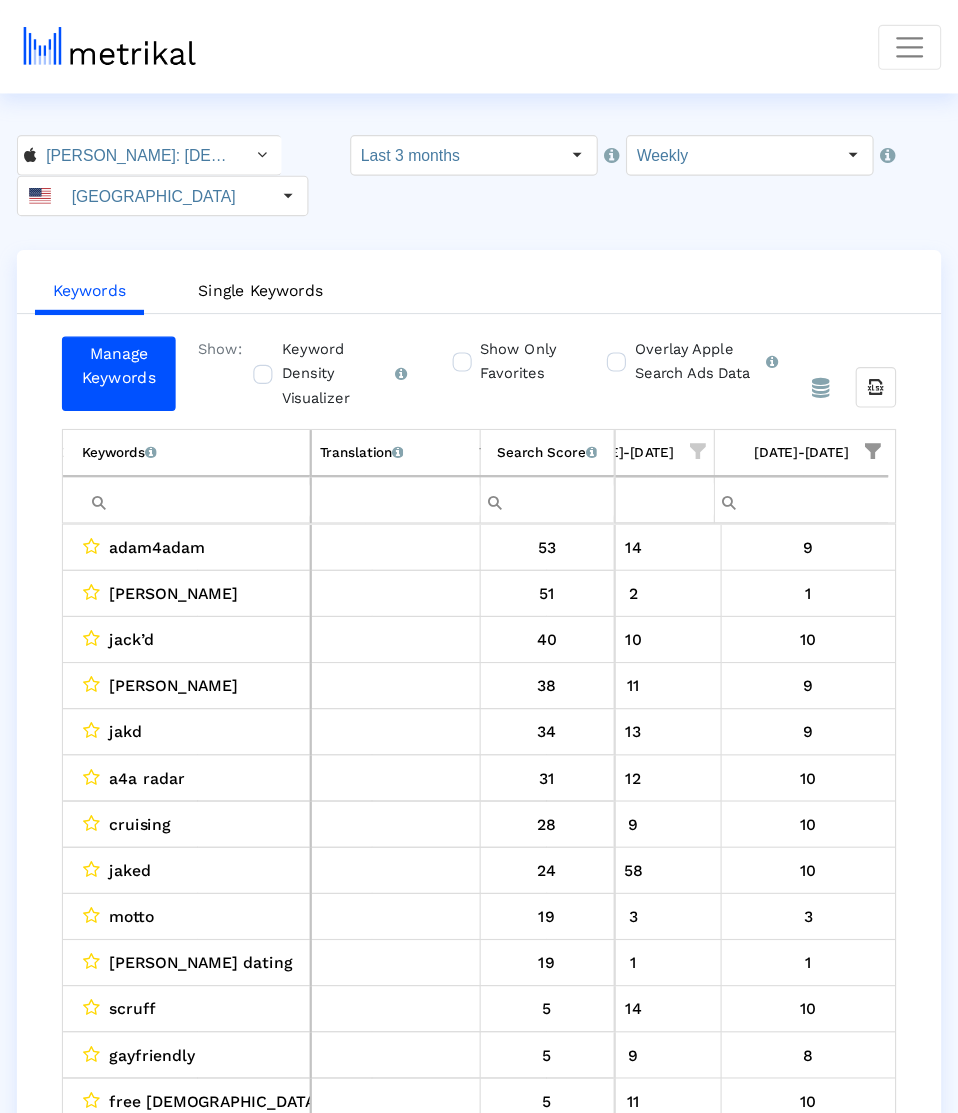 scroll, scrollTop: 0, scrollLeft: 1665, axis: horizontal 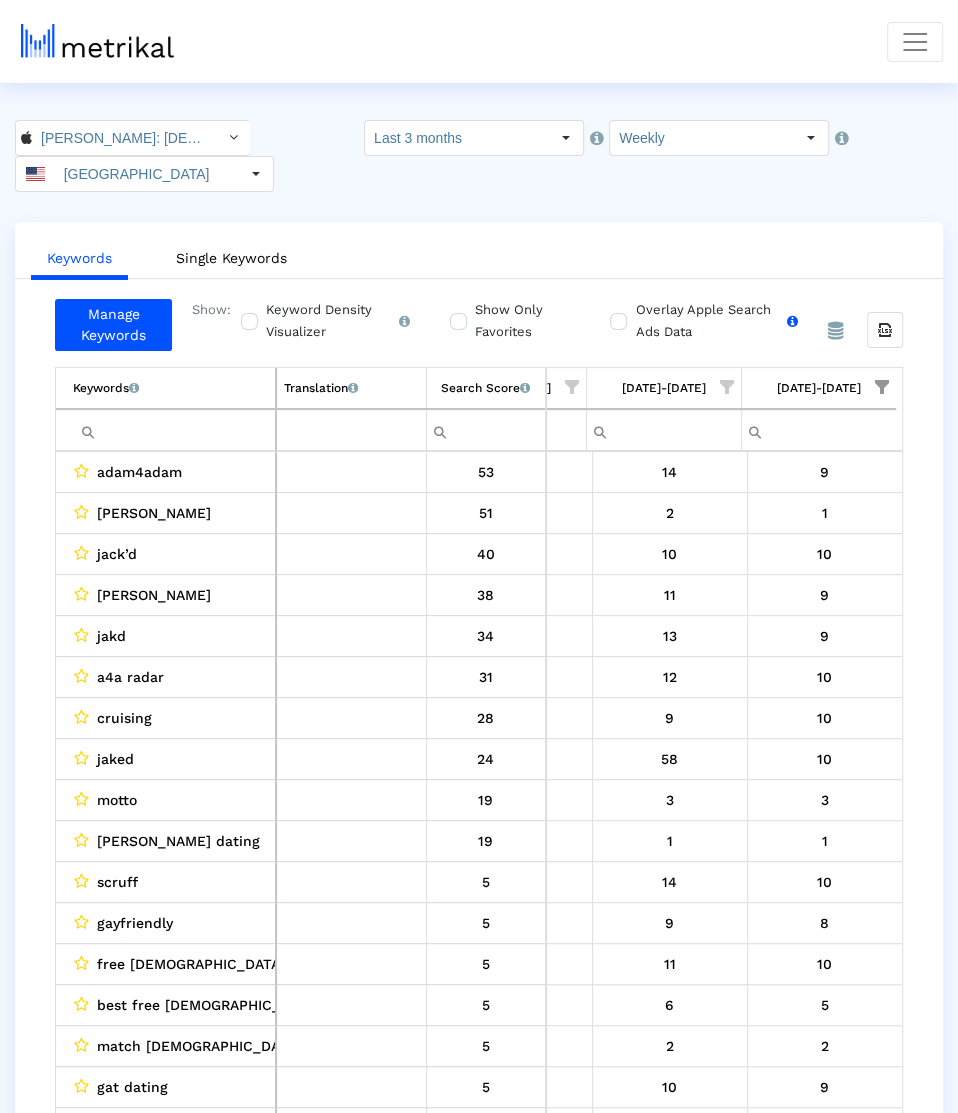 click on "Overlay Apple Search Ads Data   Turn this on to view Apple Search Ads metrics (installs, cost, CPI) side by side with organic rankings." at bounding box center (714, 321) 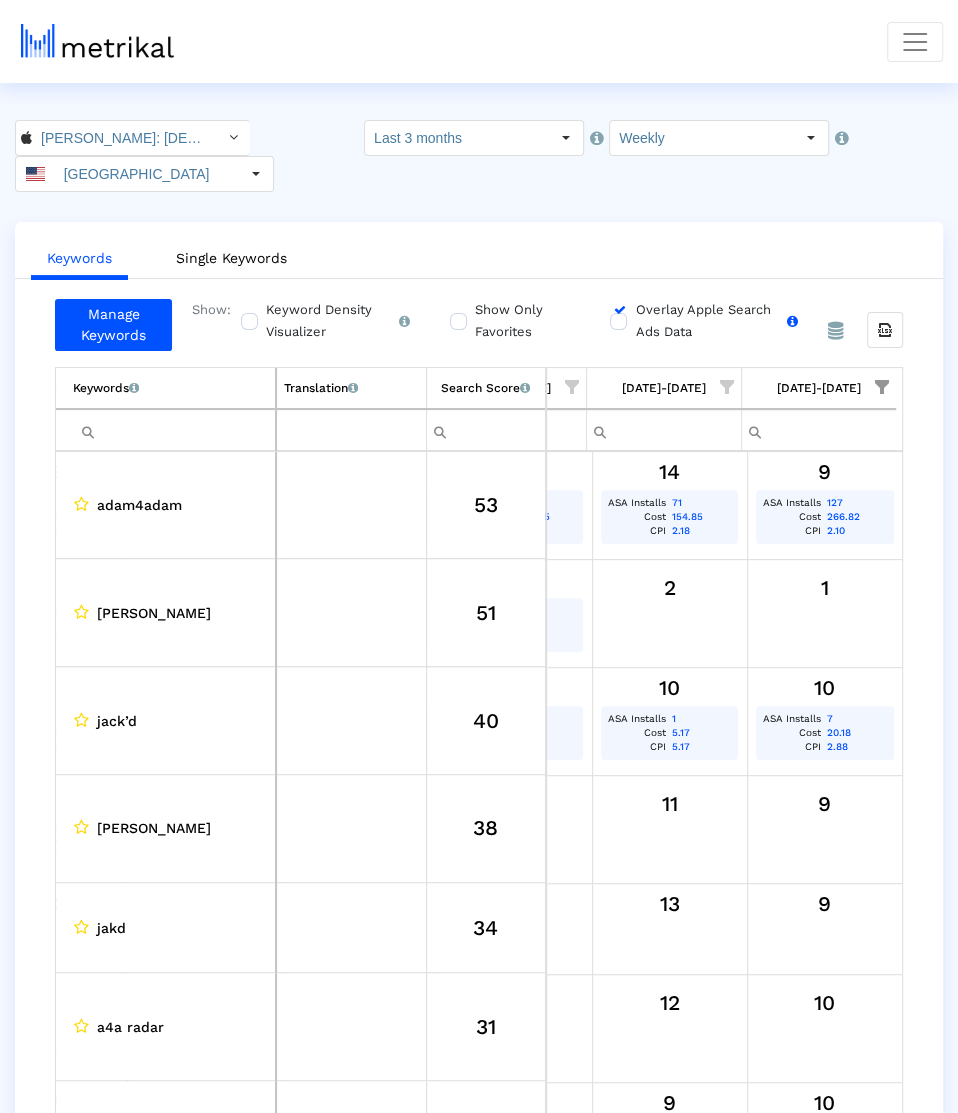 click on "Overlay Apple Search Ads Data   Turn this on to view Apple Search Ads metrics (installs, cost, CPI) side by side with organic rankings." at bounding box center [714, 321] 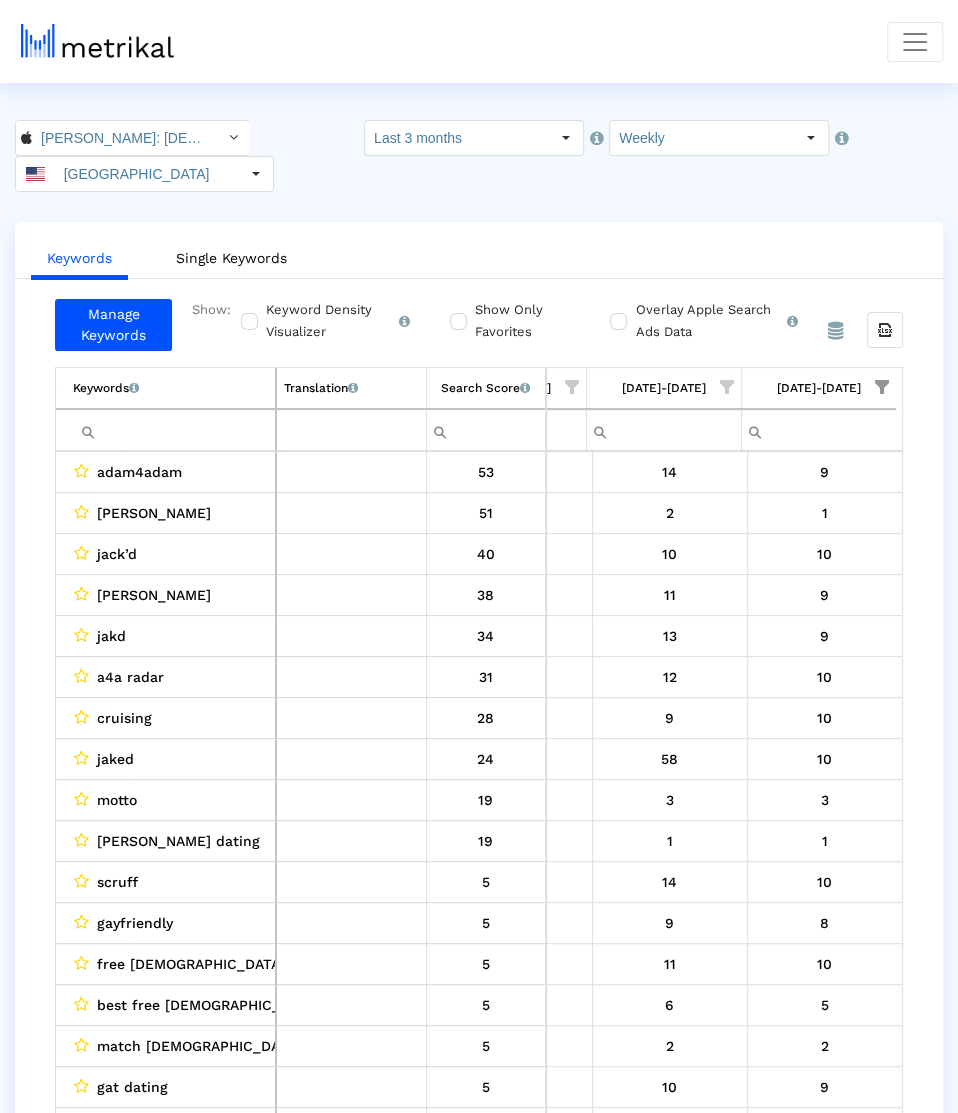 click on "adam4adam" at bounding box center [139, 472] 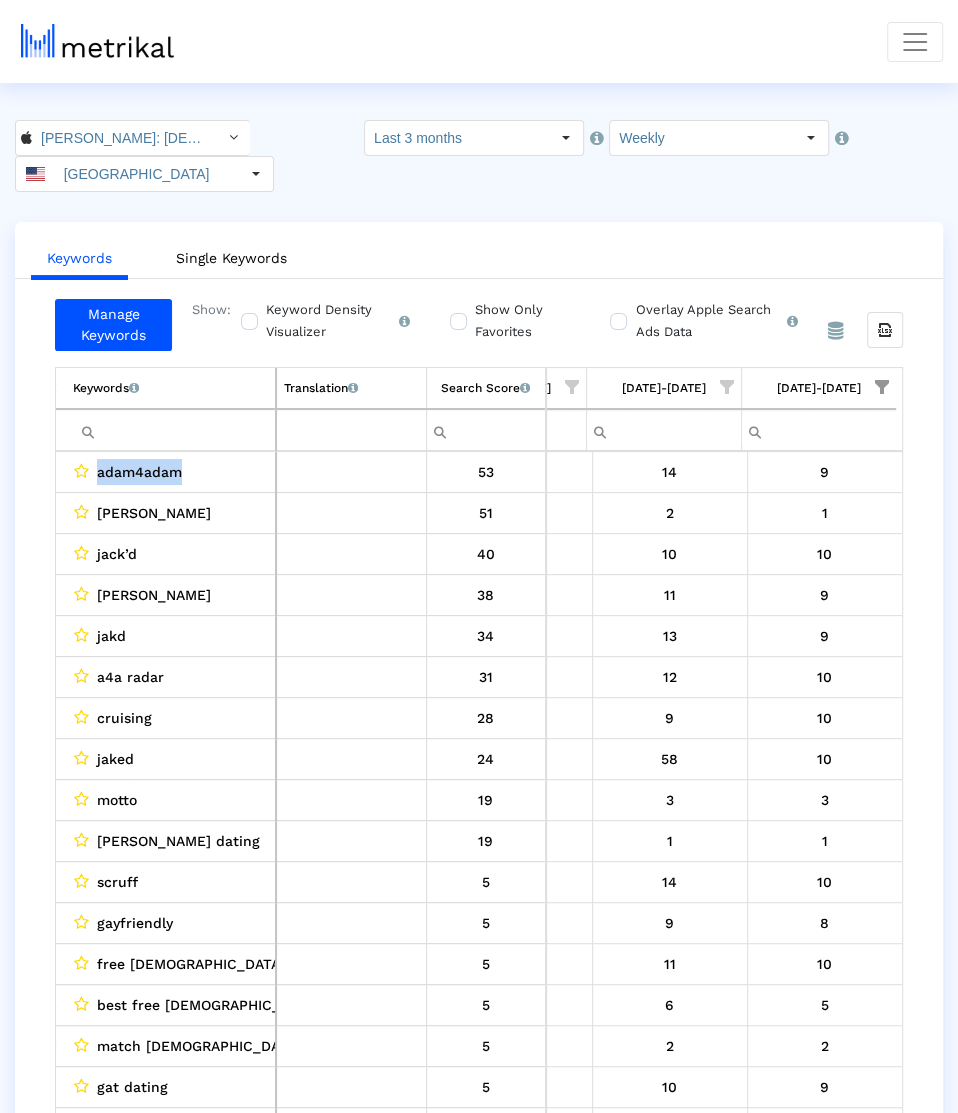 click on "adam4adam" at bounding box center (139, 472) 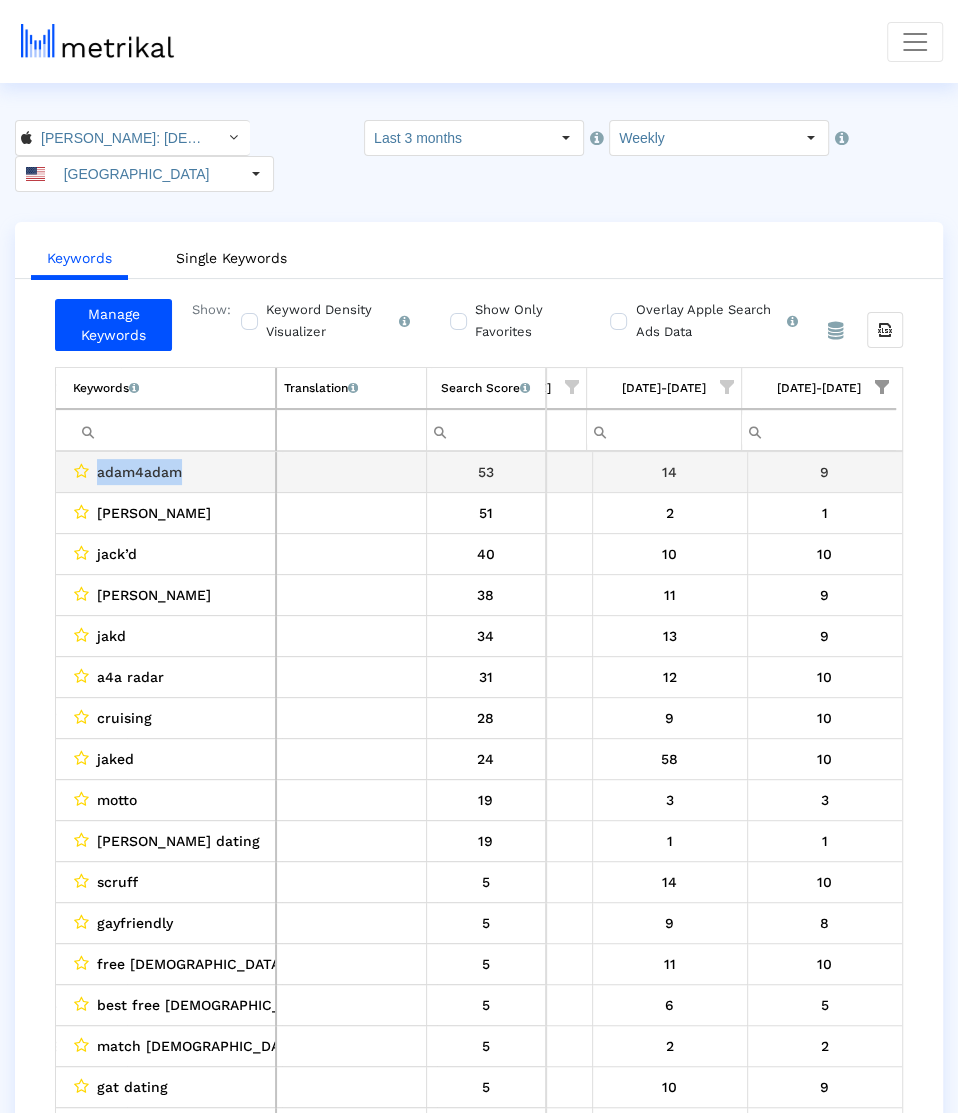 click on "adam4adam" at bounding box center (139, 472) 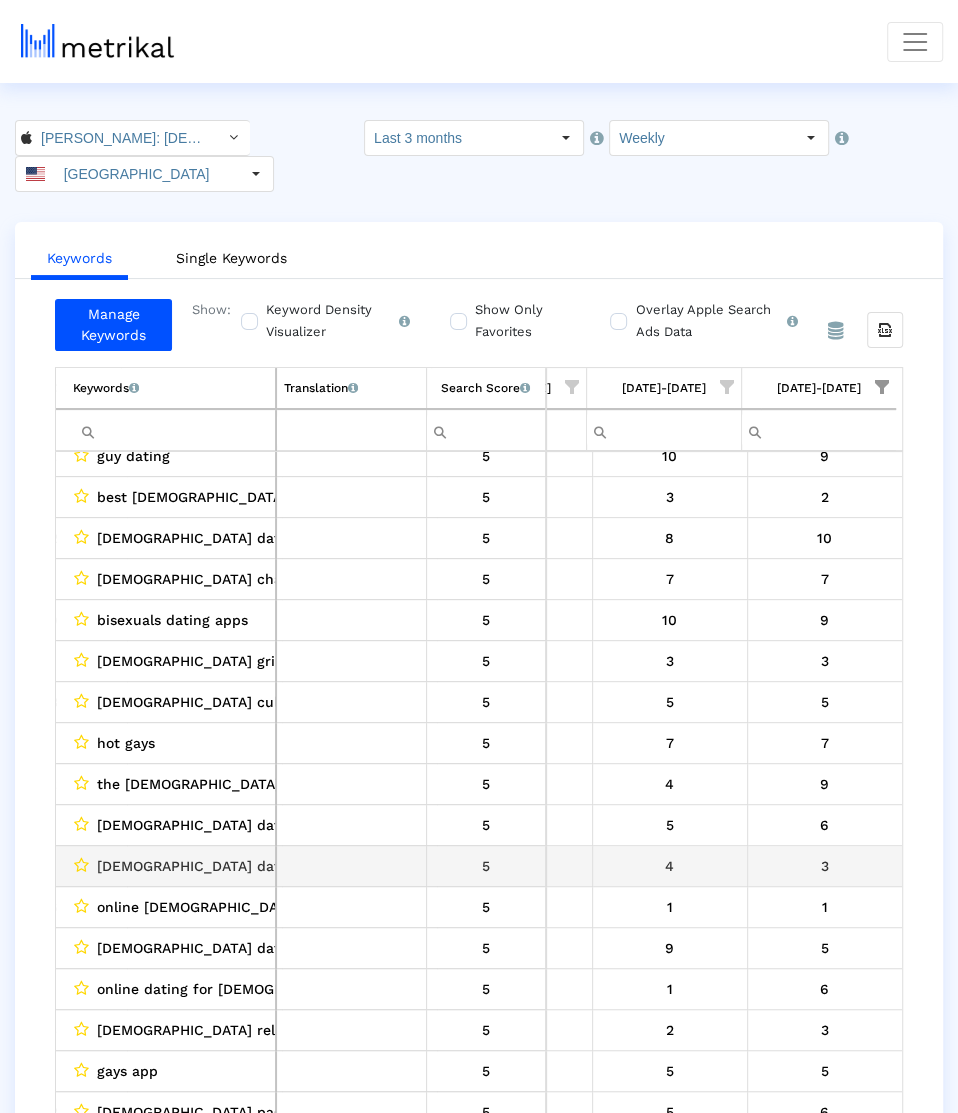 click on "gay dating apps for guys" at bounding box center (248, 866) 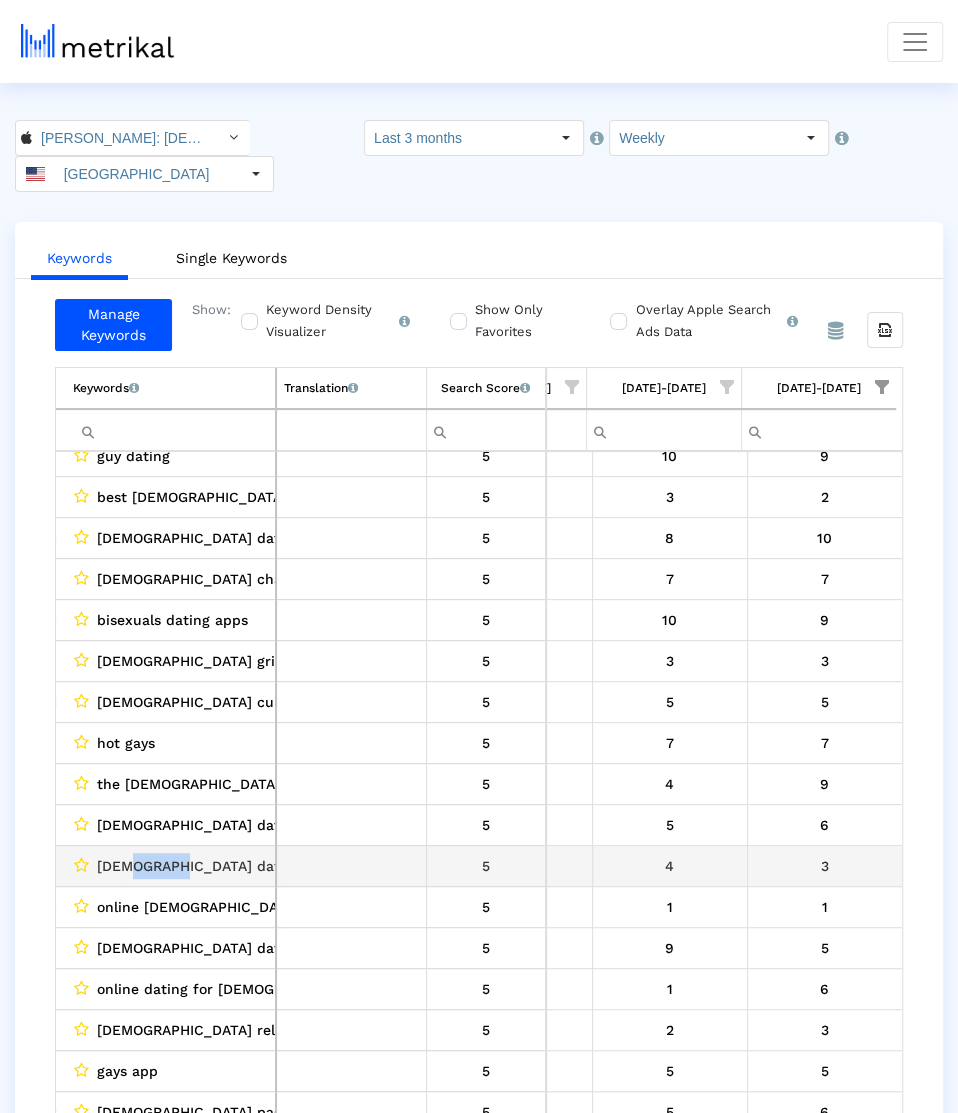 click on "gay dating apps for guys" at bounding box center (248, 866) 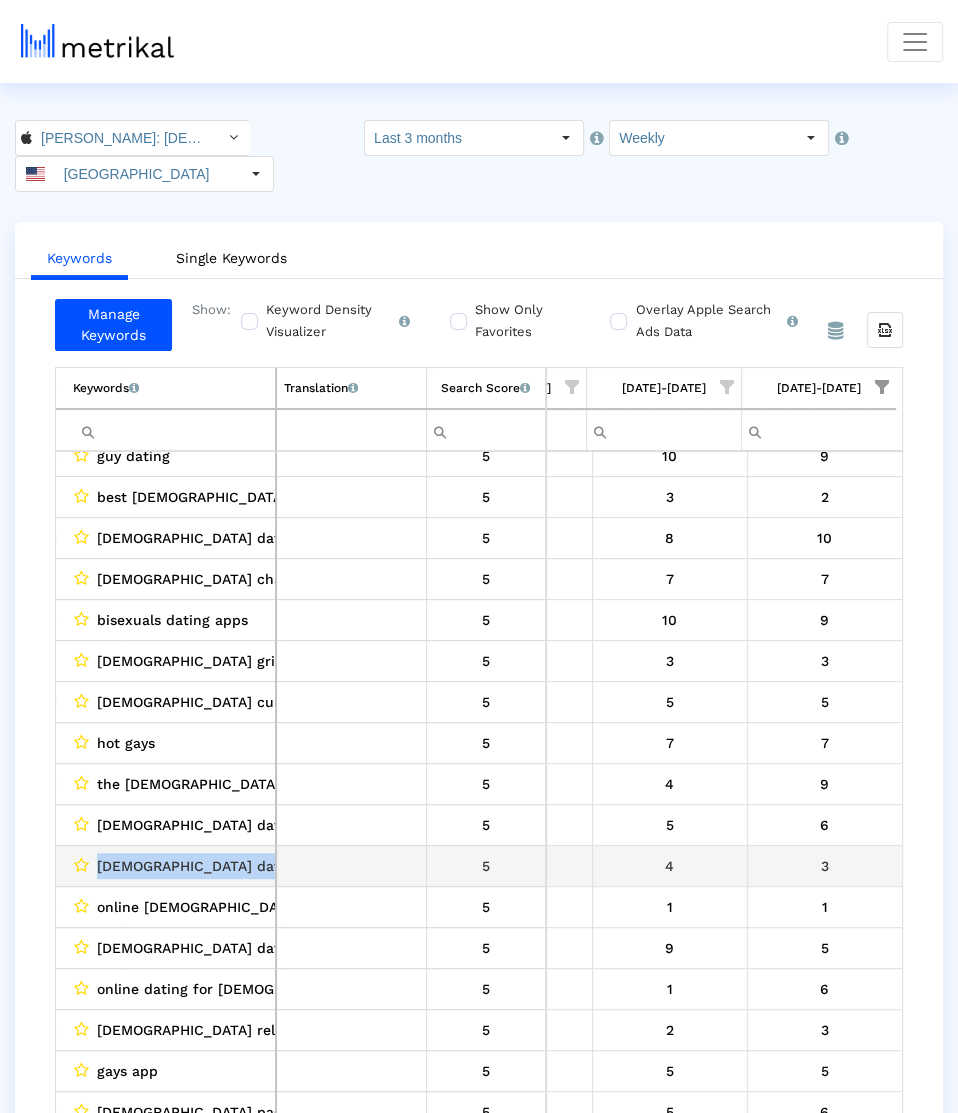 click on "gay dating apps for guys" at bounding box center (248, 866) 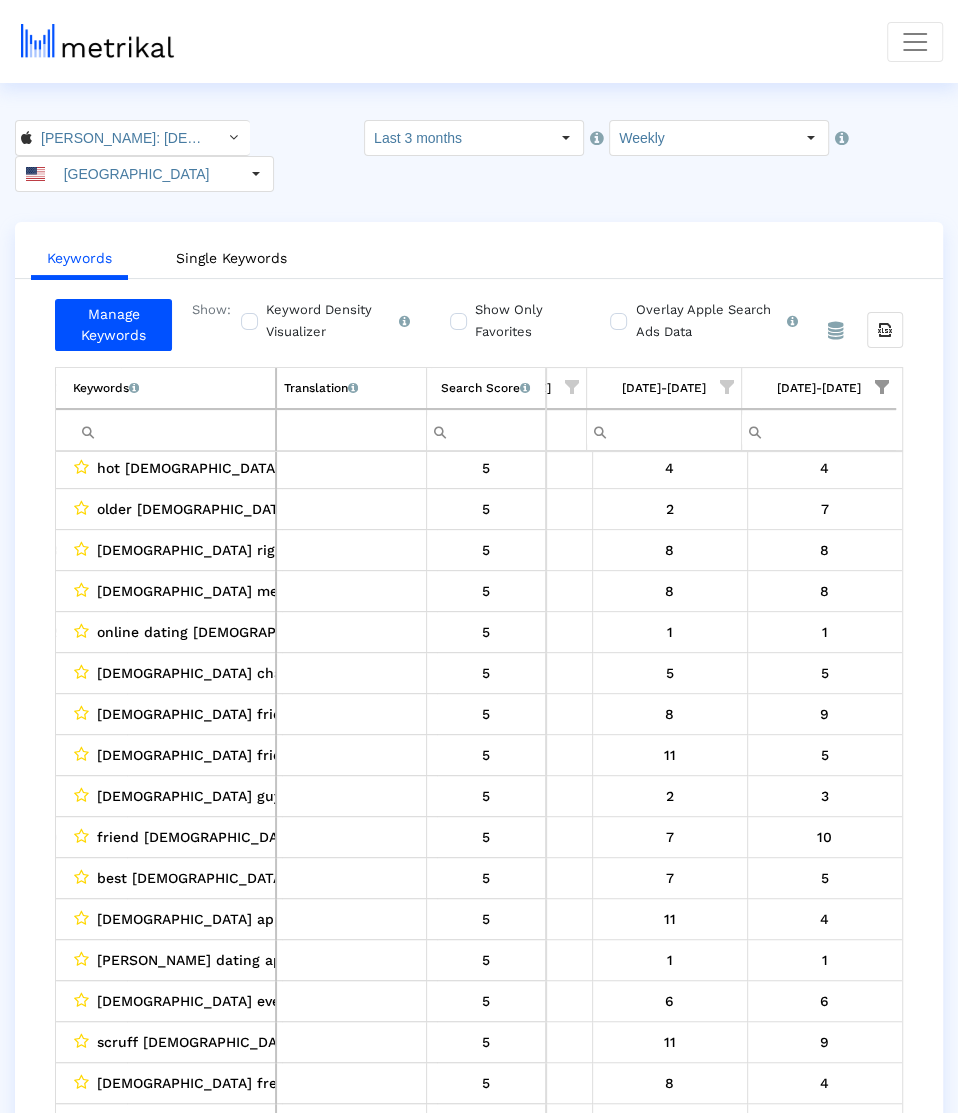 click on "best gay dating app" at bounding box center [232, 878] 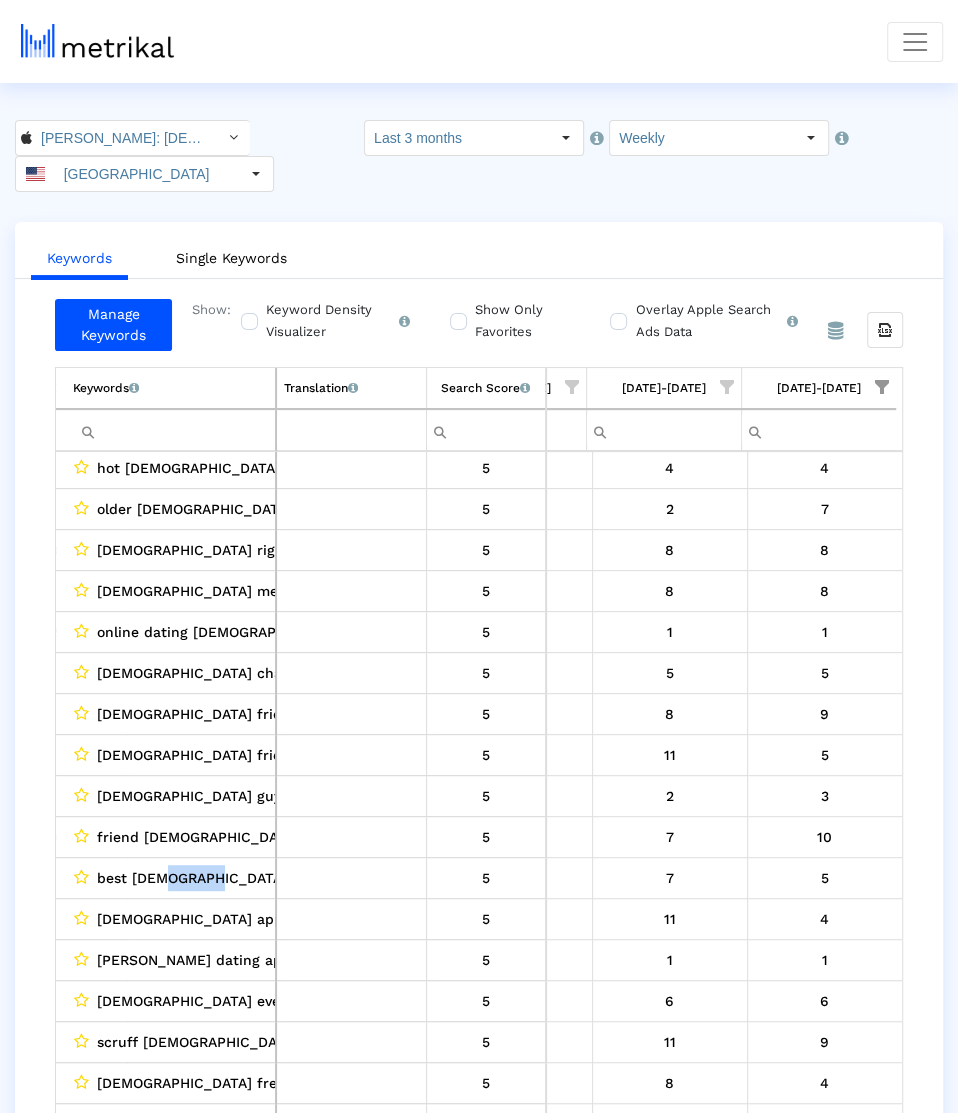 click on "best gay dating app" at bounding box center (232, 878) 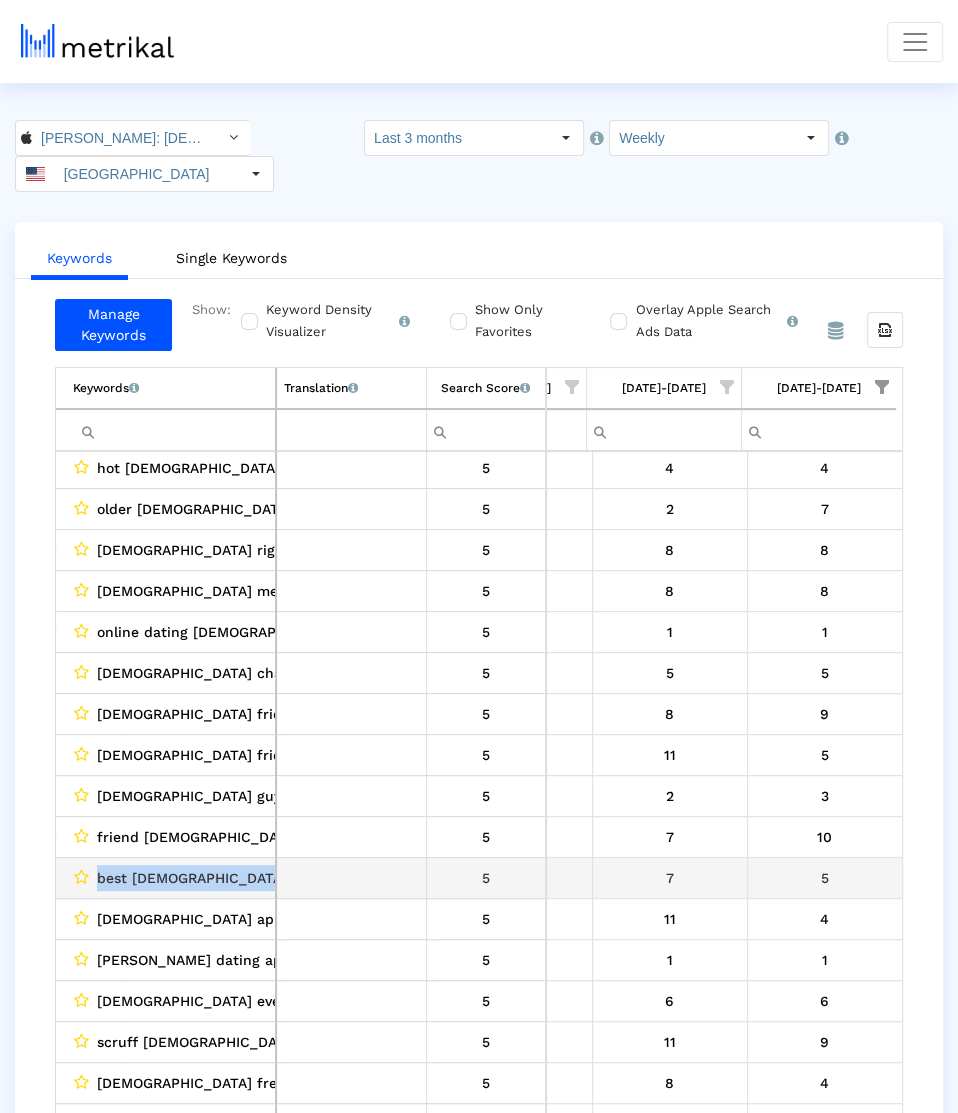 click on "best gay dating app" at bounding box center [232, 878] 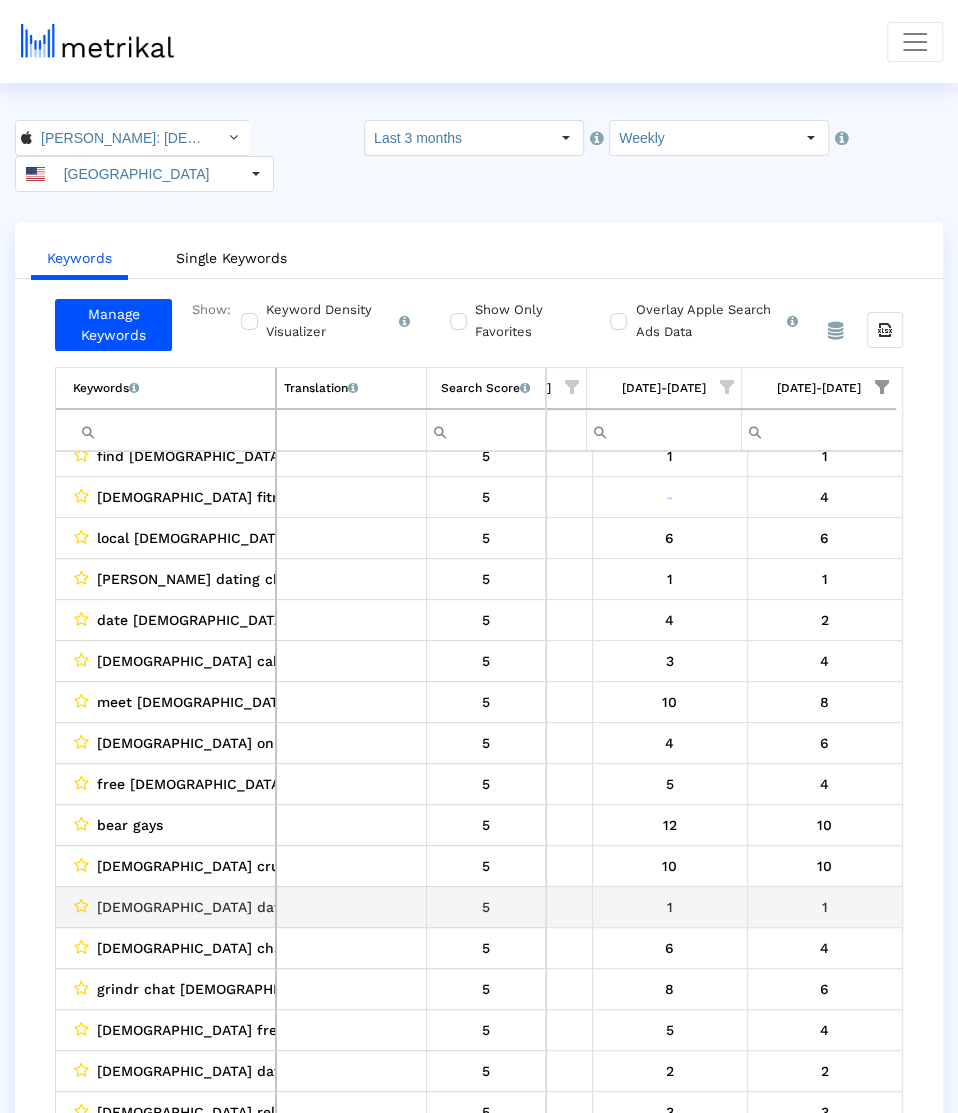 click on "gay dating online" at bounding box center [222, 907] 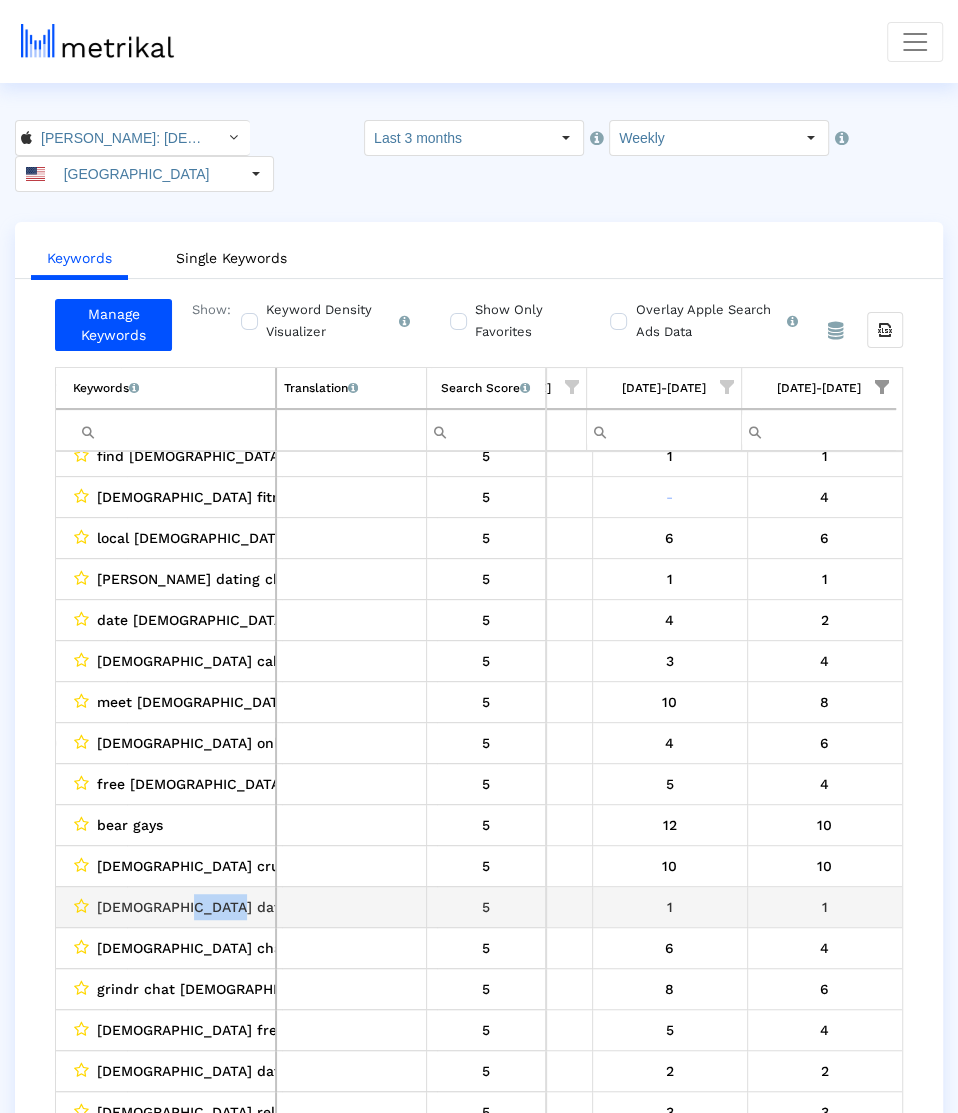 click on "gay dating online" at bounding box center [222, 907] 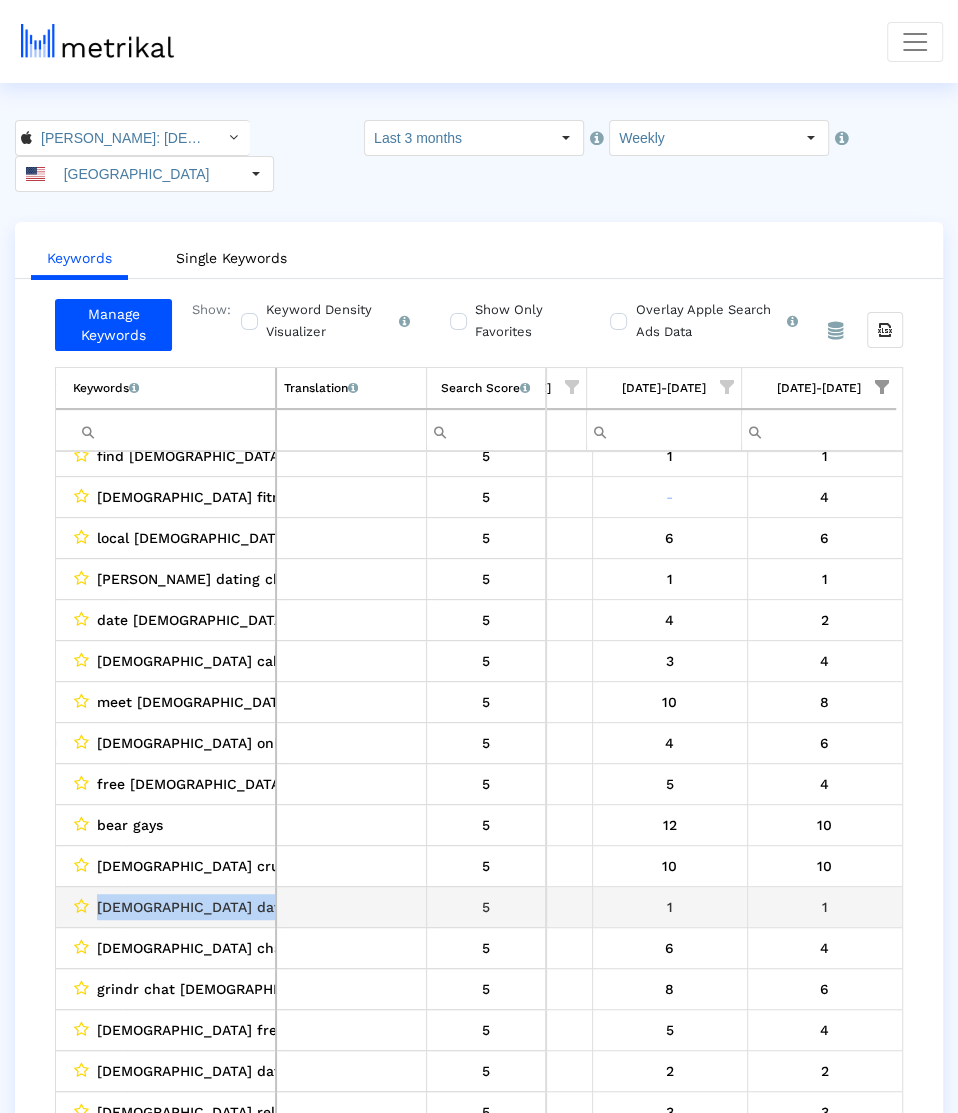 click on "gay dating online" at bounding box center [222, 907] 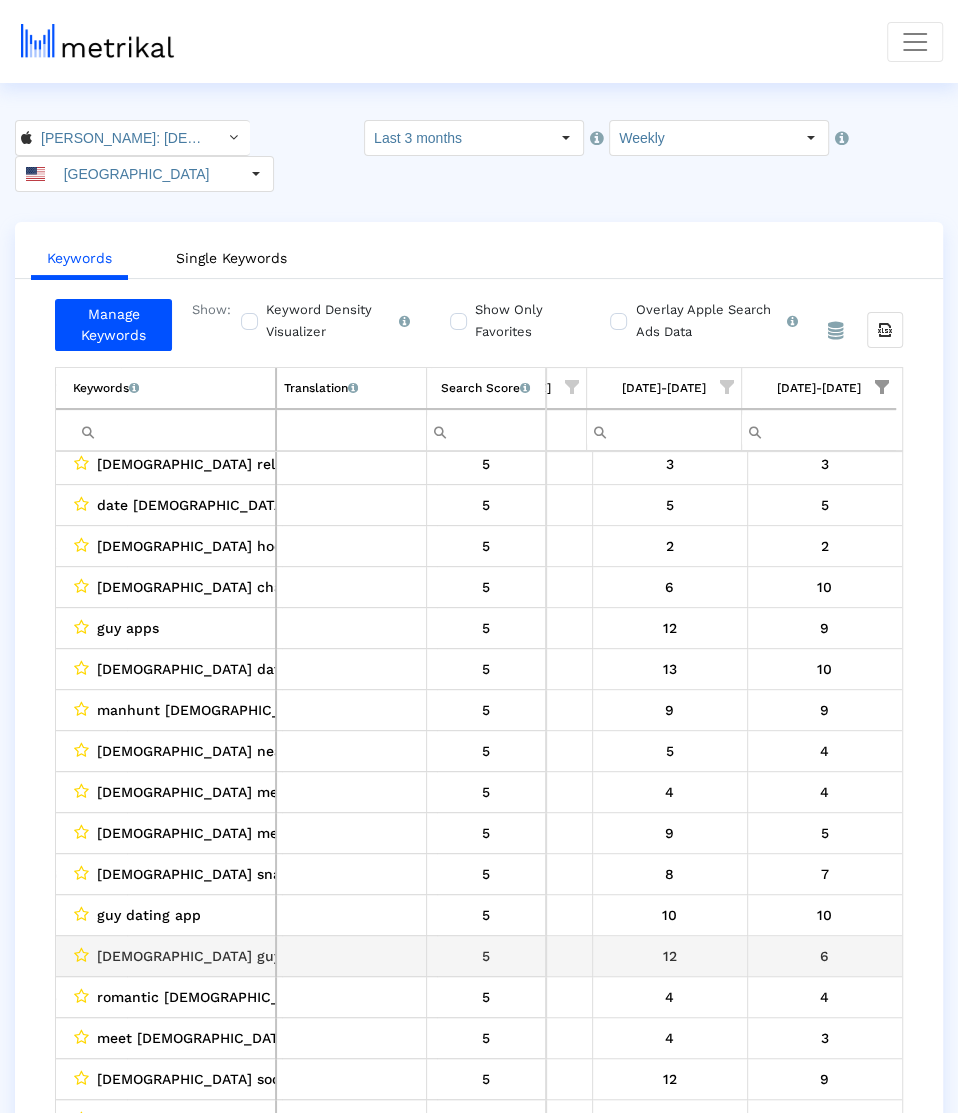 click on "gay guys" at bounding box center [192, 956] 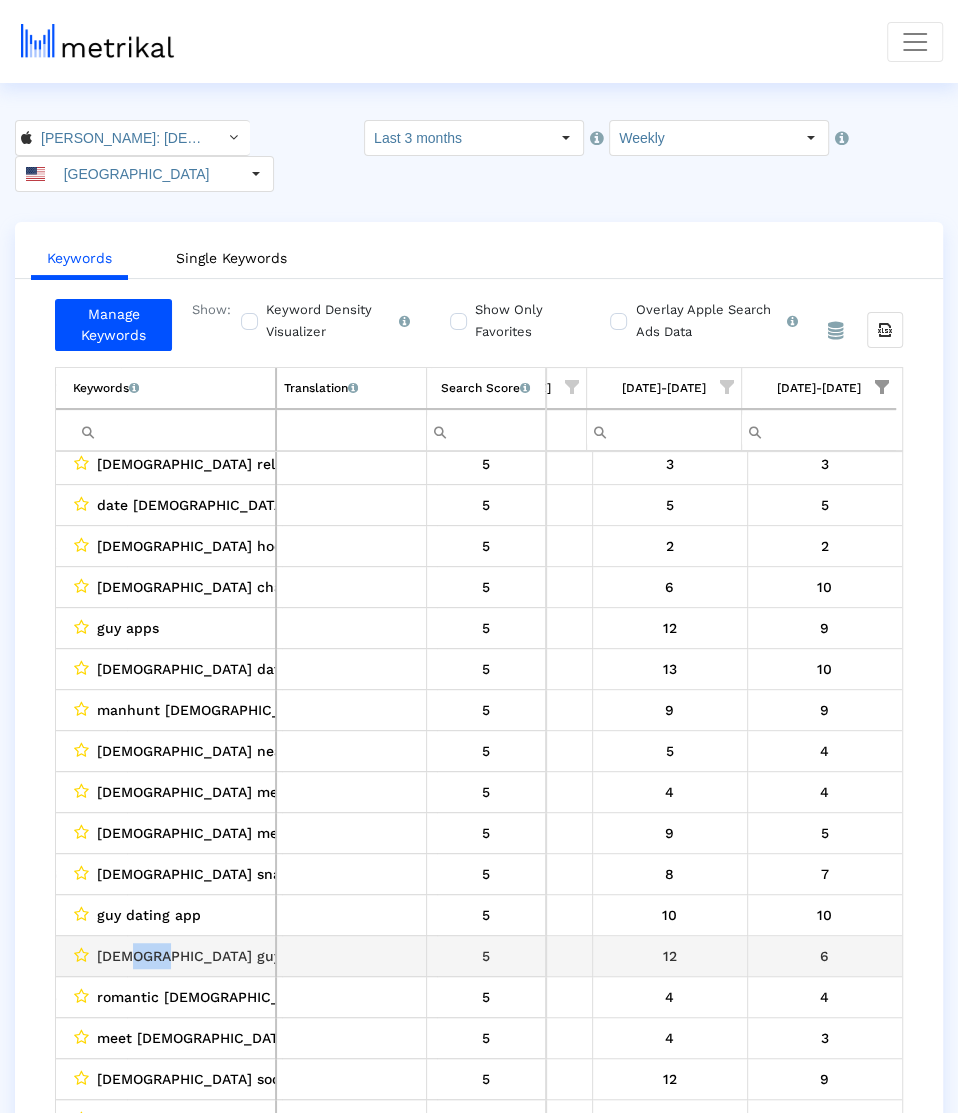 click on "gay guys" at bounding box center (192, 956) 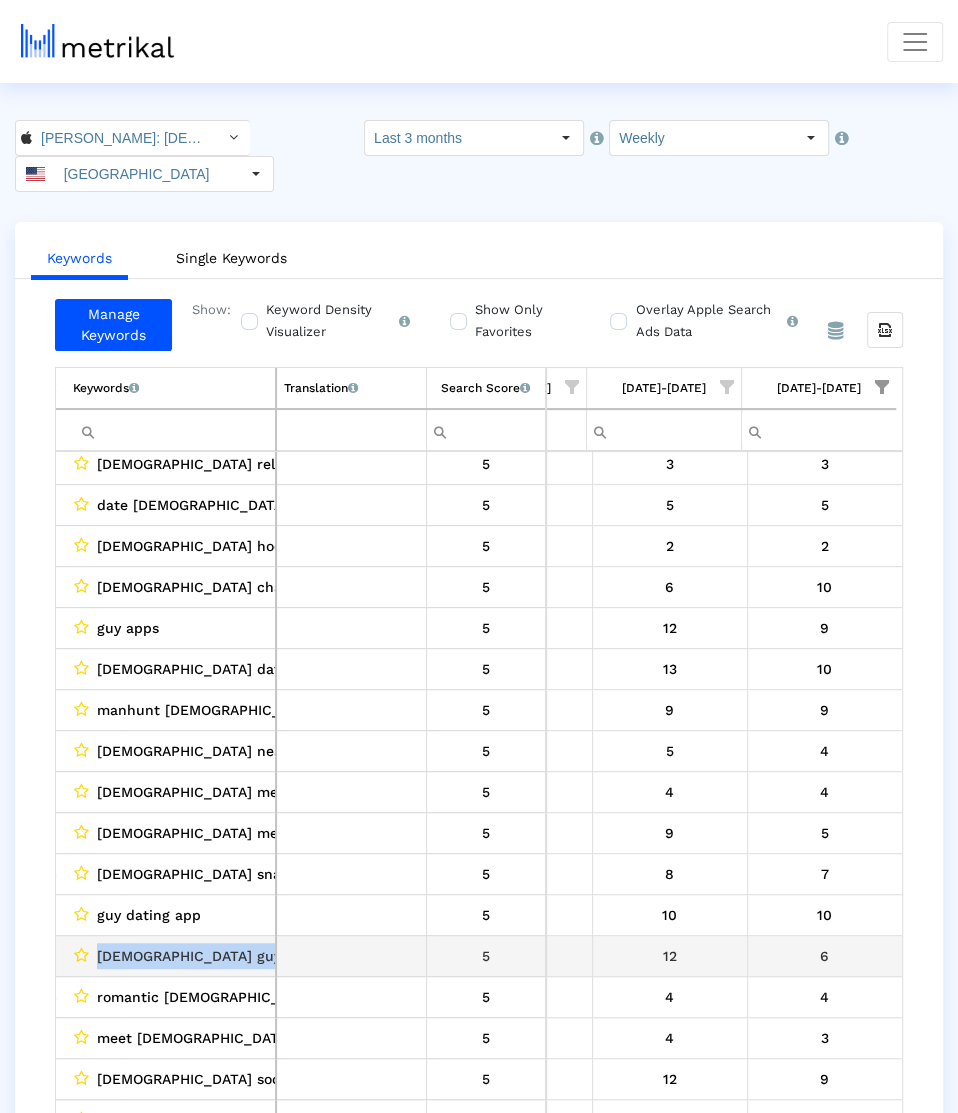 click on "gay guys" at bounding box center (192, 956) 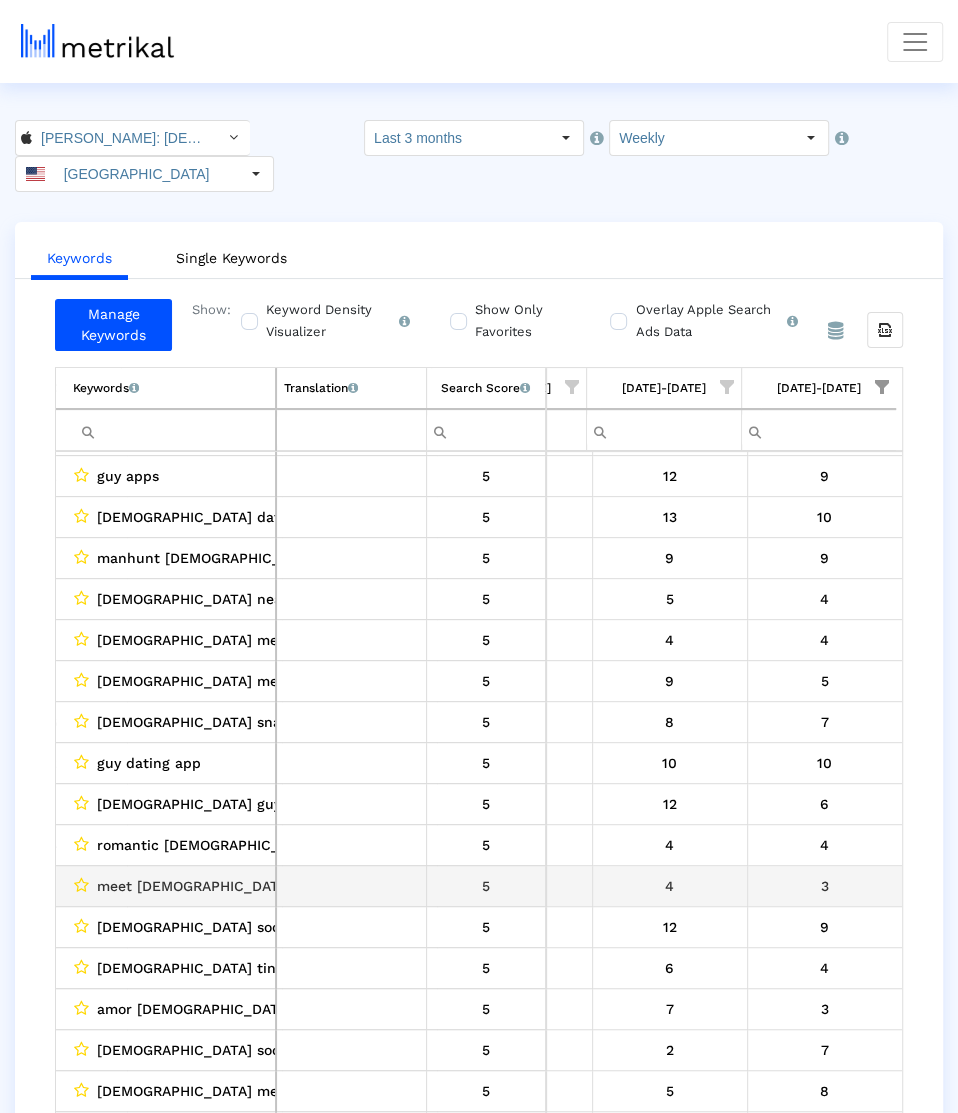 click on "meet gay" at bounding box center (194, 886) 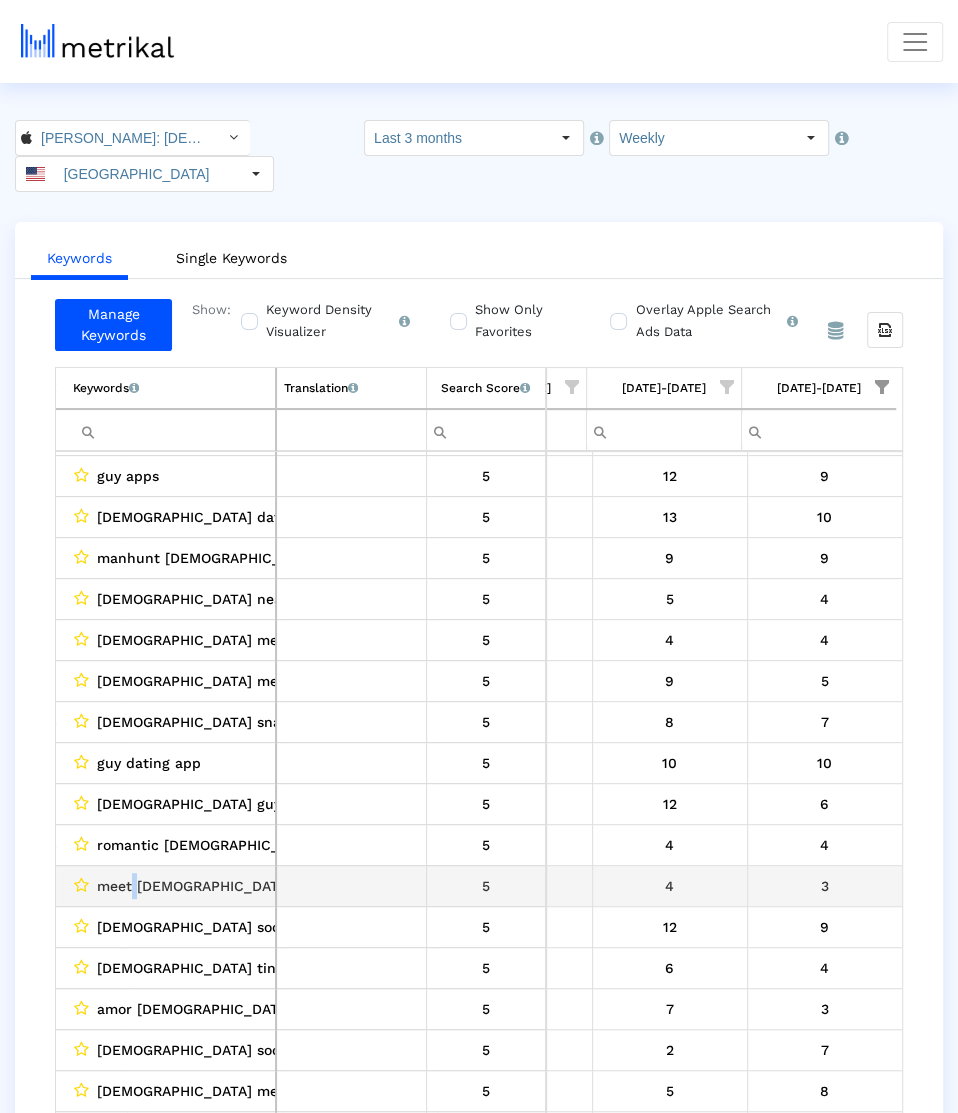 click on "meet gay" at bounding box center [194, 886] 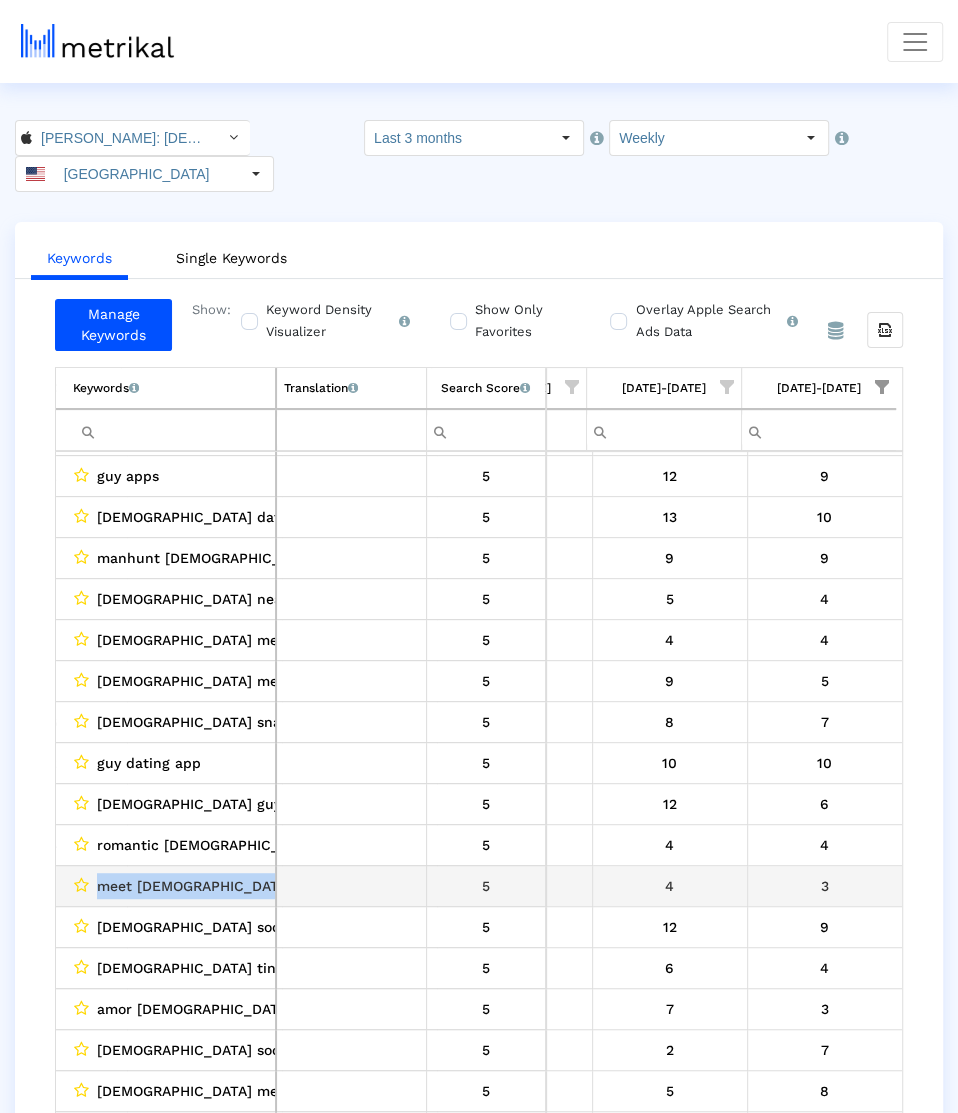 click on "meet gay" at bounding box center [194, 886] 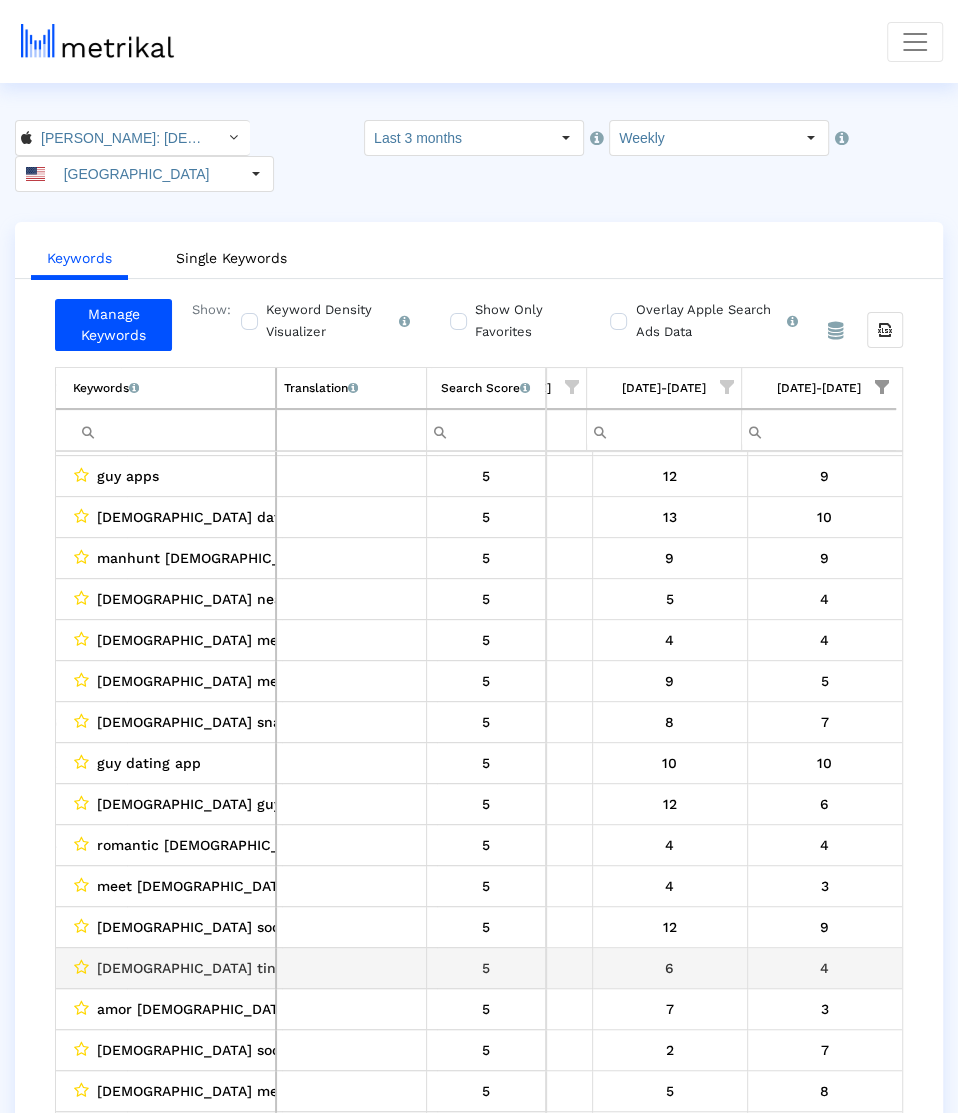 click on "gay tindr" at bounding box center [194, 968] 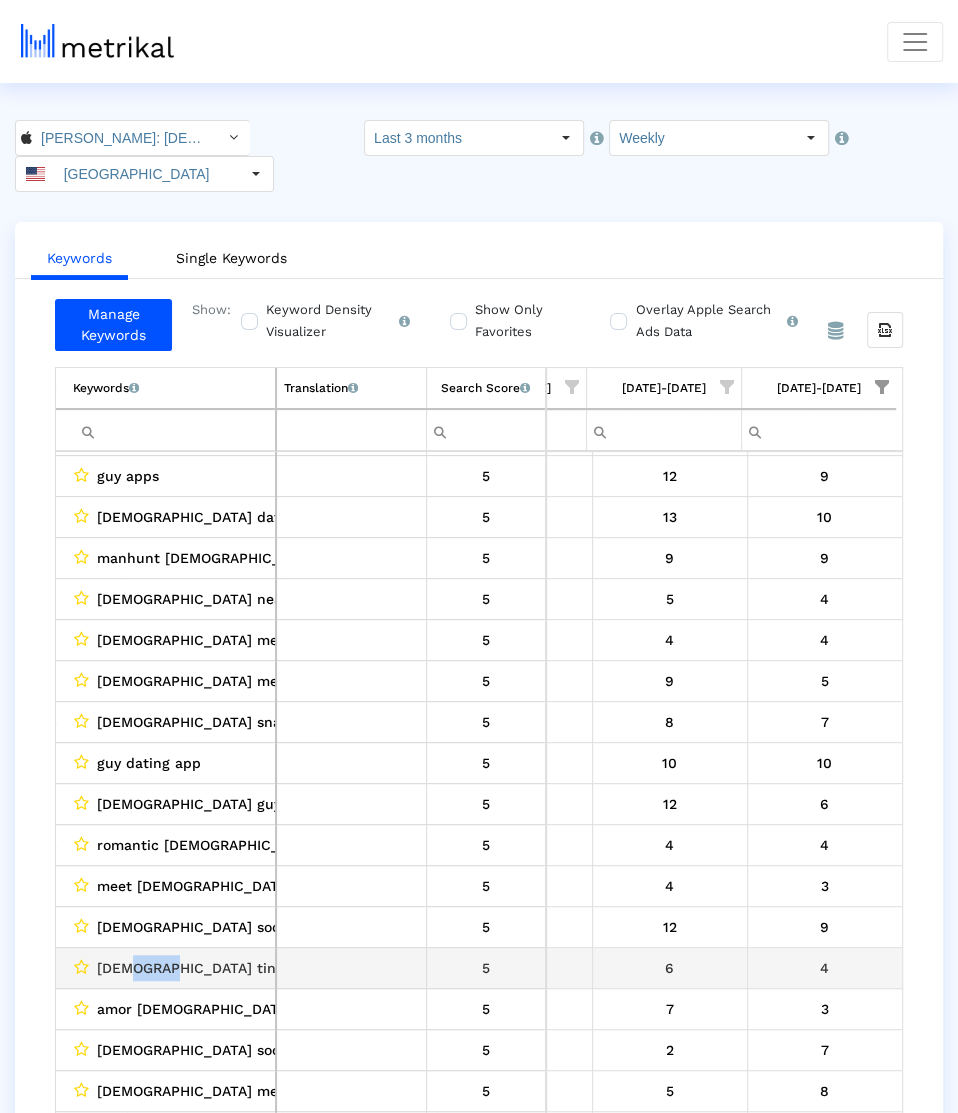 click on "gay tindr" at bounding box center (194, 968) 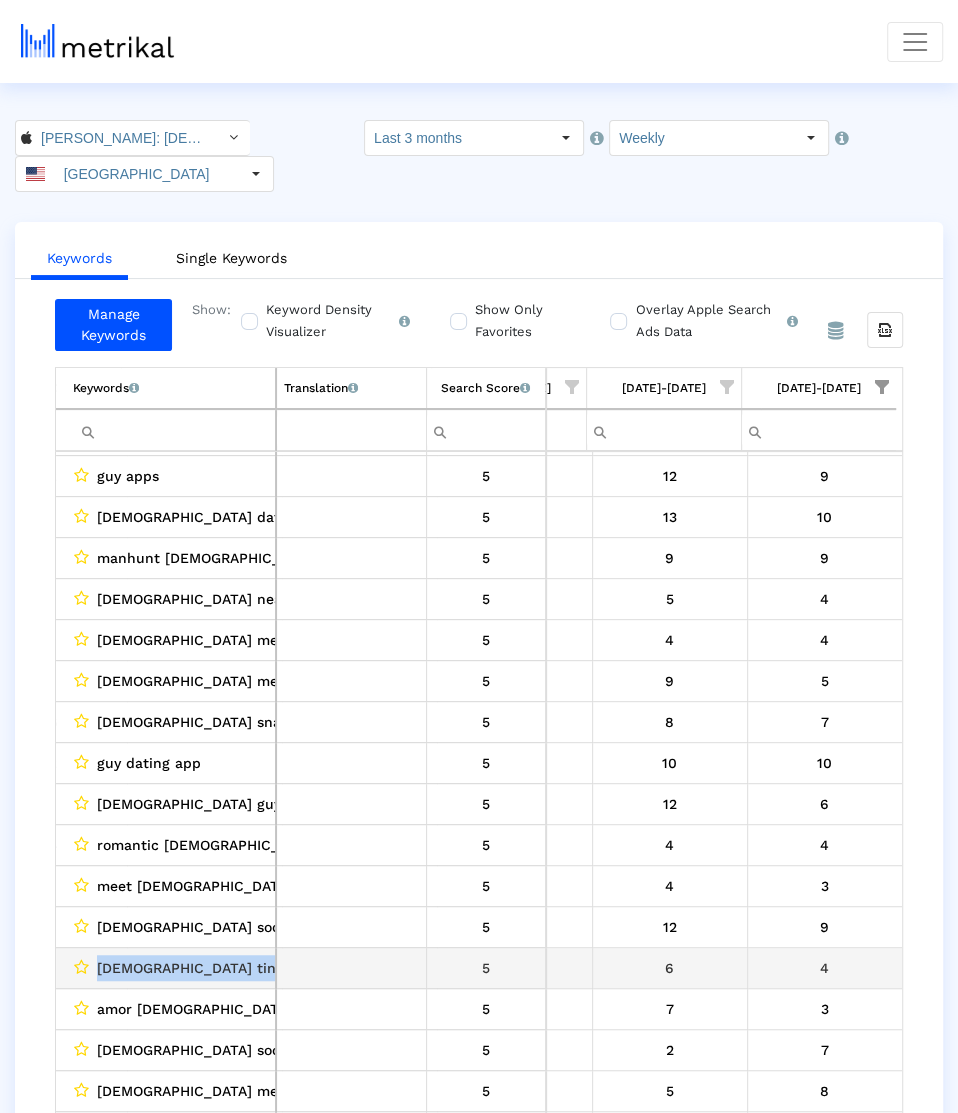 click on "gay tindr" at bounding box center [194, 968] 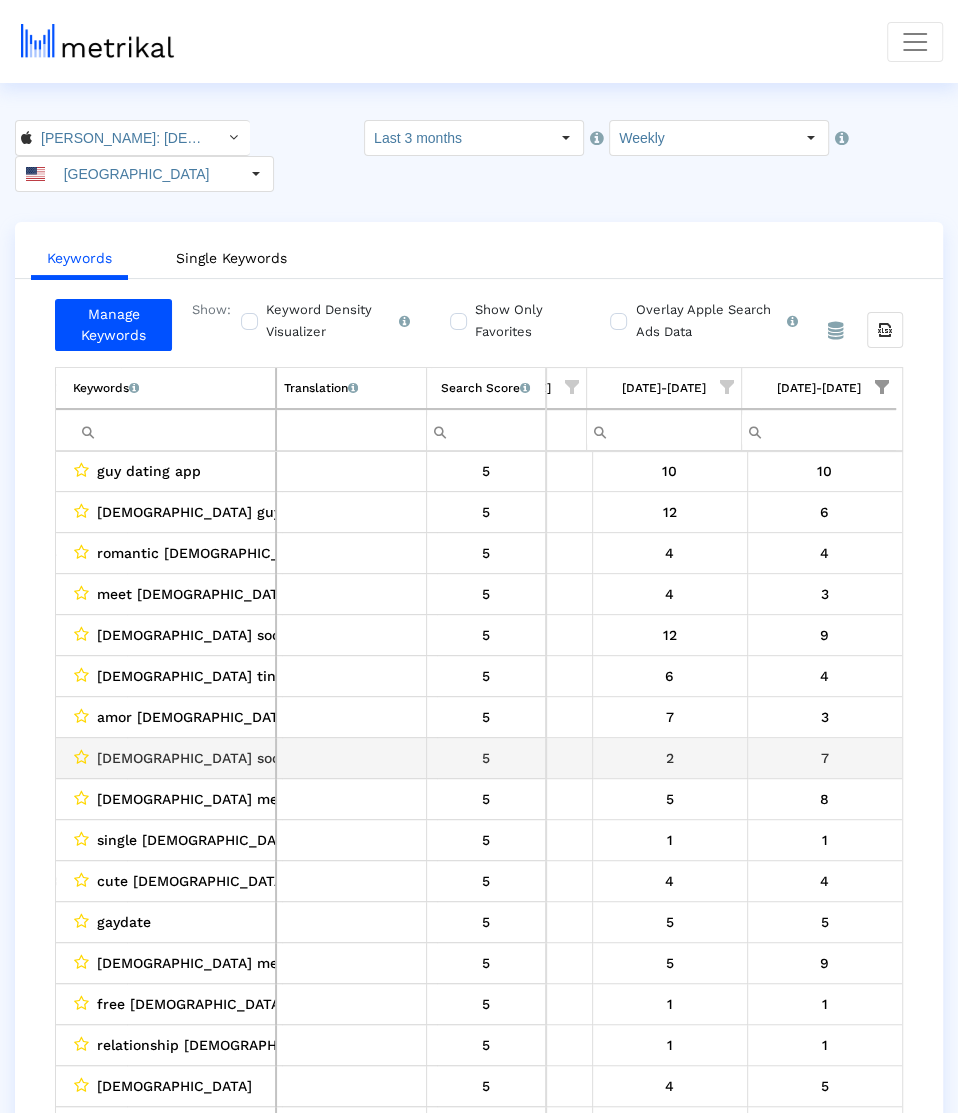 click on "gay social network" at bounding box center (227, 758) 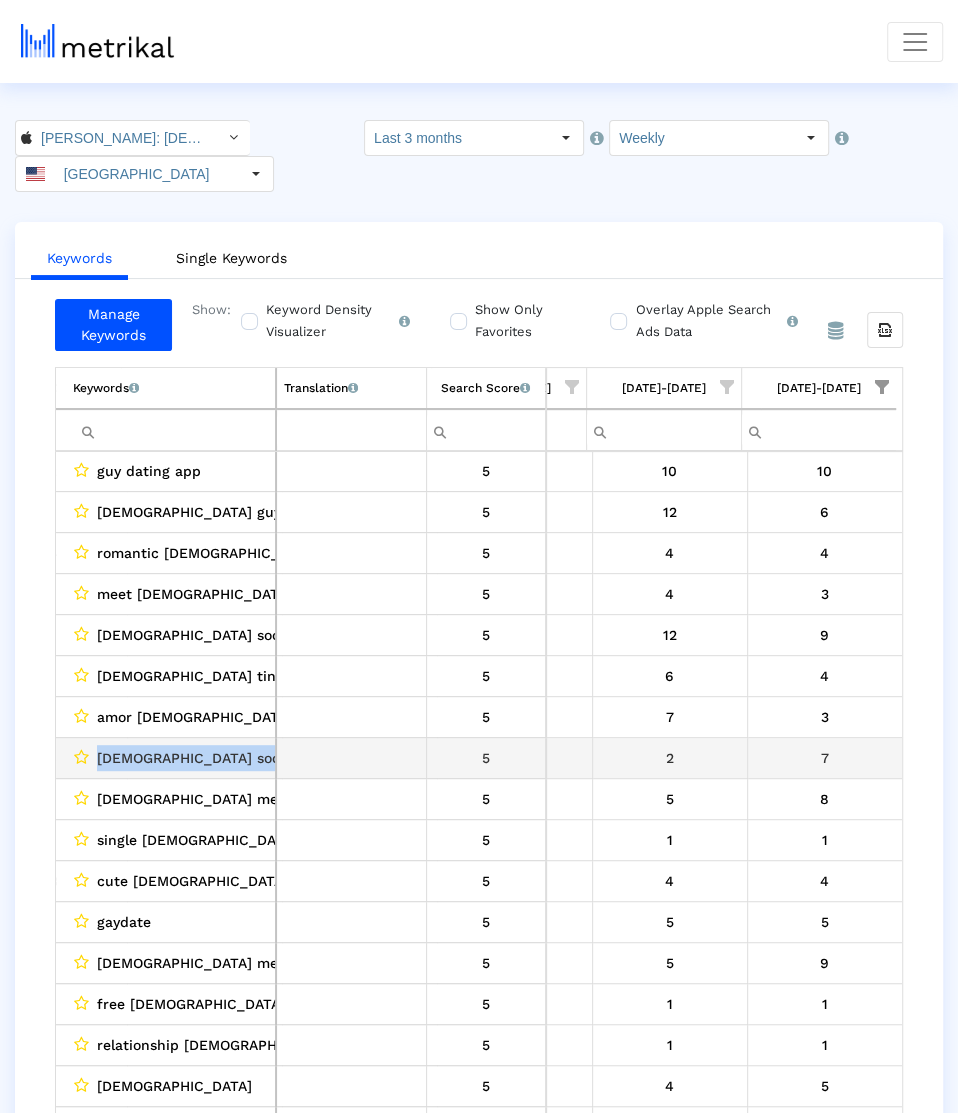 click on "gay social network" at bounding box center (227, 758) 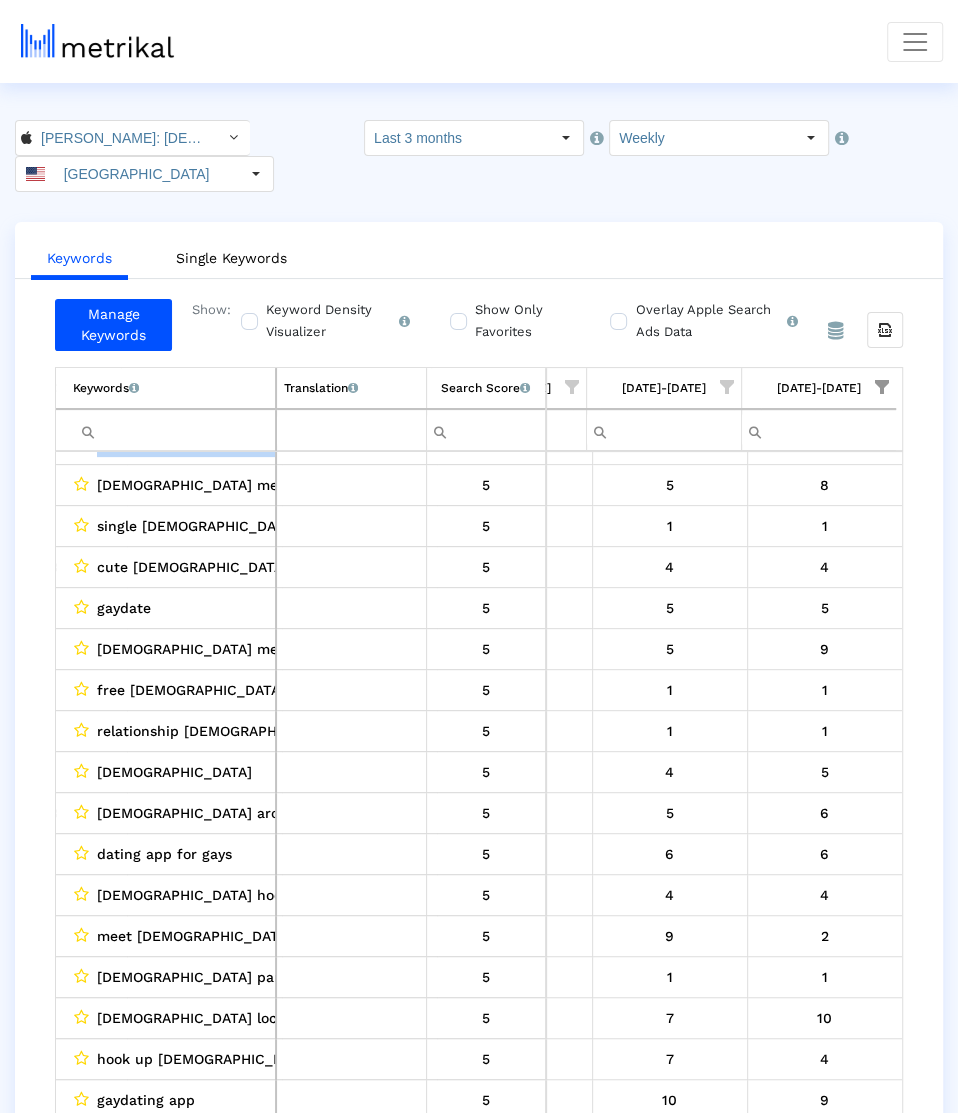click on "meet gay people" at bounding box center [220, 936] 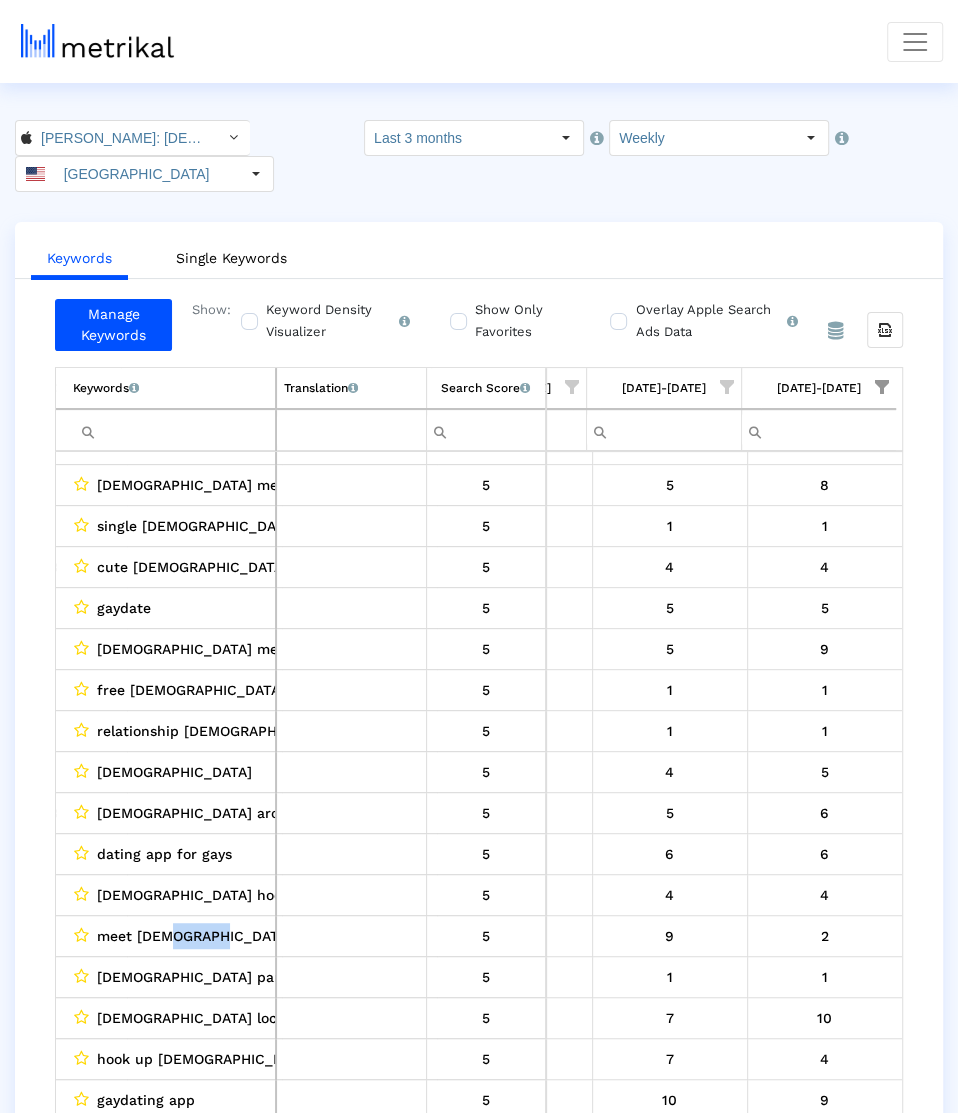 click on "meet gay people" at bounding box center [220, 936] 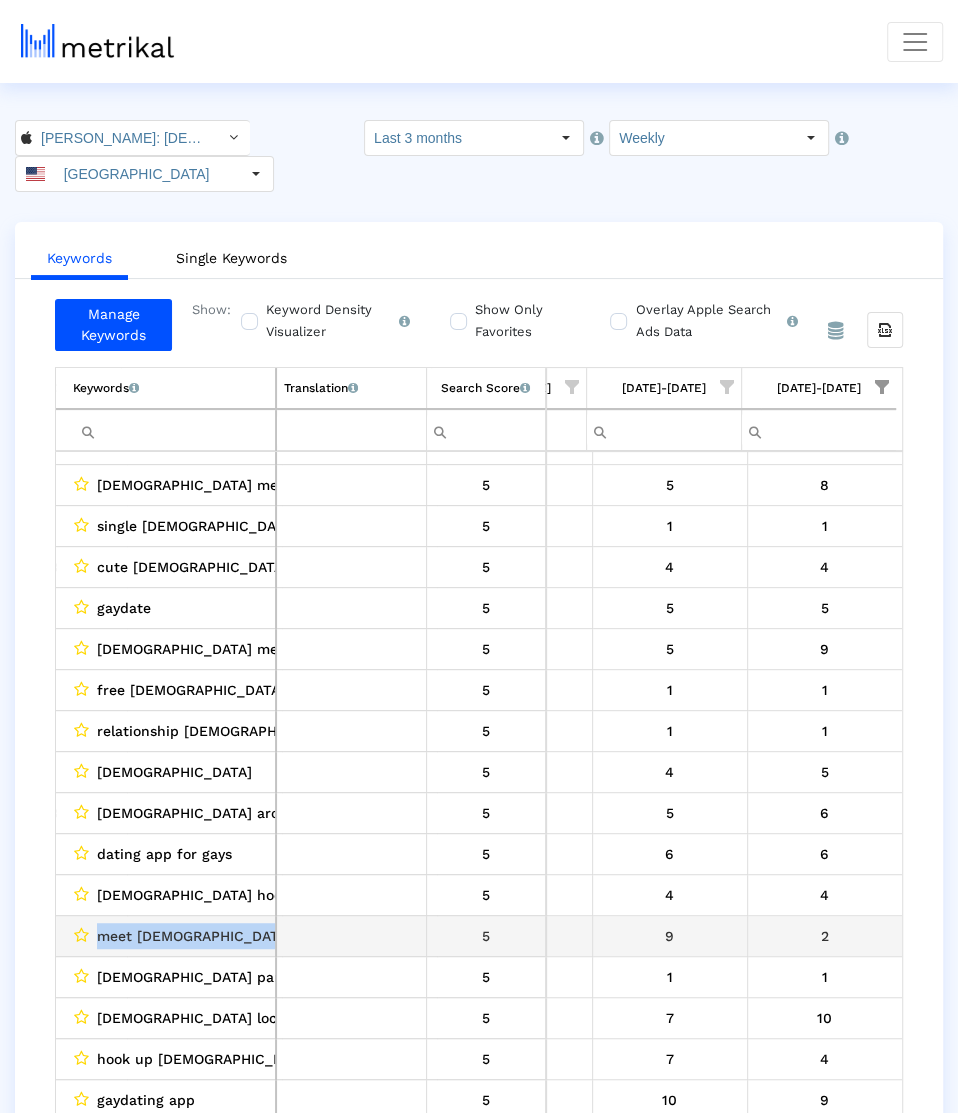 click on "meet gay people" at bounding box center (220, 936) 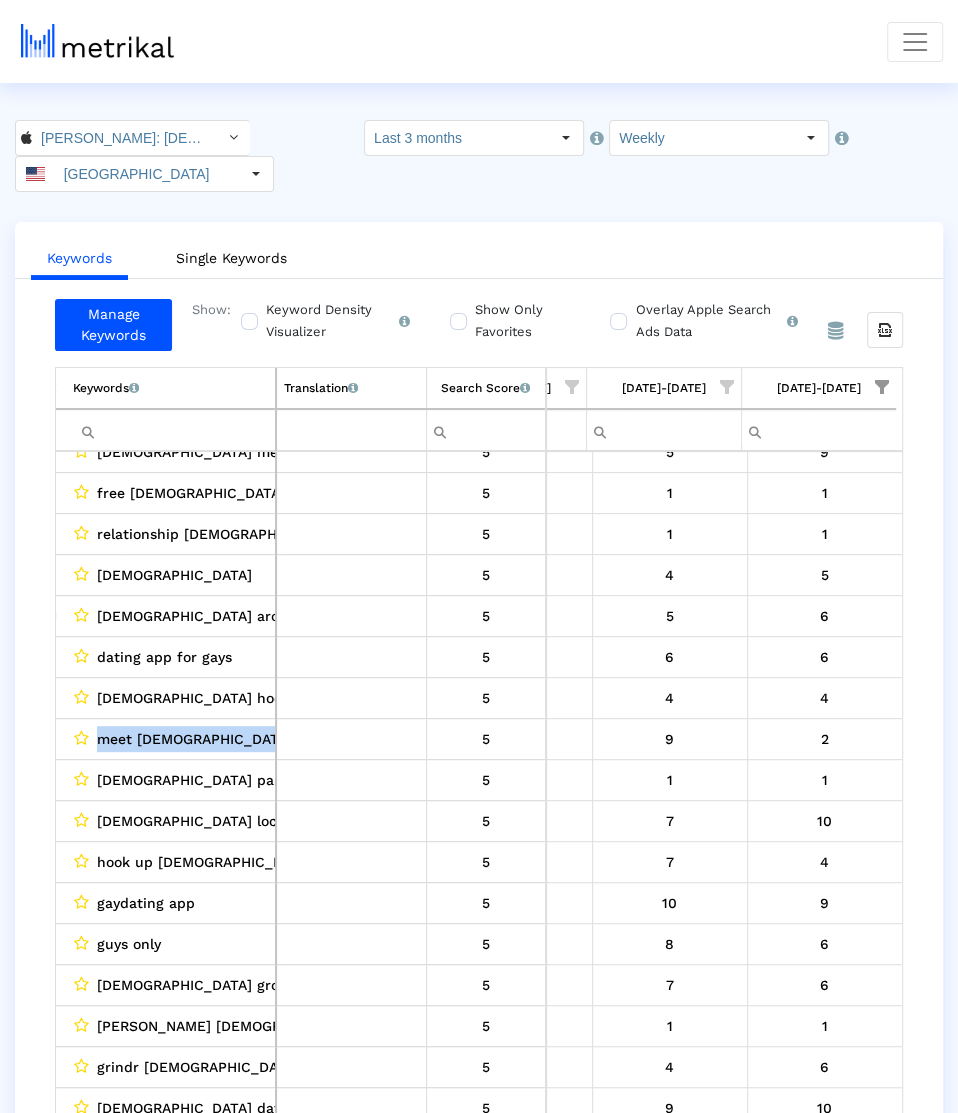 click at bounding box center (882, 387) 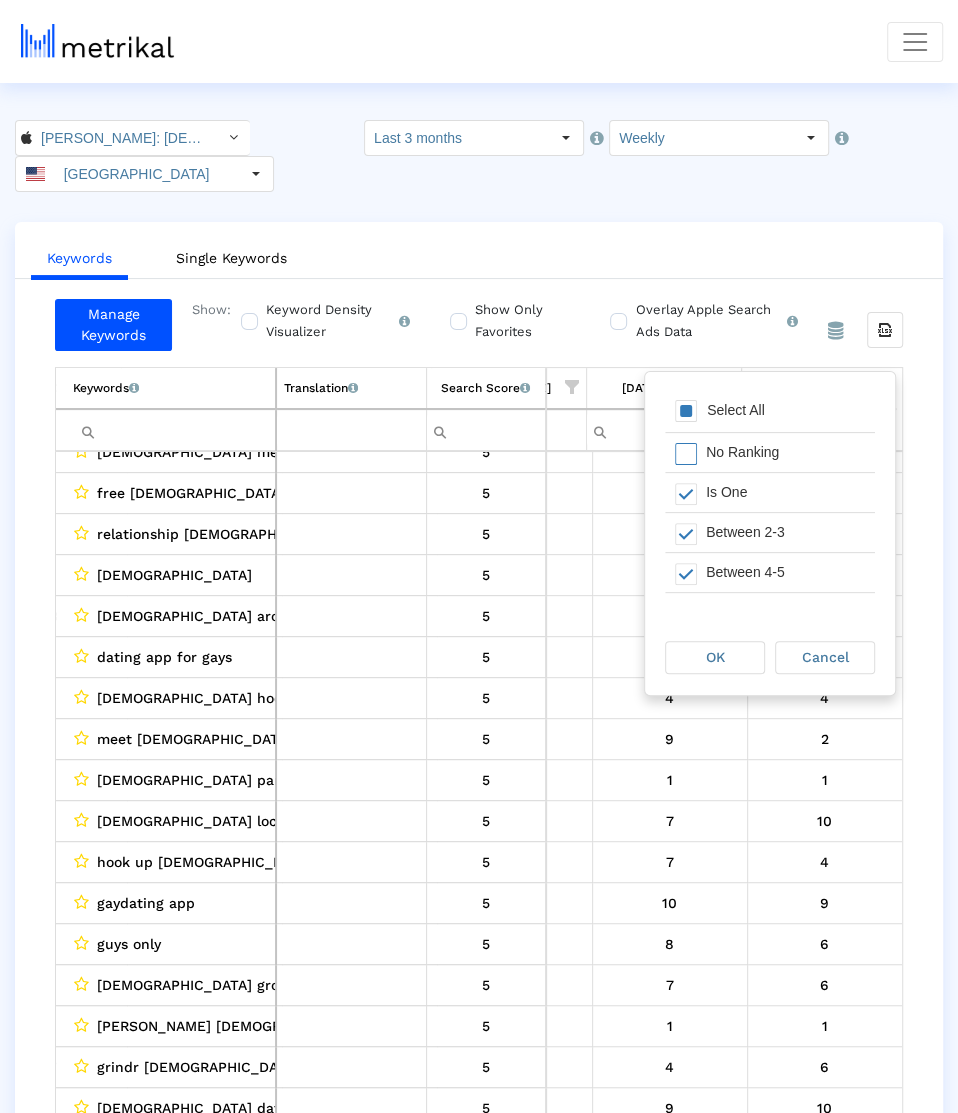 click on "Select All" at bounding box center [736, 410] 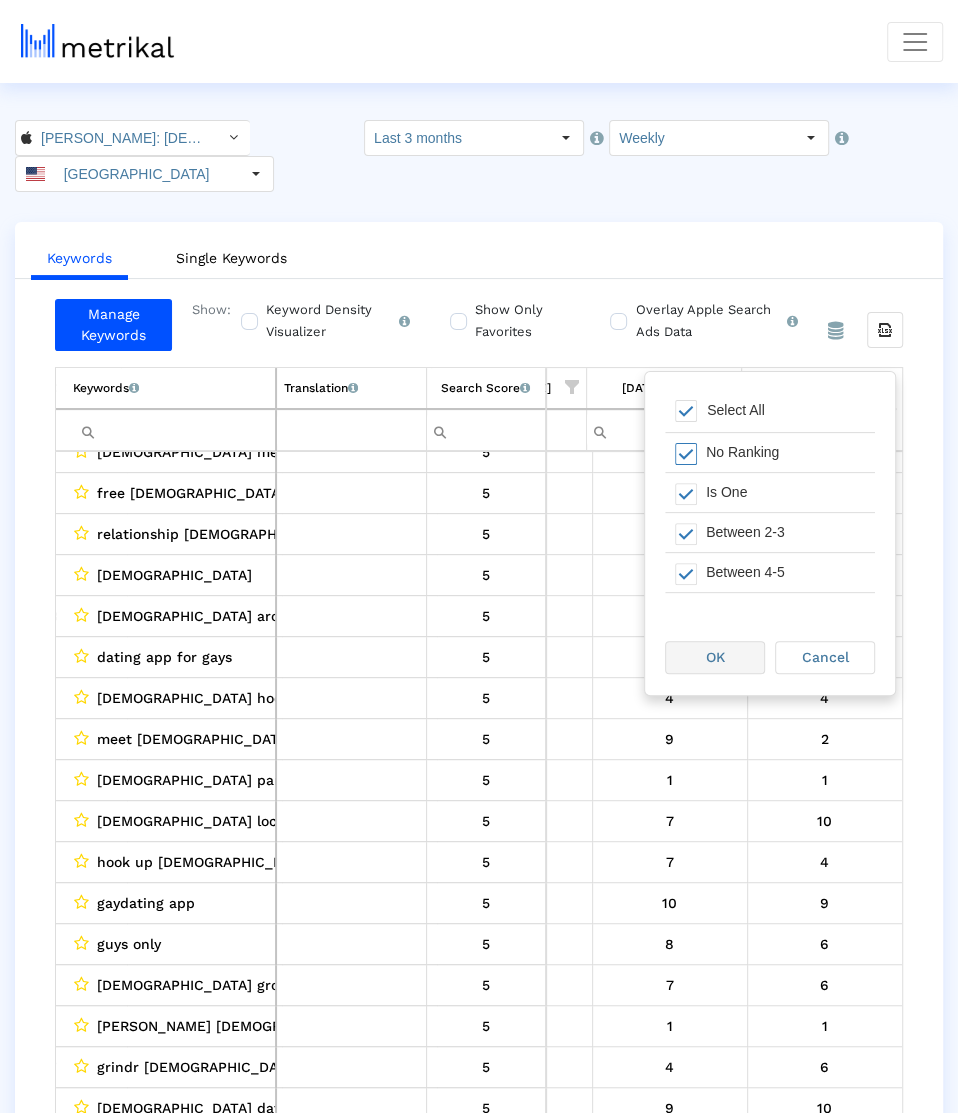 click on "OK" at bounding box center [715, 657] 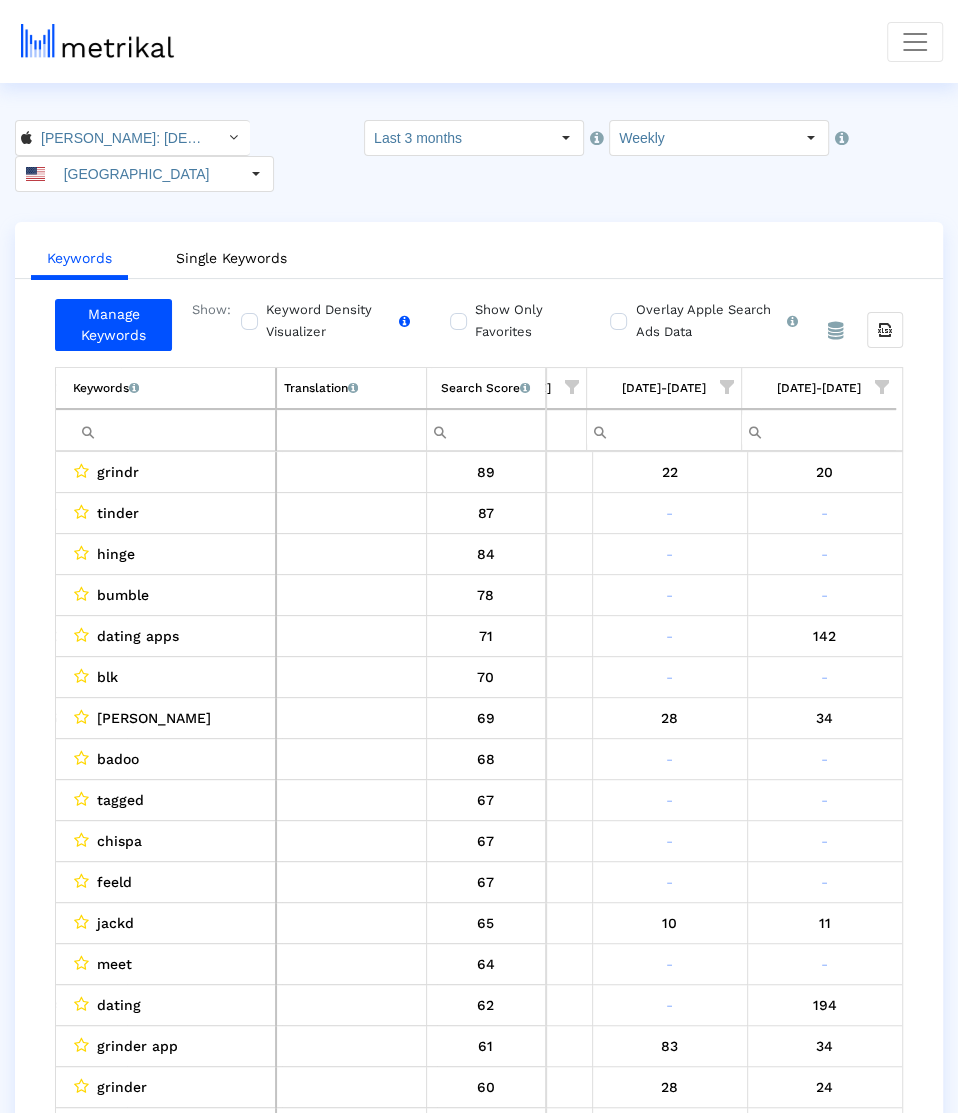 click on "Keyword Density Visualizer   Turn this on to view where and when each keyword is being used in the App Store listing to keep track of all ASO optimizations and their direct impact on organic rankings." at bounding box center (340, 325) 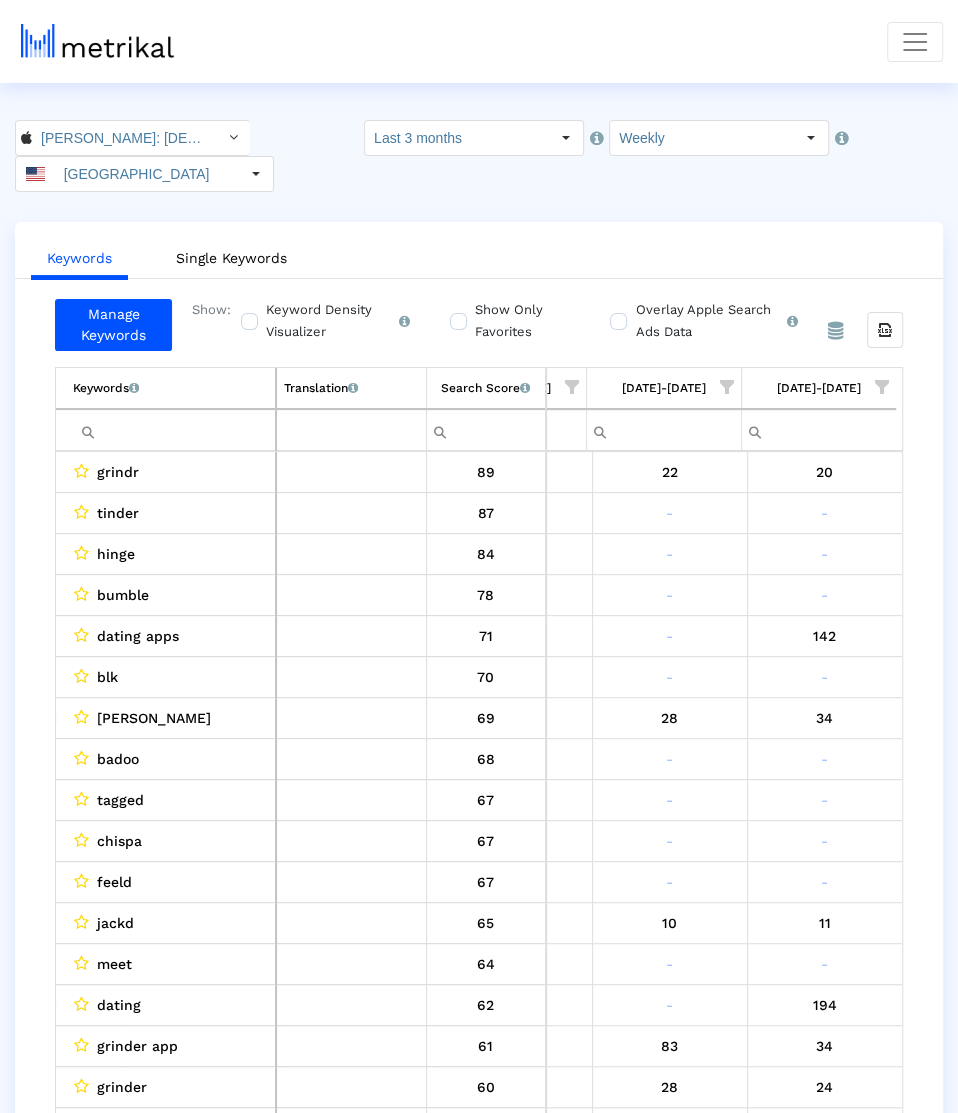 click on "Show Only Favorites" at bounding box center [520, 321] 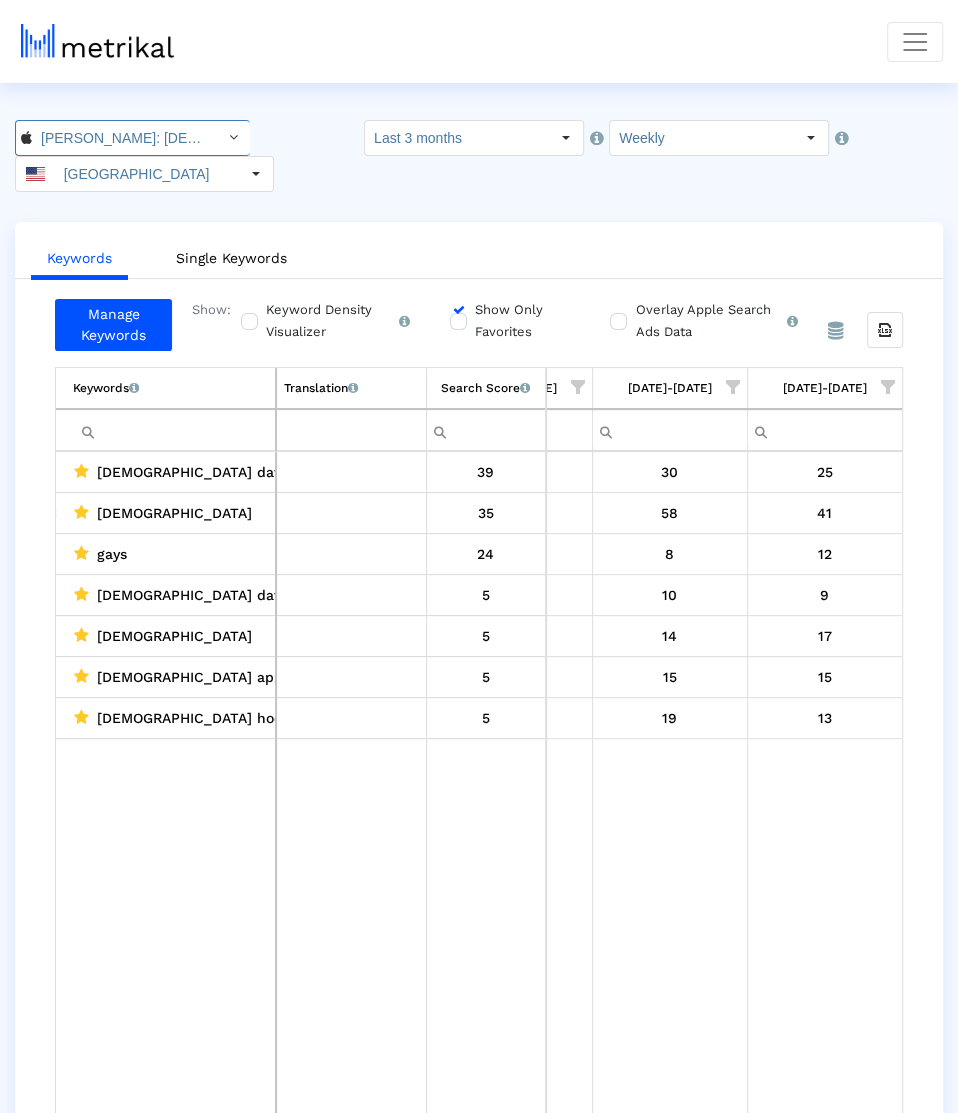 click on "Archer: Gay Dating & Chat < 6446289426 >" 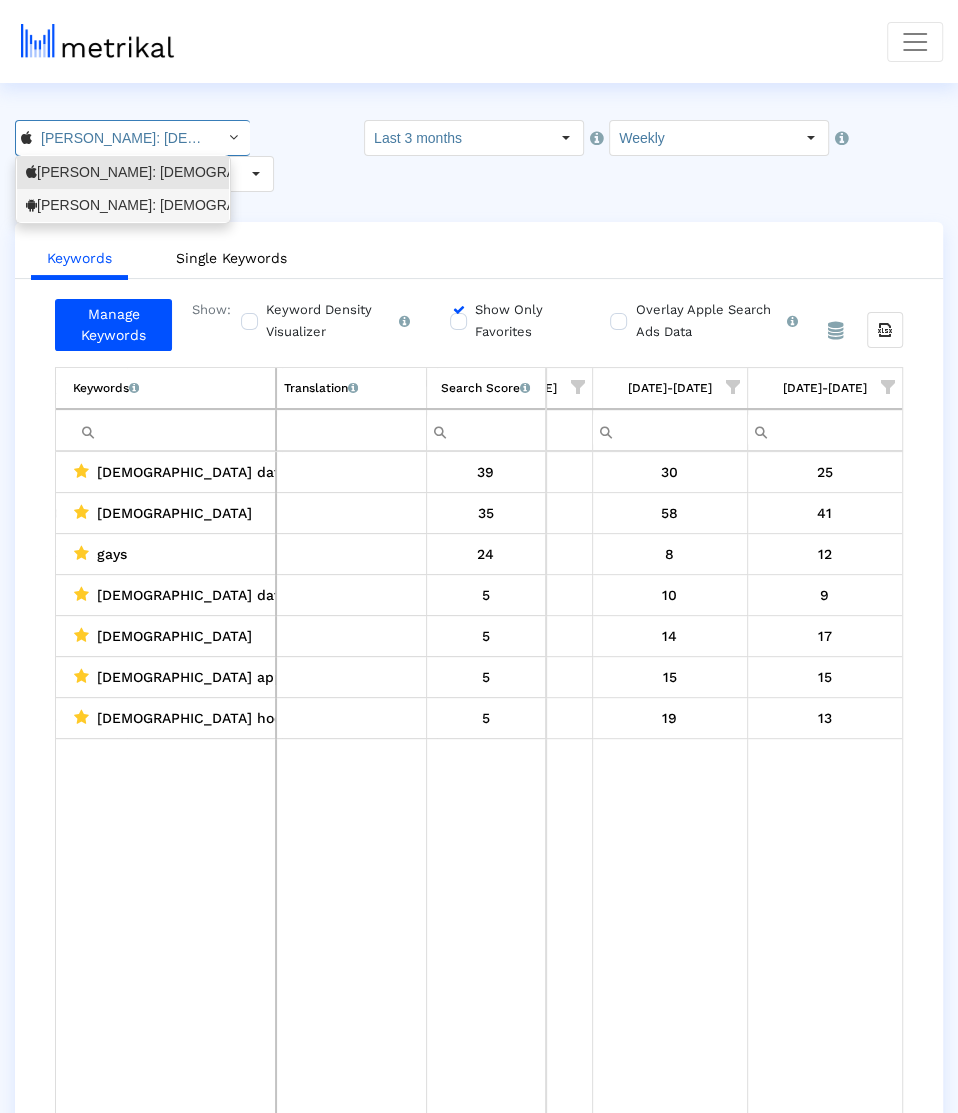 click on "Archer: Gay Dating & Gay Chat <com.archerapp.archer>" at bounding box center [123, 205] 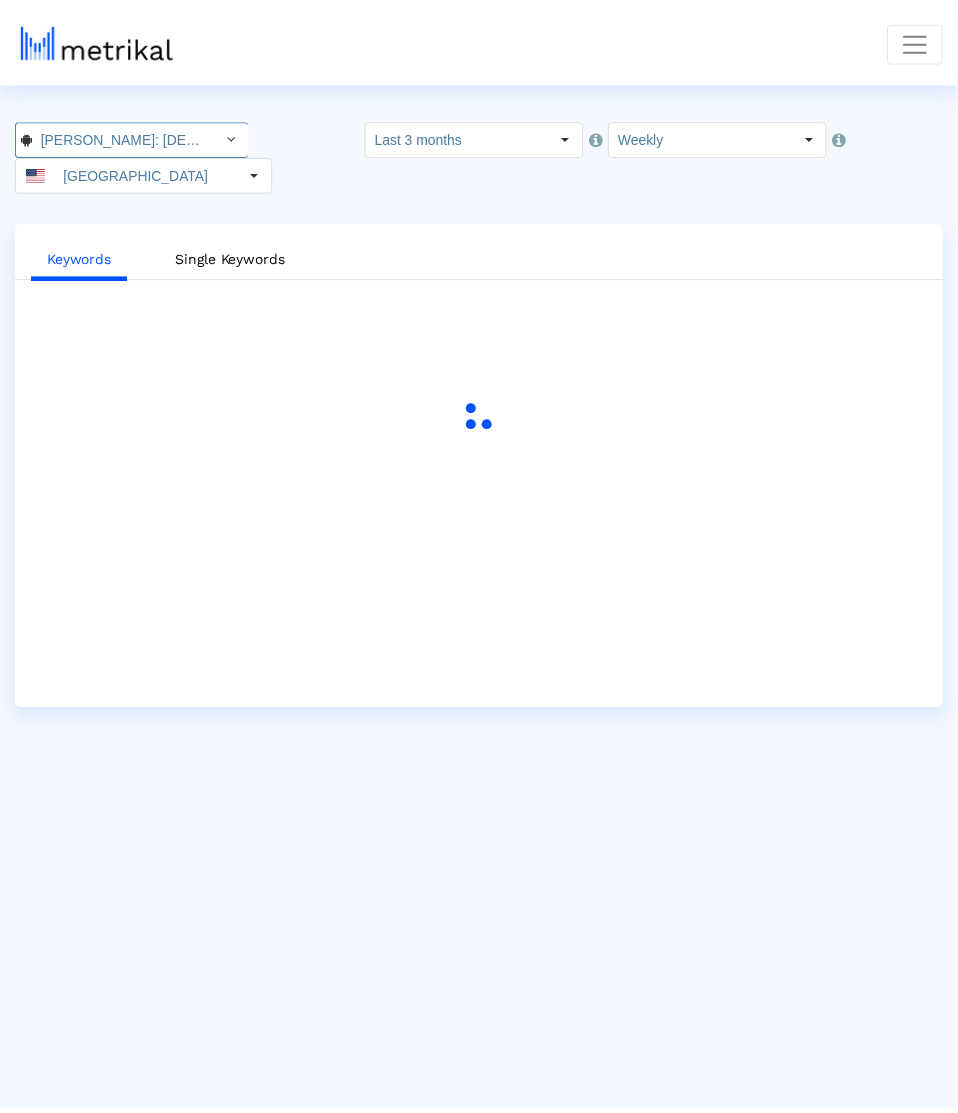 scroll, scrollTop: 0, scrollLeft: 210, axis: horizontal 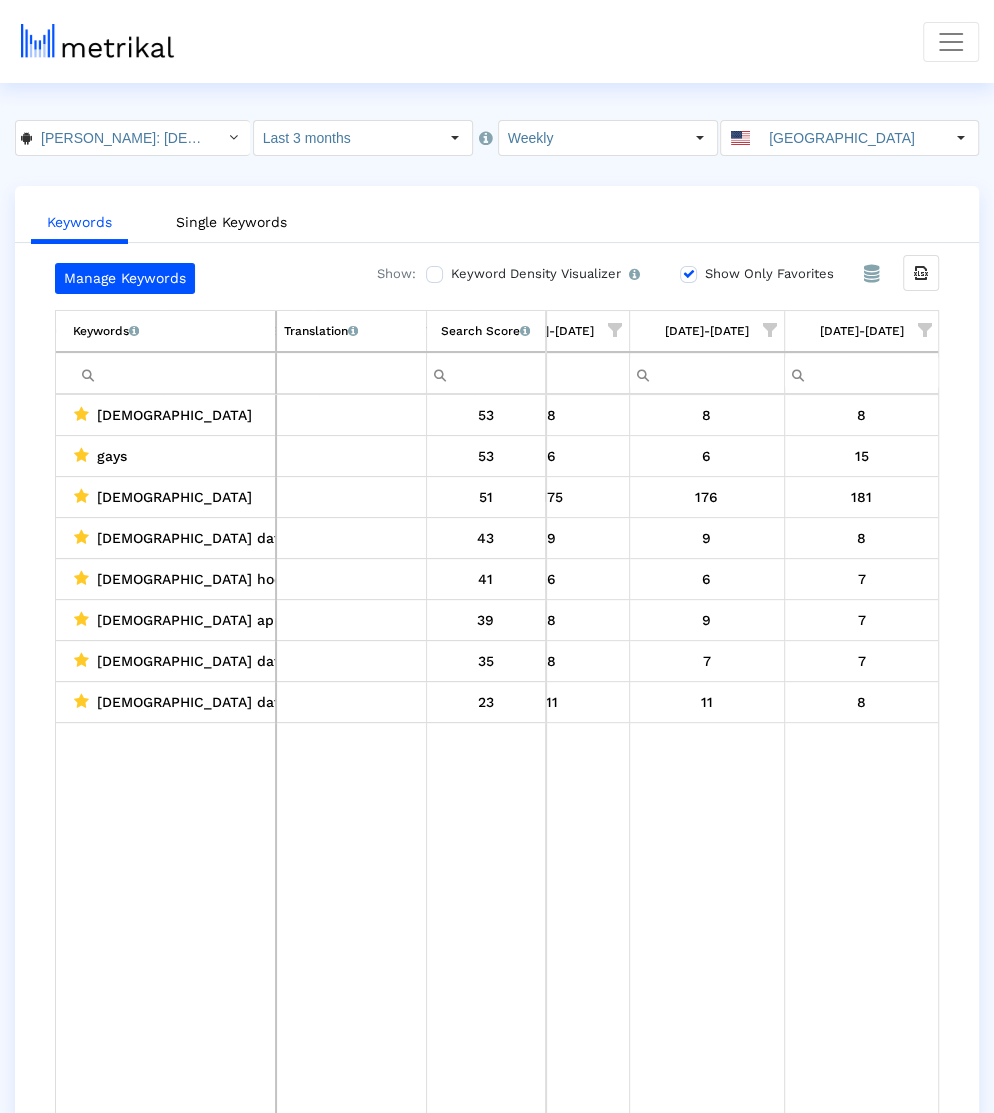 click on "Show Only Favorites" at bounding box center [686, 274] 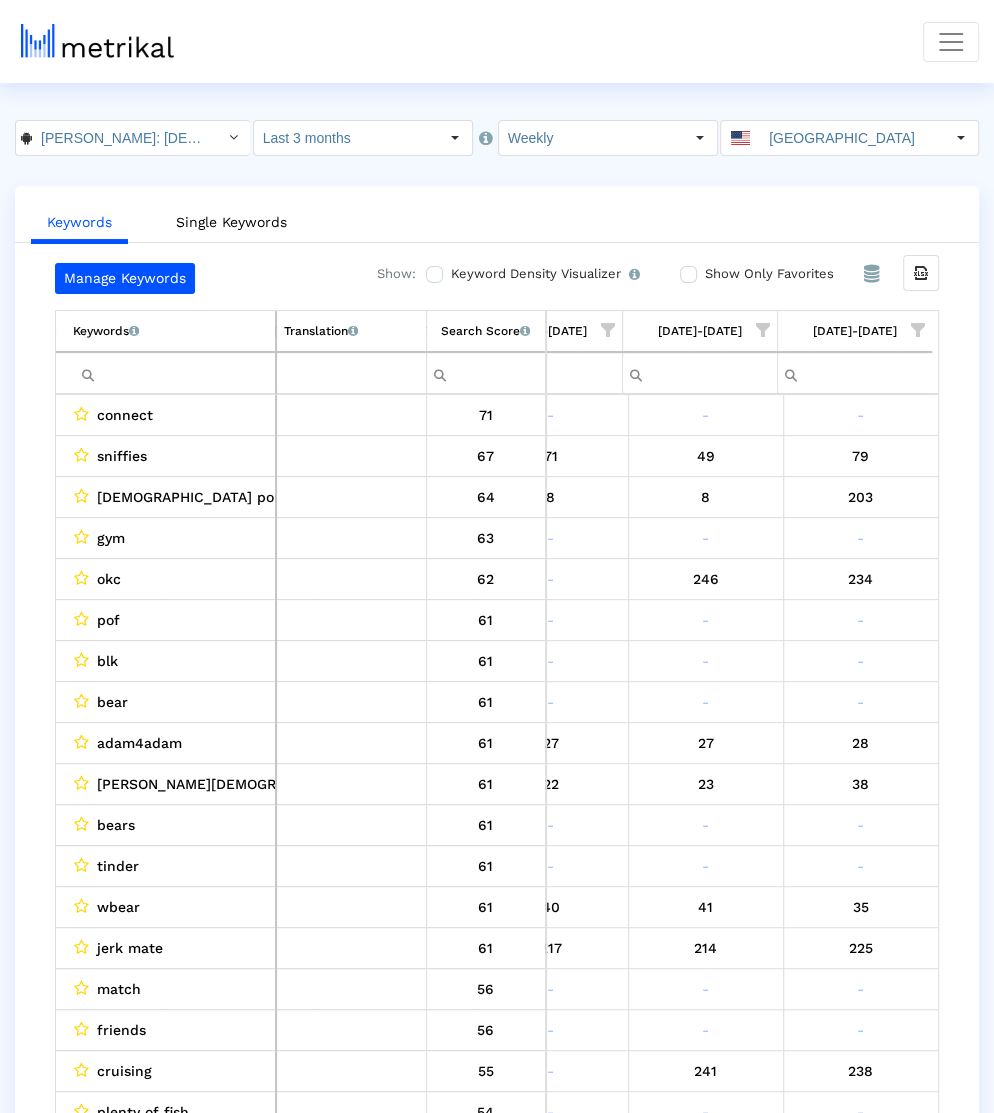 scroll, scrollTop: 0, scrollLeft: 1622, axis: horizontal 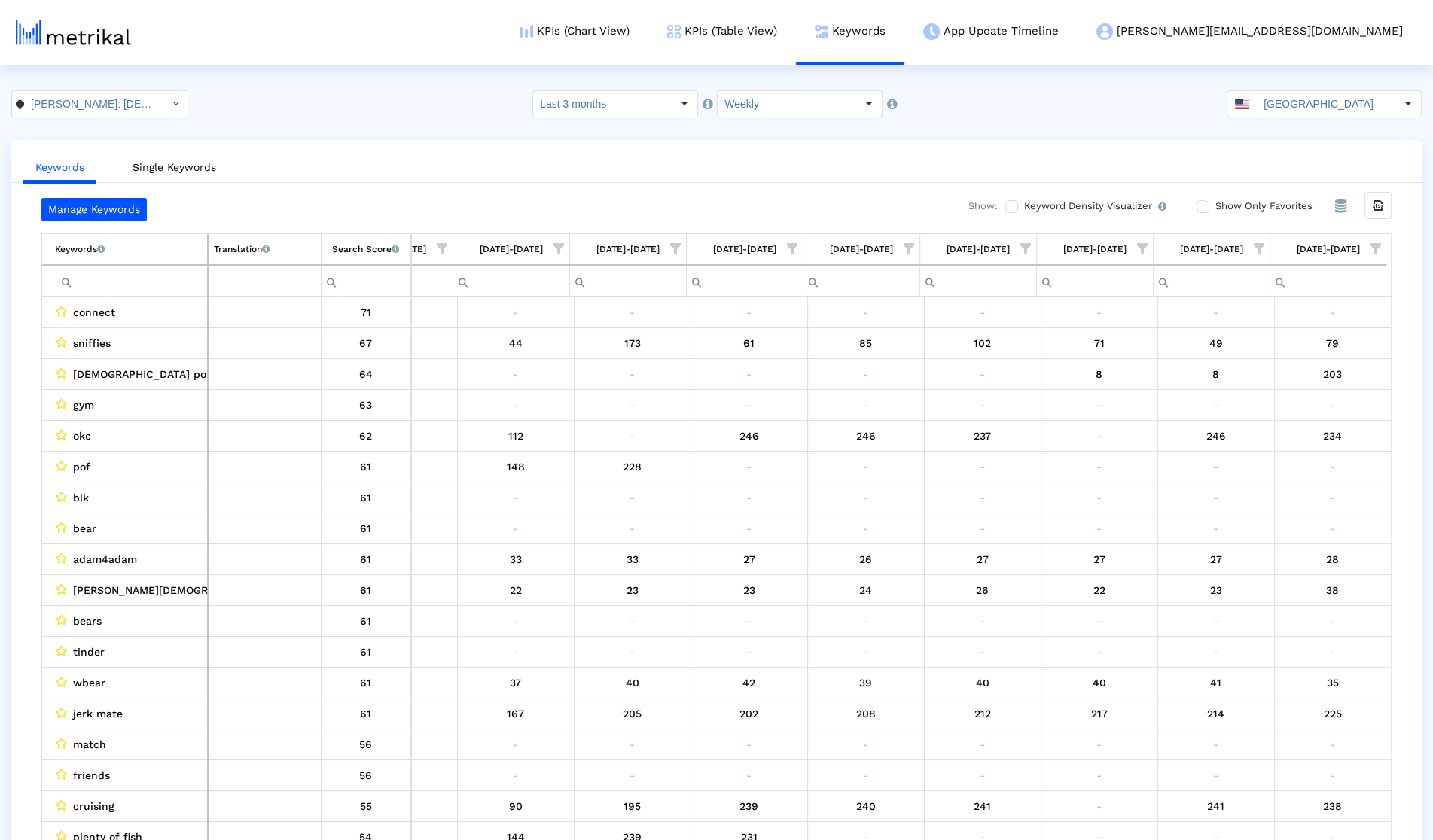 click at bounding box center (1259, 248) 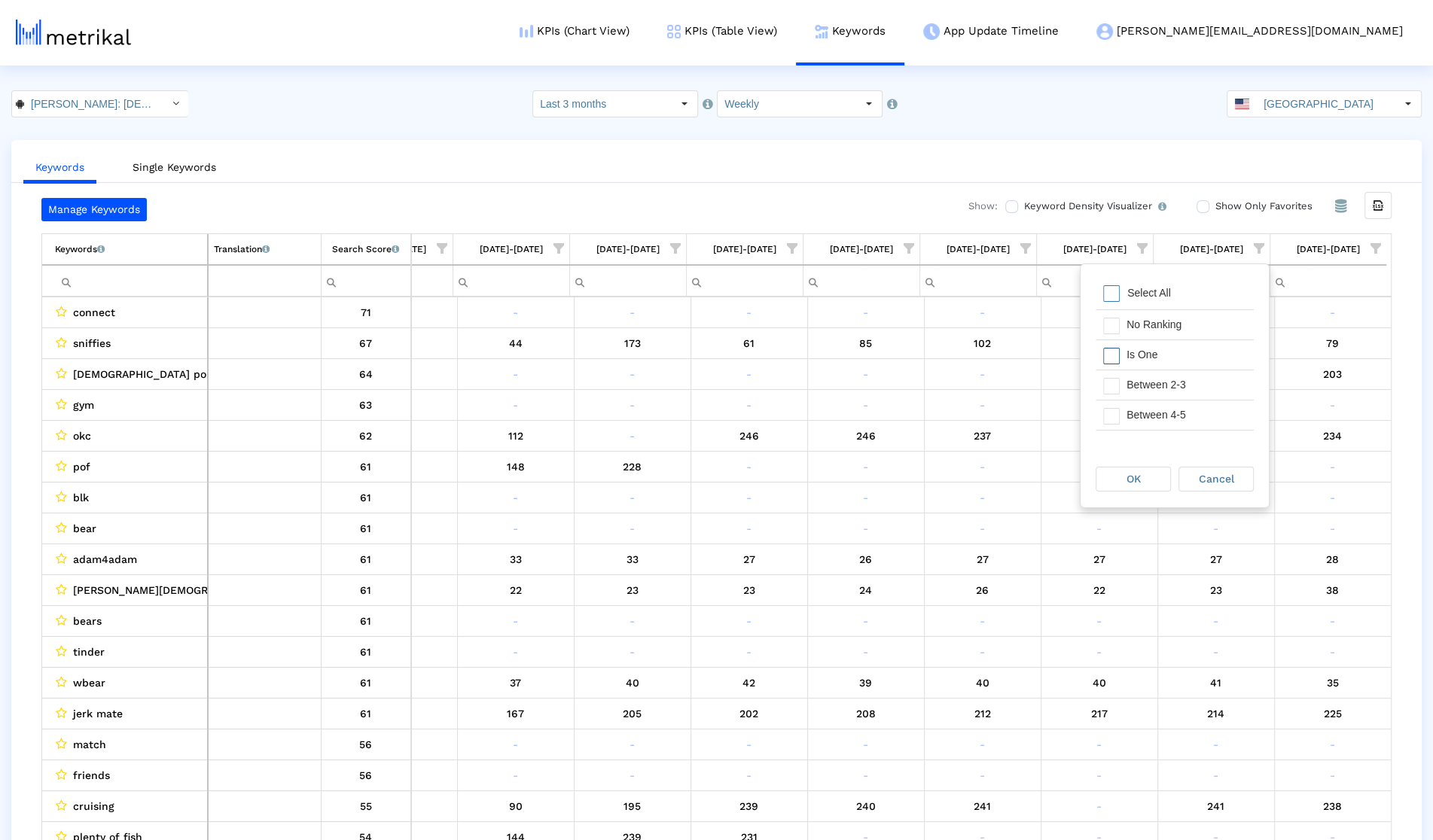 click on "Is One" at bounding box center (1186, 355) 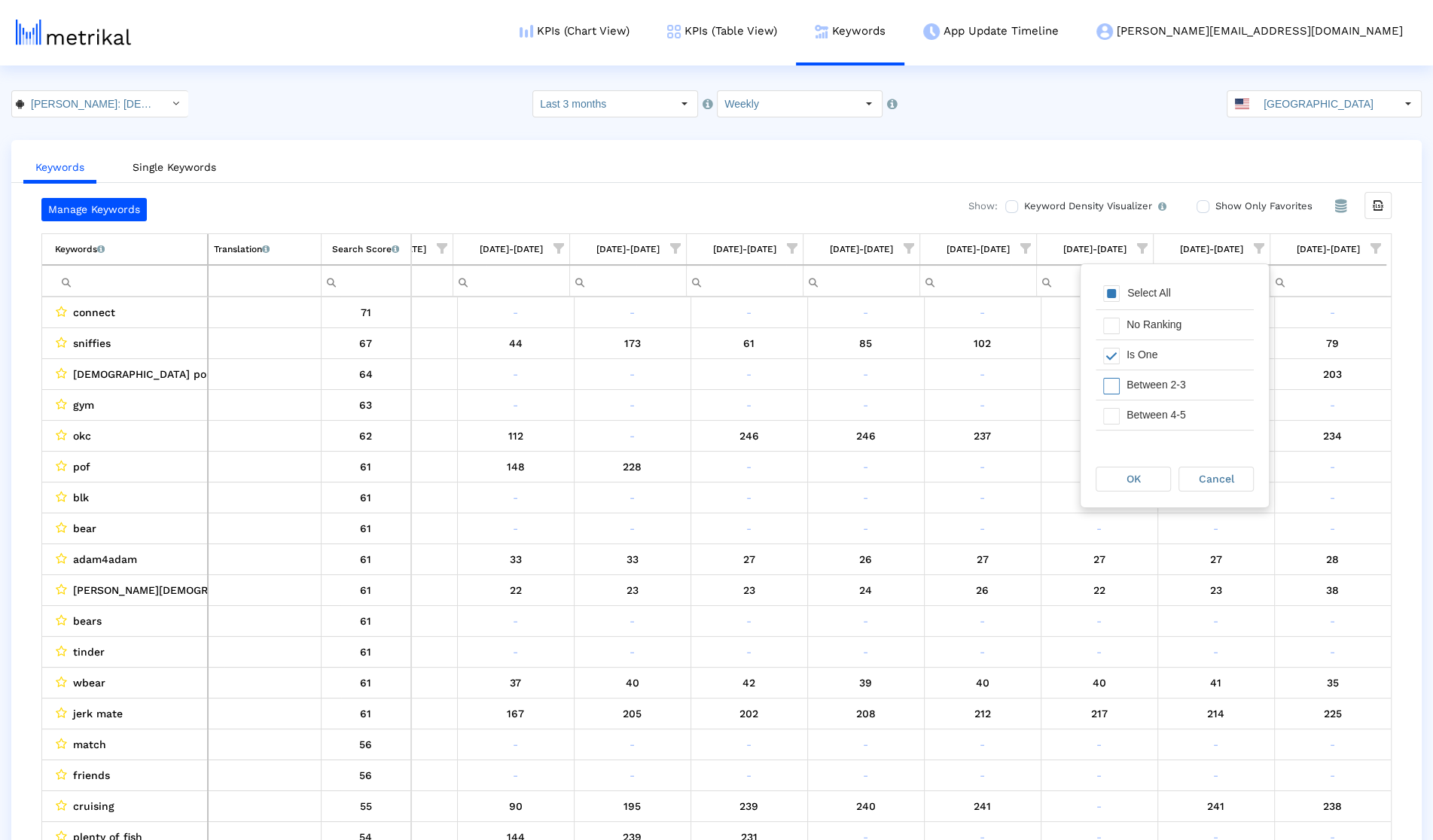 click on "Between 2-3" at bounding box center [1186, 385] 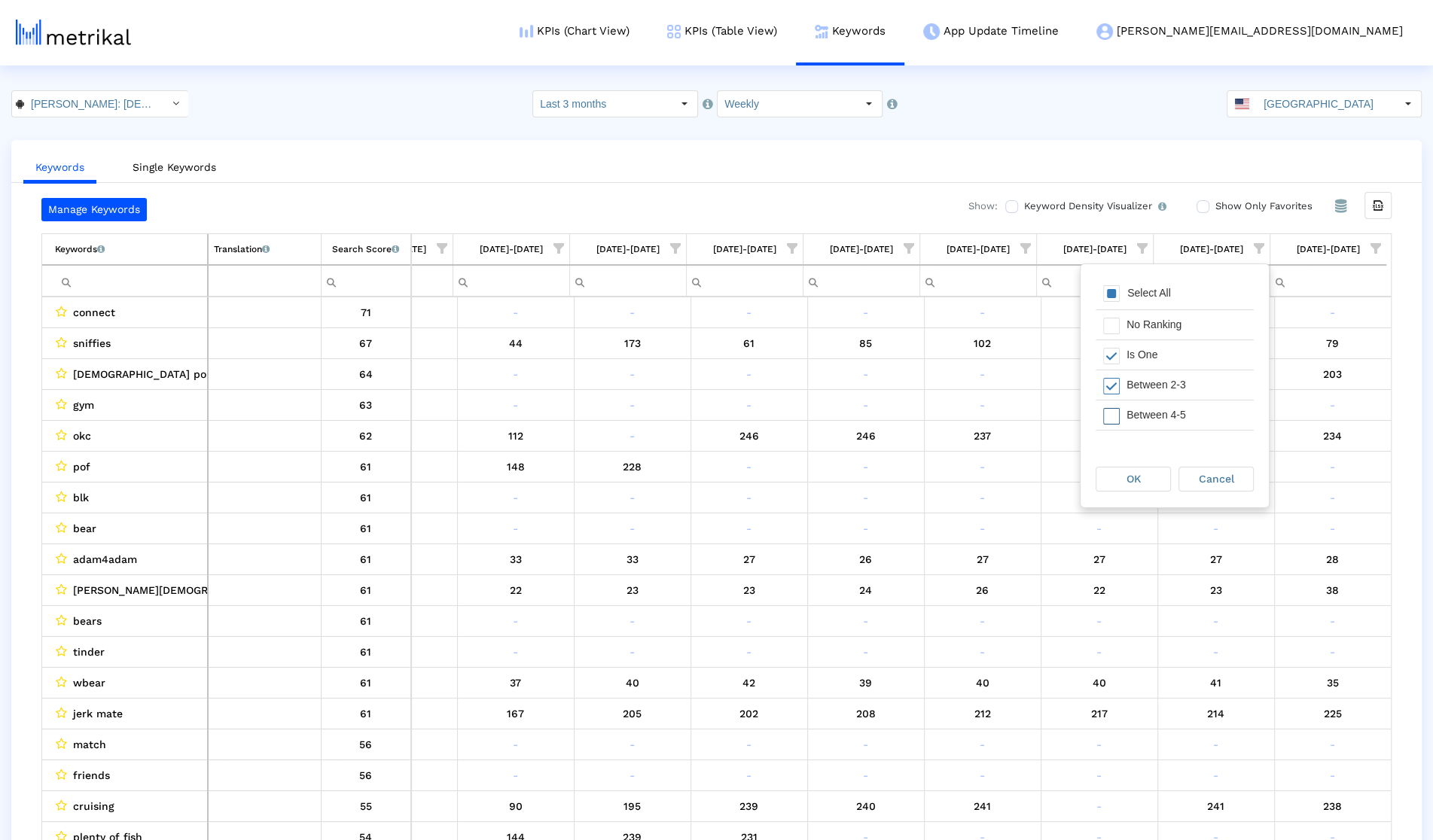 click on "Between 4-5" at bounding box center [1186, 415] 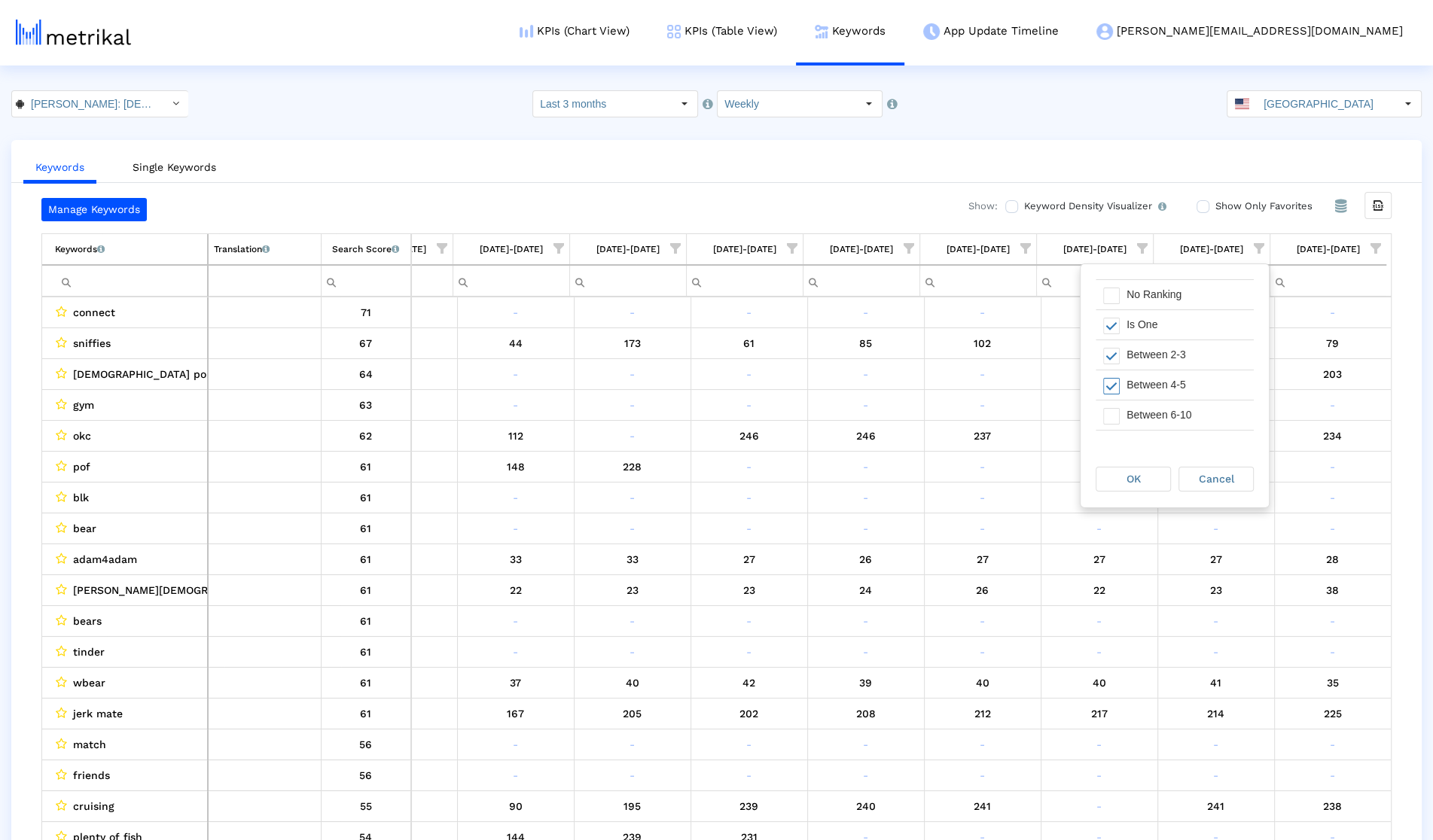 scroll, scrollTop: 29, scrollLeft: 0, axis: vertical 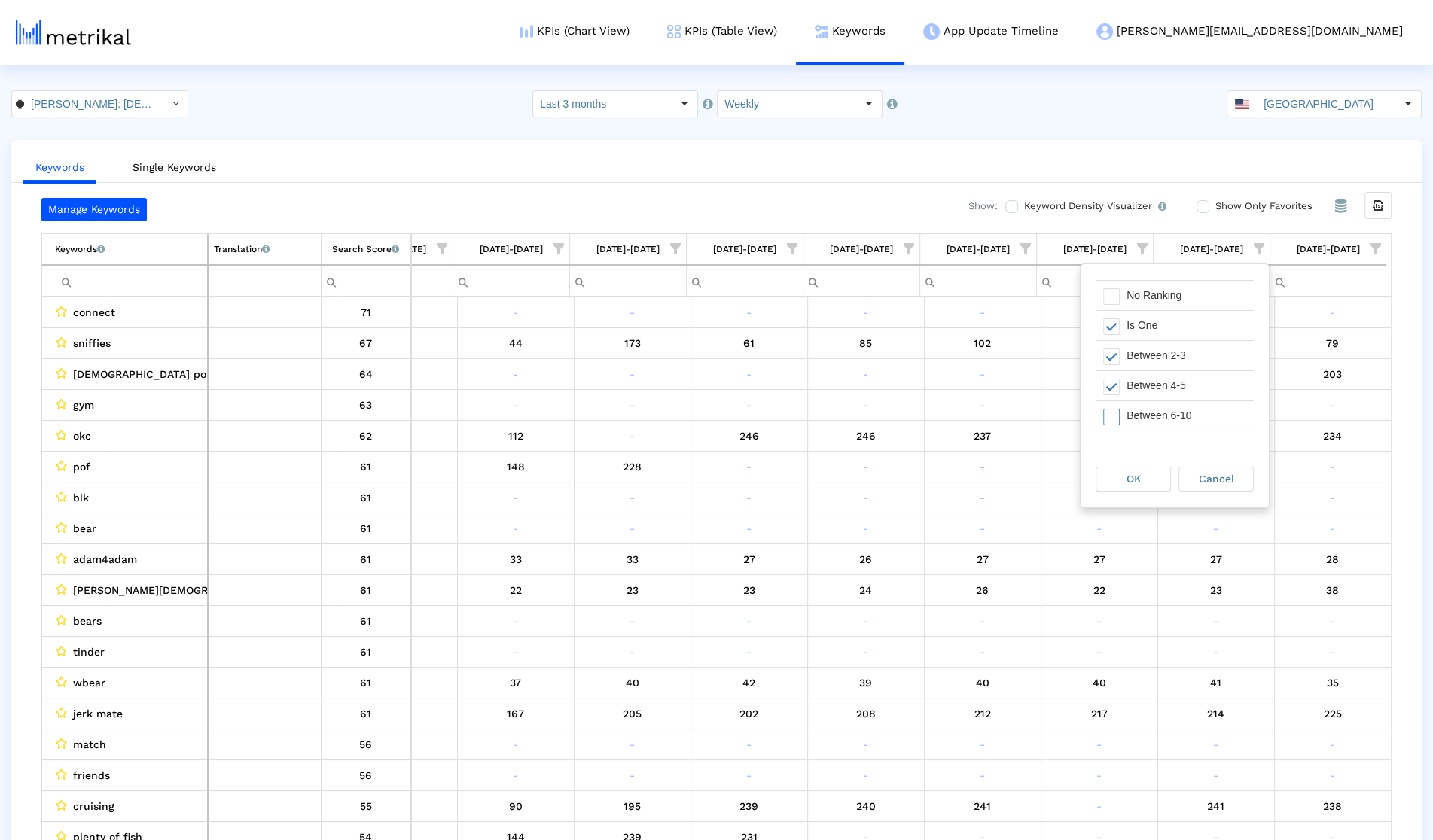 click on "Between 6-10" at bounding box center (1186, 415) 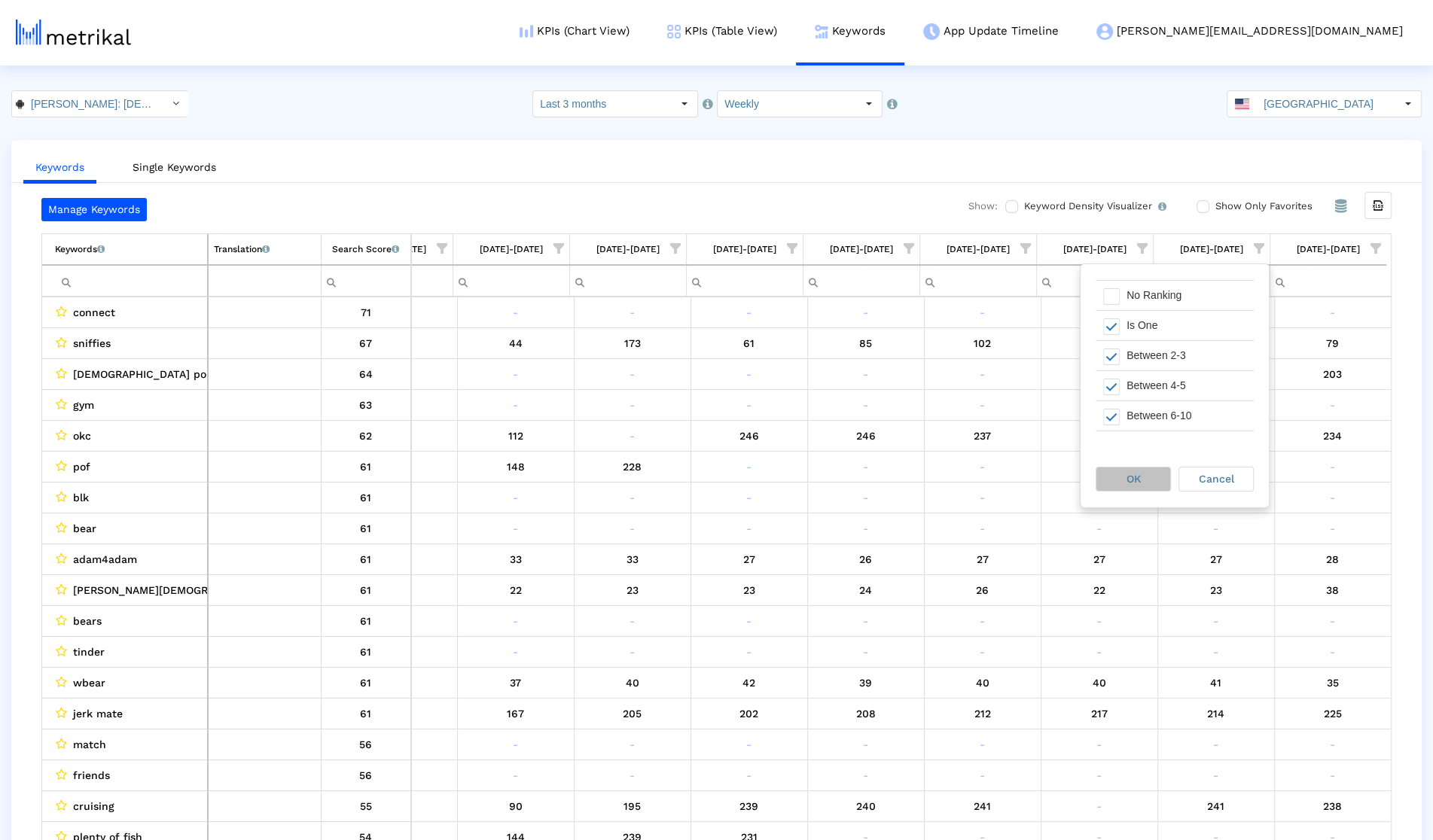 click on "OK" at bounding box center [1133, 479] 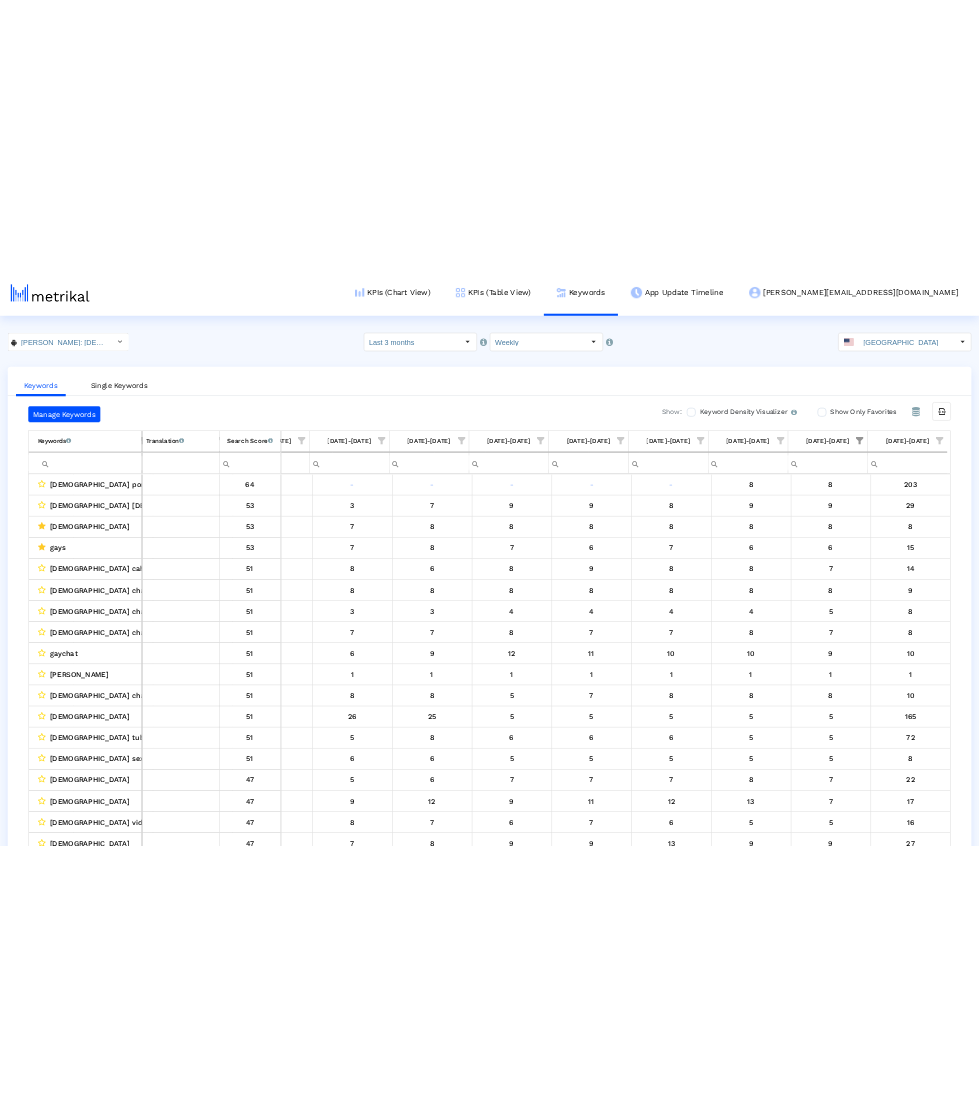 scroll, scrollTop: 38, scrollLeft: 0, axis: vertical 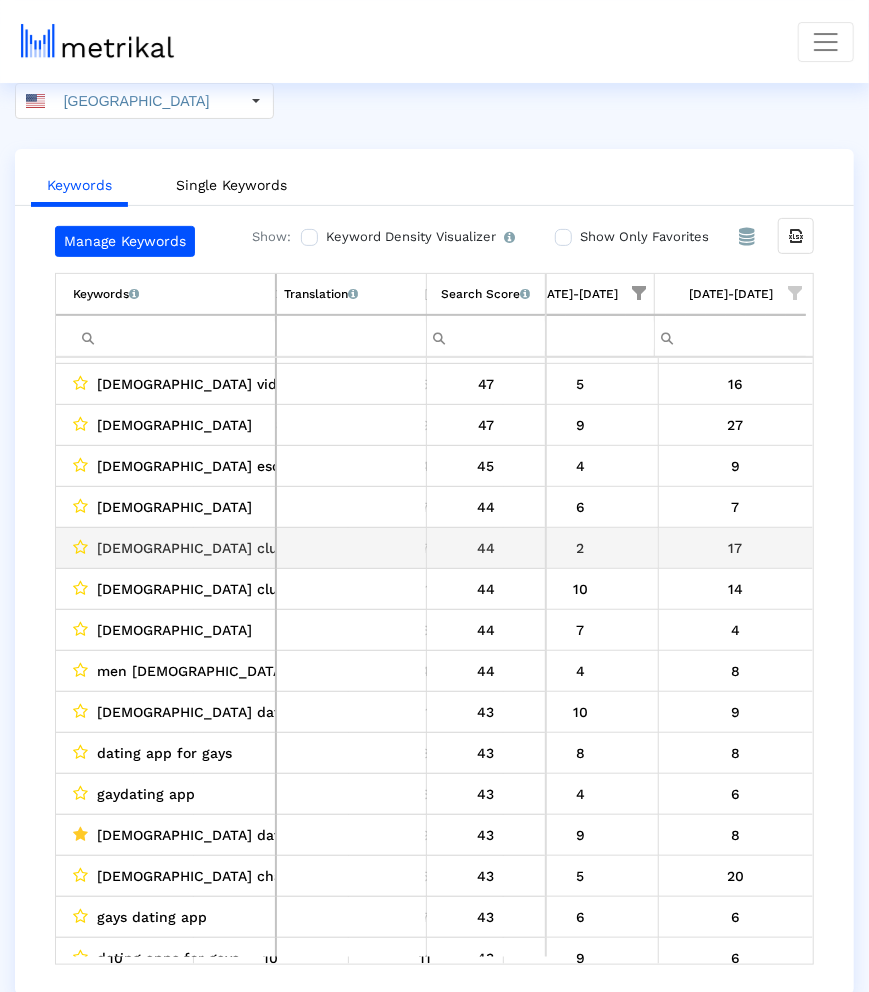click on "2" at bounding box center (581, 548) 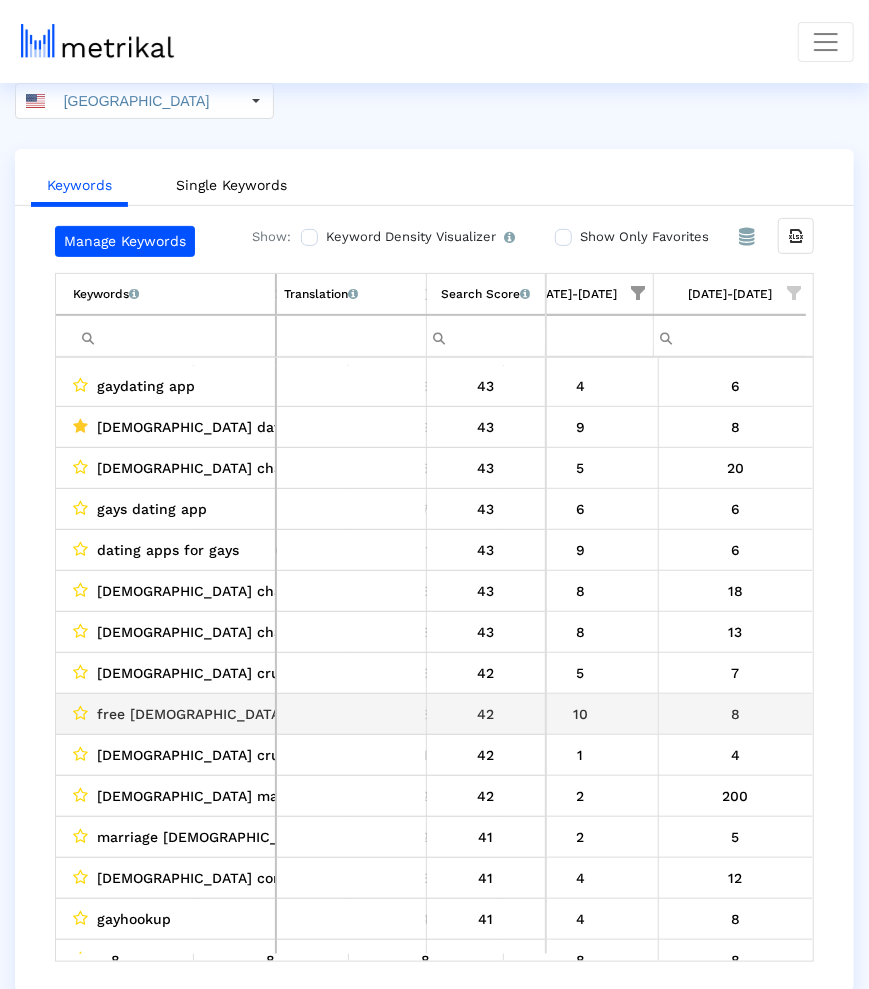 scroll, scrollTop: 1069, scrollLeft: 1753, axis: both 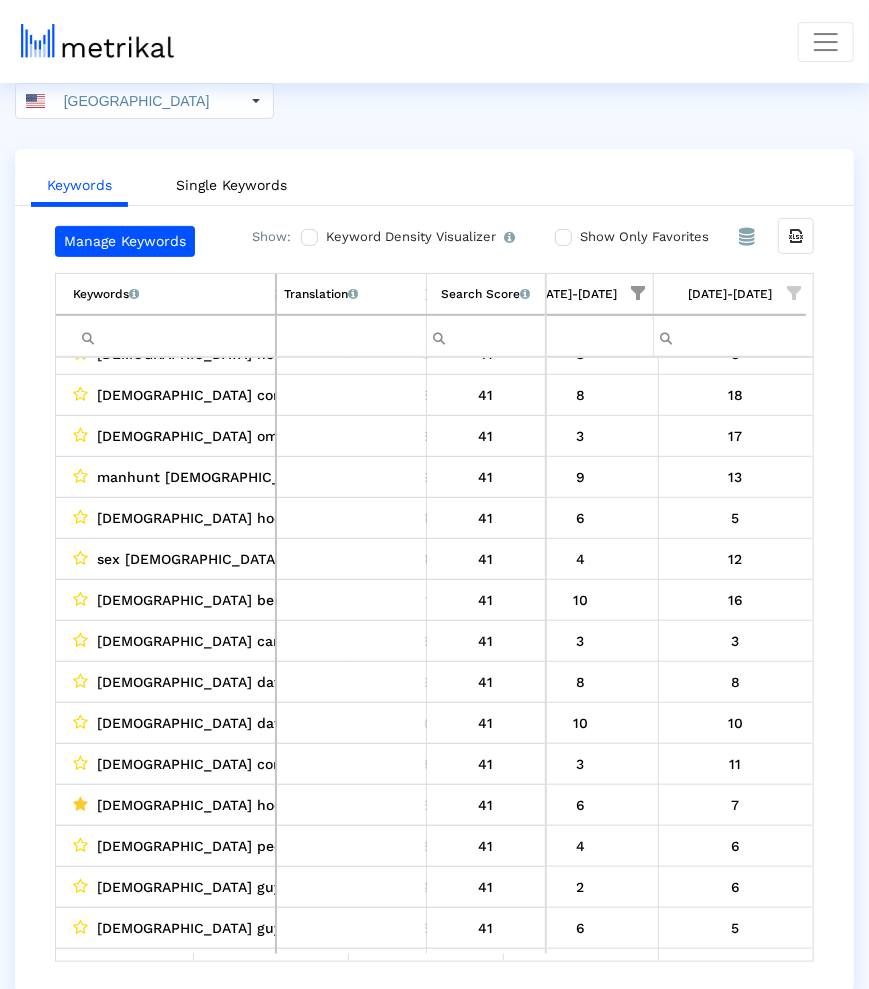 click at bounding box center (174, 336) 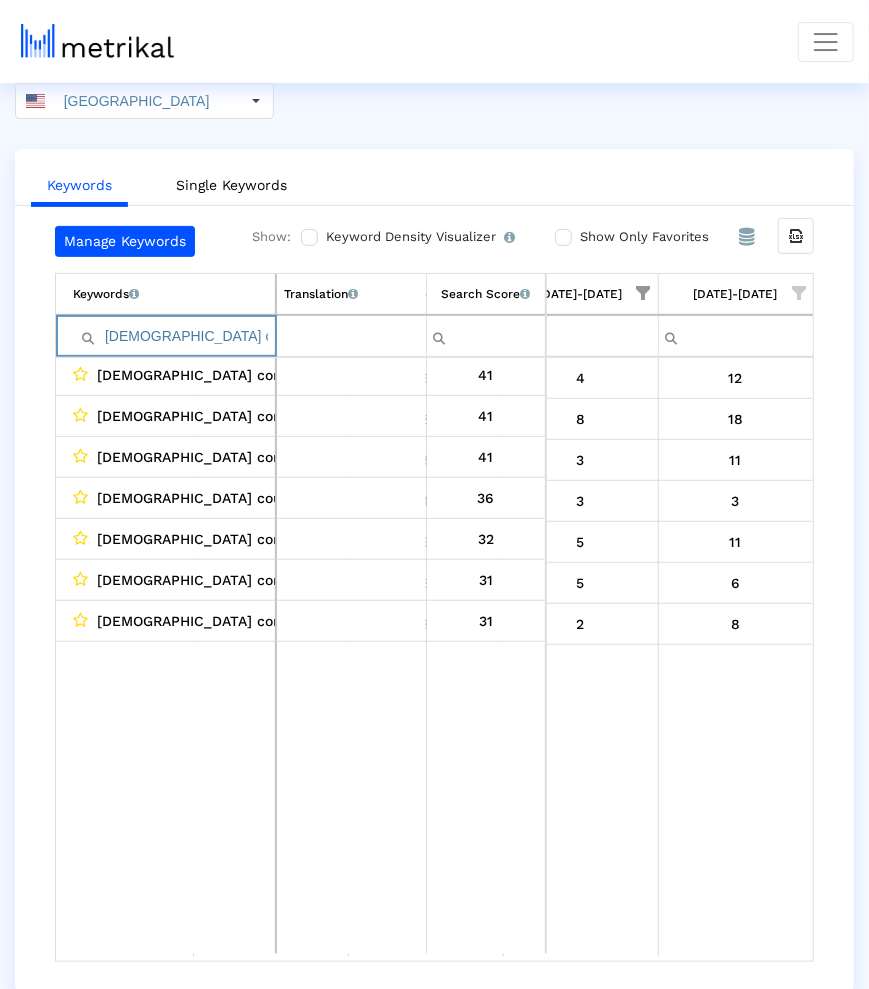 scroll, scrollTop: 0, scrollLeft: 1747, axis: horizontal 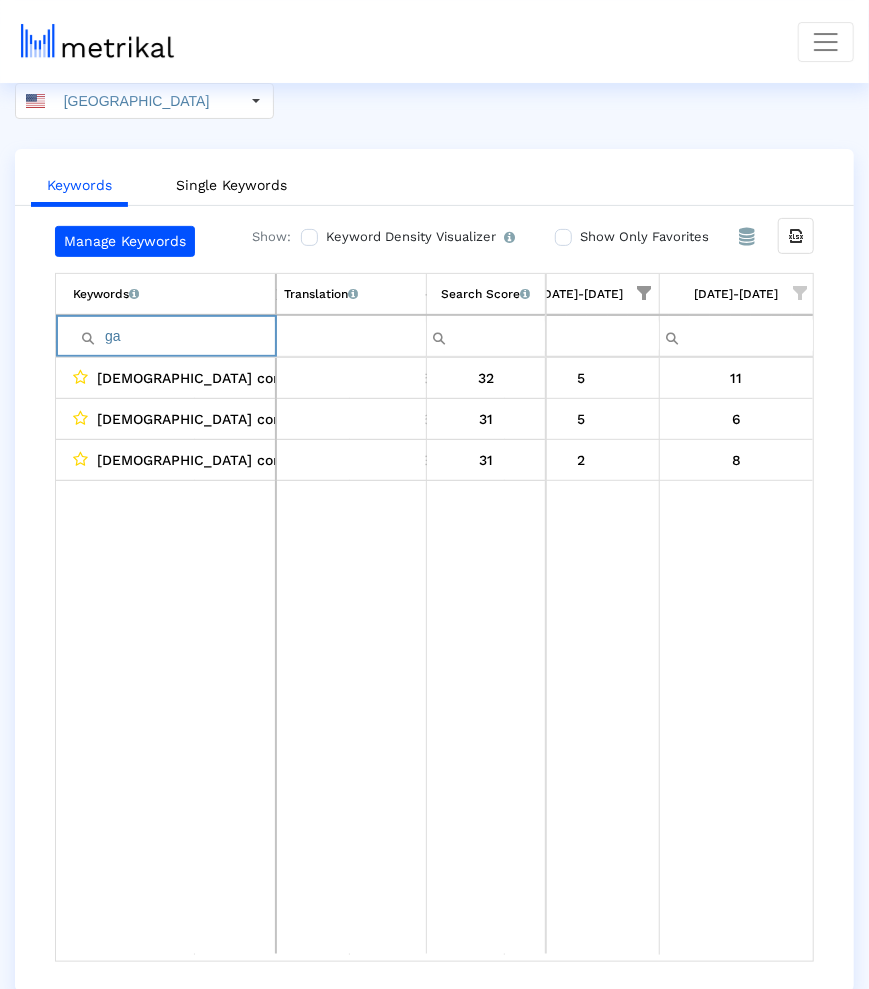 type on "g" 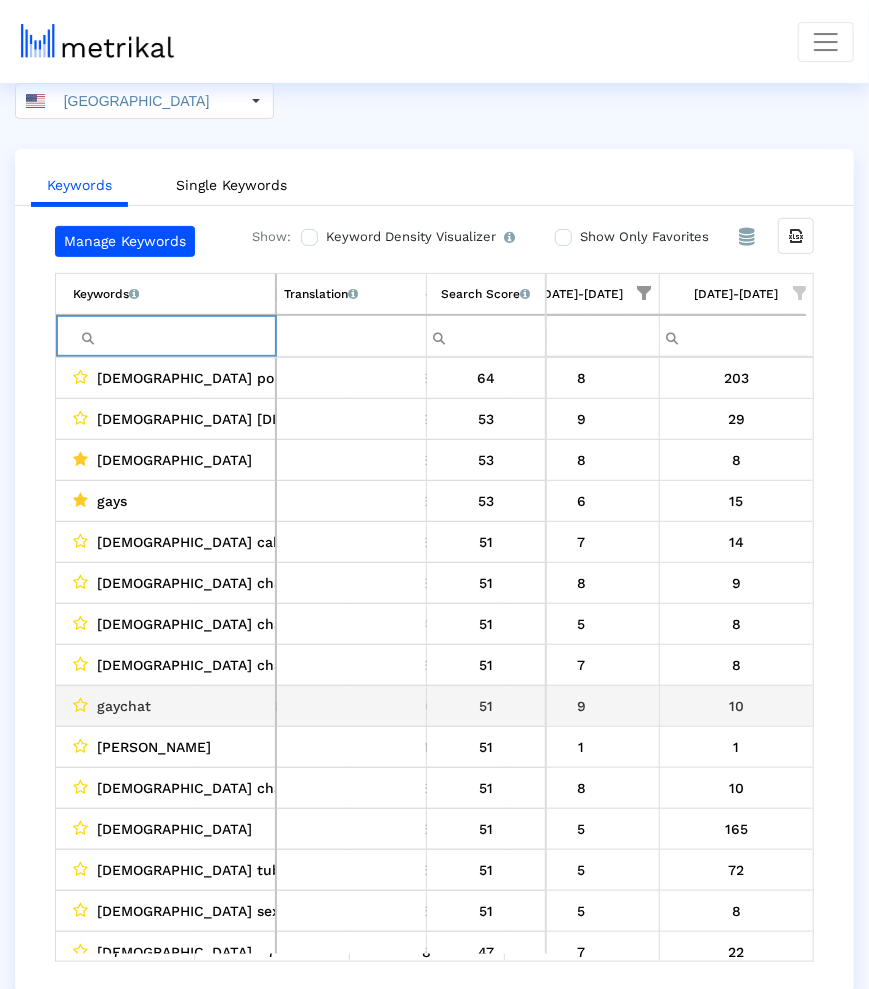 scroll, scrollTop: 34, scrollLeft: 1747, axis: both 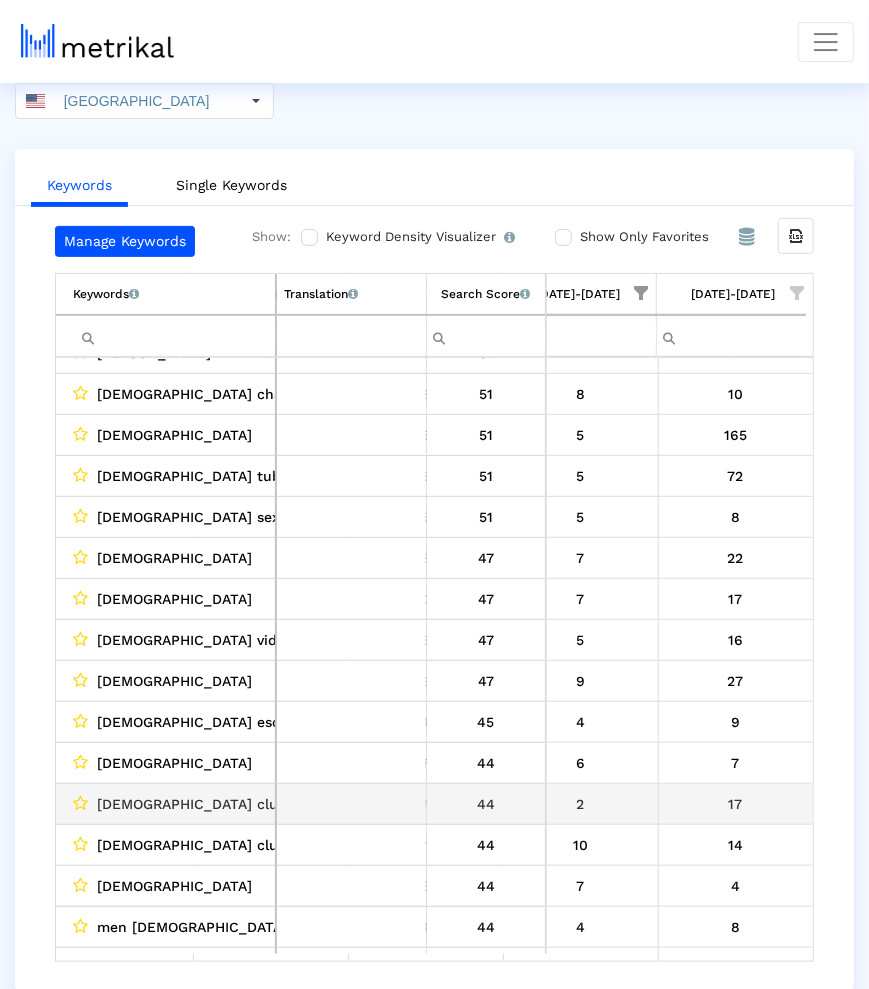 click on "17" at bounding box center (736, 804) 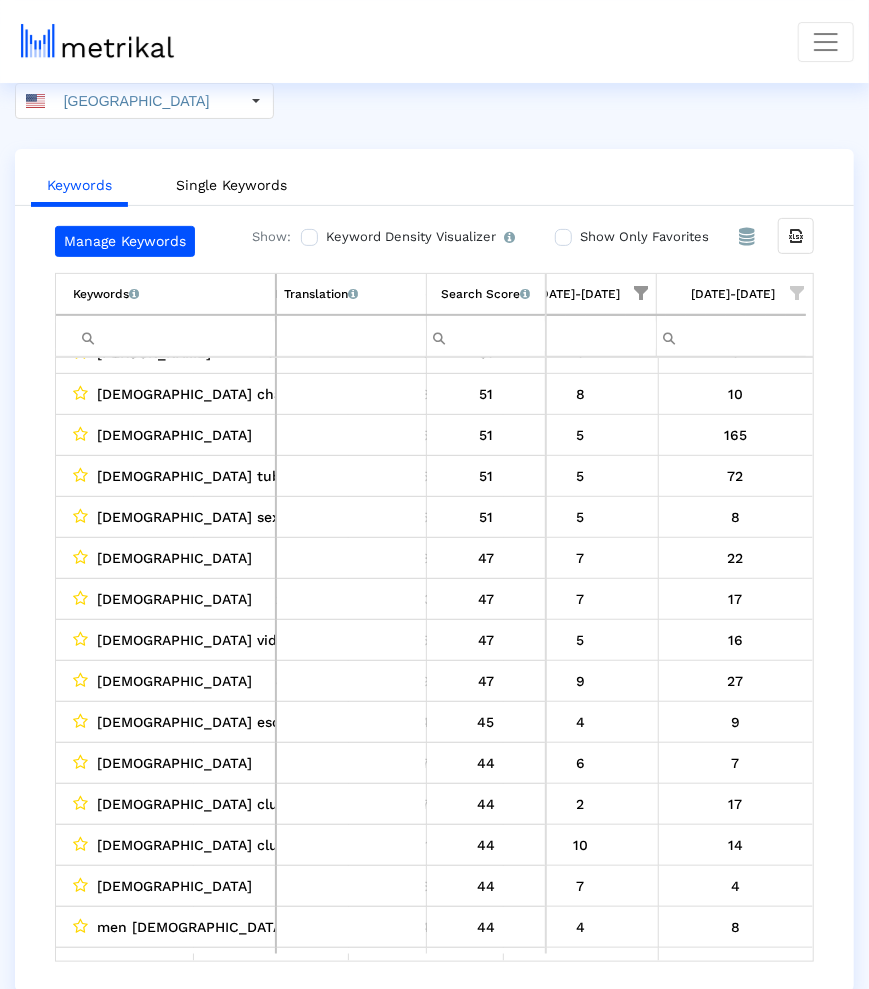 click at bounding box center [174, 336] 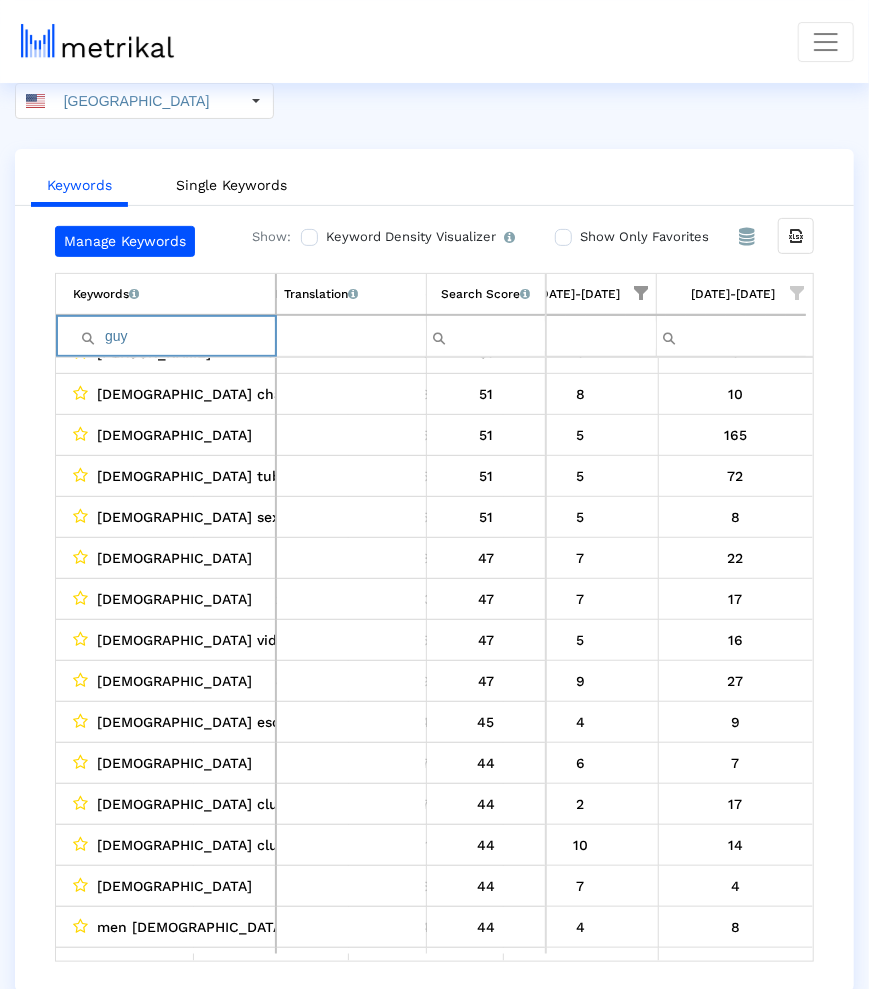 type on "guys" 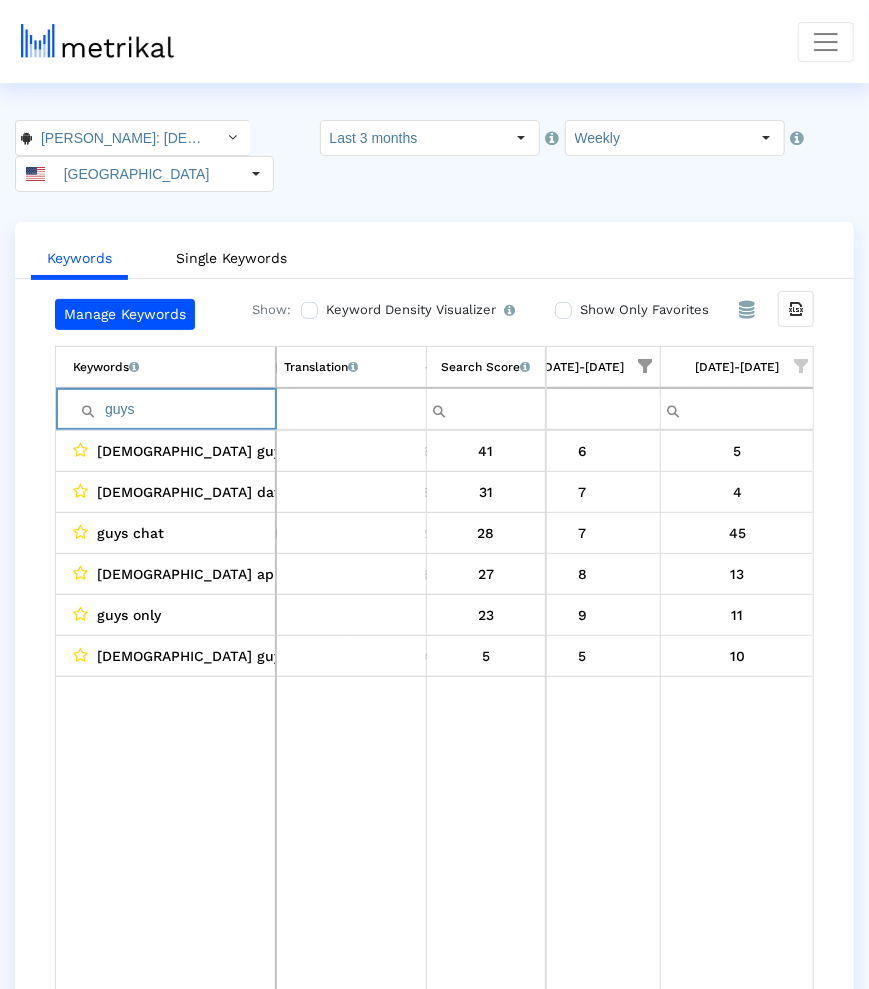click on "guys" at bounding box center [174, 409] 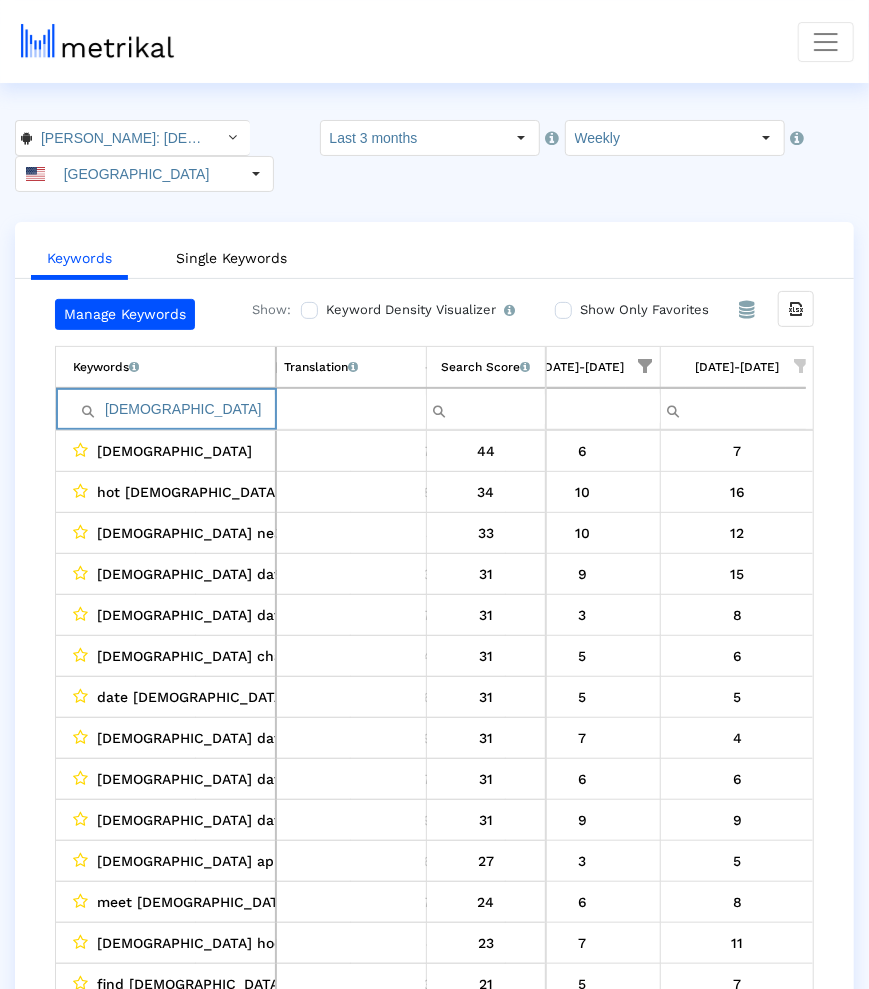 type on "gay men" 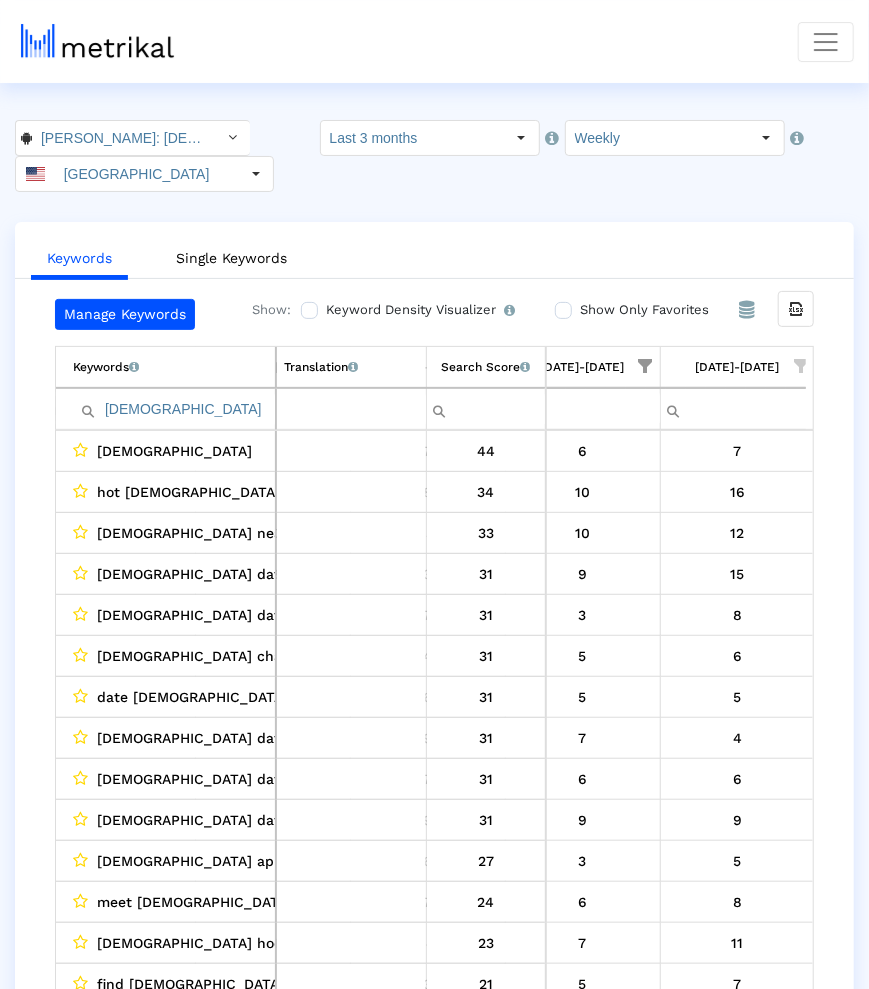 click at bounding box center [646, 366] 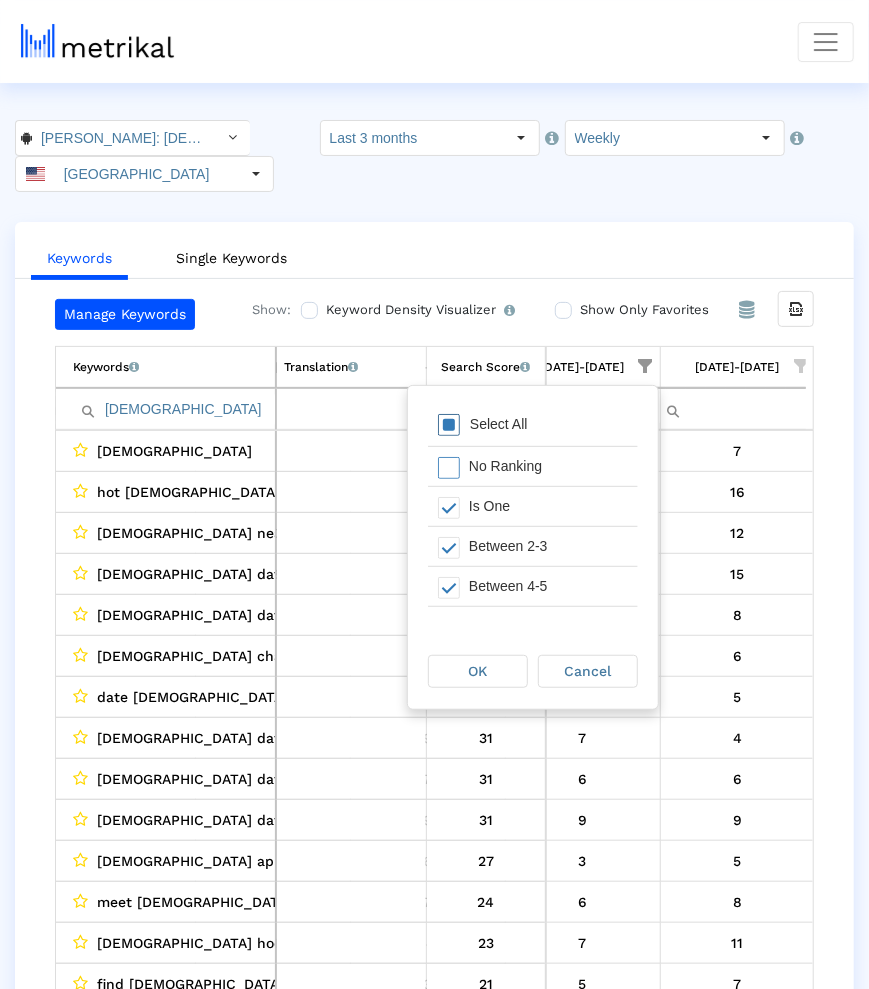 click on "Select All" at bounding box center (499, 424) 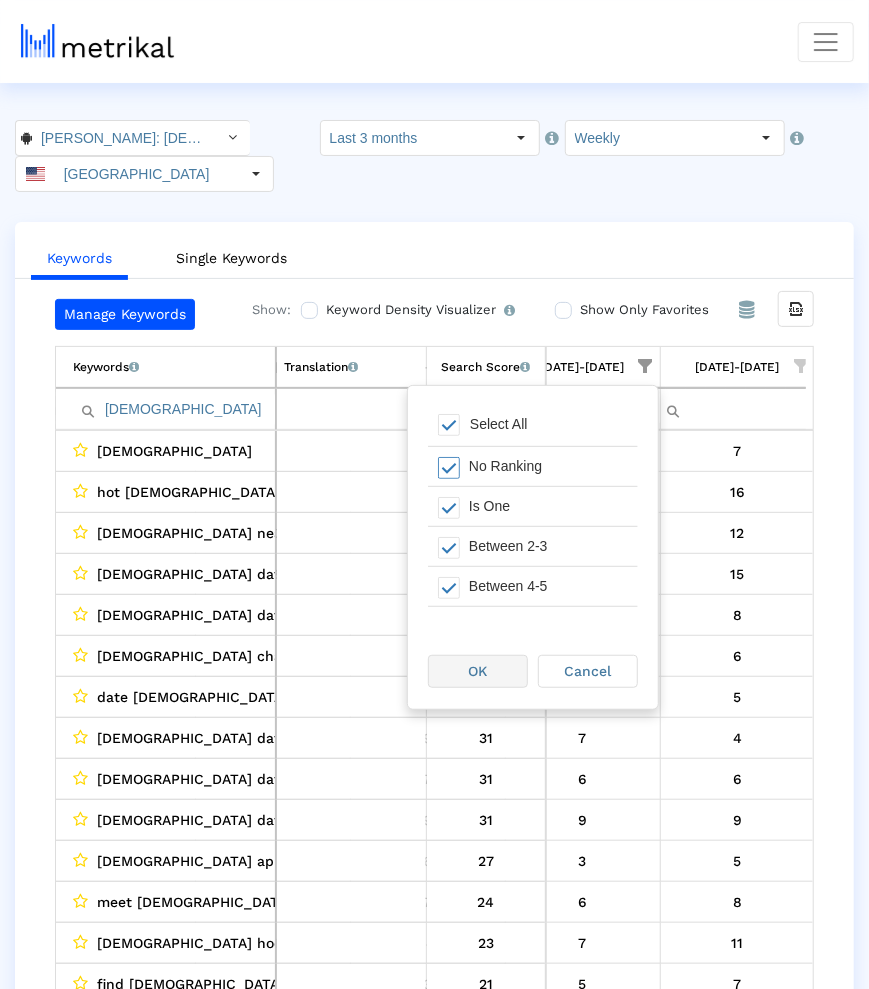 click on "OK" at bounding box center (478, 671) 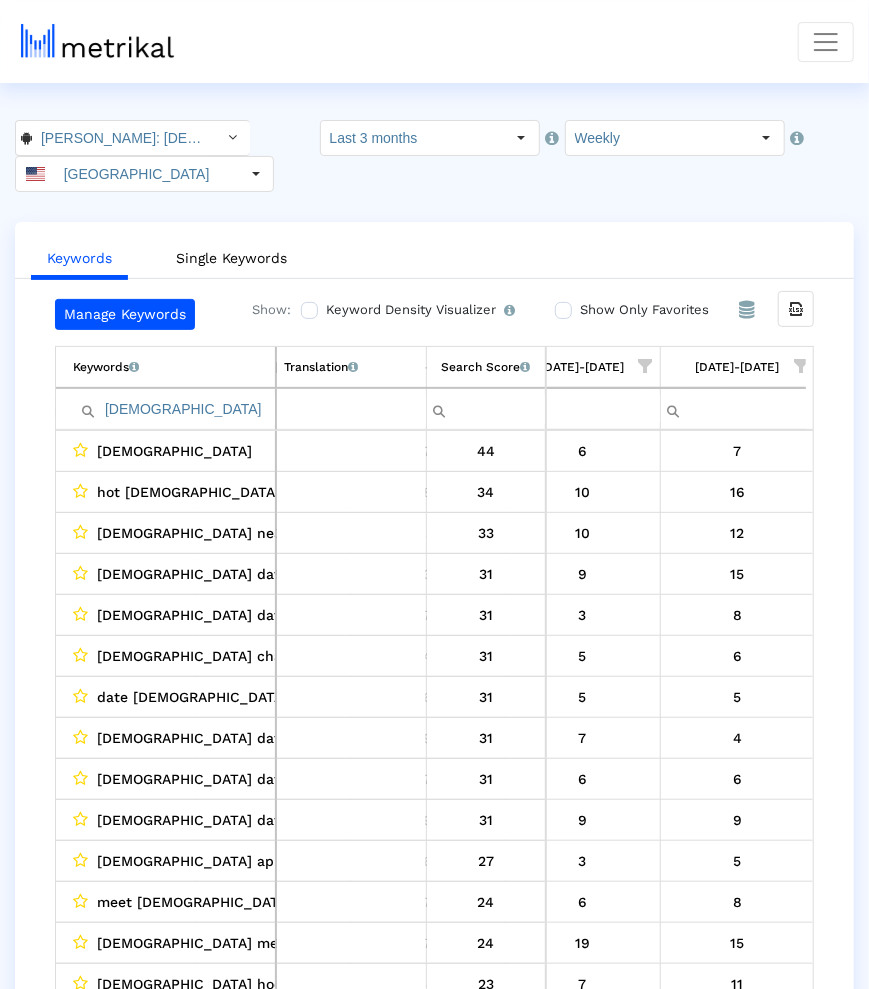 click at bounding box center (801, 366) 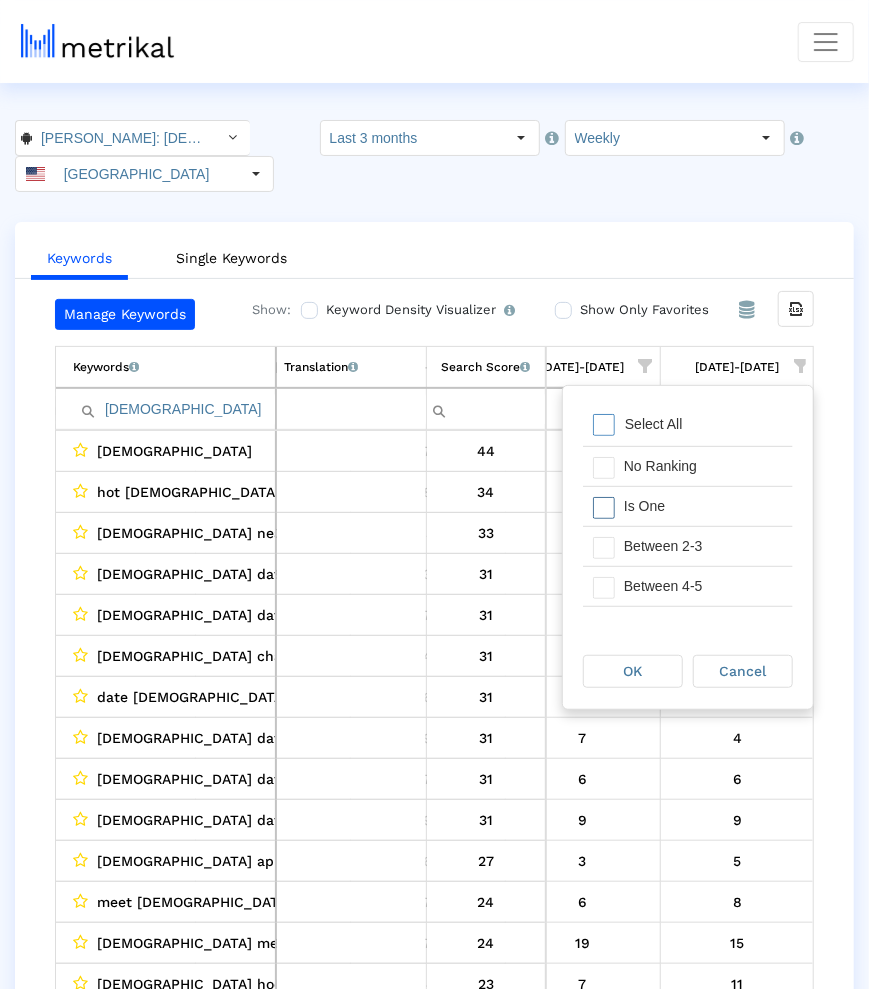 click on "Is One" at bounding box center (703, 506) 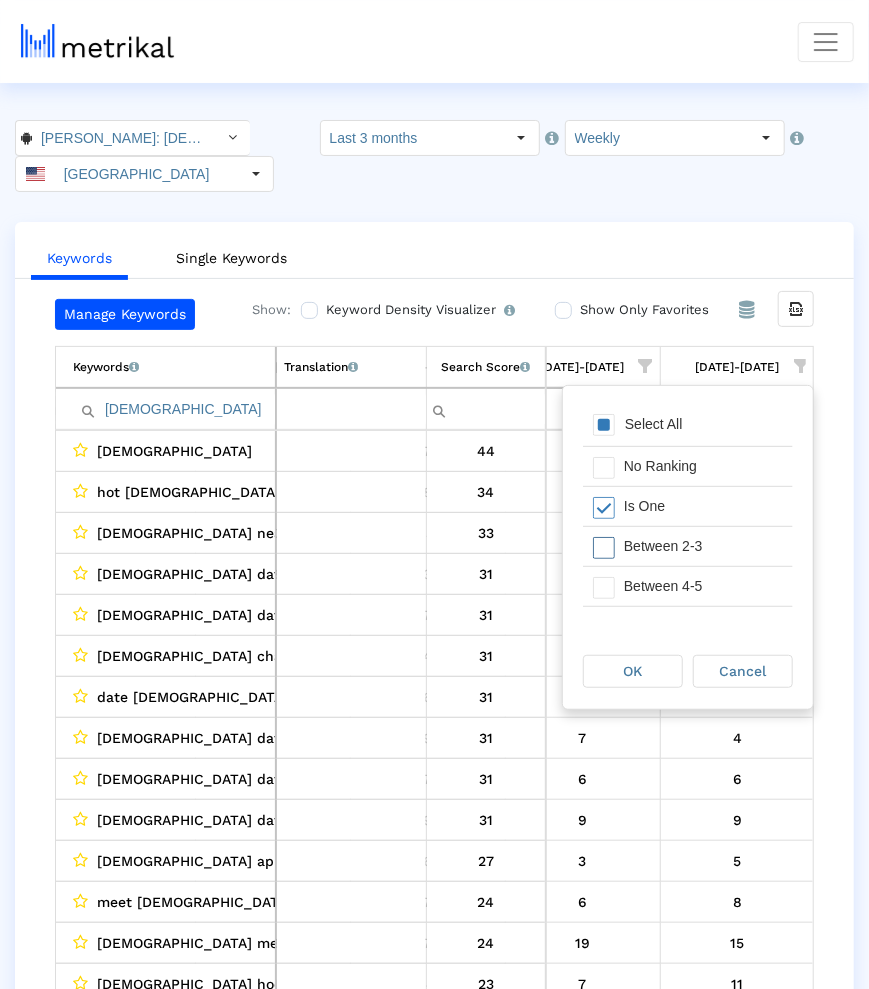 click on "Between 2-3" at bounding box center (703, 546) 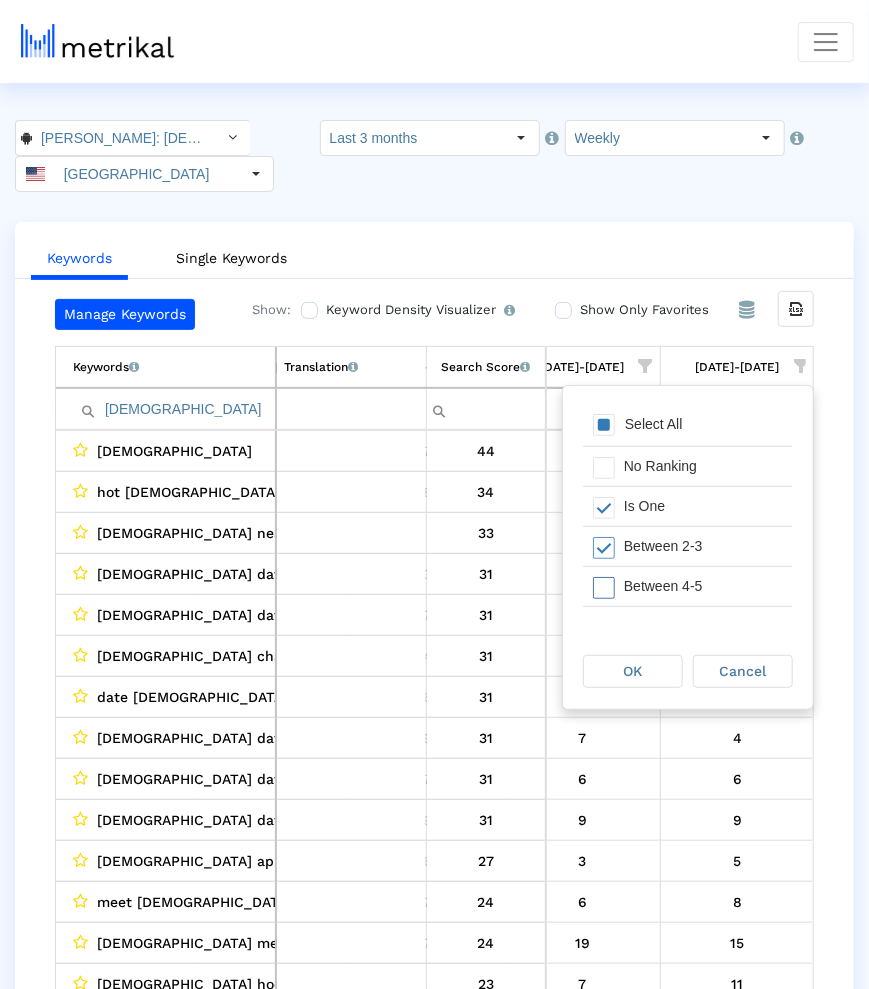 click on "Between 4-5" at bounding box center [703, 586] 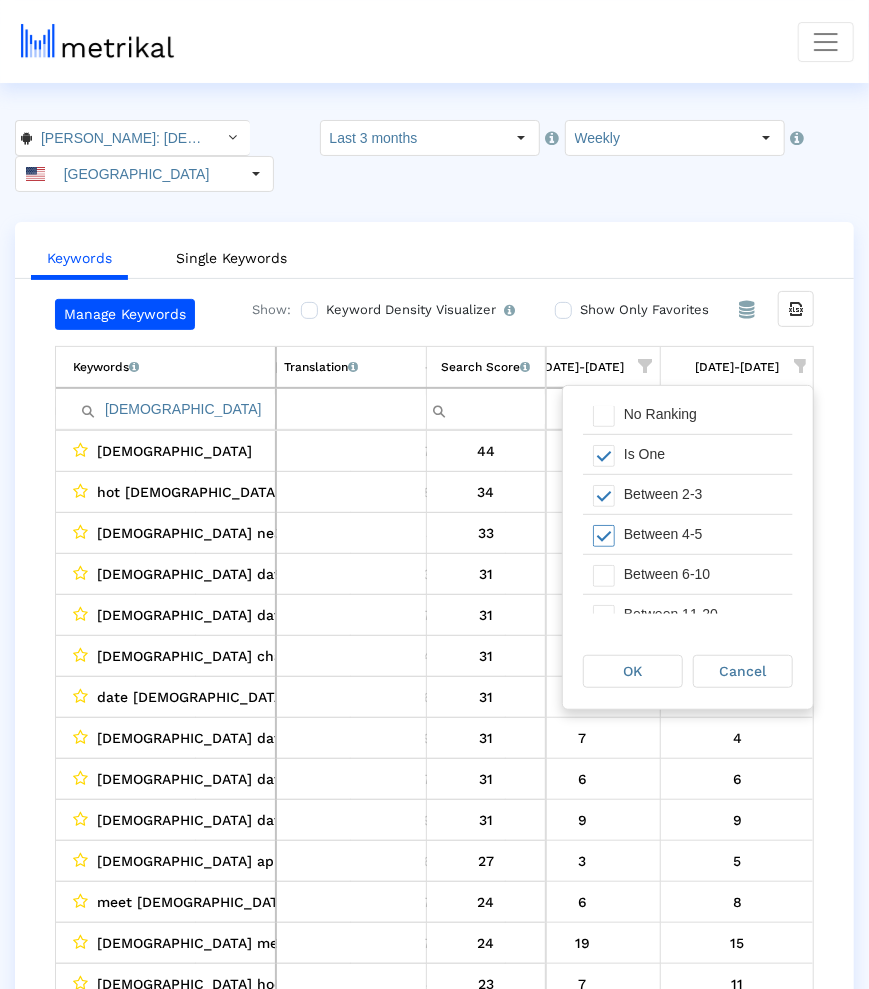 click on "Between 6-10" at bounding box center [703, 574] 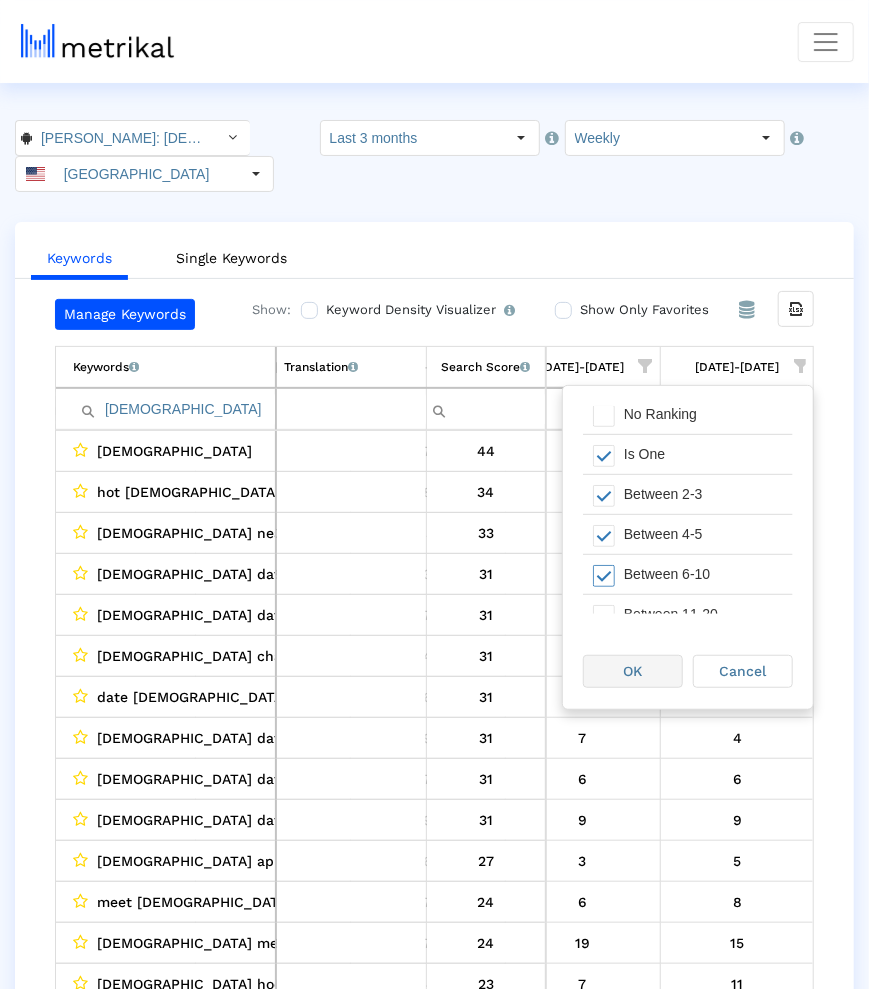 click on "OK" at bounding box center (633, 671) 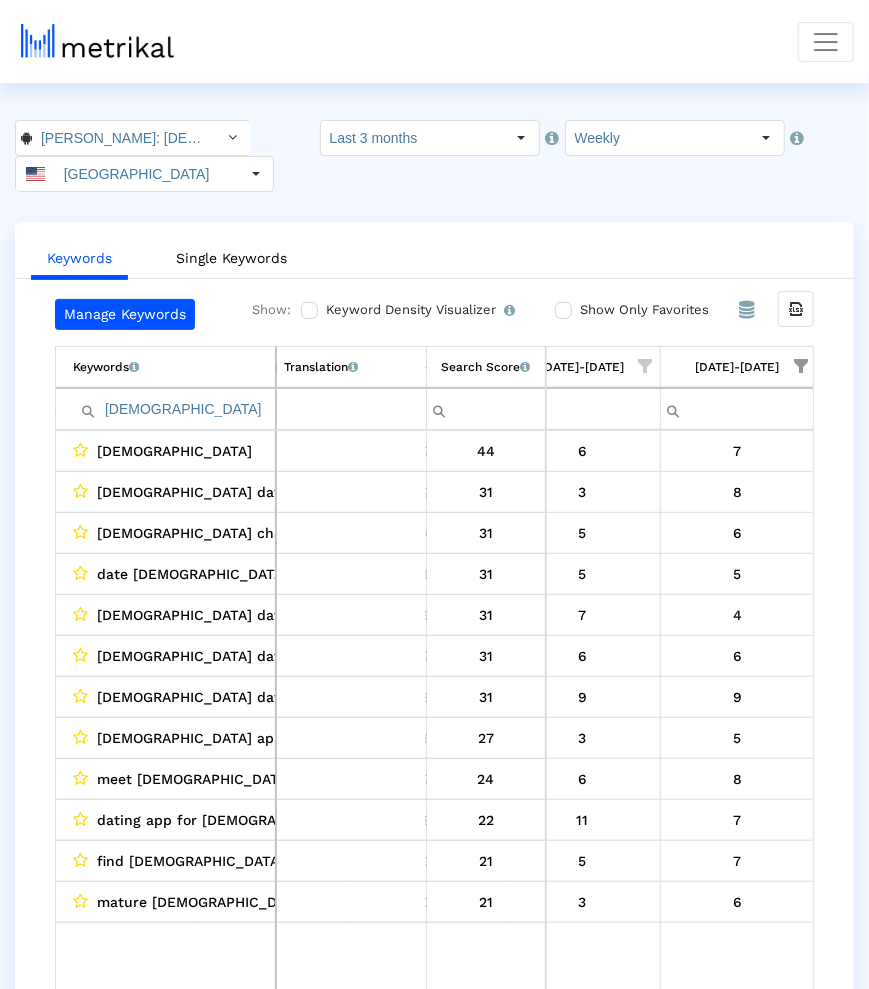 click on "gay men" at bounding box center (174, 409) 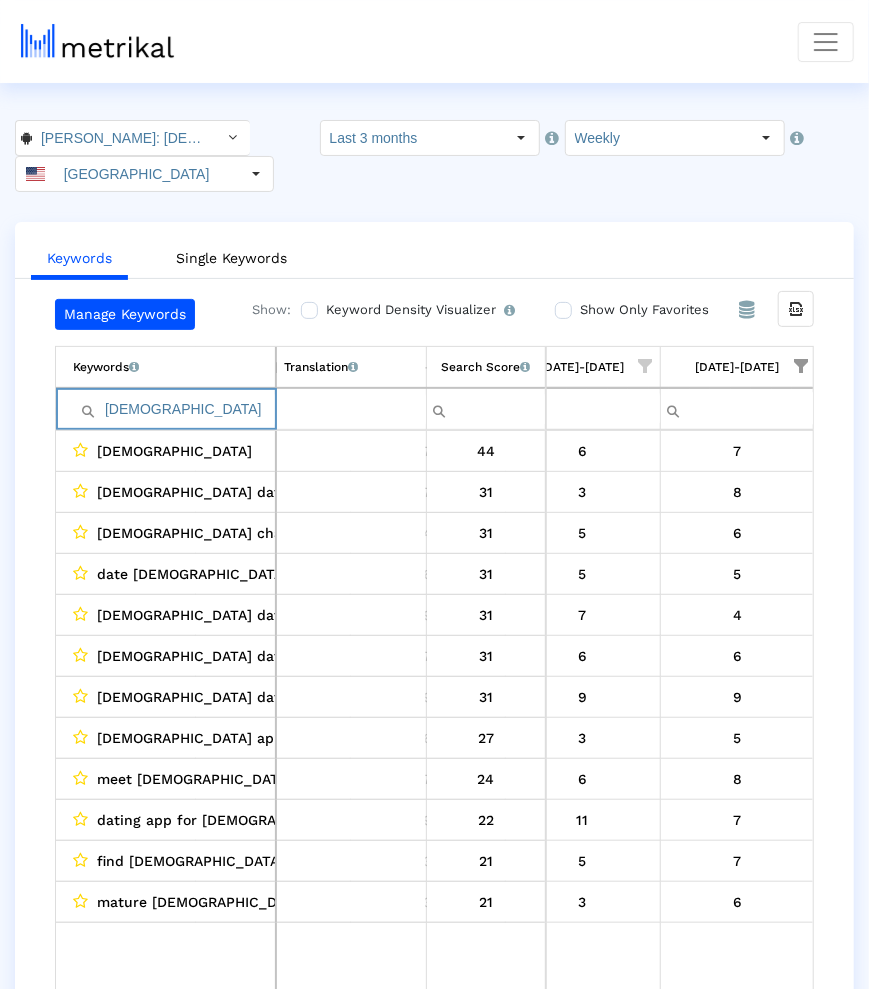 click on "gay men" at bounding box center (174, 409) 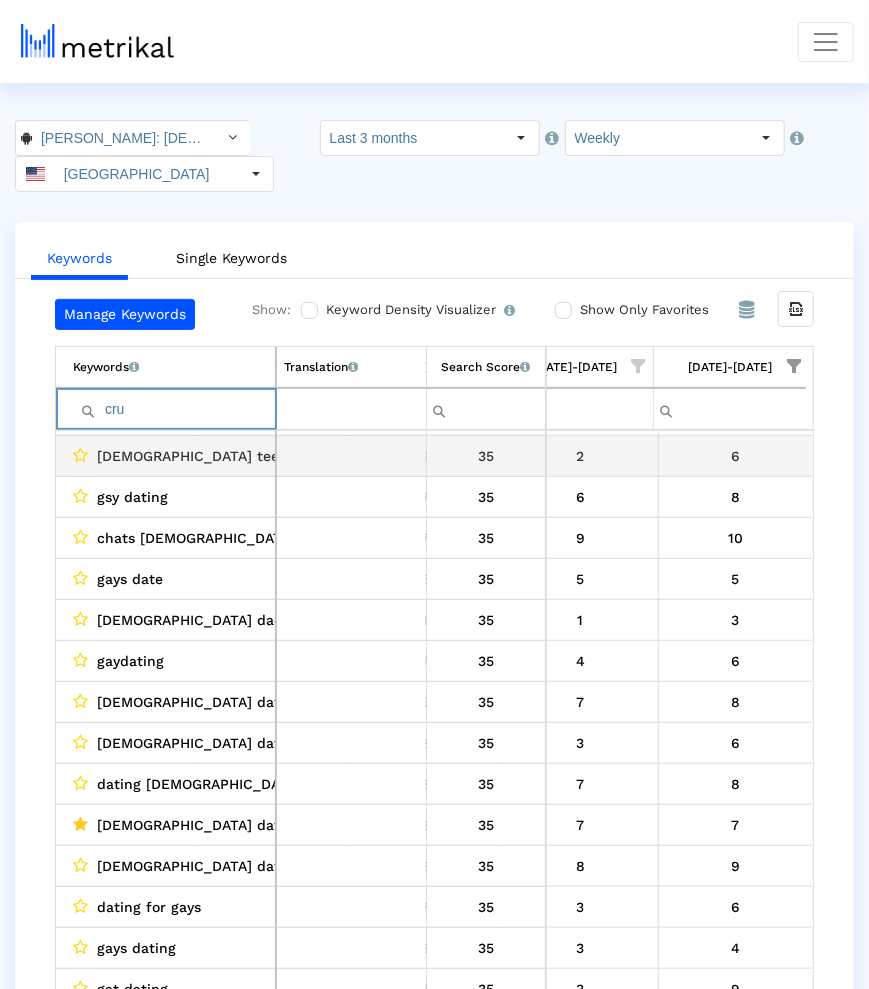 type on "crui" 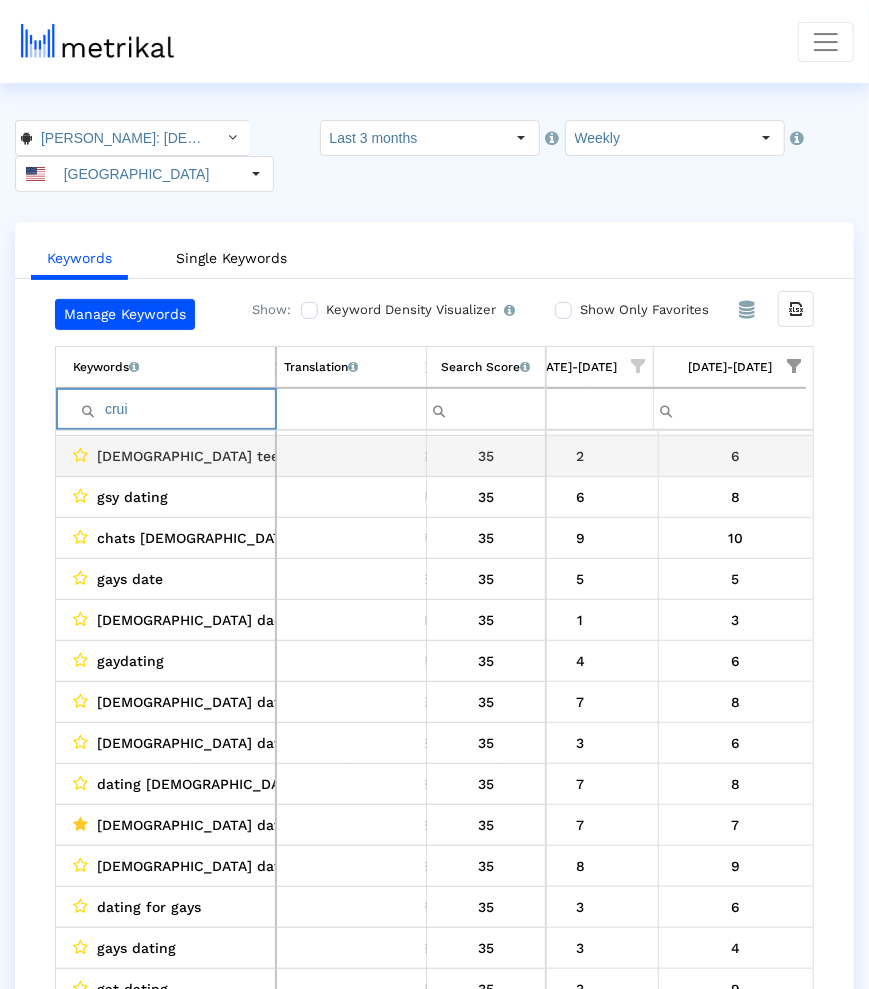 scroll, scrollTop: 0, scrollLeft: 1747, axis: horizontal 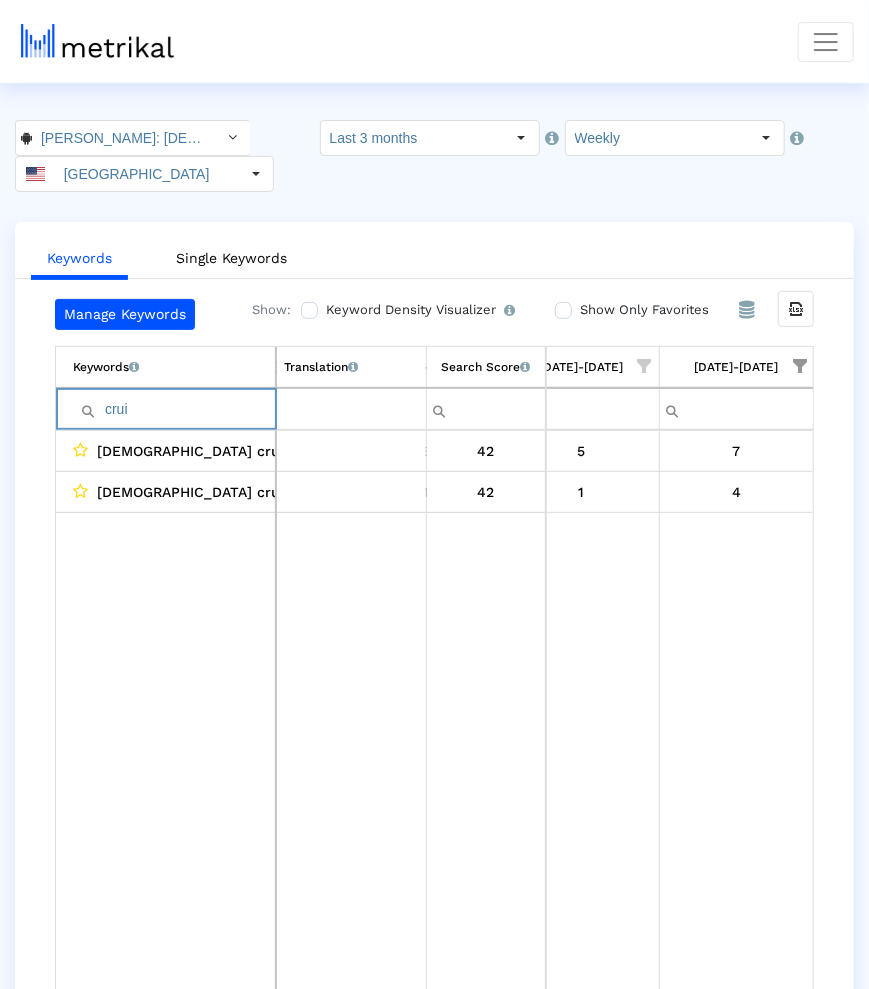 click on "crui" at bounding box center [174, 409] 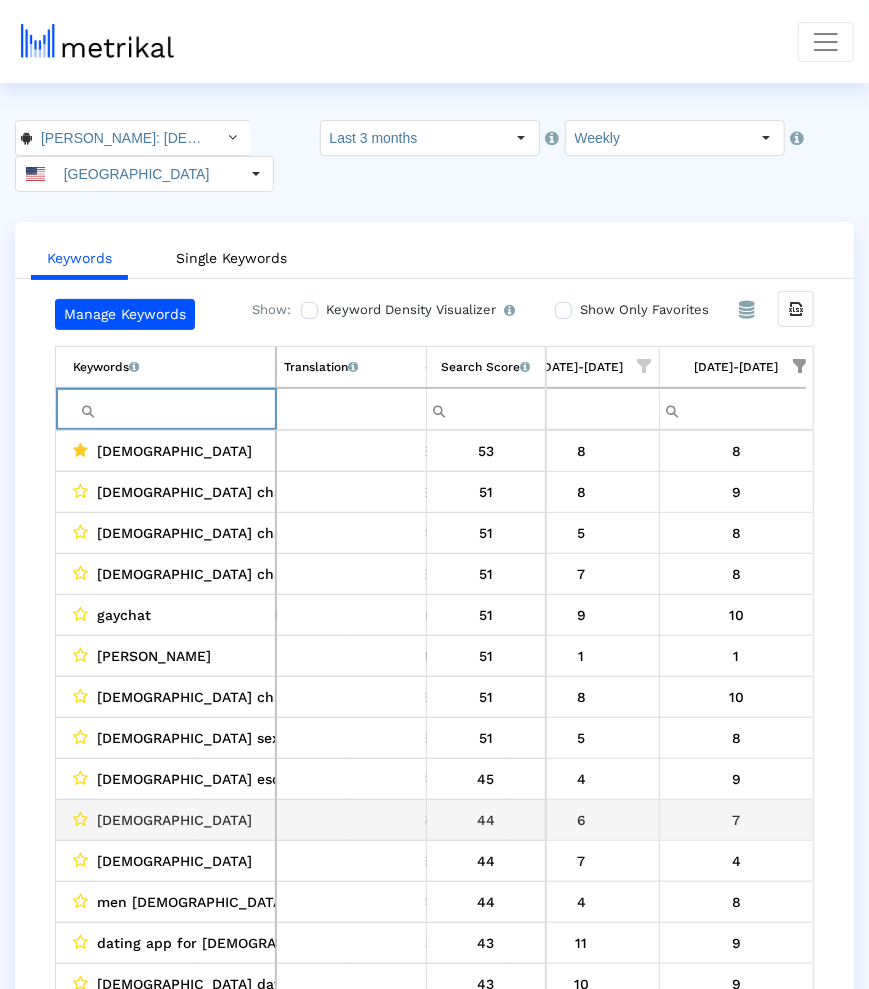 scroll, scrollTop: 22, scrollLeft: 1747, axis: both 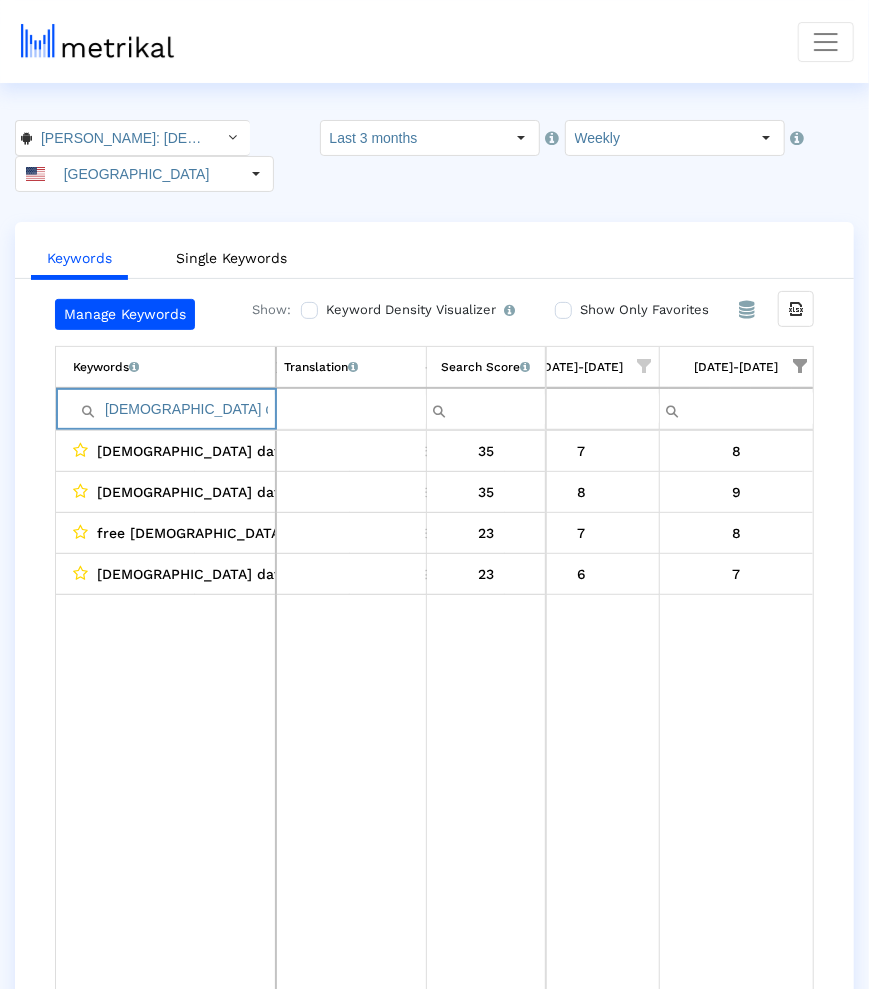 click on "gay date" at bounding box center (174, 409) 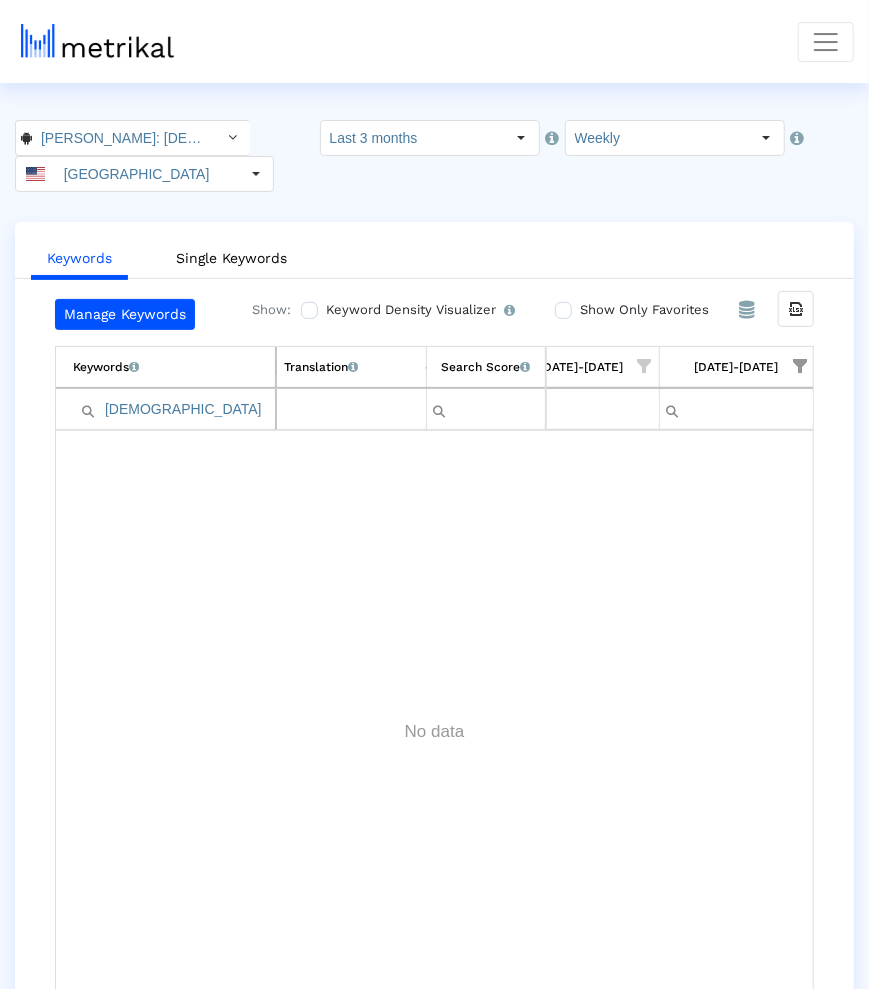 click at bounding box center [800, 366] 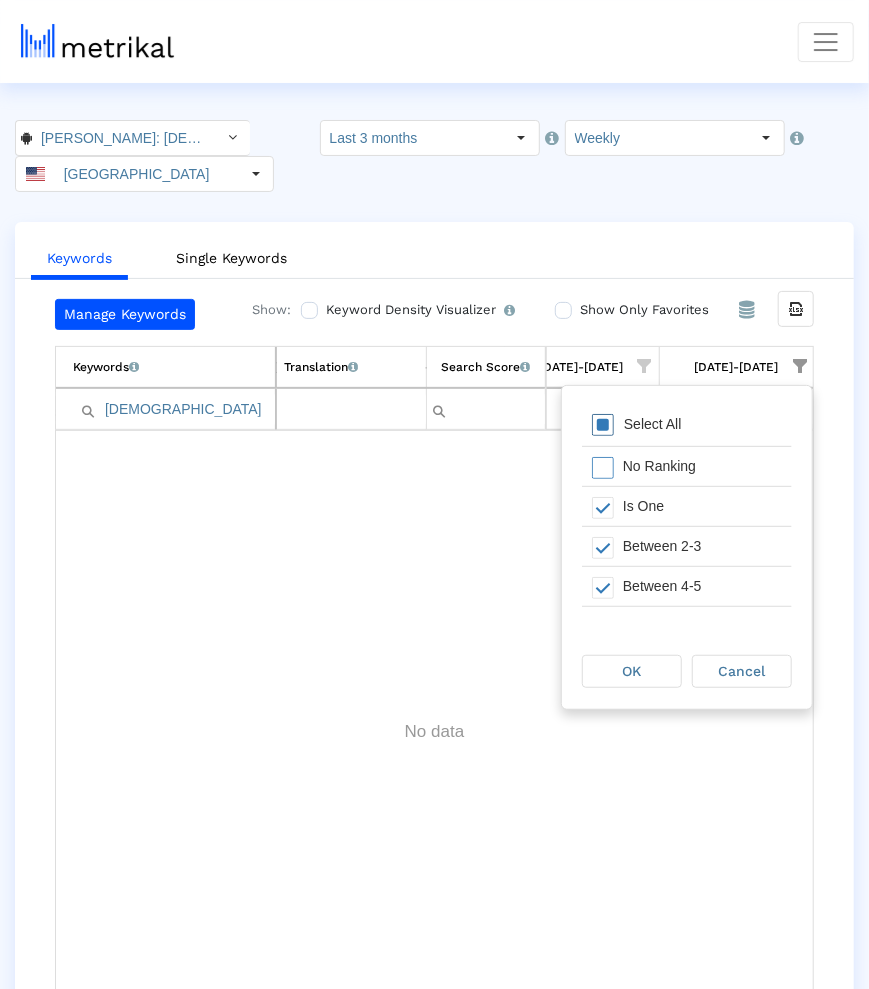 click on "Select All" at bounding box center (687, 426) 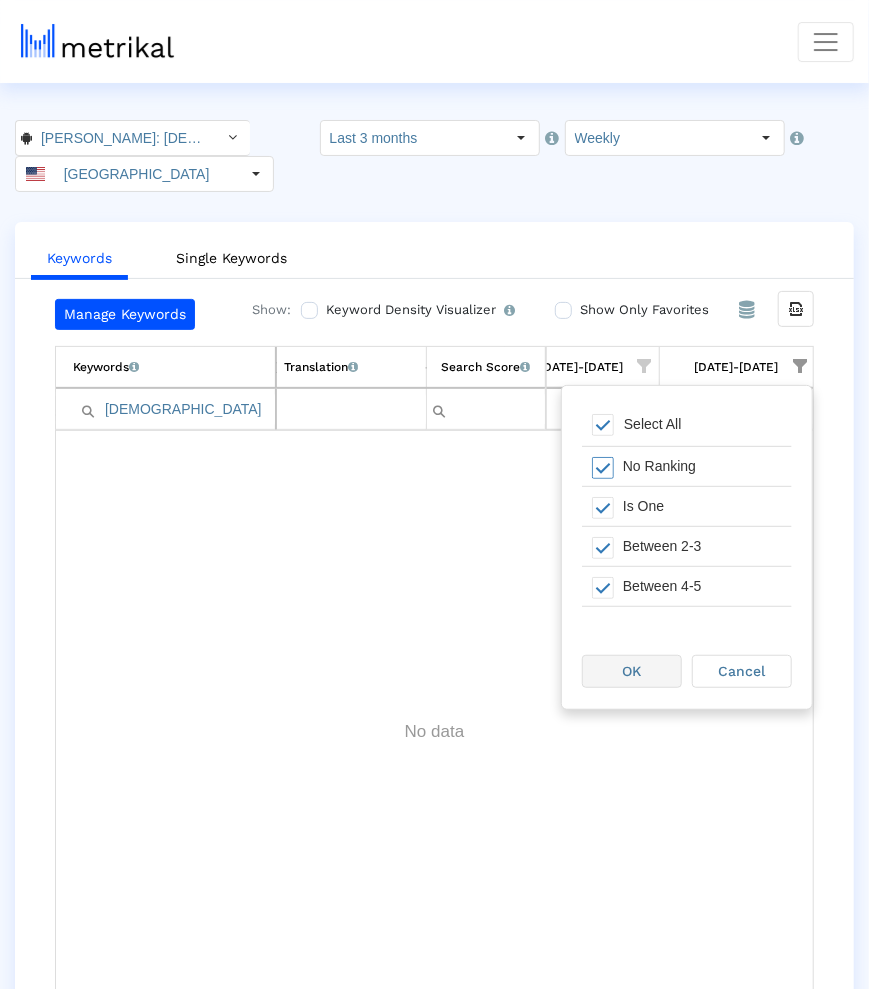 click on "OK" at bounding box center [632, 671] 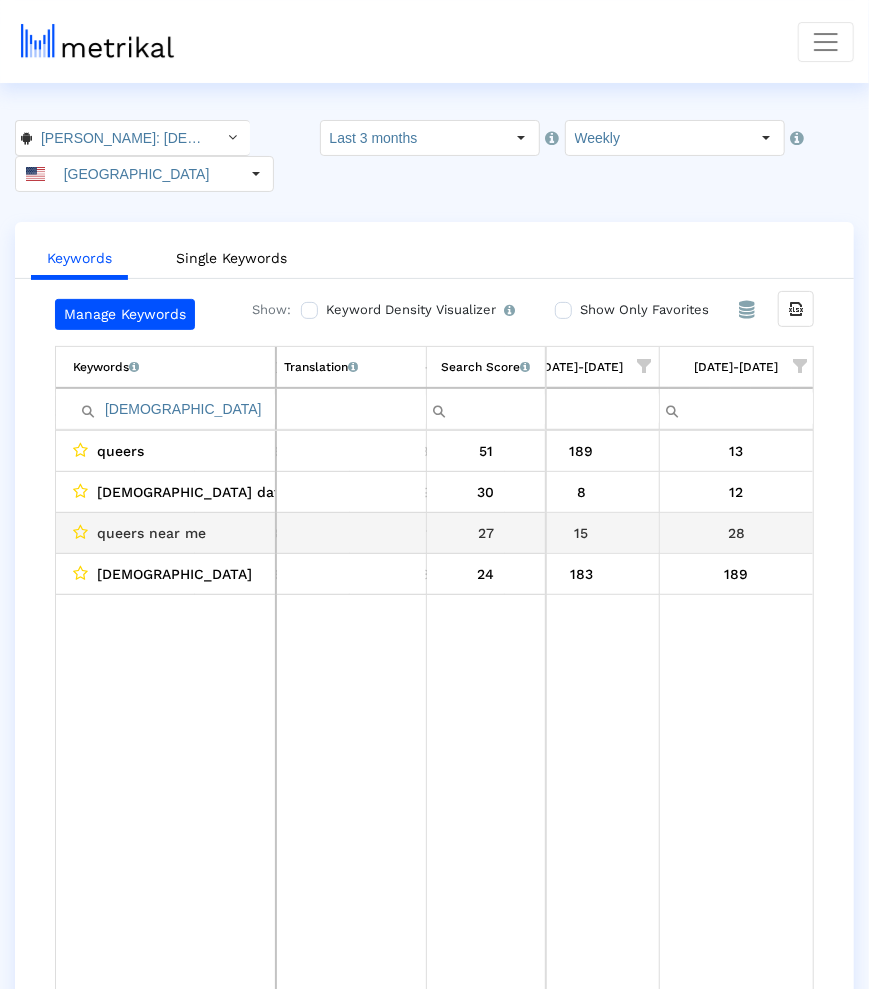 scroll, scrollTop: 0, scrollLeft: 1654, axis: horizontal 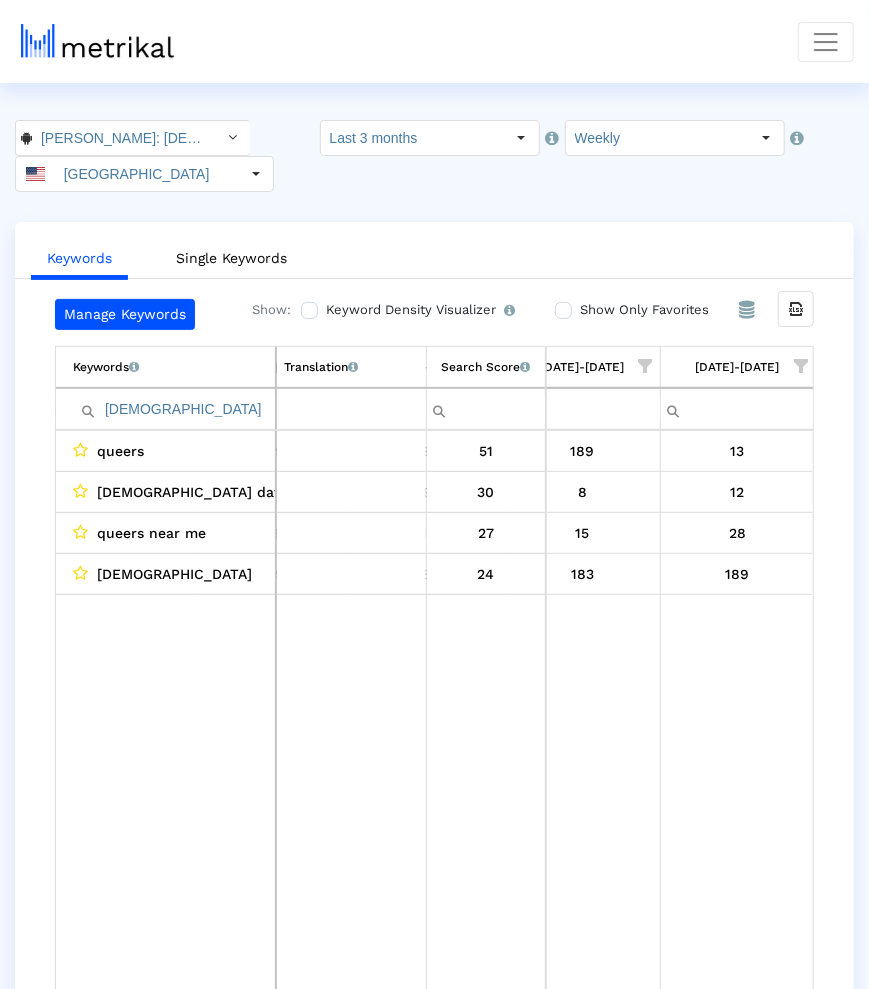 click on "queer" at bounding box center (174, 409) 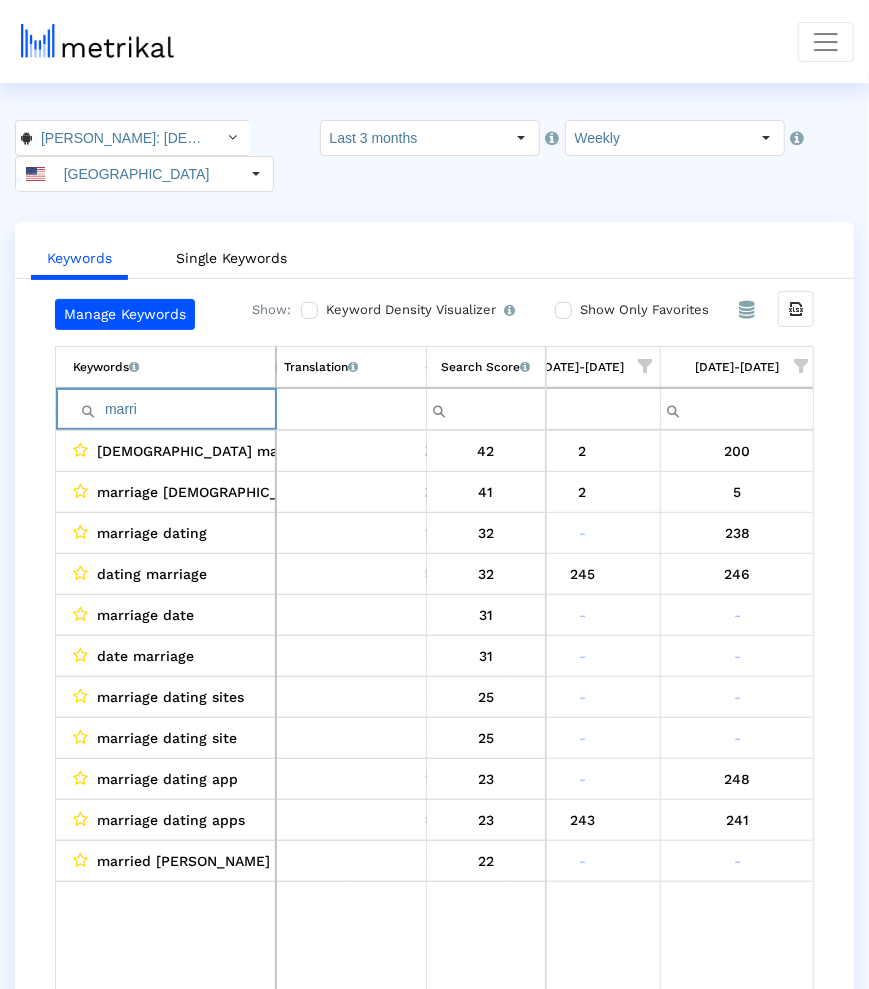 type on "marri" 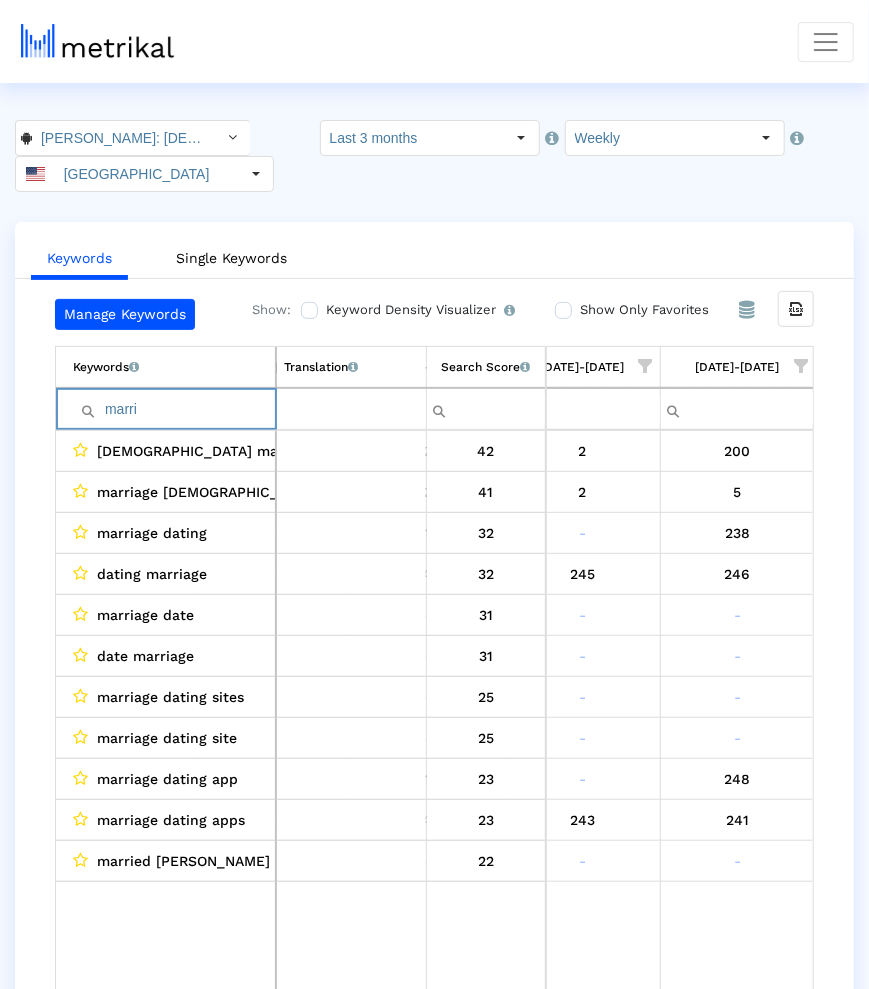 click on "marri" at bounding box center [174, 409] 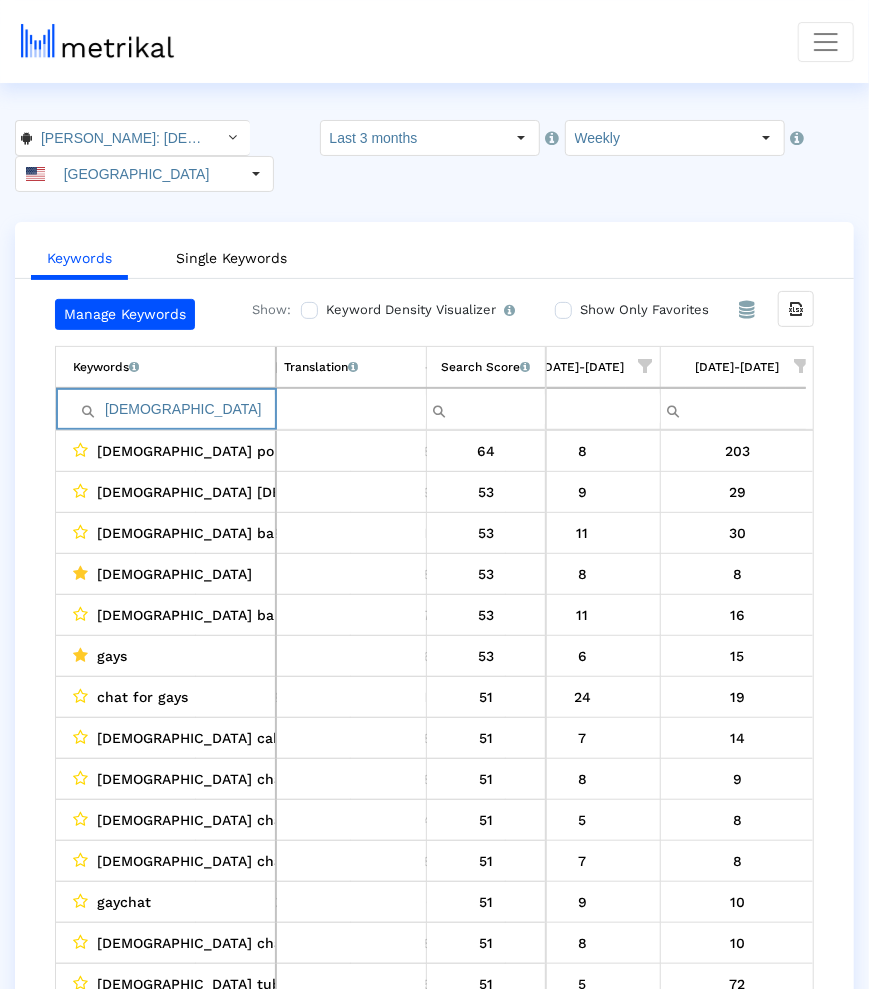 scroll, scrollTop: 13, scrollLeft: 1746, axis: both 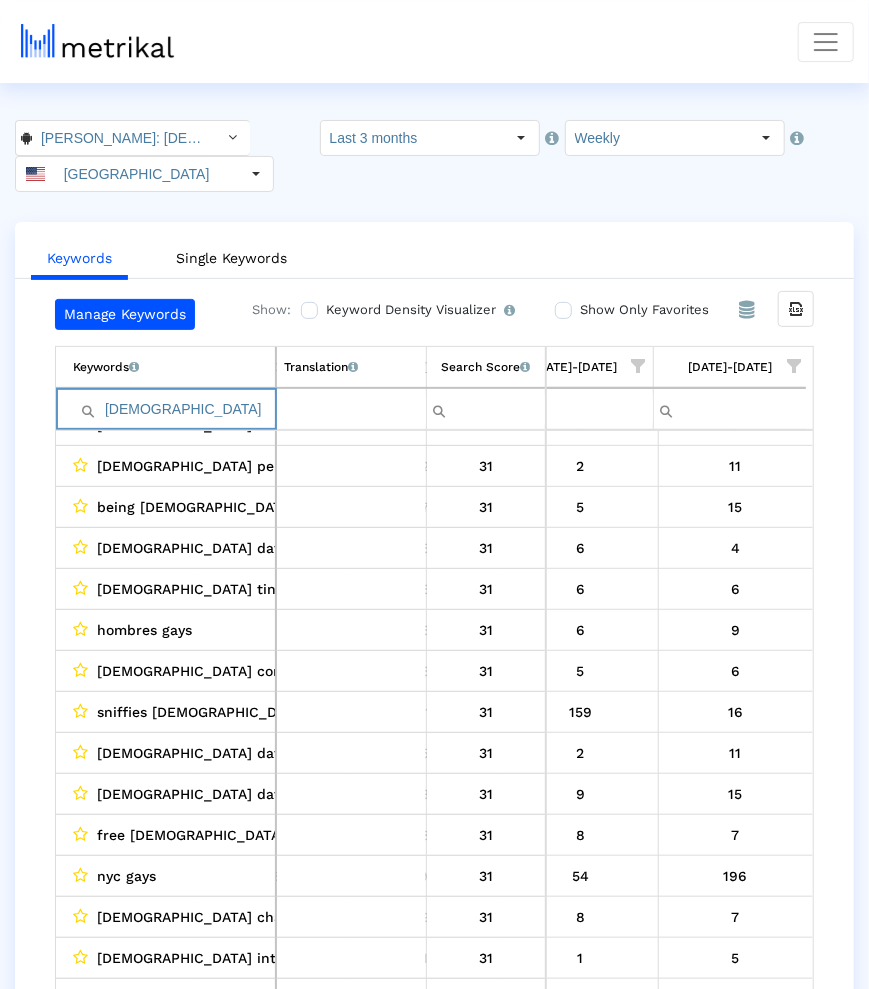 click on "sniffies gay dating" at bounding box center [226, 712] 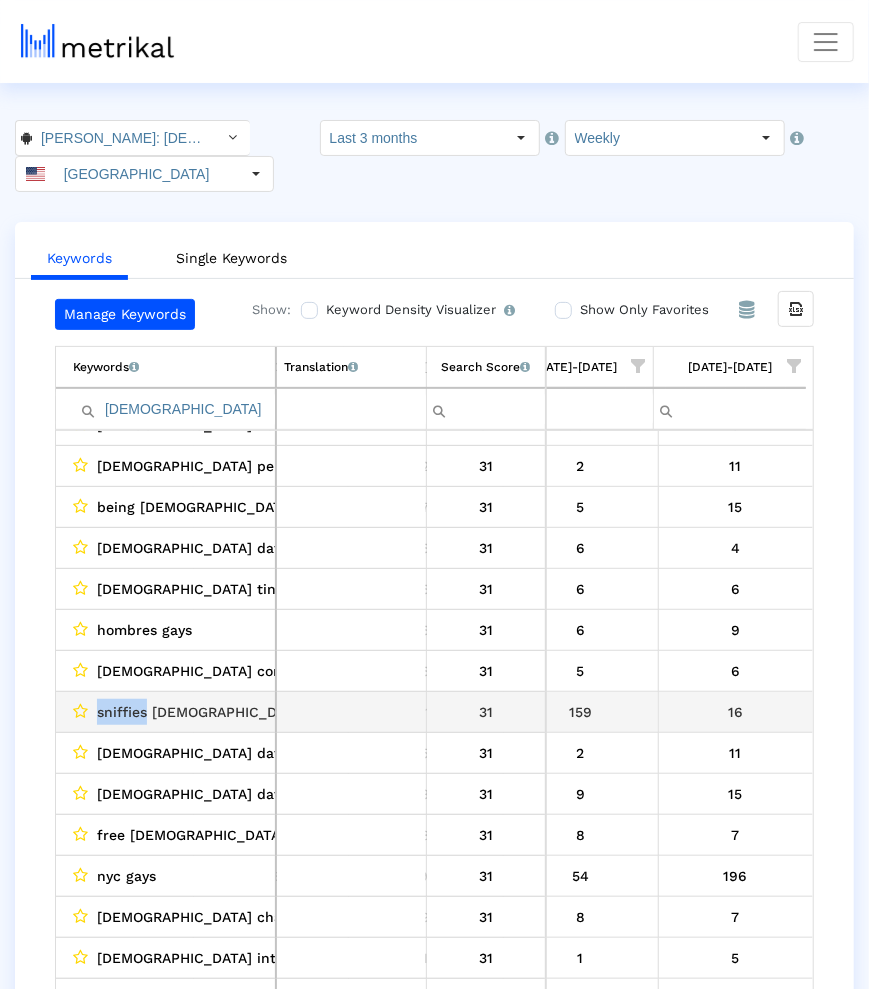click on "sniffies gay dating" at bounding box center [226, 712] 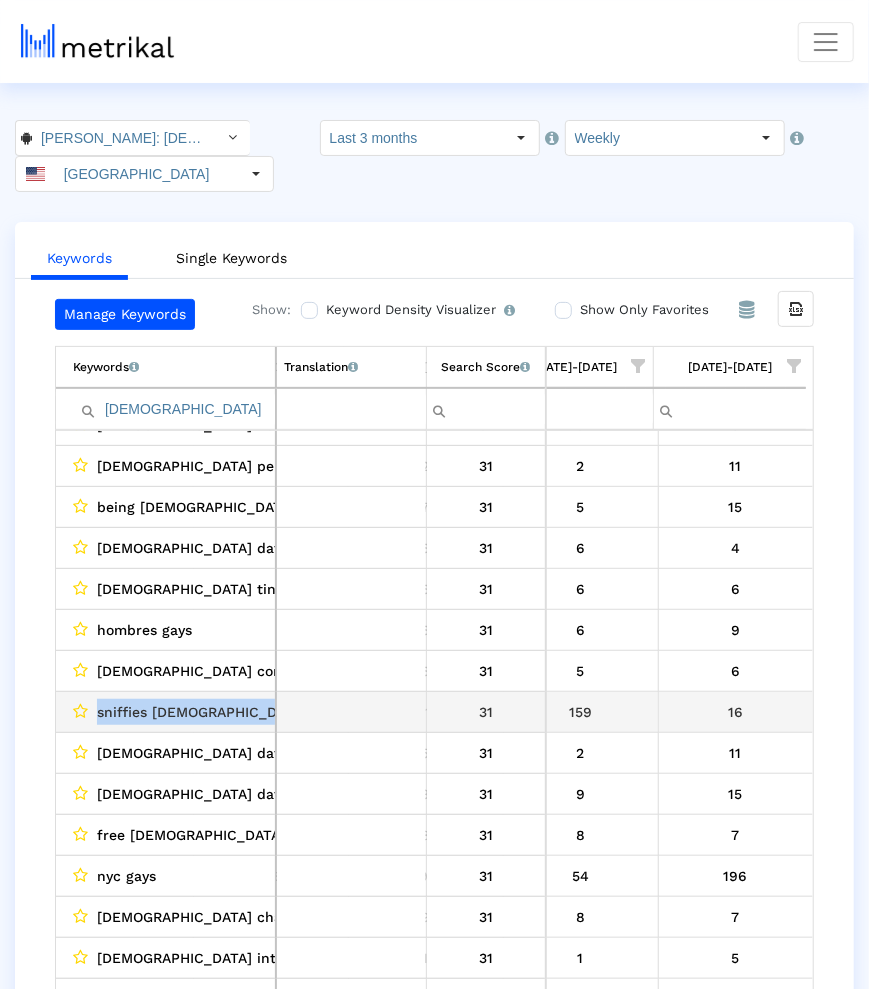 click on "sniffies gay dating" at bounding box center [226, 712] 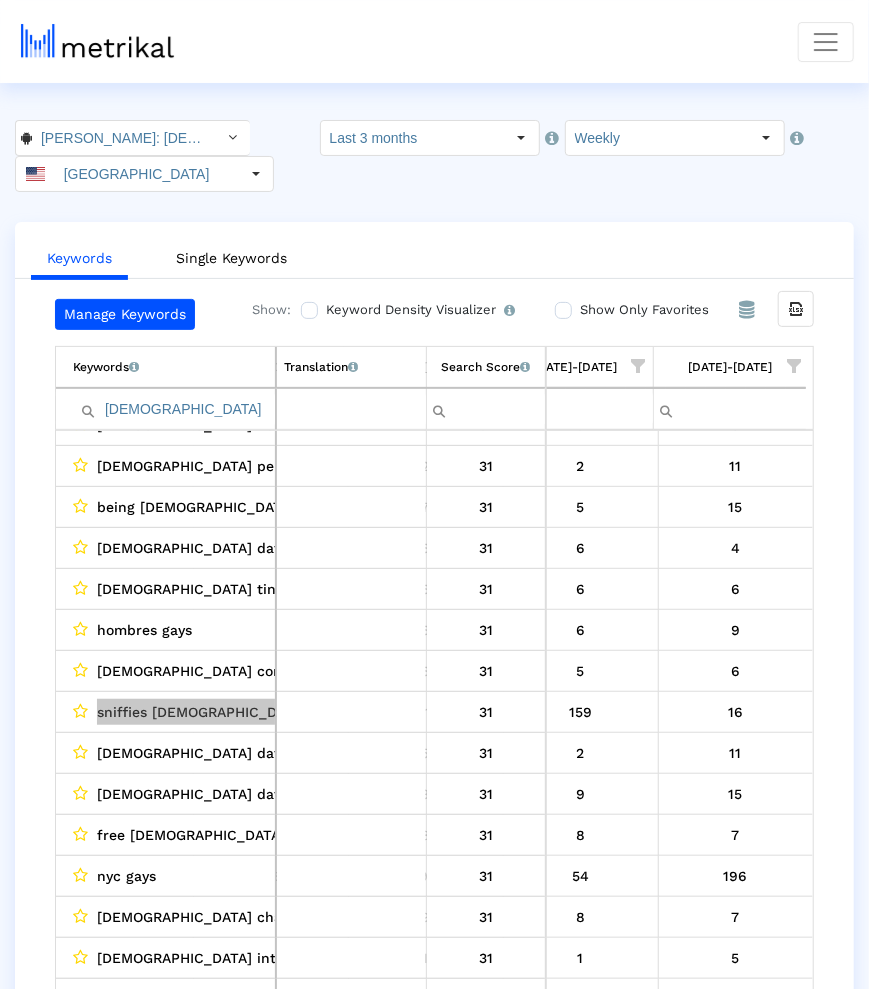 scroll, scrollTop: 5538, scrollLeft: 1753, axis: both 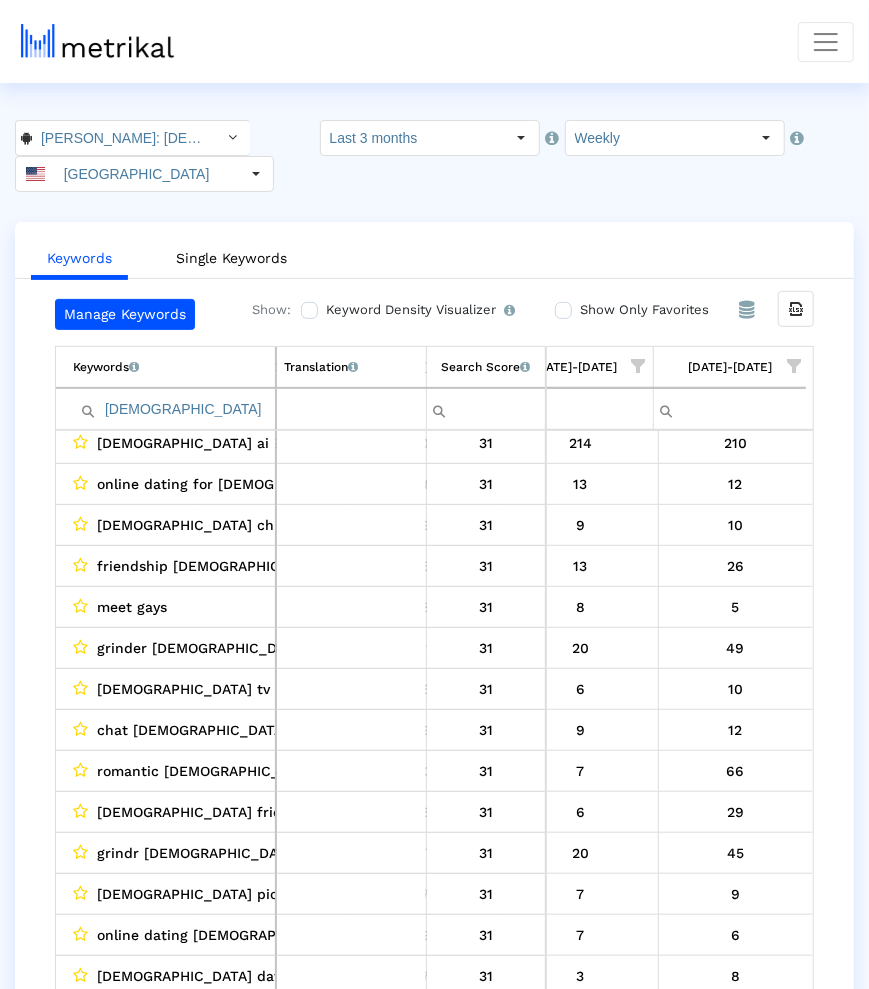 click on "gay" at bounding box center [174, 409] 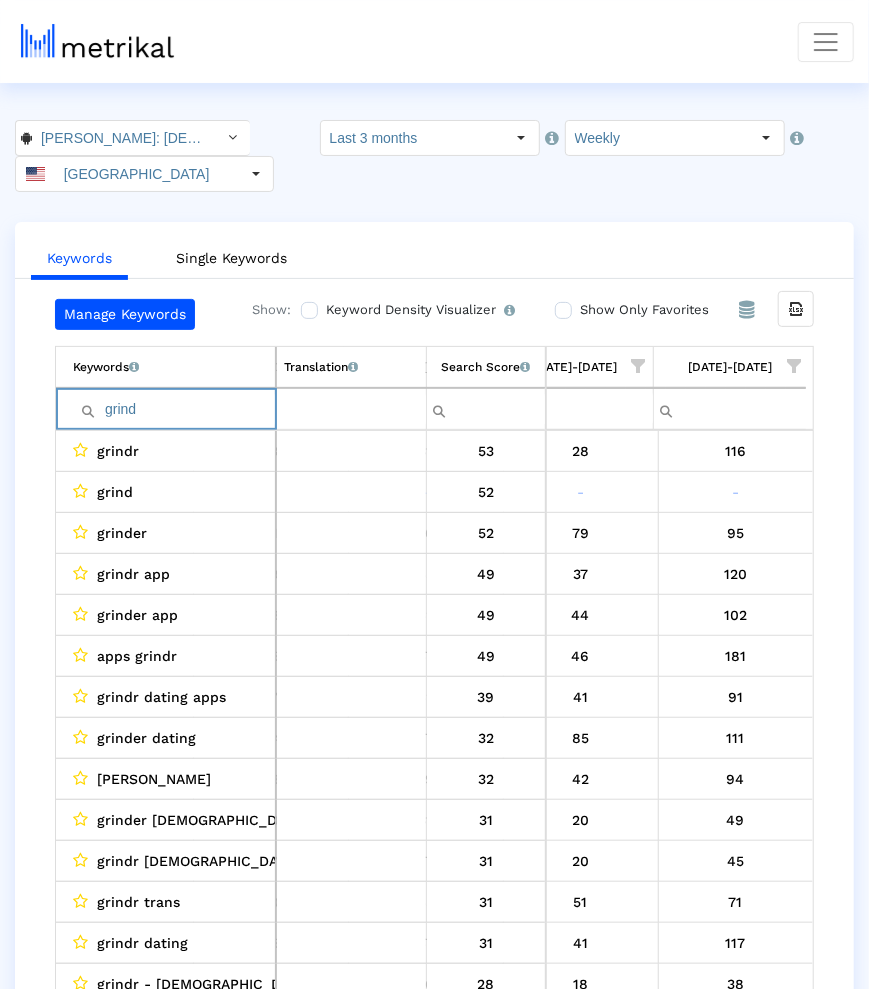 type on "grind" 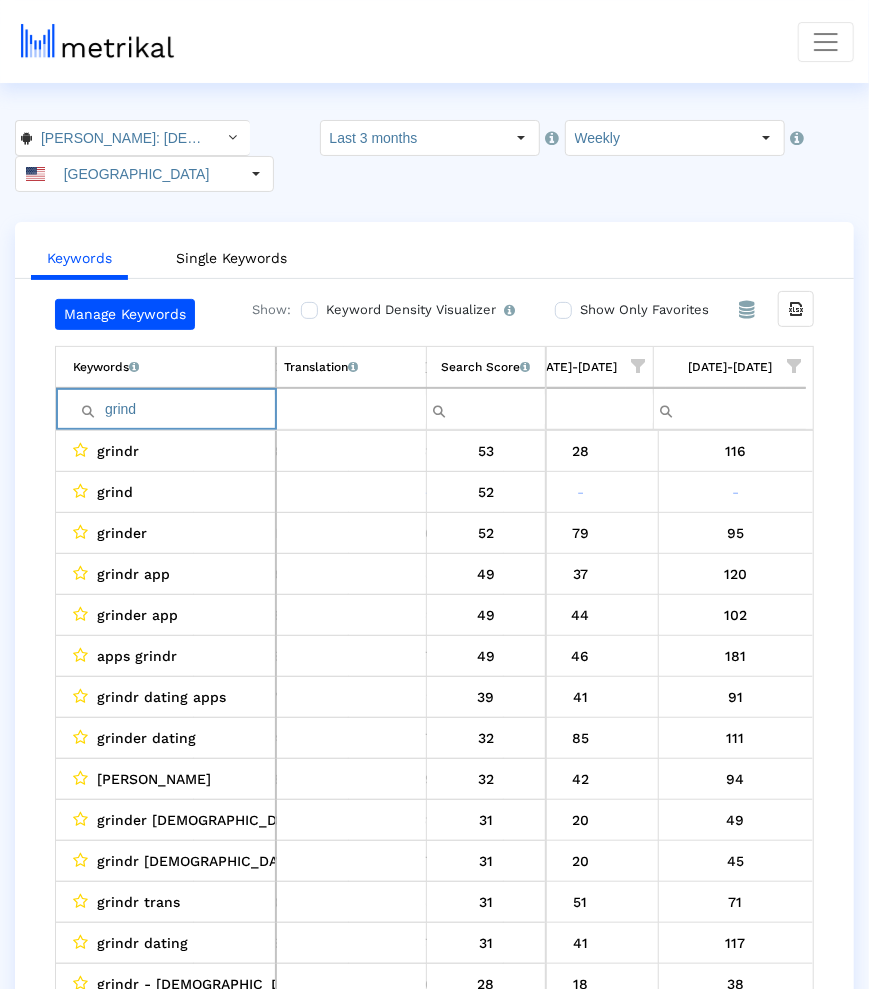 click on "grind" at bounding box center [174, 409] 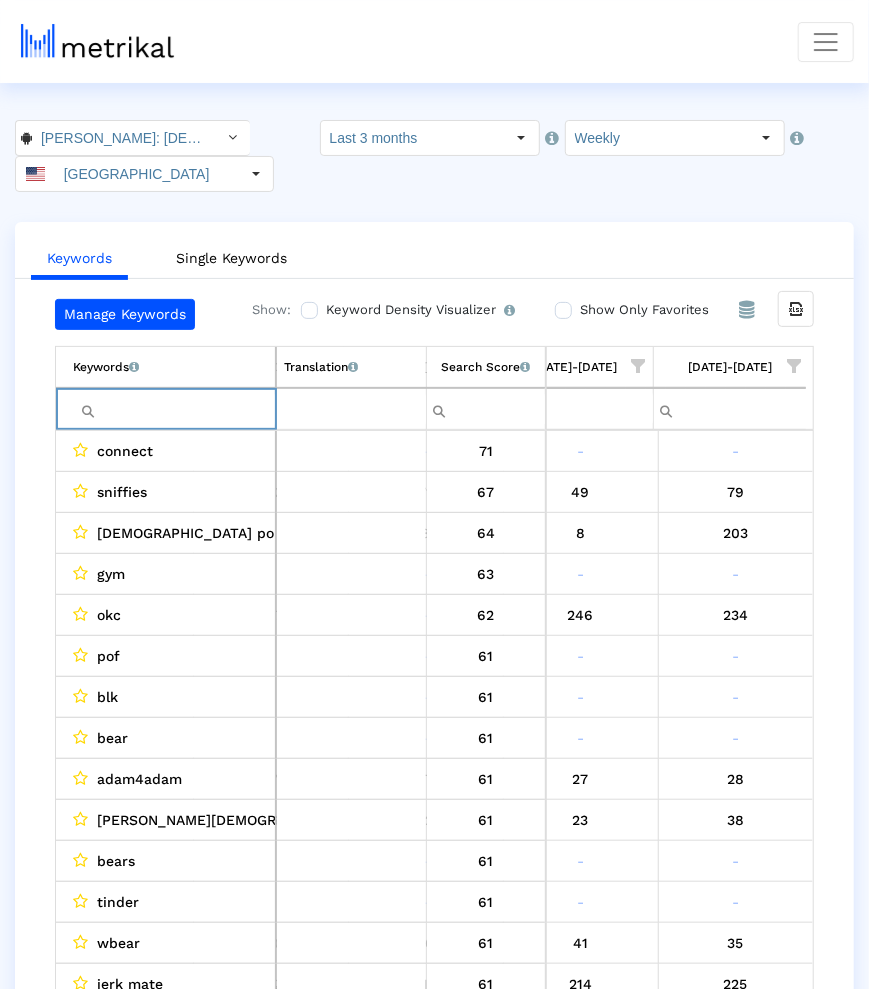 type 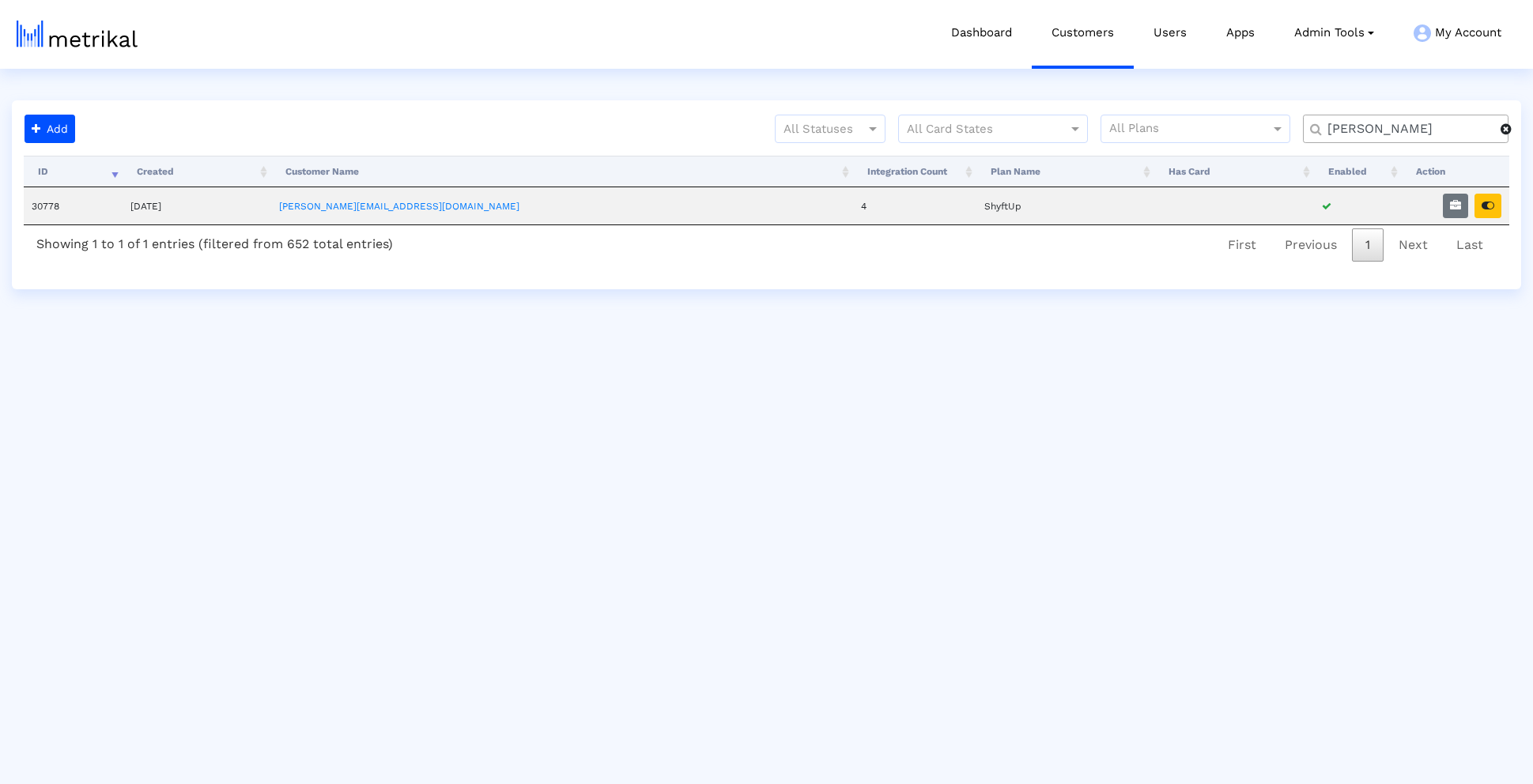 scroll, scrollTop: 0, scrollLeft: 0, axis: both 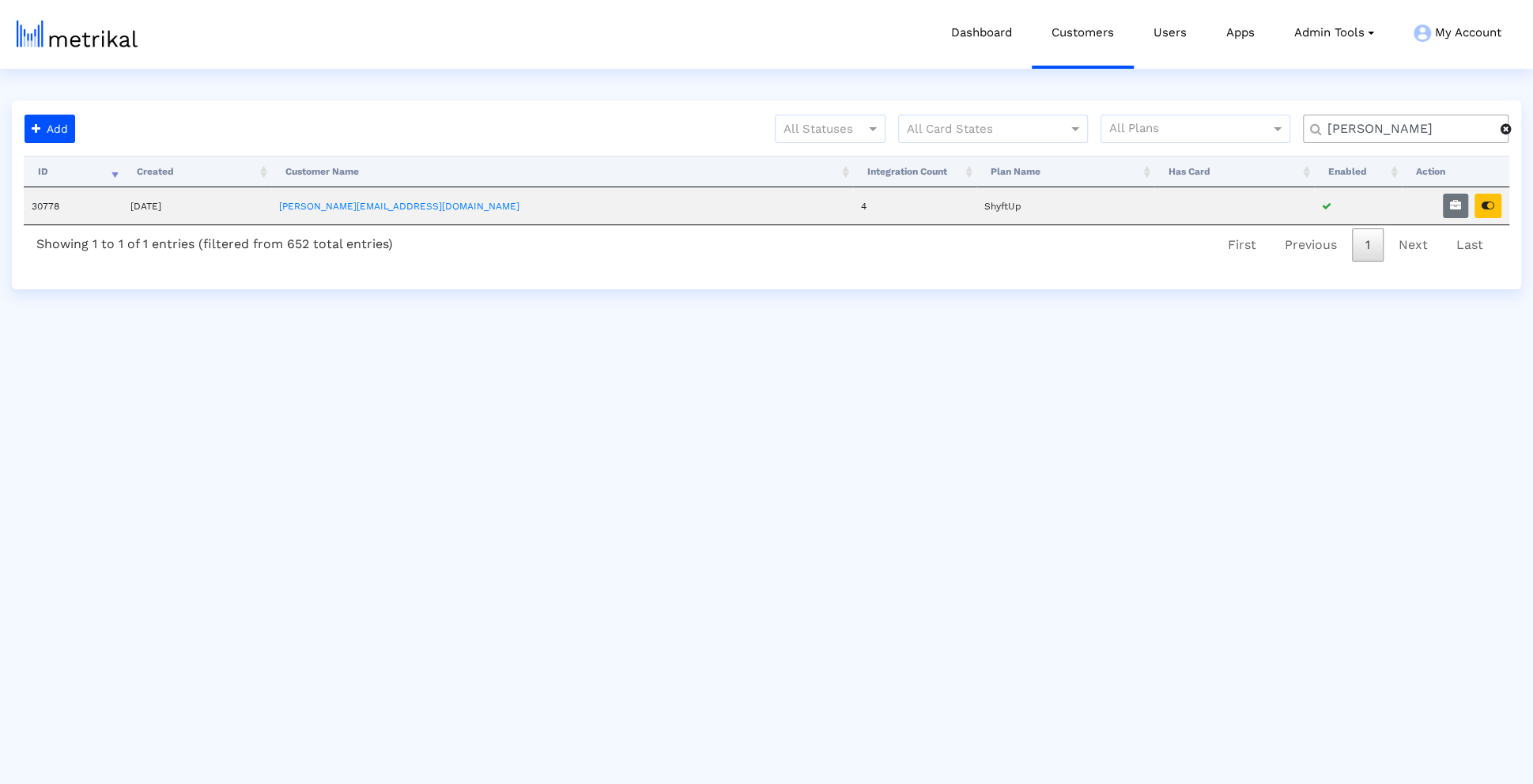 click on "[PERSON_NAME]" 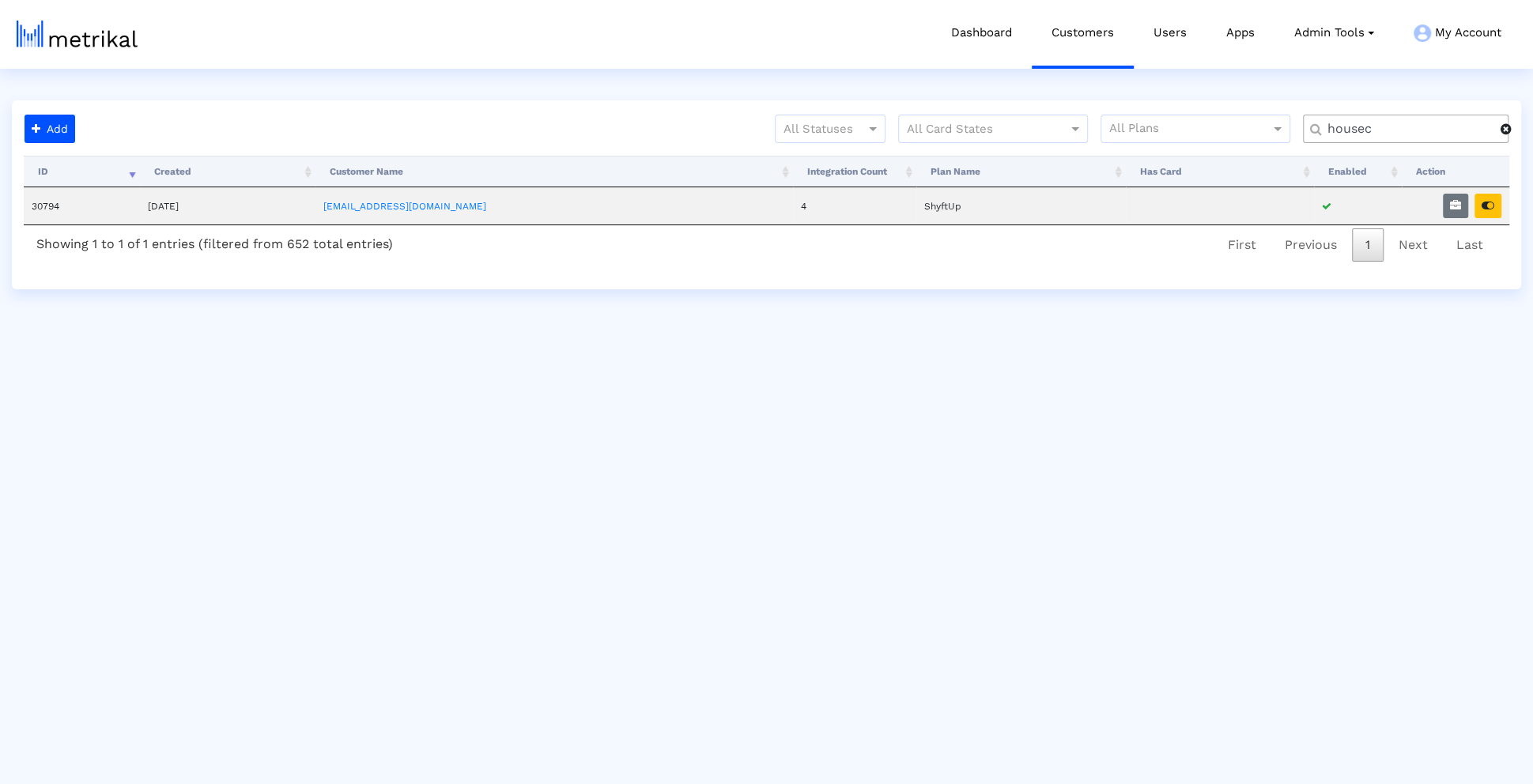 type on "housec" 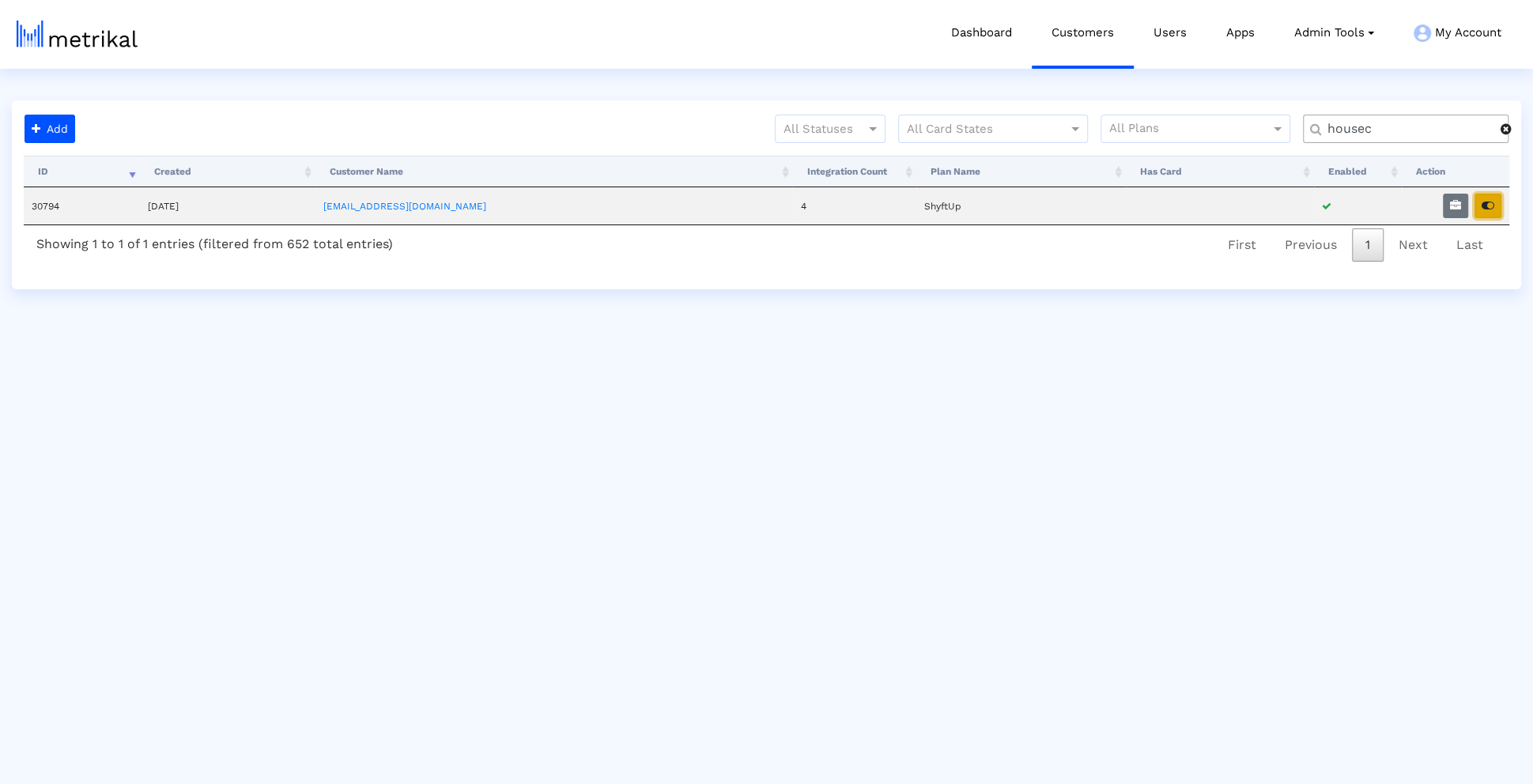 click at bounding box center (1488, 205) 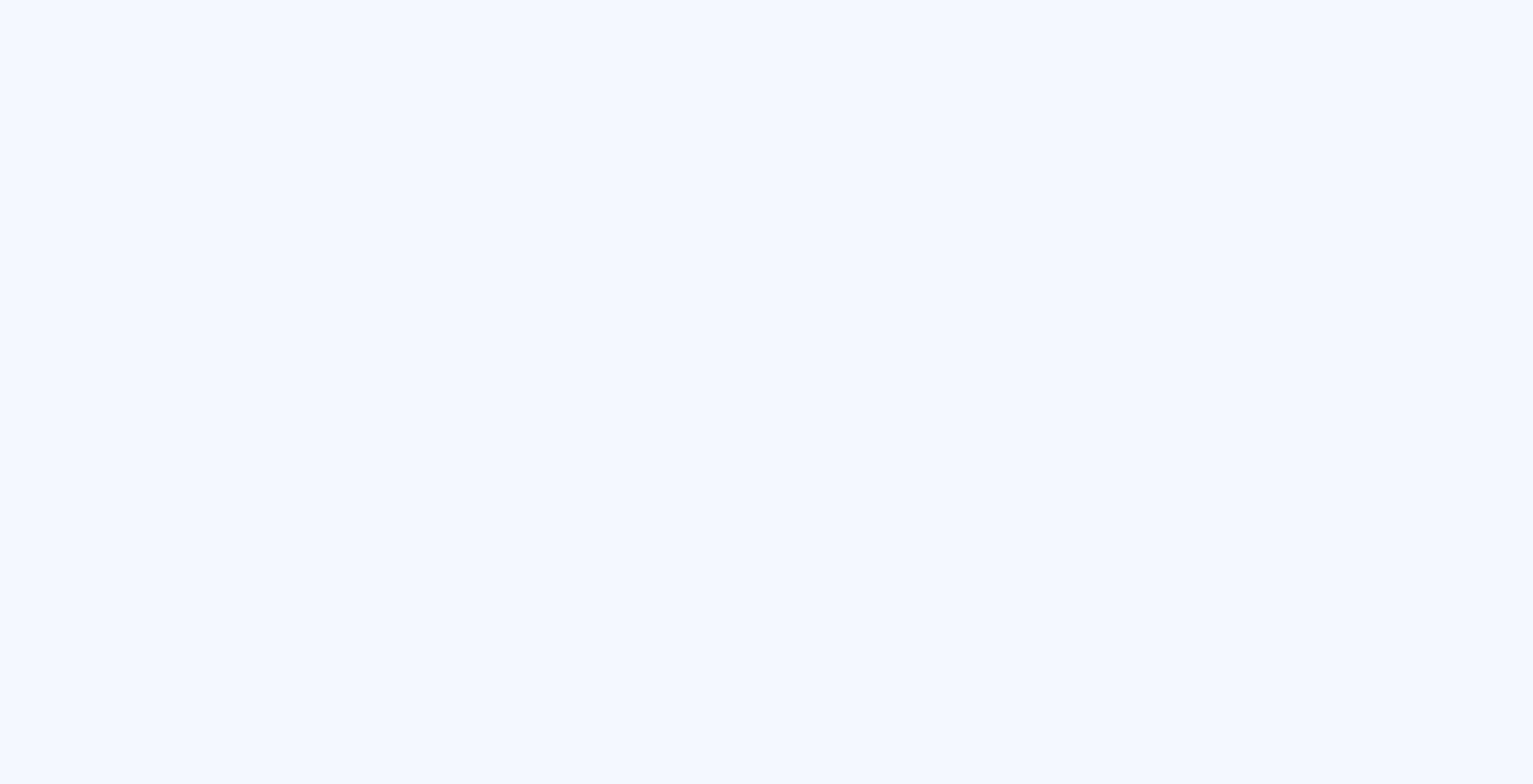 scroll, scrollTop: 0, scrollLeft: 0, axis: both 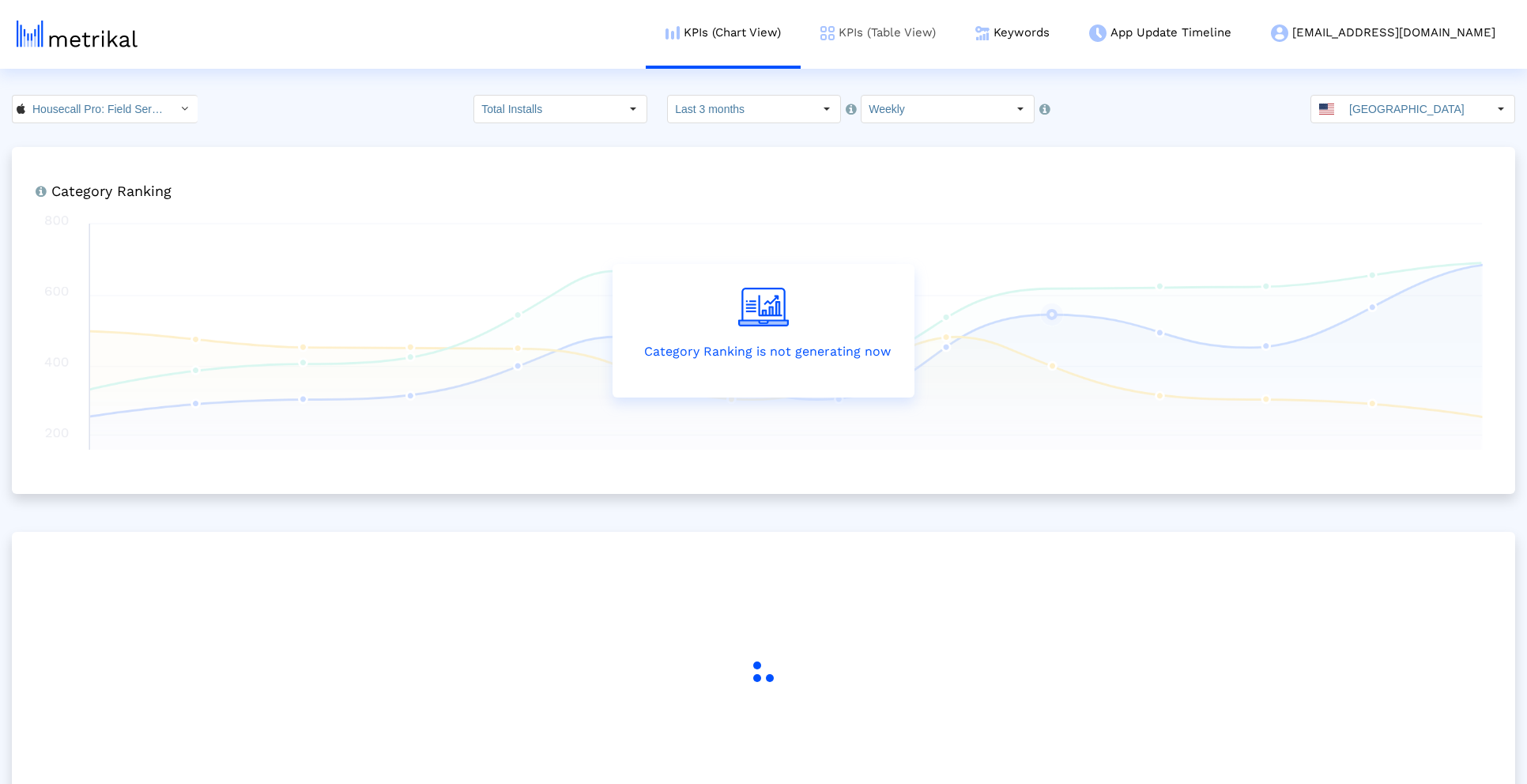 click on "KPIs (Table View)" at bounding box center (878, 32) 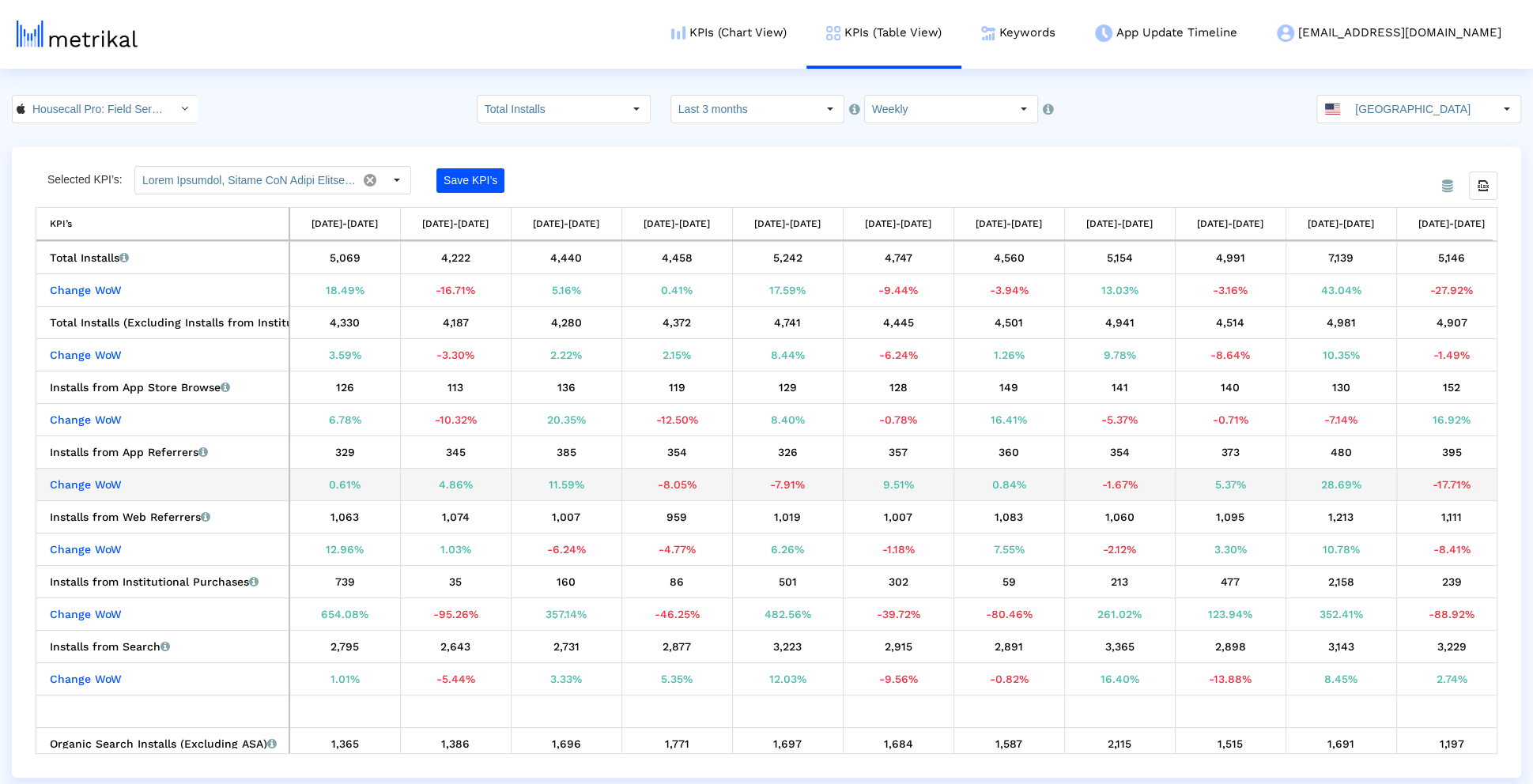 scroll, scrollTop: 0, scrollLeft: 236, axis: horizontal 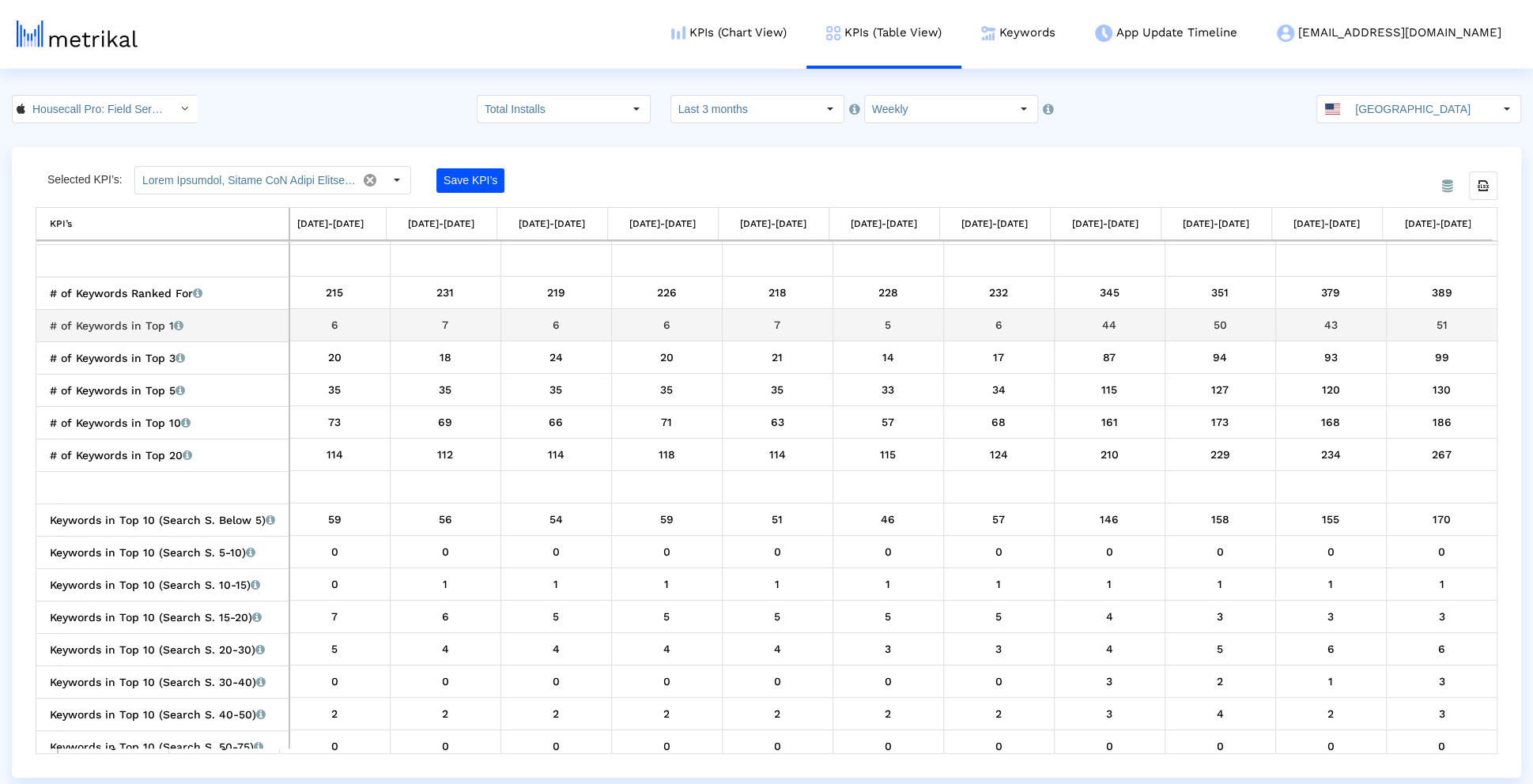 drag, startPoint x: 1425, startPoint y: 319, endPoint x: 1452, endPoint y: 320, distance: 27.0185 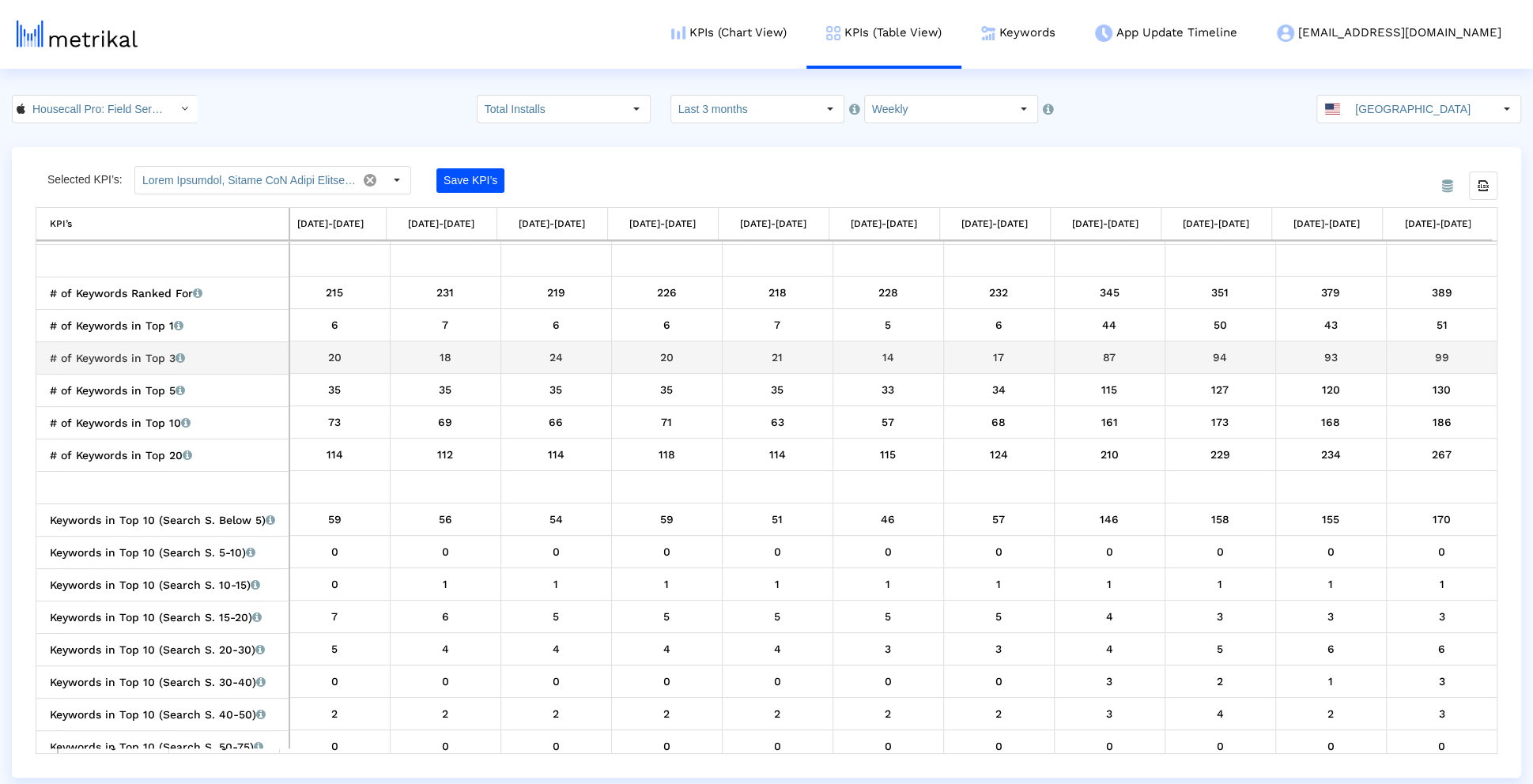 drag, startPoint x: 1420, startPoint y: 350, endPoint x: 1454, endPoint y: 350, distance: 34 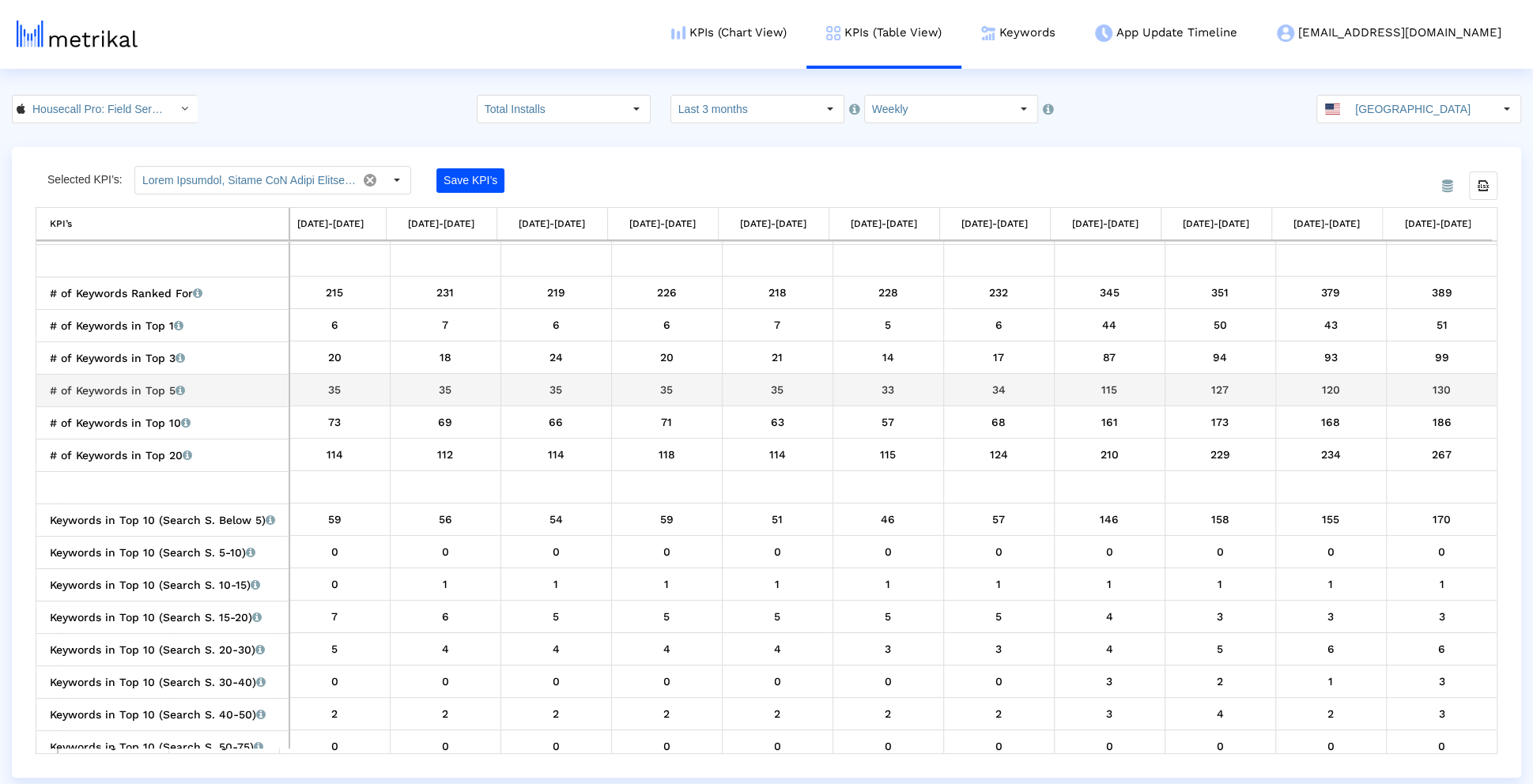 drag, startPoint x: 1408, startPoint y: 378, endPoint x: 1452, endPoint y: 379, distance: 44.011362 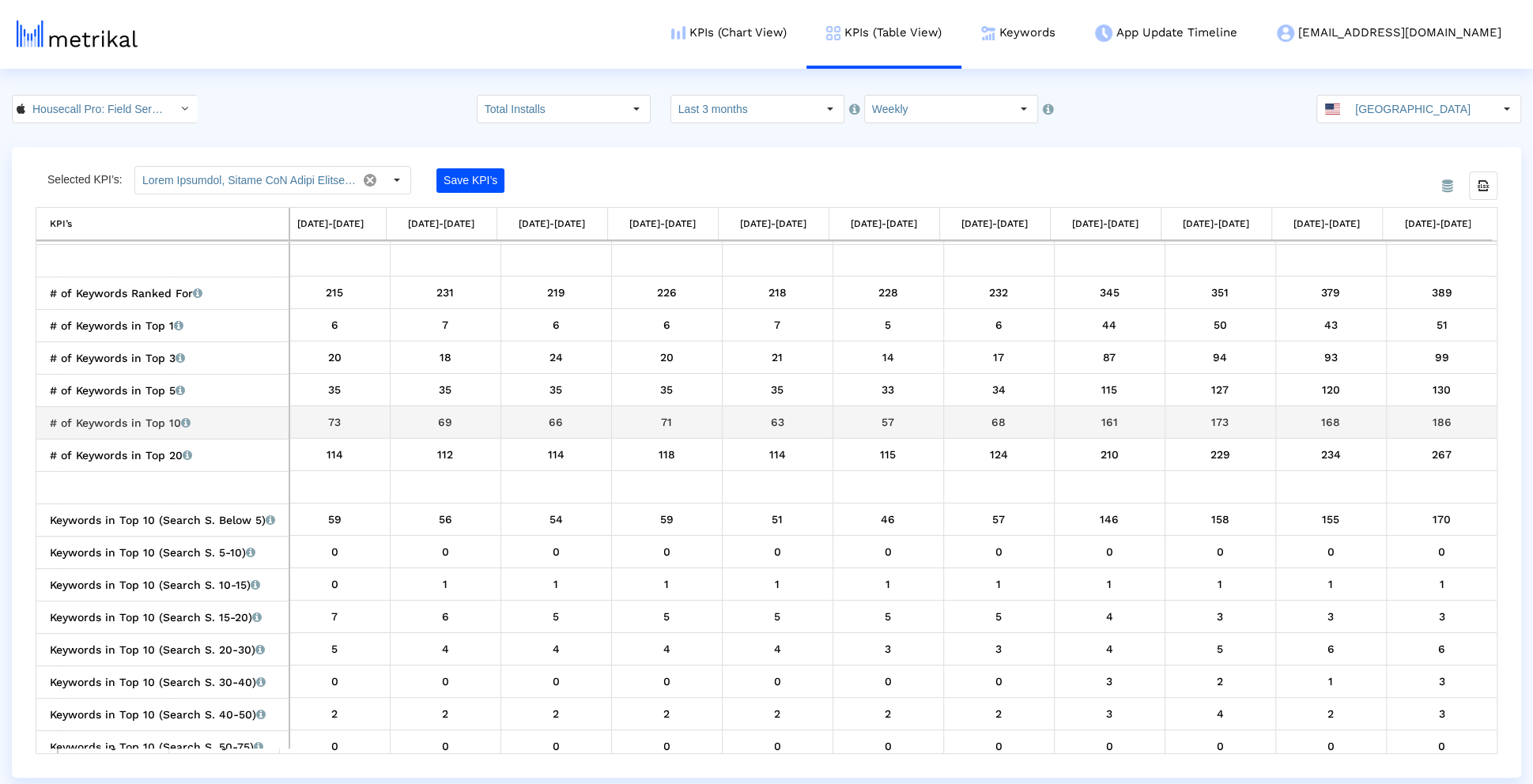 drag, startPoint x: 1399, startPoint y: 416, endPoint x: 1446, endPoint y: 416, distance: 47 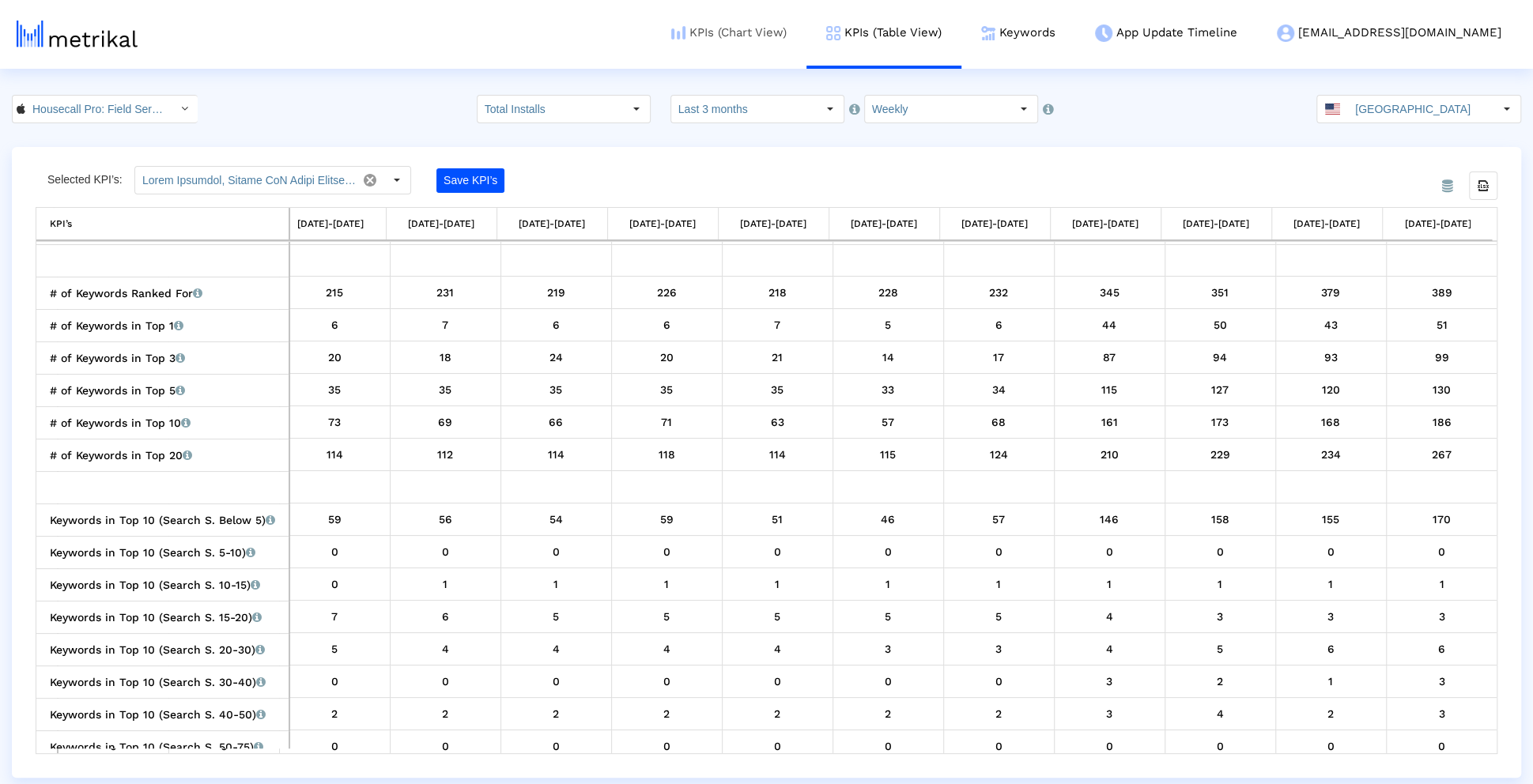 click on "KPIs (Chart View)" at bounding box center [729, 32] 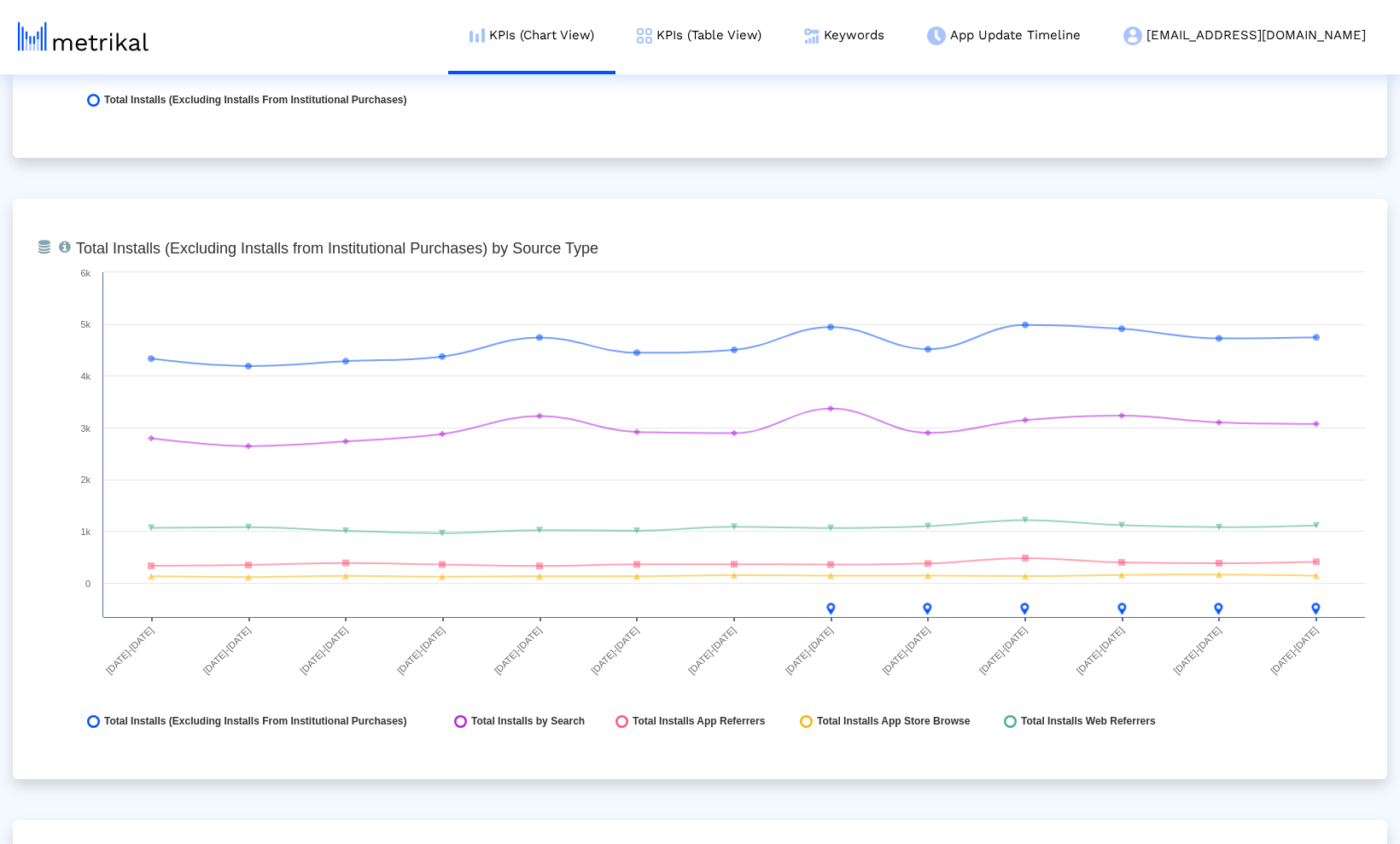 scroll, scrollTop: 1609, scrollLeft: 0, axis: vertical 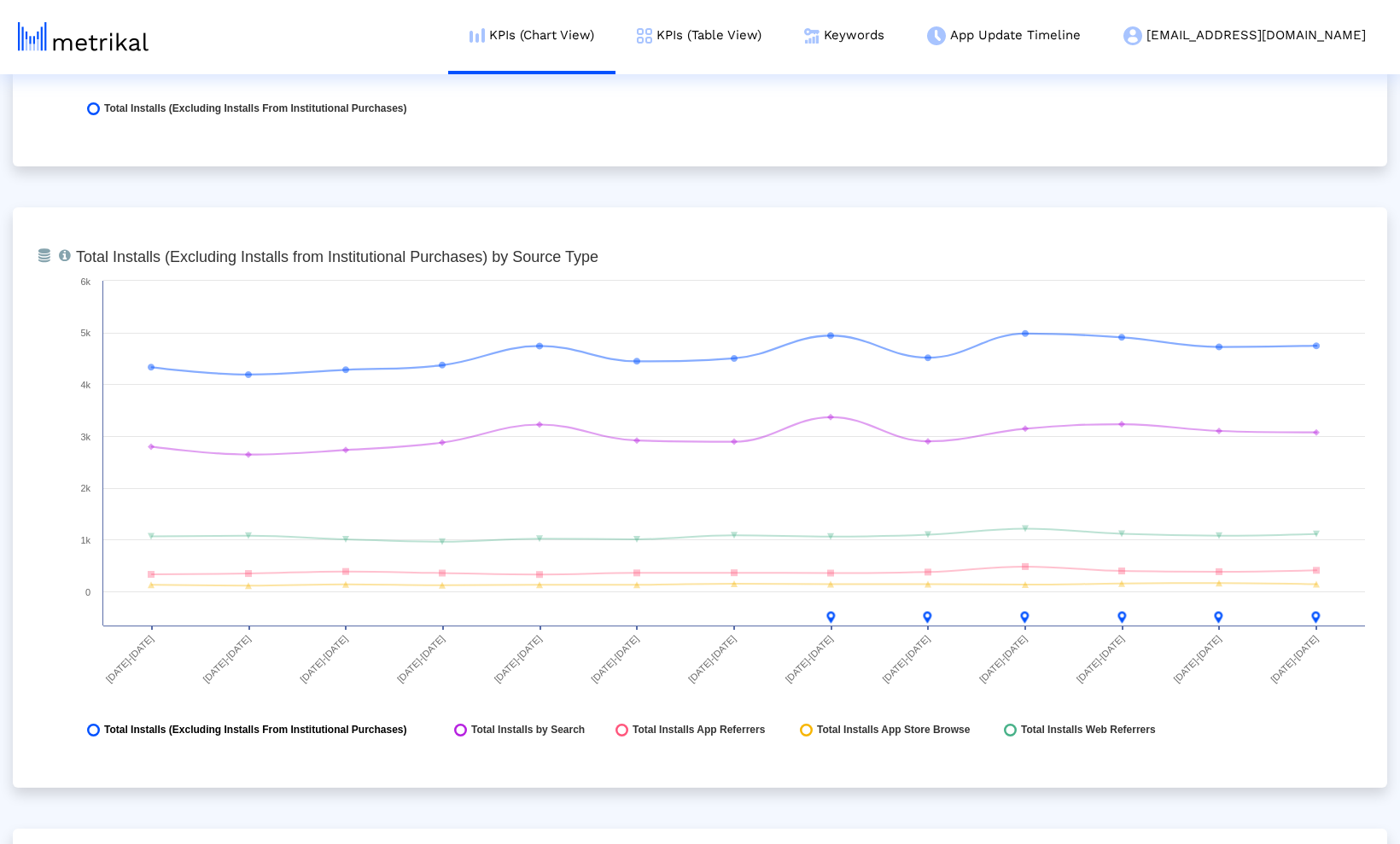 click on "Total Installs (Excluding Installs From Institutional Purchases)" at bounding box center (255, 730) 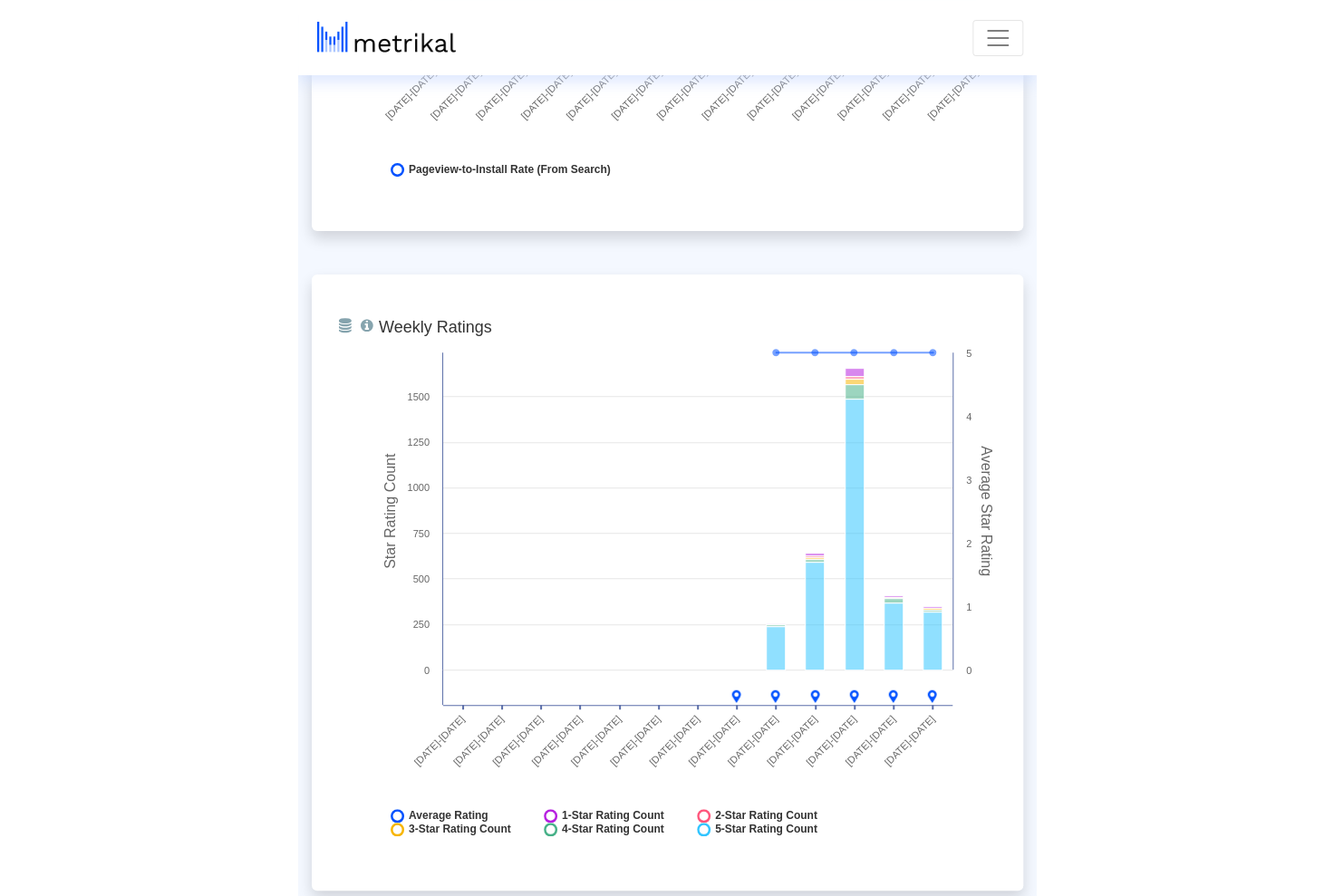 scroll, scrollTop: 4294, scrollLeft: 0, axis: vertical 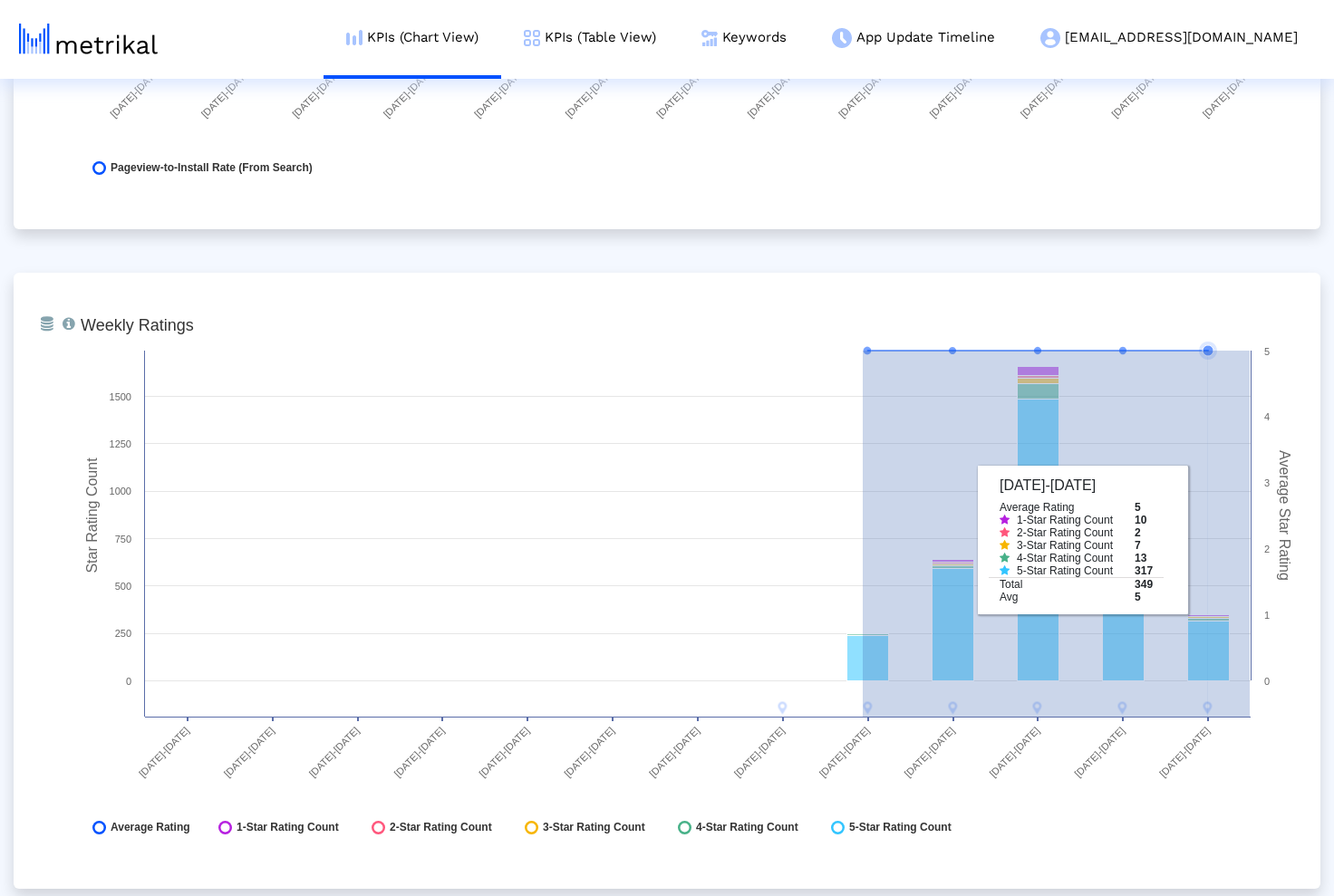 drag, startPoint x: 863, startPoint y: 541, endPoint x: 1249, endPoint y: 544, distance: 386.01166 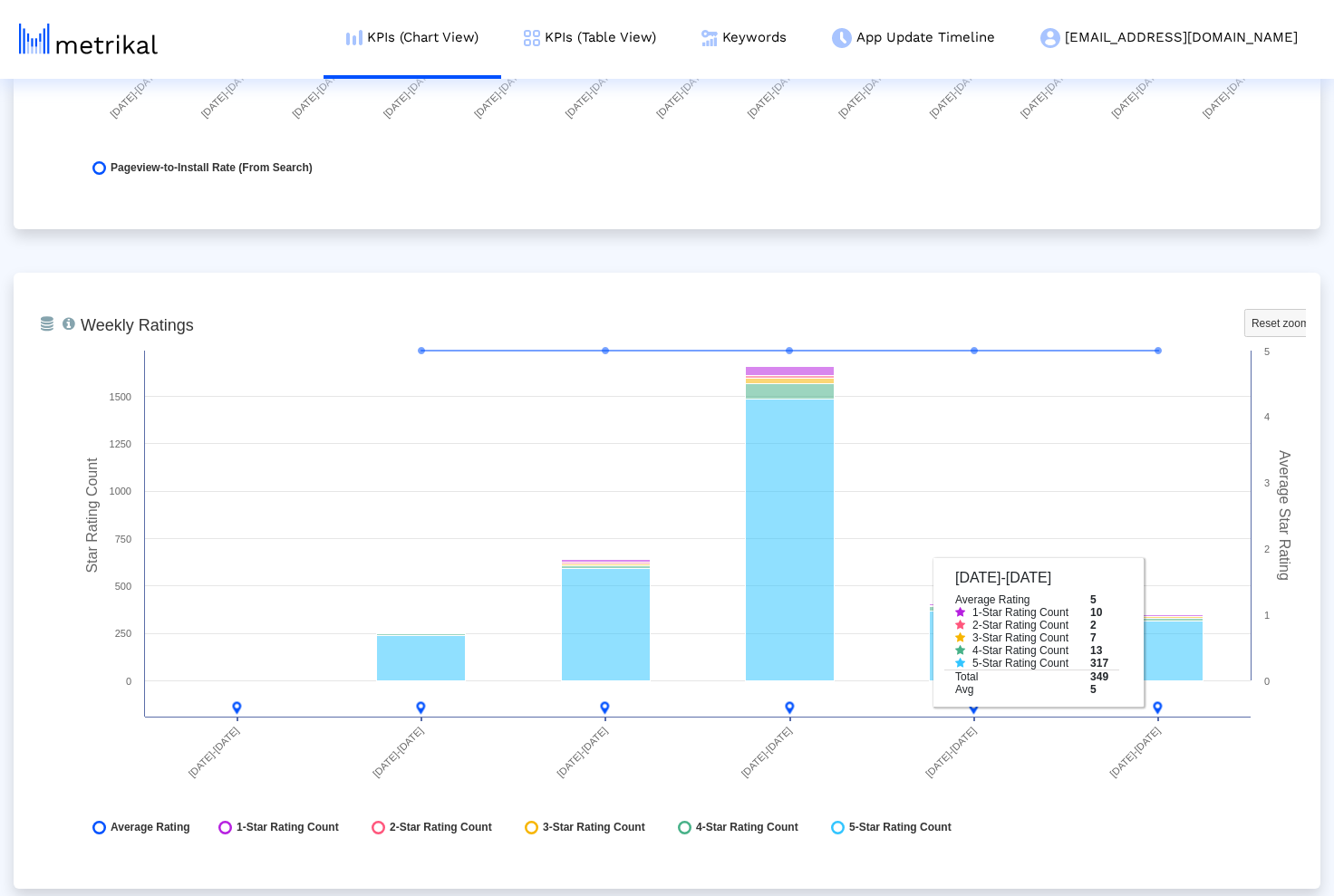 click 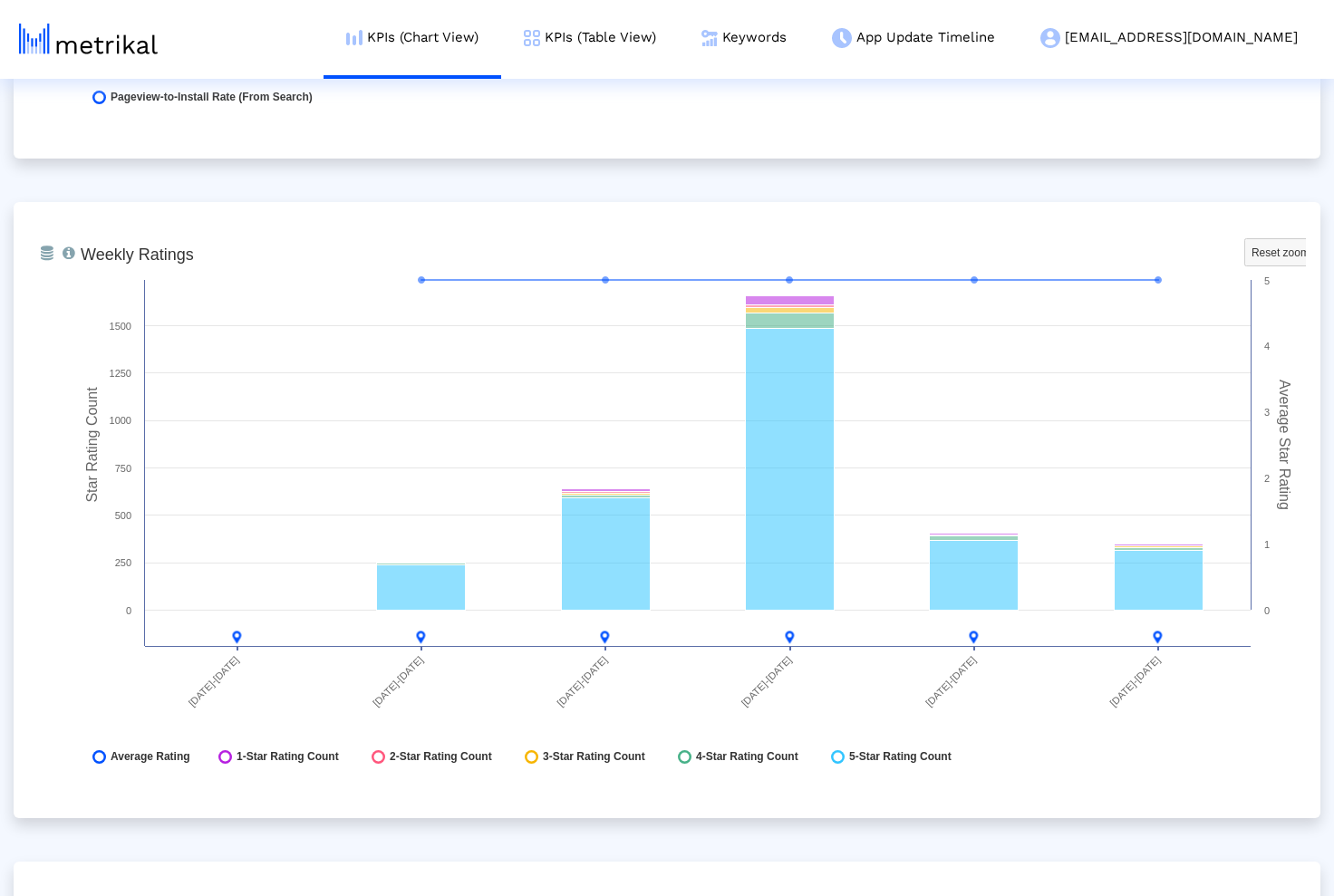 scroll, scrollTop: 4364, scrollLeft: 0, axis: vertical 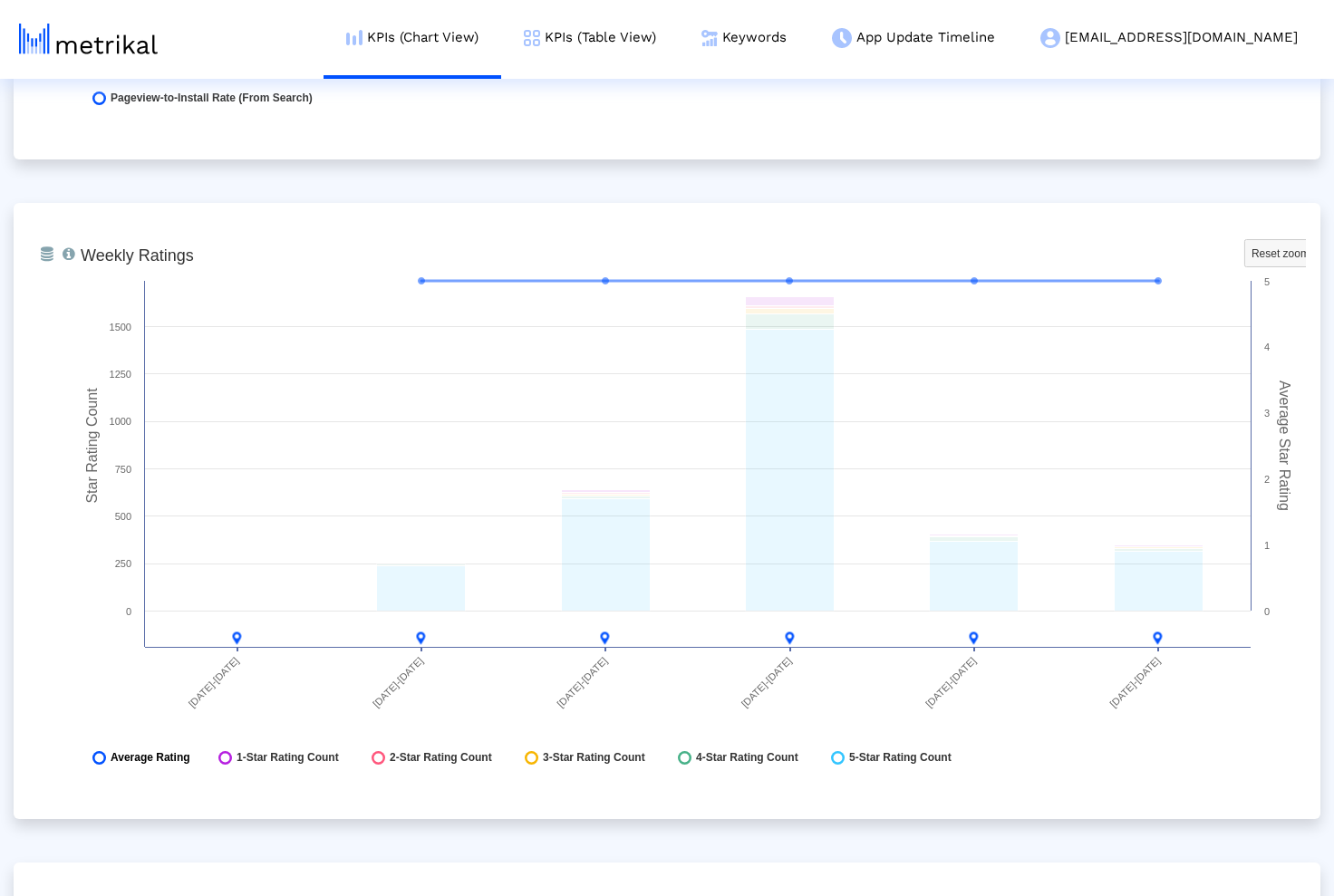click on "Average Rating" at bounding box center [150, 757] 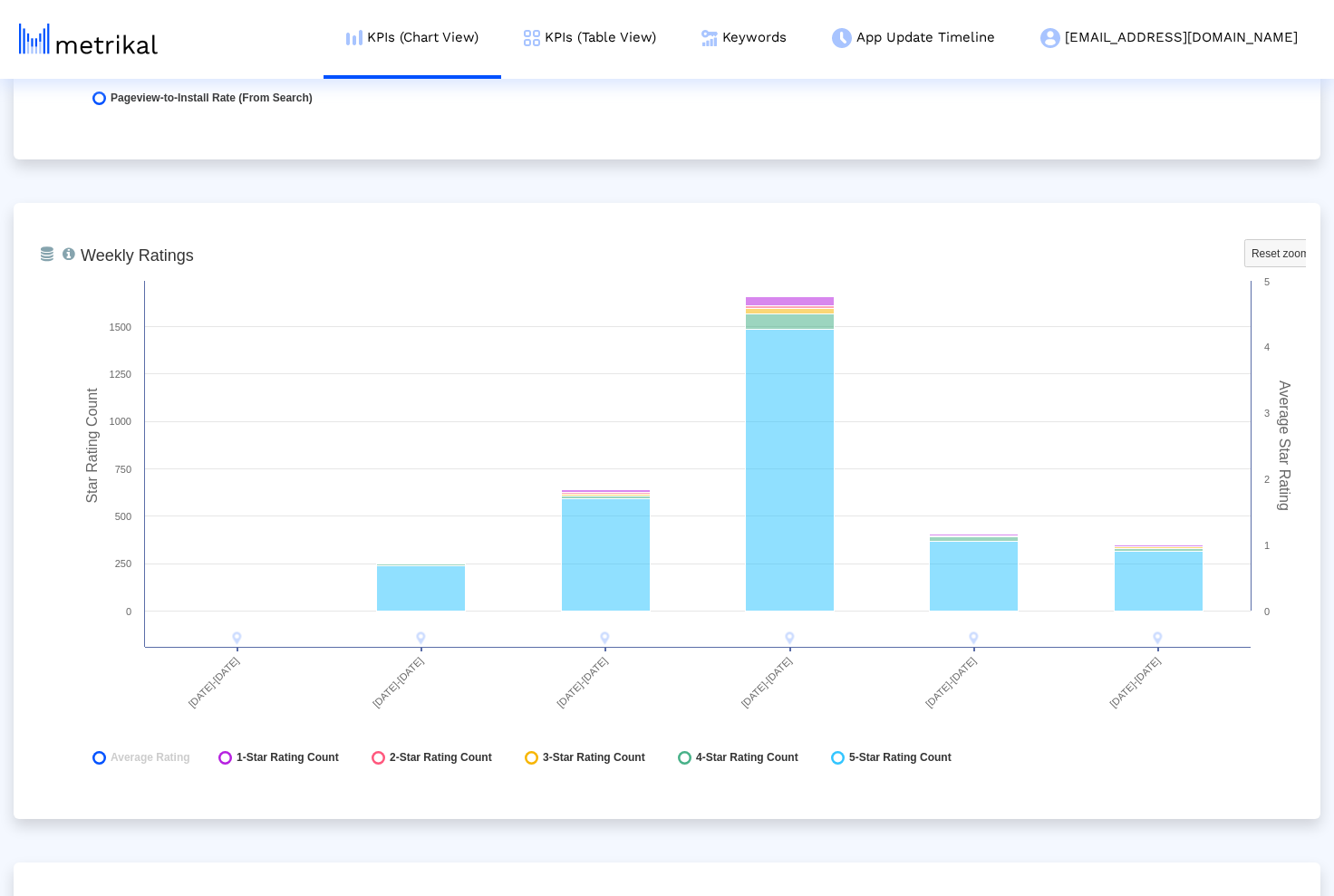 click 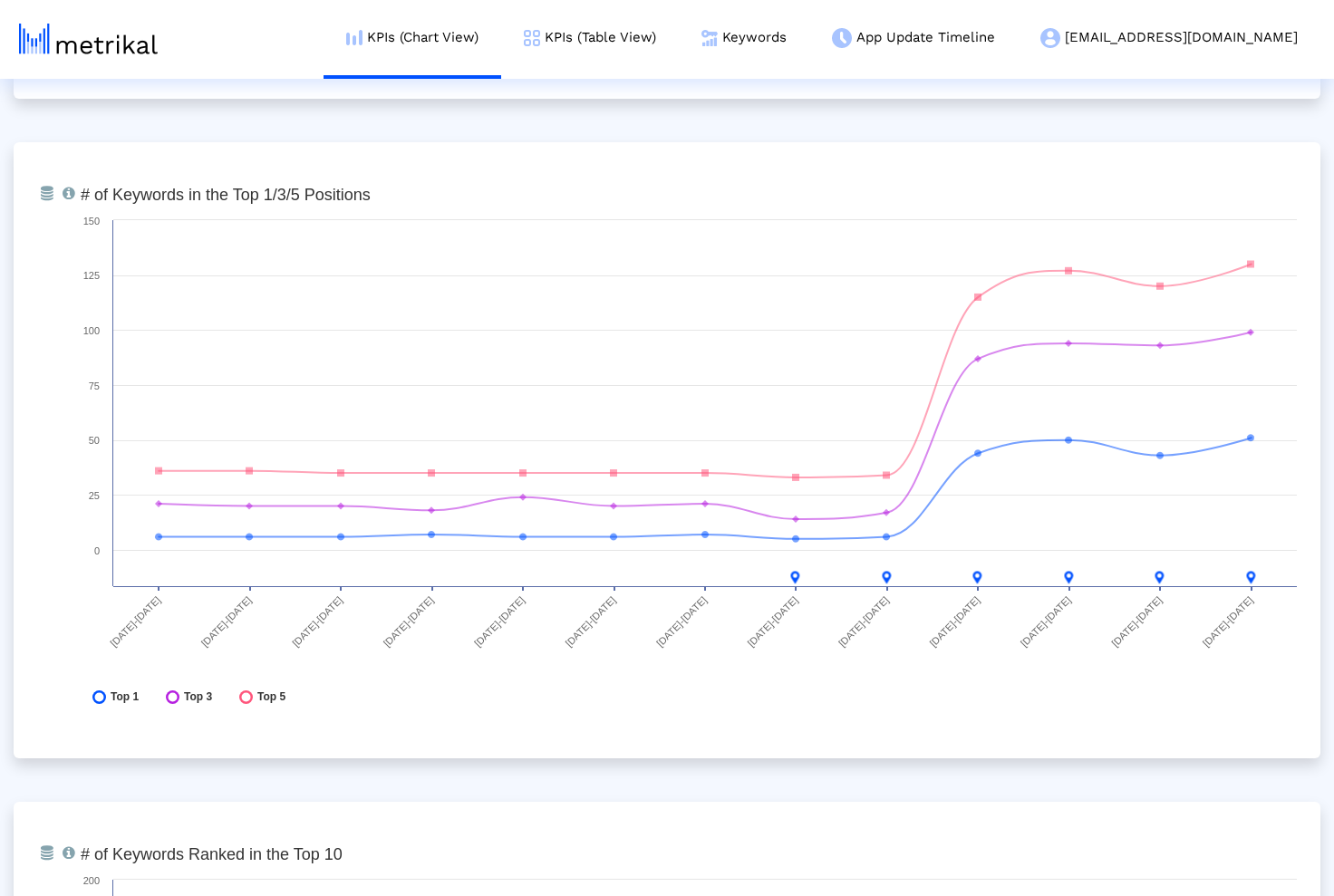 scroll, scrollTop: 6397, scrollLeft: 0, axis: vertical 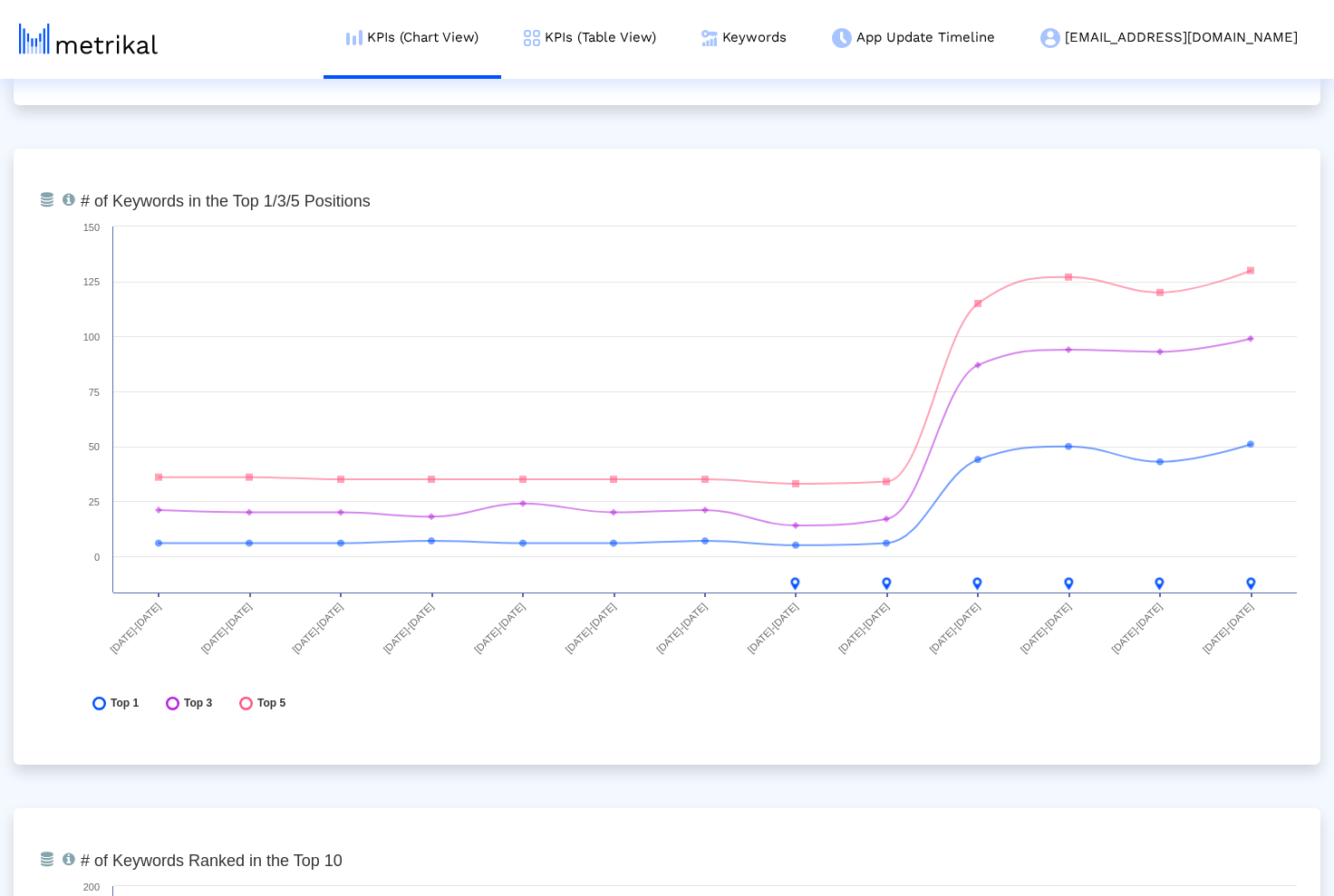 click on "Category Ranking  Ranking of the app in the Overall and Category Charts.  Category Ranking is not generating now  From Database   Total installs that the app received from all sources, reported by App Store Connect.  Created with Highcharts 8.1.2 Total Installs 03/30/25-04/05/25 04/06/25-04/12/25 04/13/25-04/19/25 04/20/25-04/26/25 04/27/25-05/03/25 05/04/25-05/10/25 05/11/25-05/17/25 05/18/25-05/24/25 05/25/25-05/31/25 06/01/25-06/07/25 06/08/25-06/14/25 06/15/25-06/21/25 06/22/25-06/28/25 0 1k 2k 3k 4k 5k 6k 7k 8k 0
Total Installs
06/01/25-06/07/25
Total Installs
7,139
From Database   Total installs that the app received from all sources, reported by App Store Connect (excludes Installs from Institutional Purchases)  Created with Highcharts 8.1.2 0 1k 2k 3k 4k 5k" 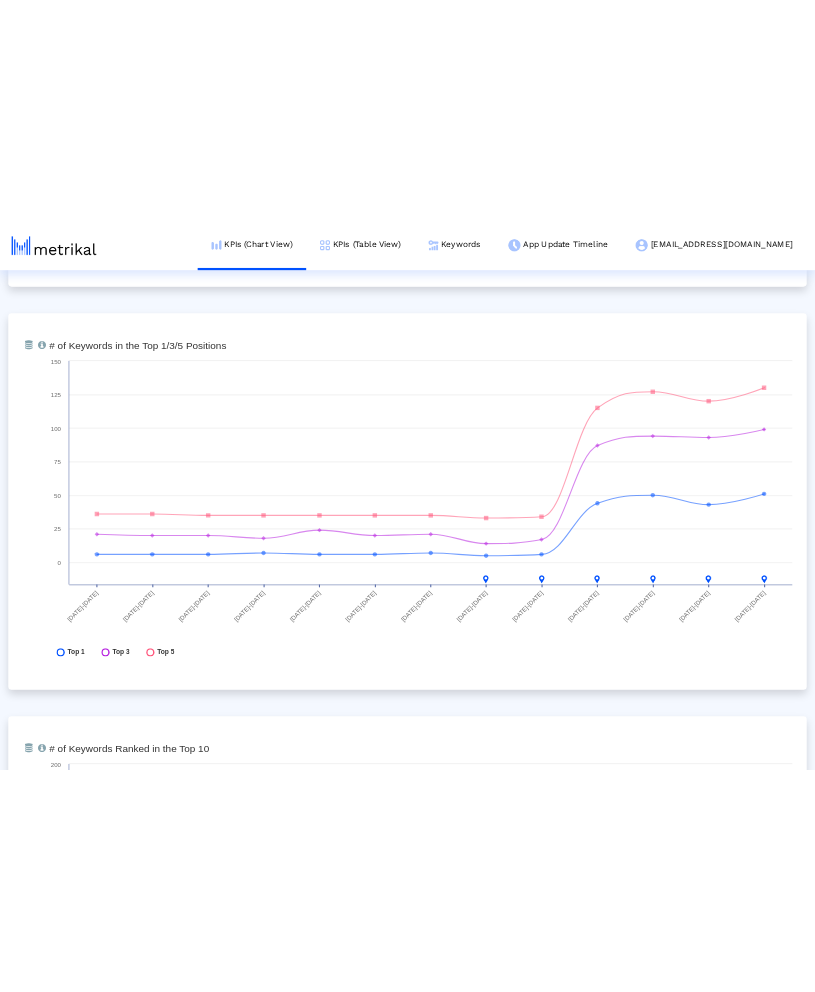 scroll, scrollTop: 7132, scrollLeft: 0, axis: vertical 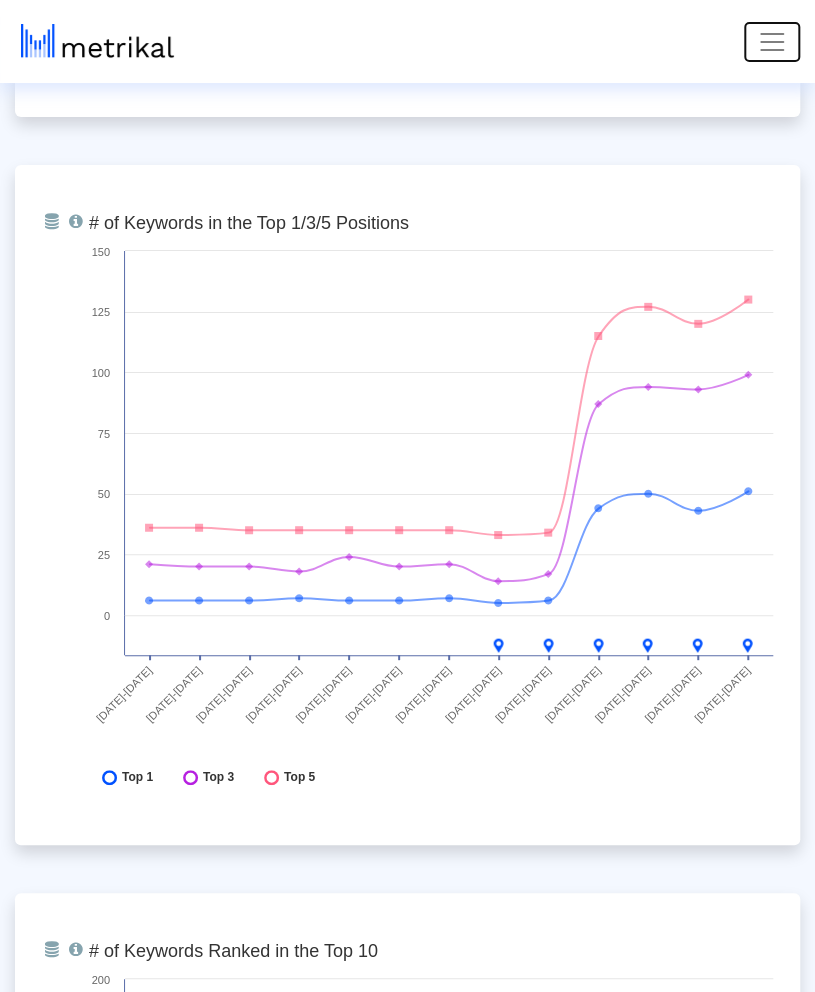 click 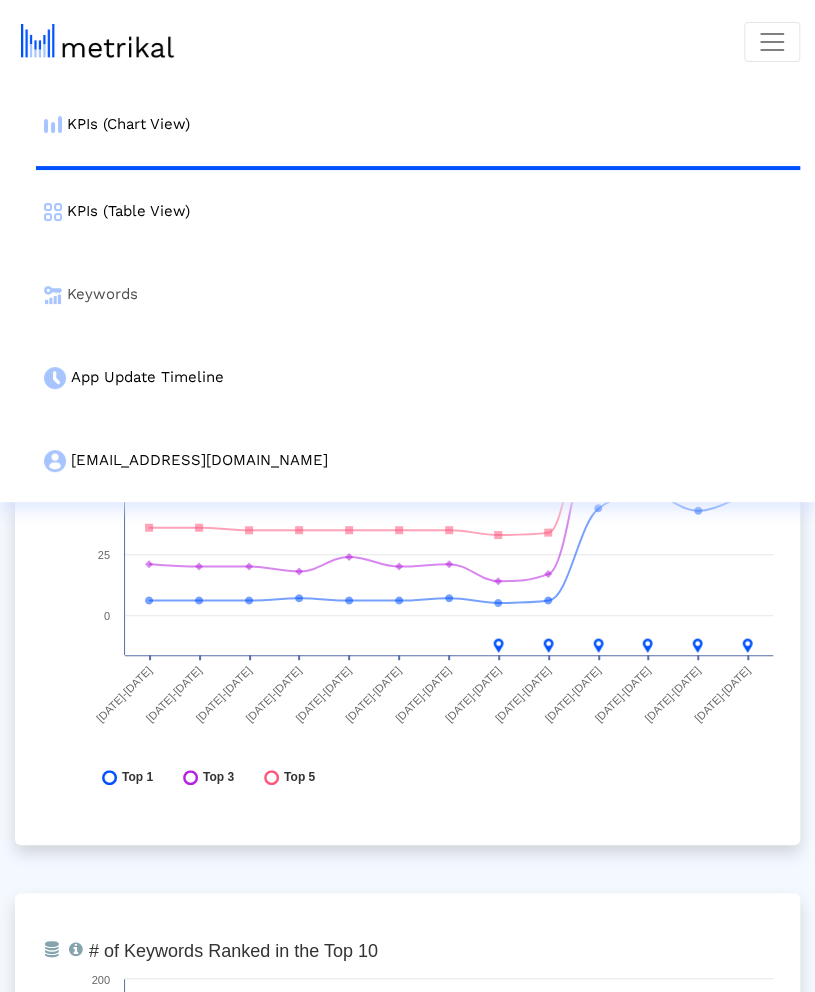click on "Keywords" at bounding box center (418, 294) 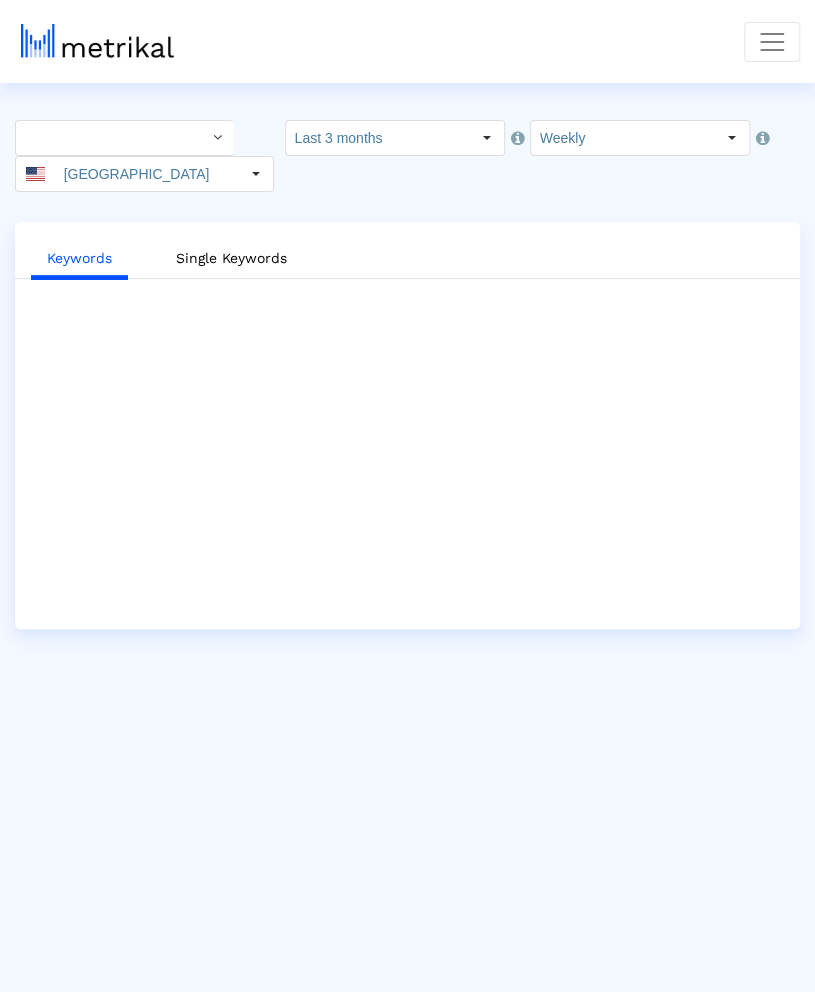 scroll, scrollTop: 0, scrollLeft: 0, axis: both 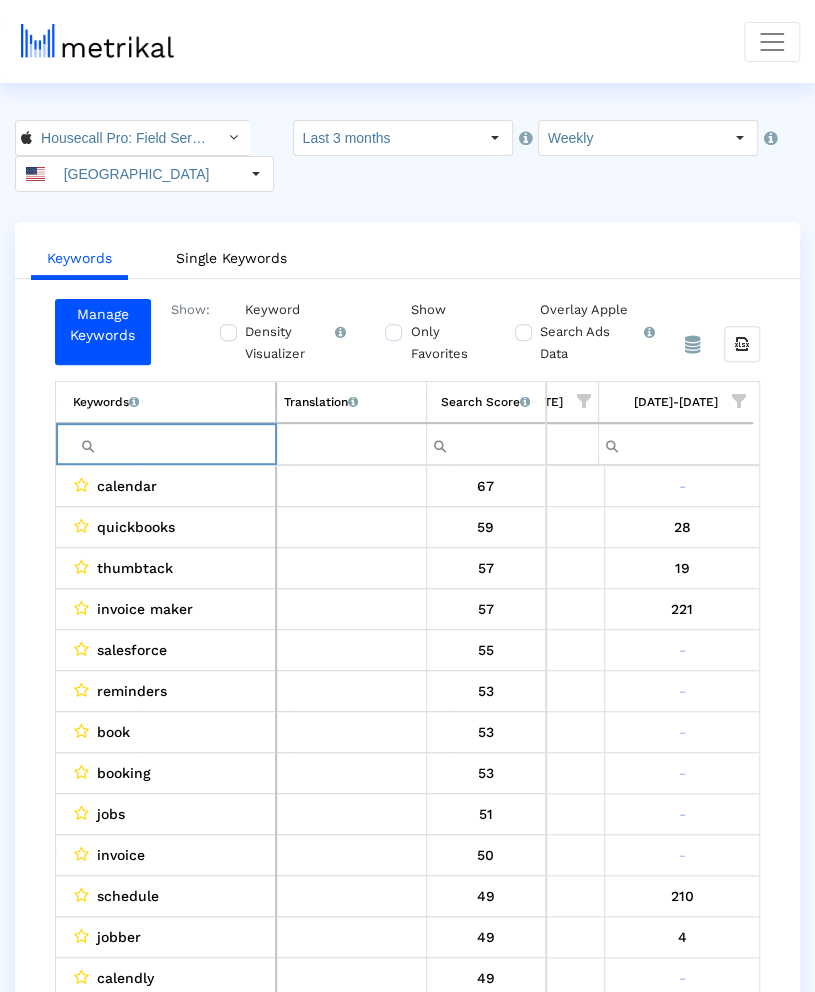 click at bounding box center [174, 444] 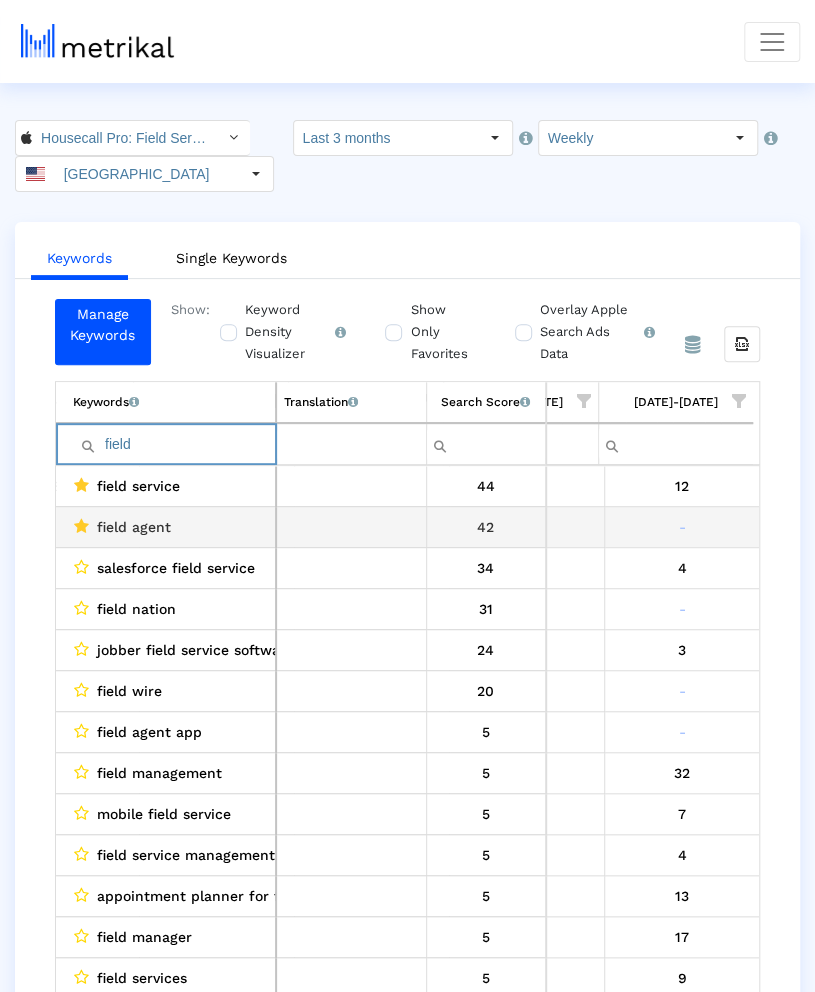 scroll, scrollTop: 0, scrollLeft: 1722, axis: horizontal 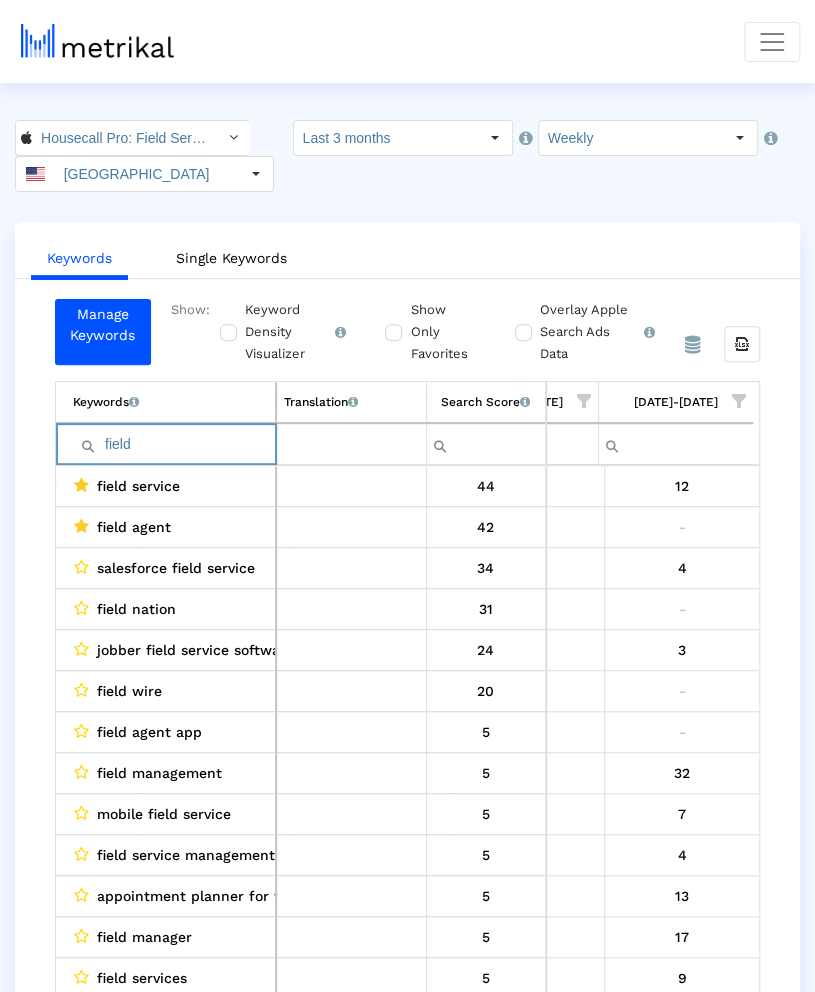 type on "field" 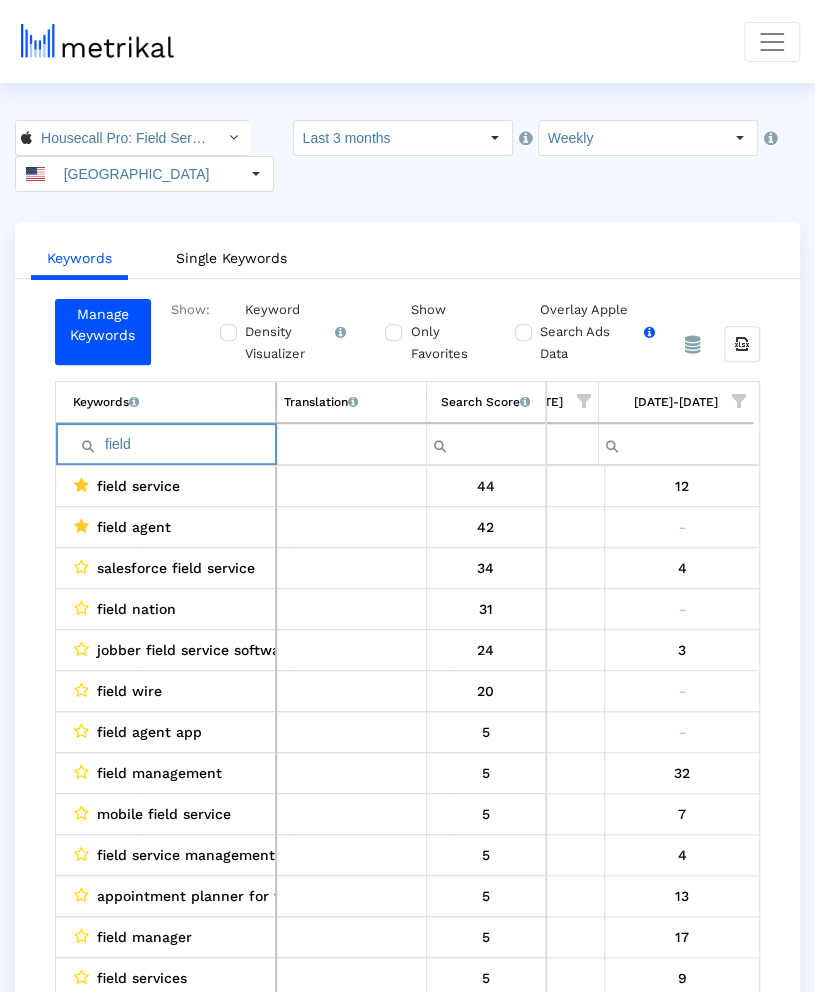 click on "Overlay Apple Search Ads Data   Turn this on to view Apple Search Ads metrics (installs, cost, CPI) side by side with organic rankings." at bounding box center [595, 332] 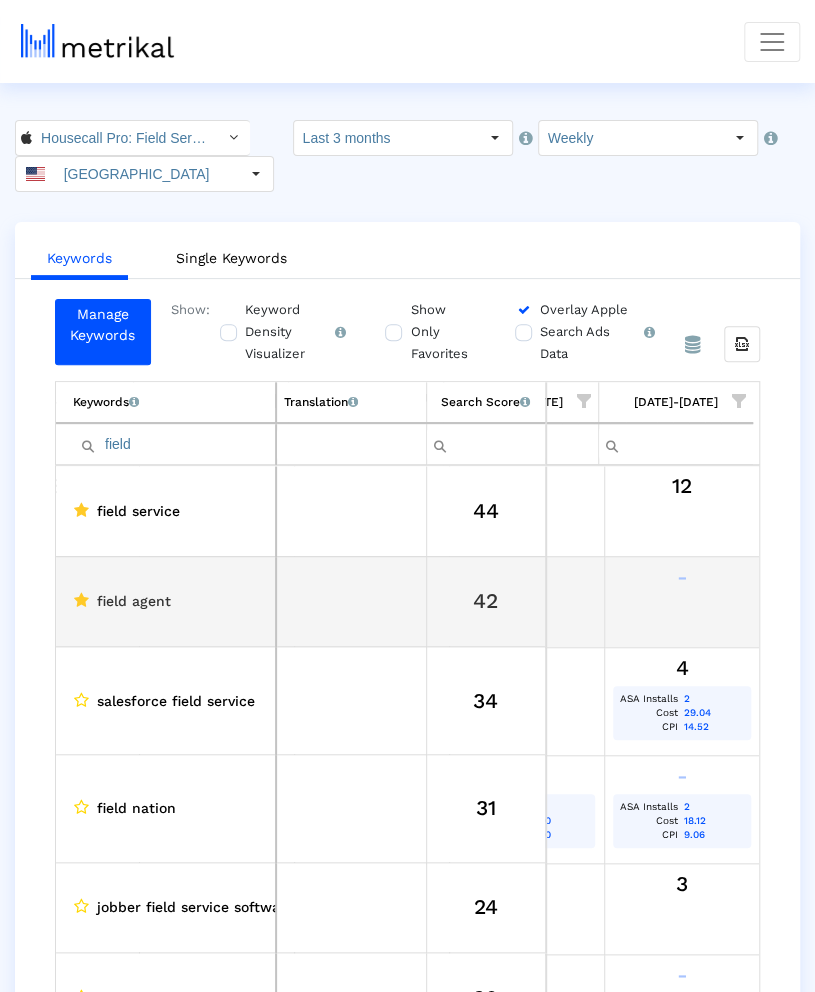 scroll, scrollTop: 0, scrollLeft: 1764, axis: horizontal 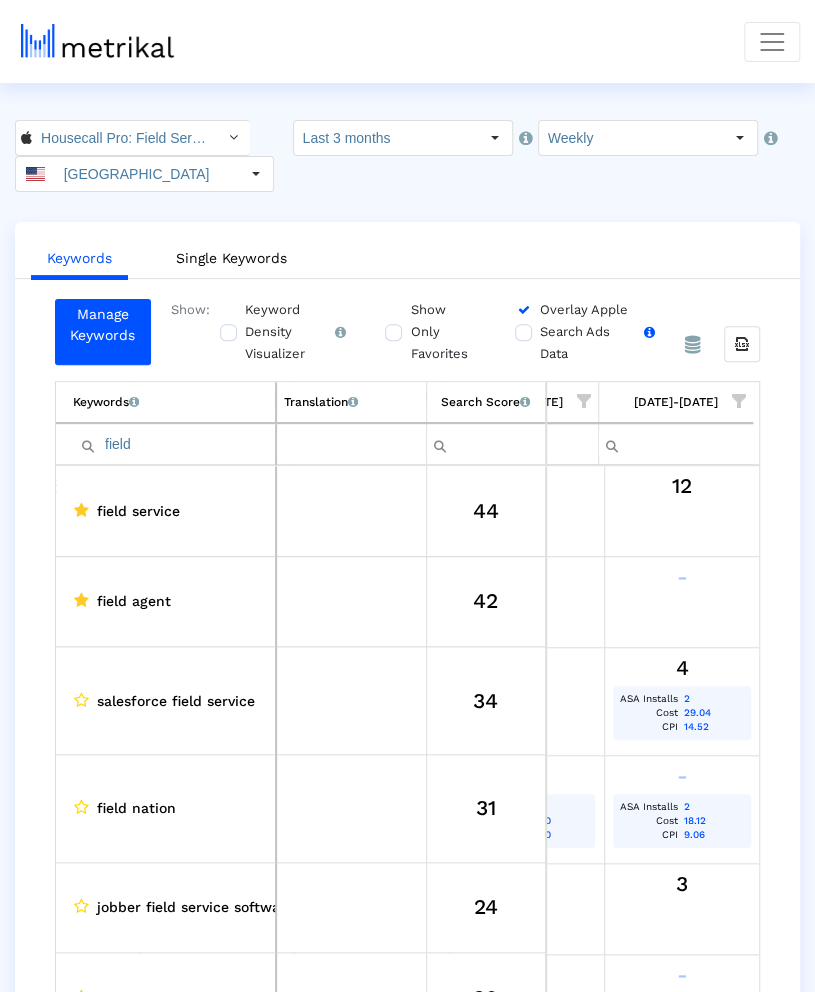 click on "Overlay Apple Search Ads Data   Turn this on to view Apple Search Ads metrics (installs, cost, CPI) side by side with organic rankings." at bounding box center (600, 332) 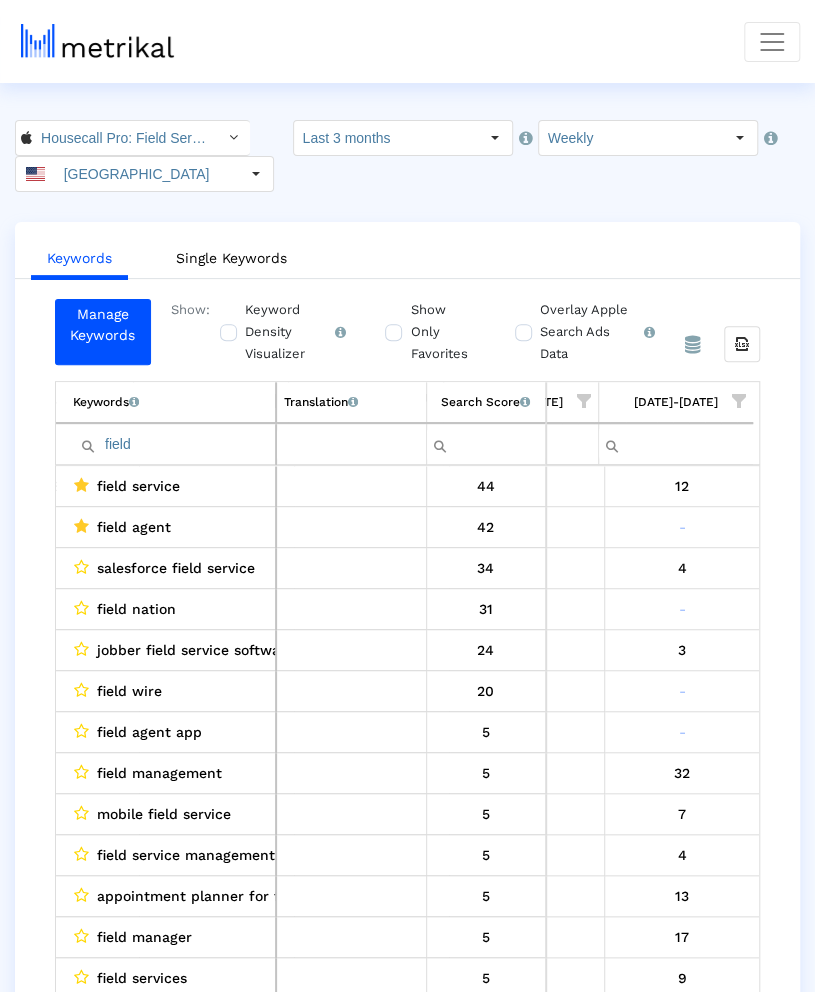 click on "field" at bounding box center (174, 444) 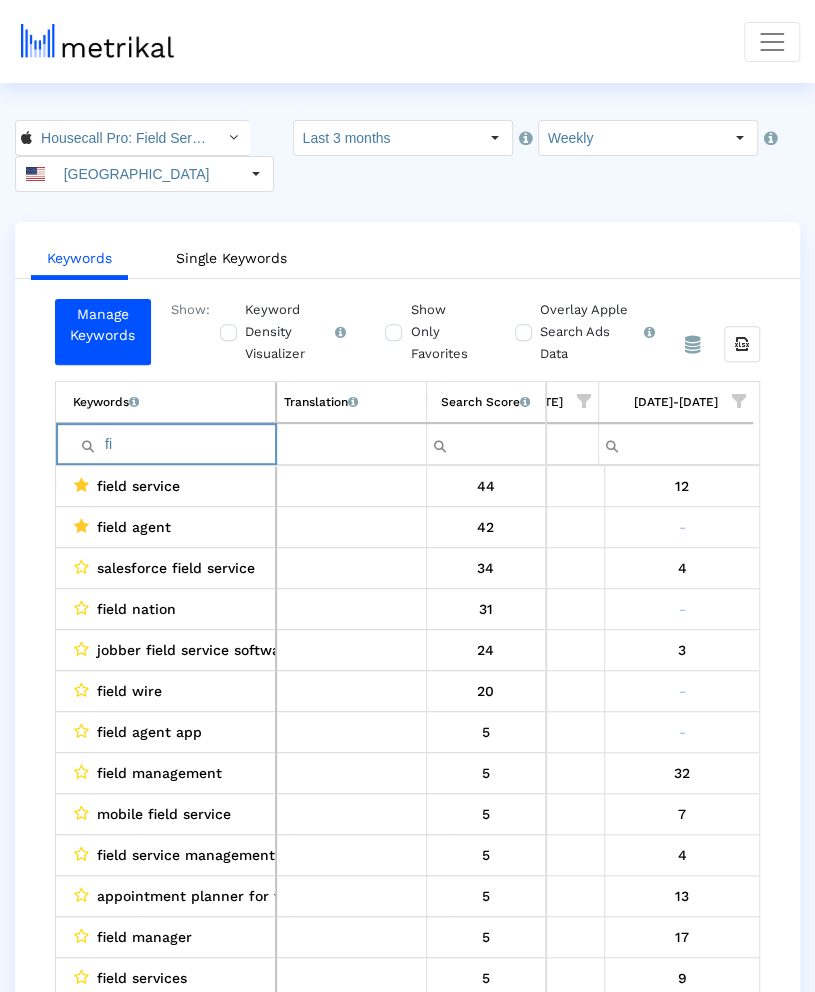 type on "f" 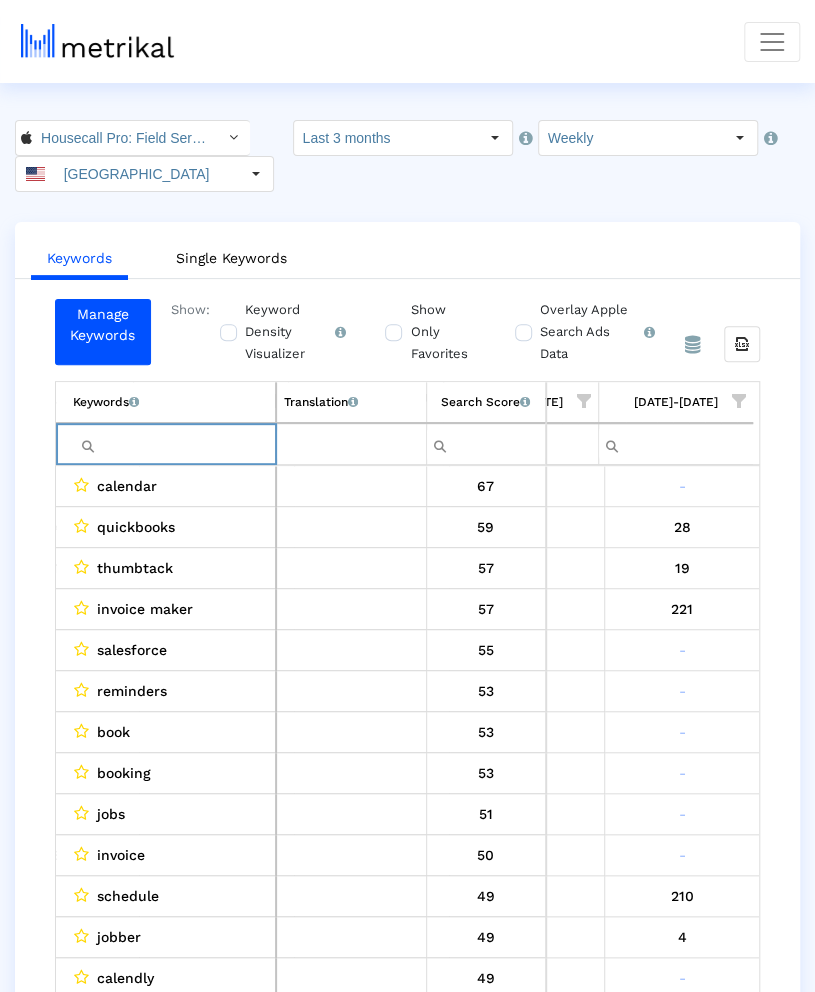 type 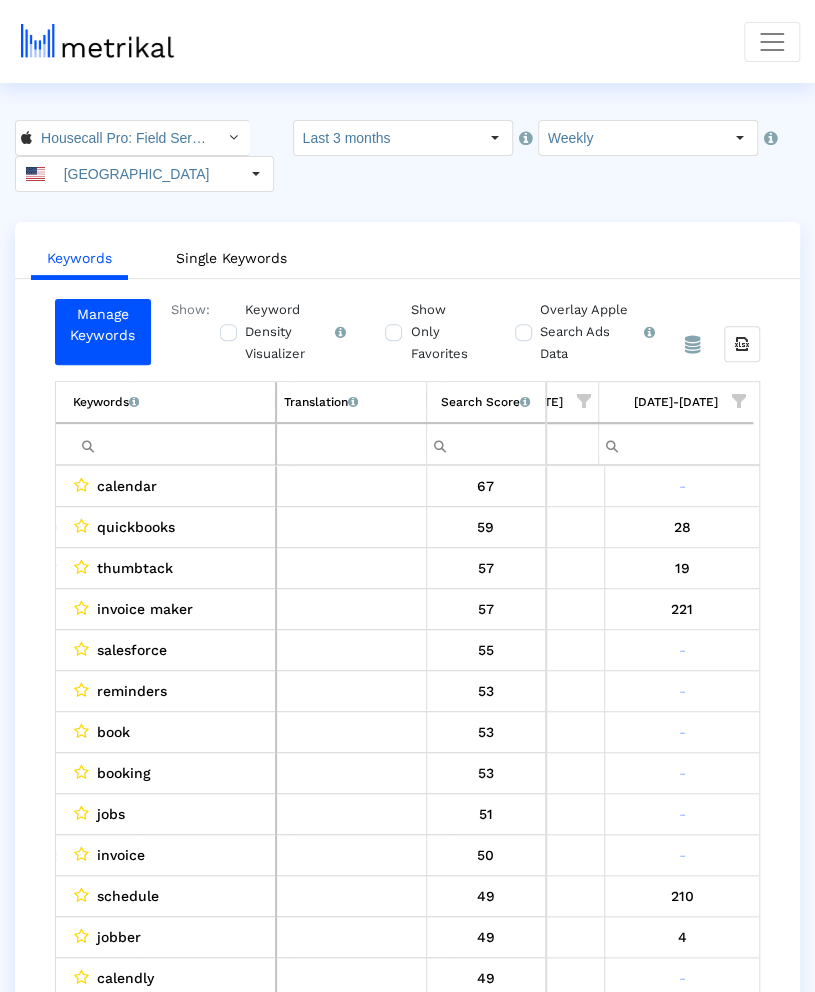 click at bounding box center [739, 401] 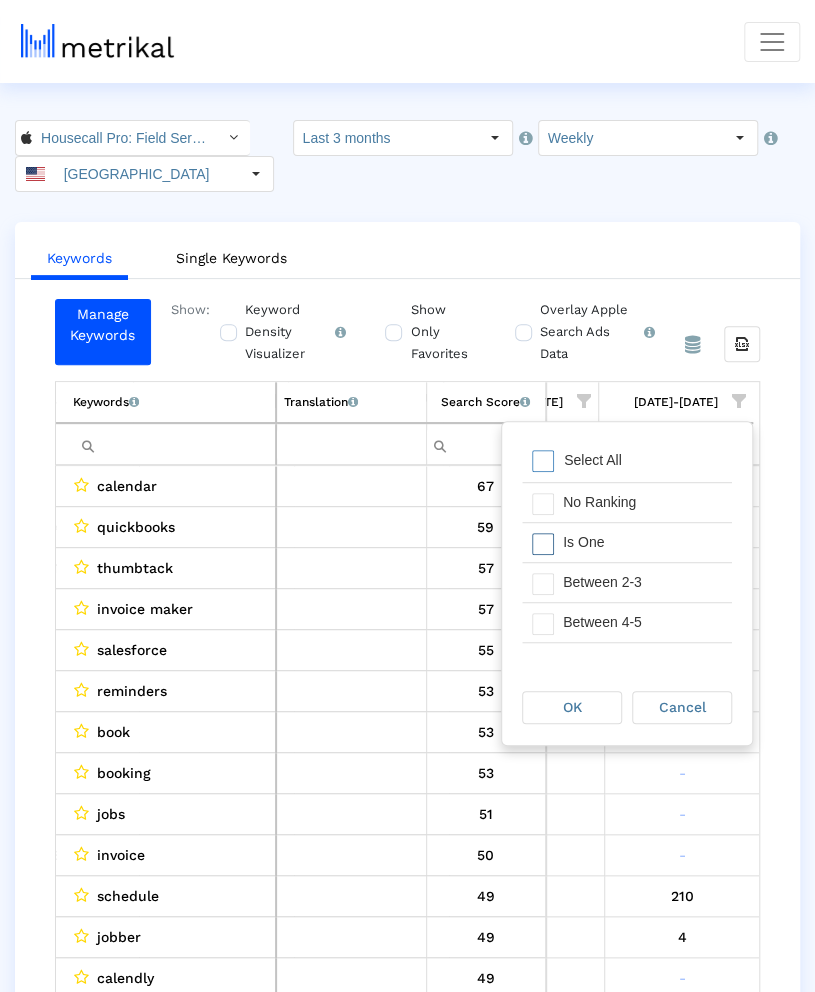 click on "Is One" at bounding box center (642, 542) 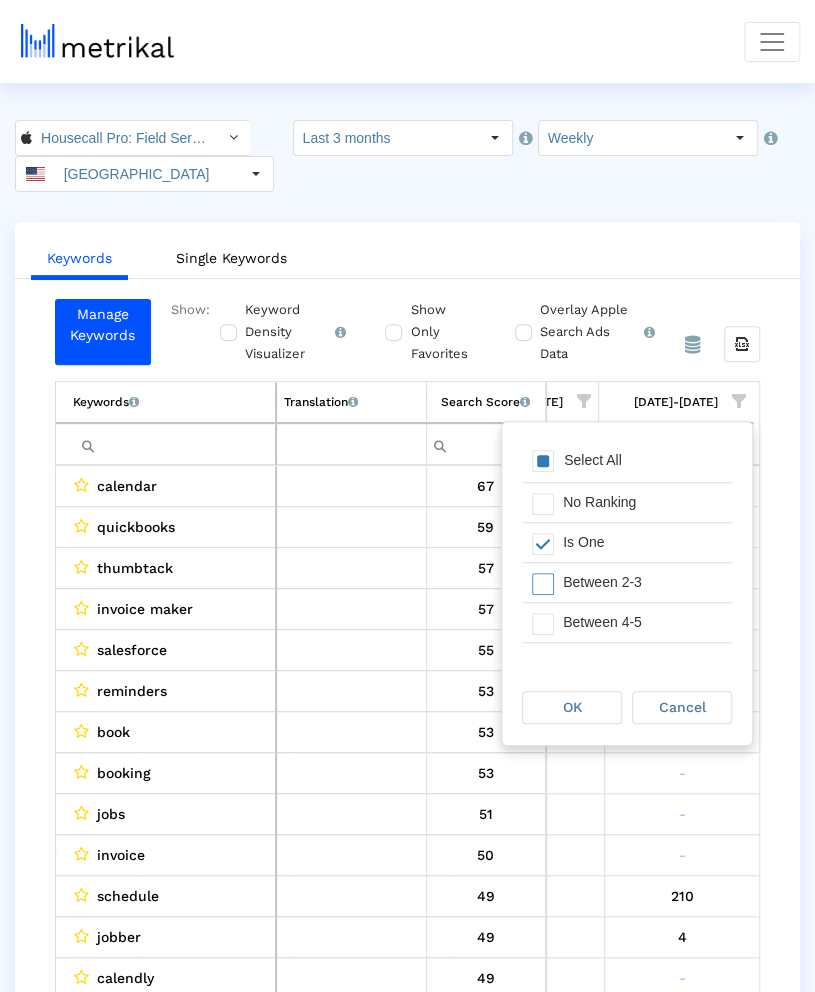 click on "Between 2-3" at bounding box center [642, 582] 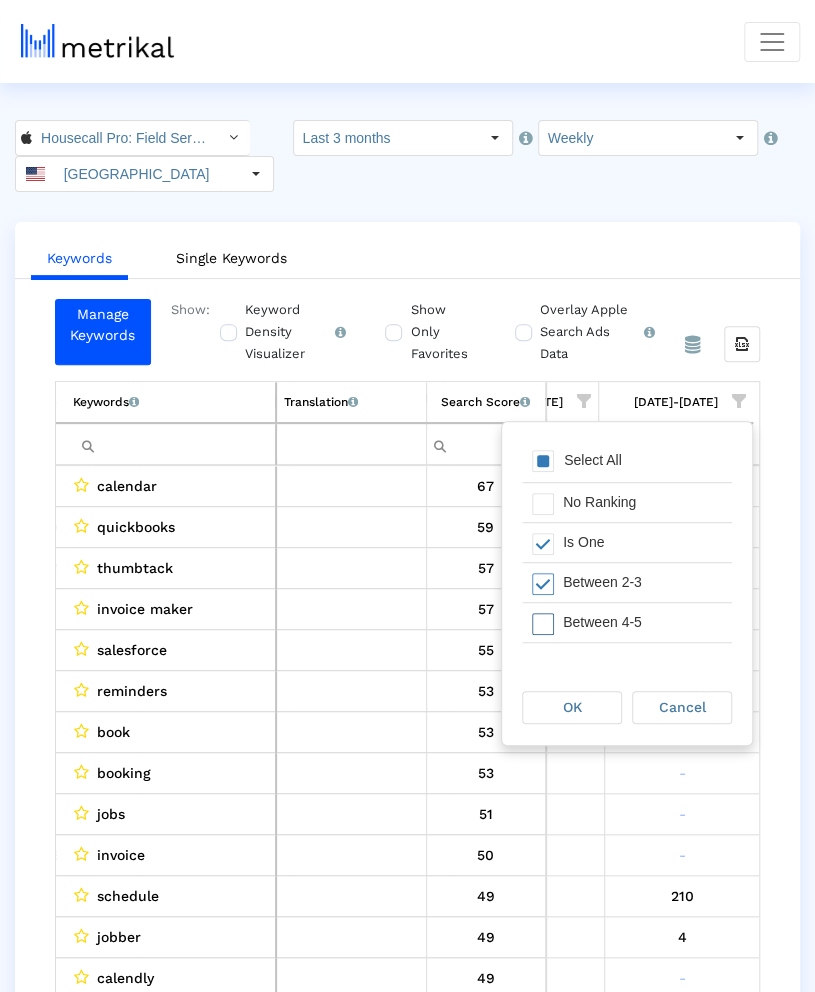 click on "Between 4-5" at bounding box center [642, 622] 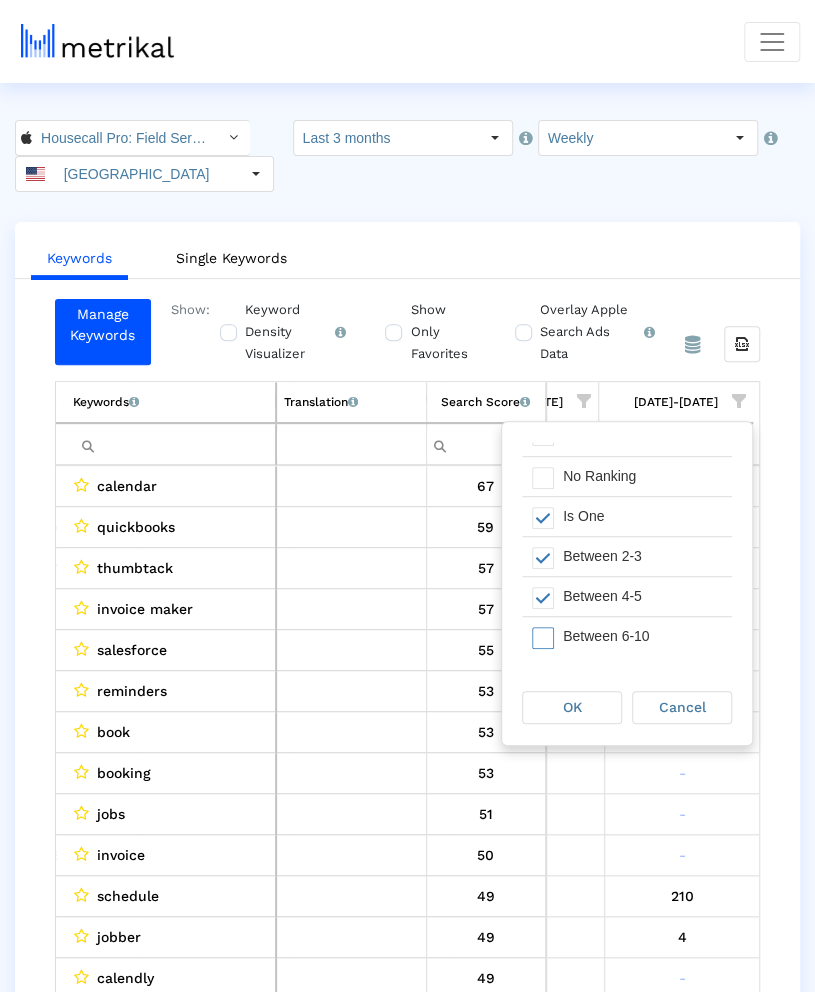 click on "Between 6-10" at bounding box center (642, 636) 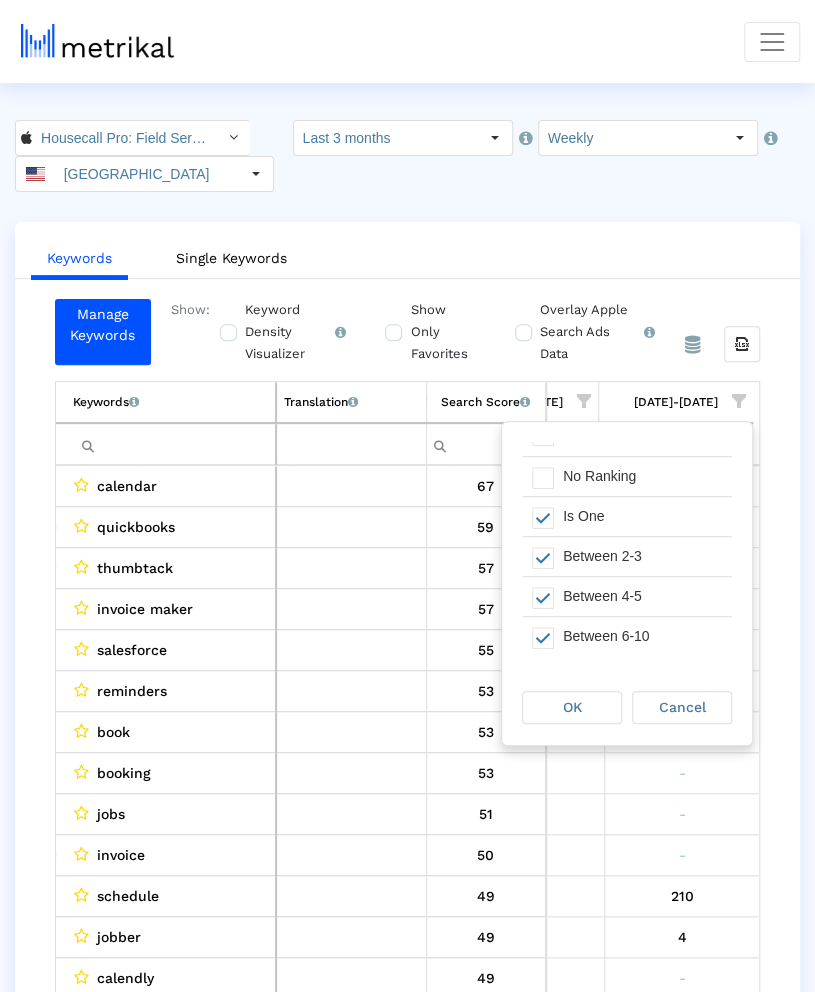 click on "OK Cancel" at bounding box center [627, 708] 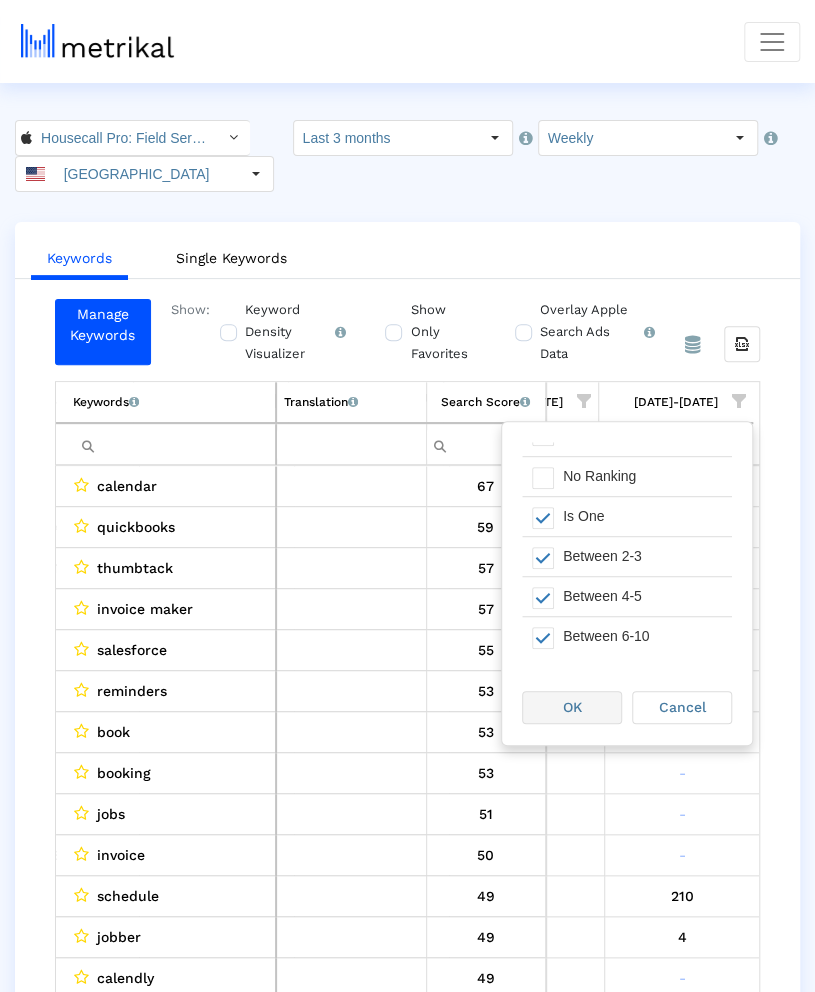 click on "OK" at bounding box center (572, 707) 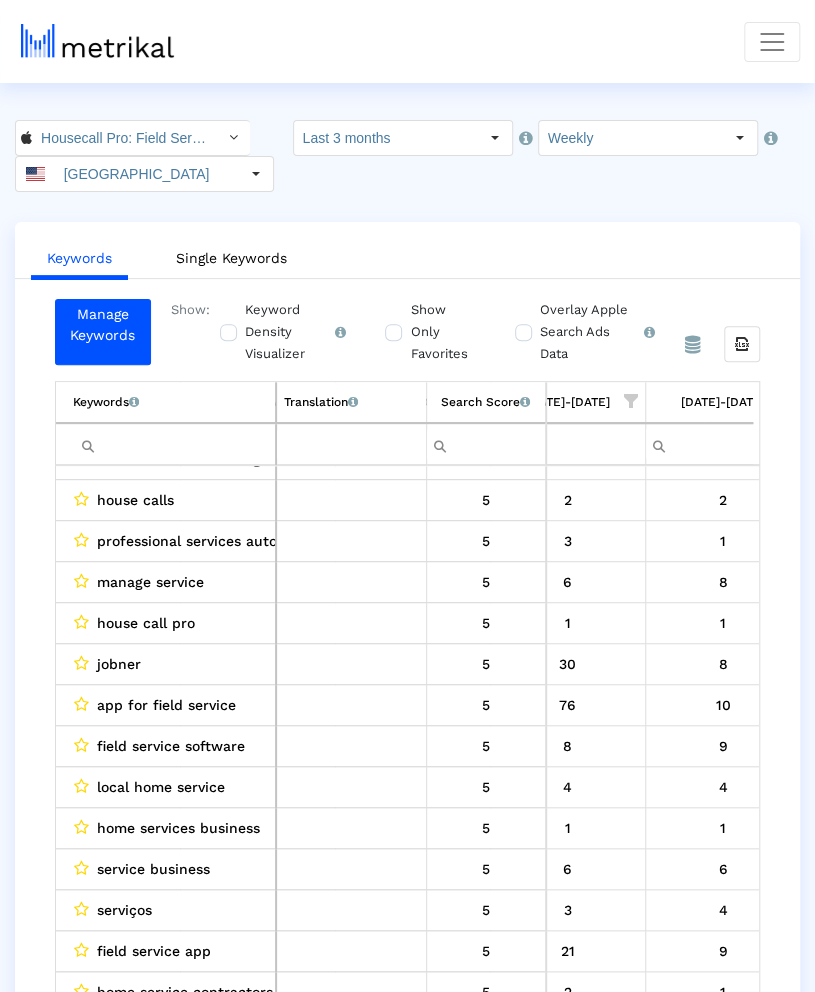 click on "[DATE]-[DATE]" at bounding box center (723, 402) 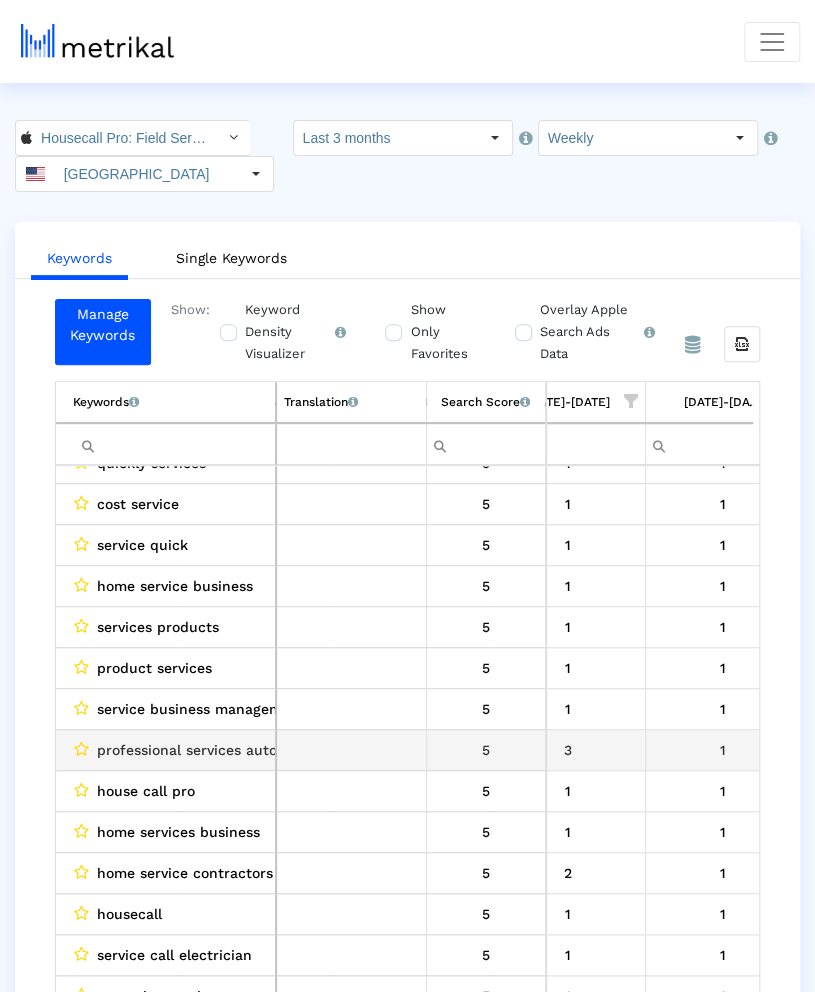 click on "professional services automation" at bounding box center (211, 750) 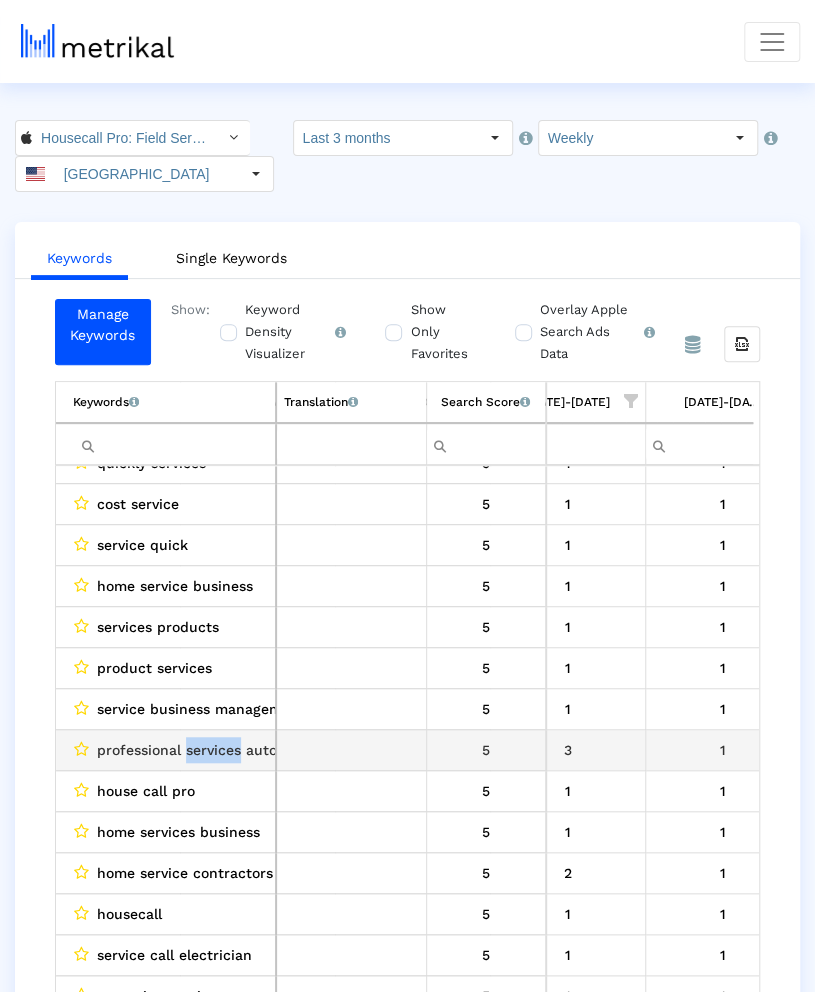 click on "professional services automation" at bounding box center [211, 750] 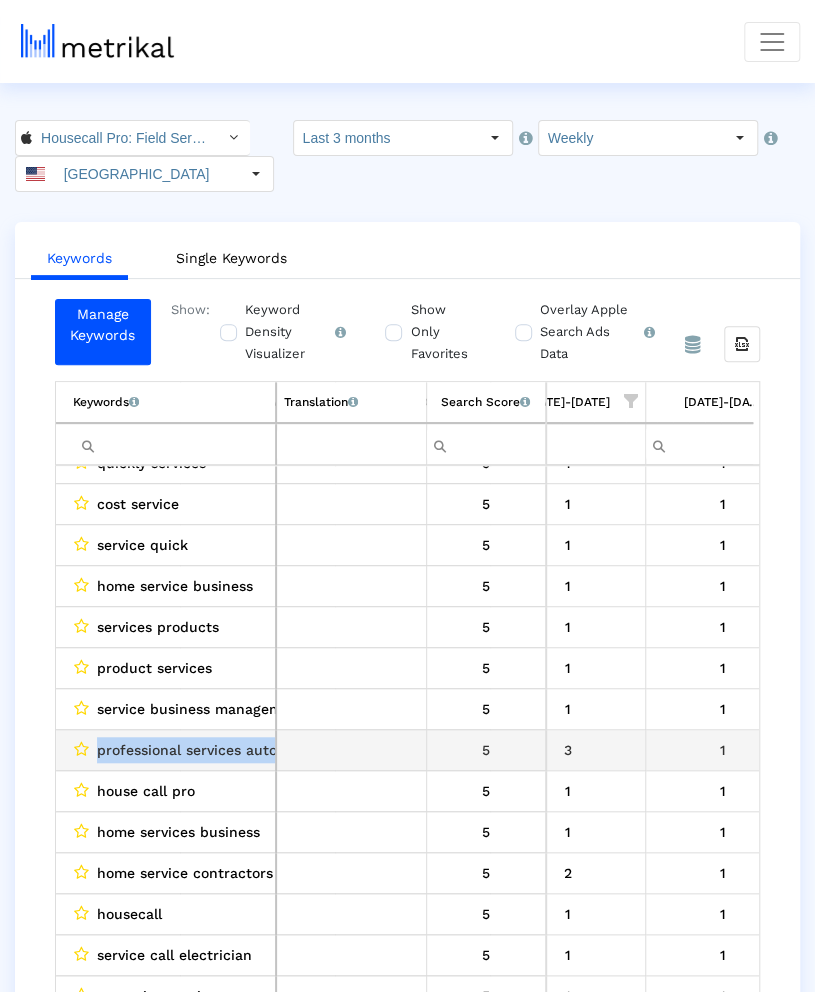 click on "professional services automation" at bounding box center [211, 750] 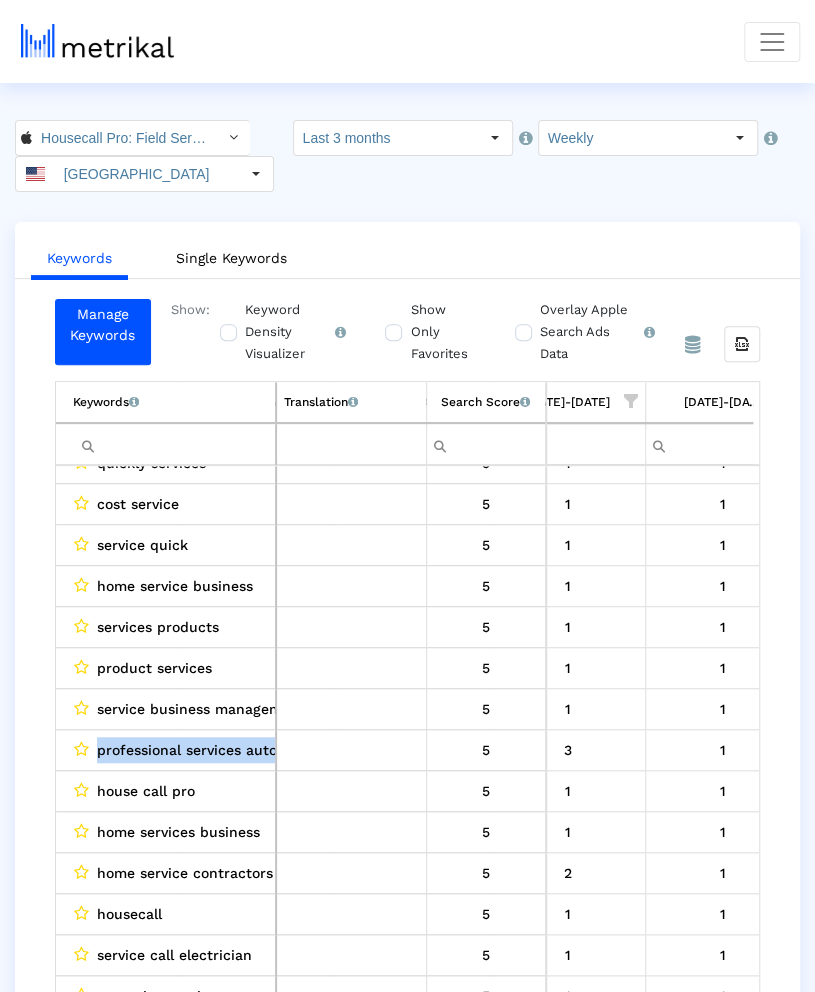 copy on "professional services automation" 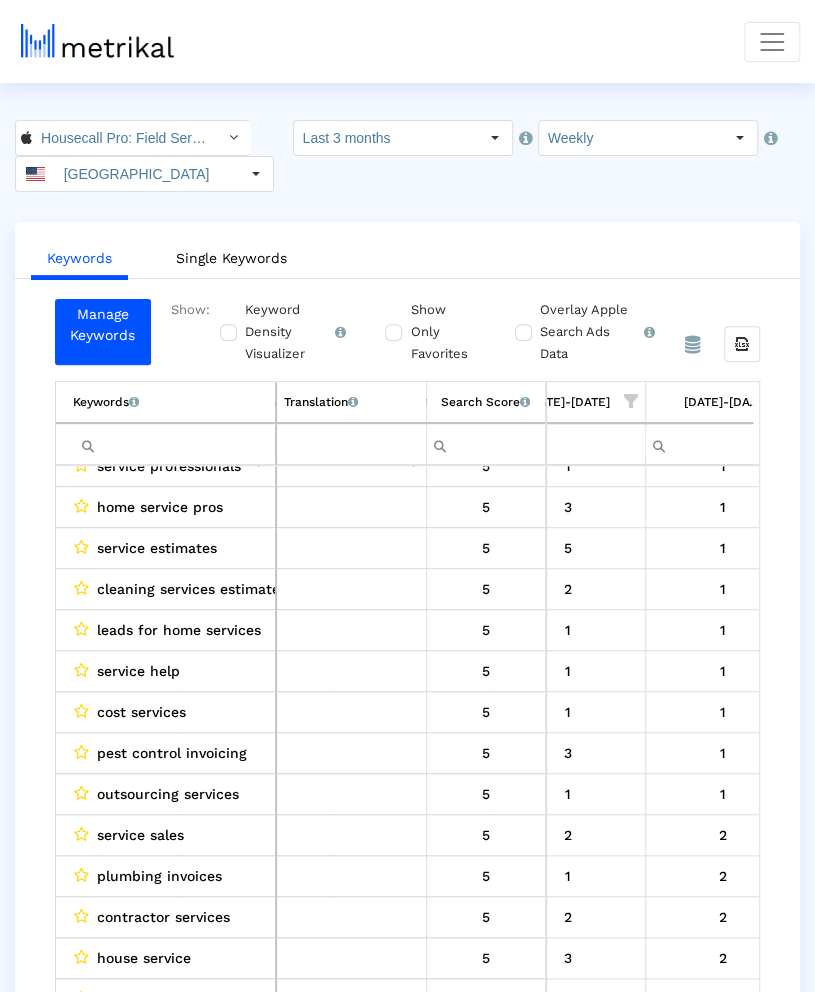 click on "pest control invoicing" at bounding box center (172, 753) 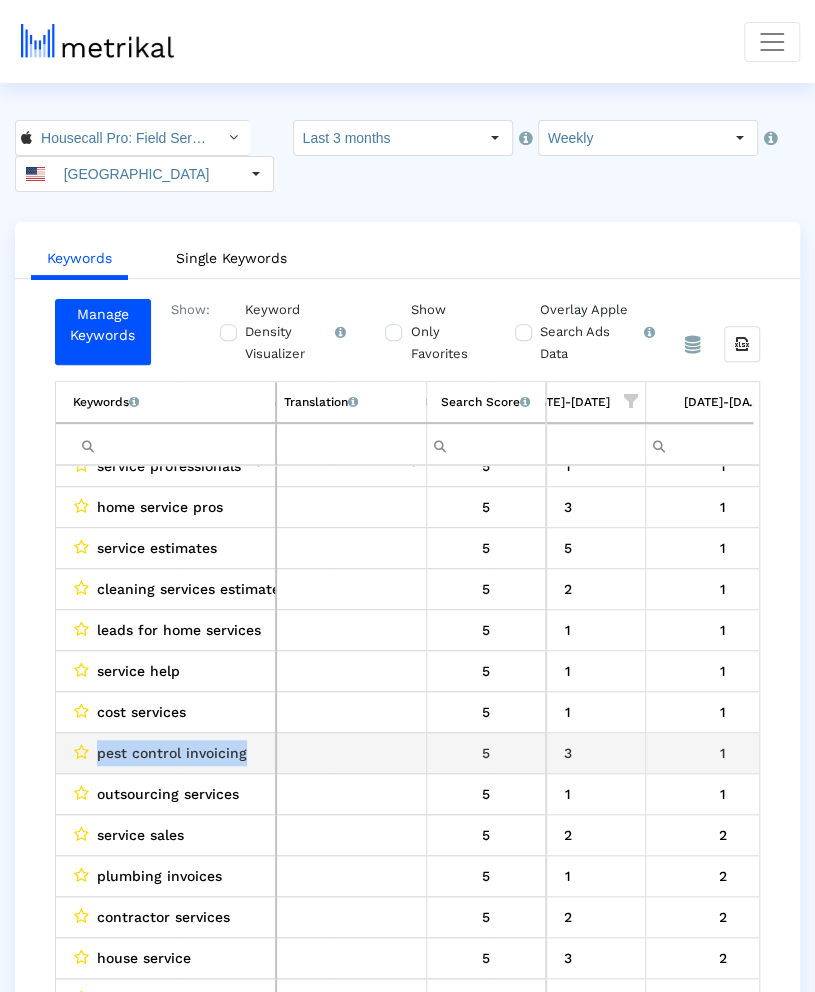 drag, startPoint x: 111, startPoint y: 739, endPoint x: 237, endPoint y: 740, distance: 126.00397 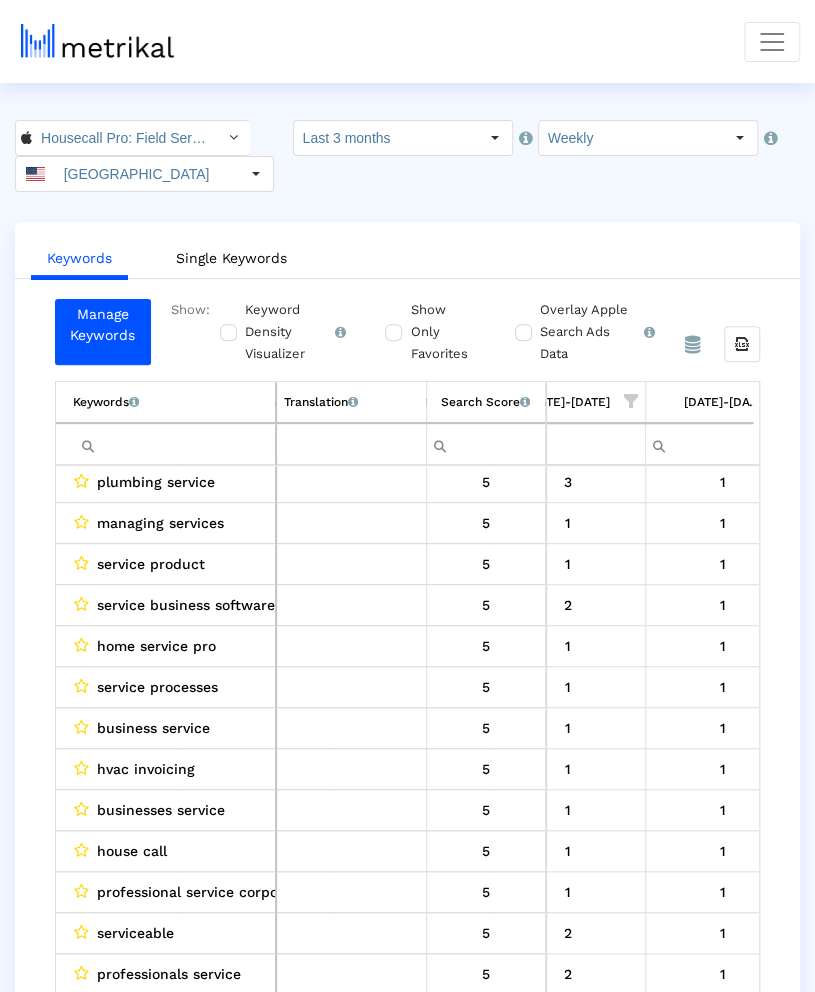 click on "service business software" at bounding box center (186, 605) 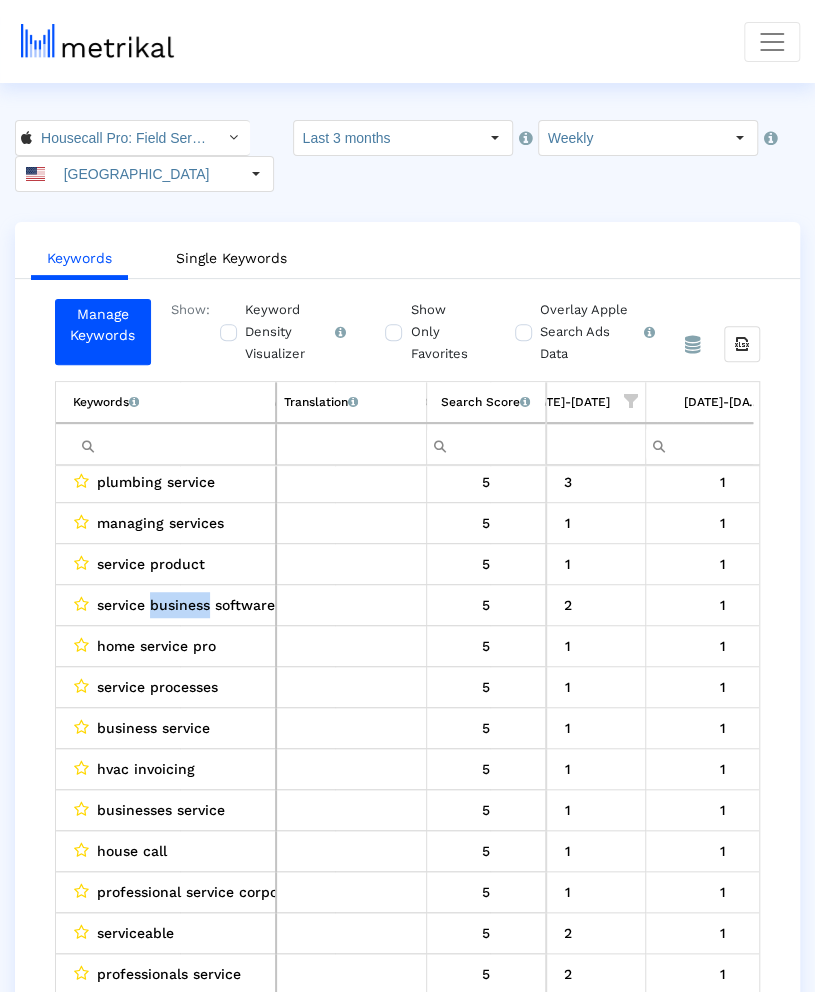 click on "service business software" at bounding box center [186, 605] 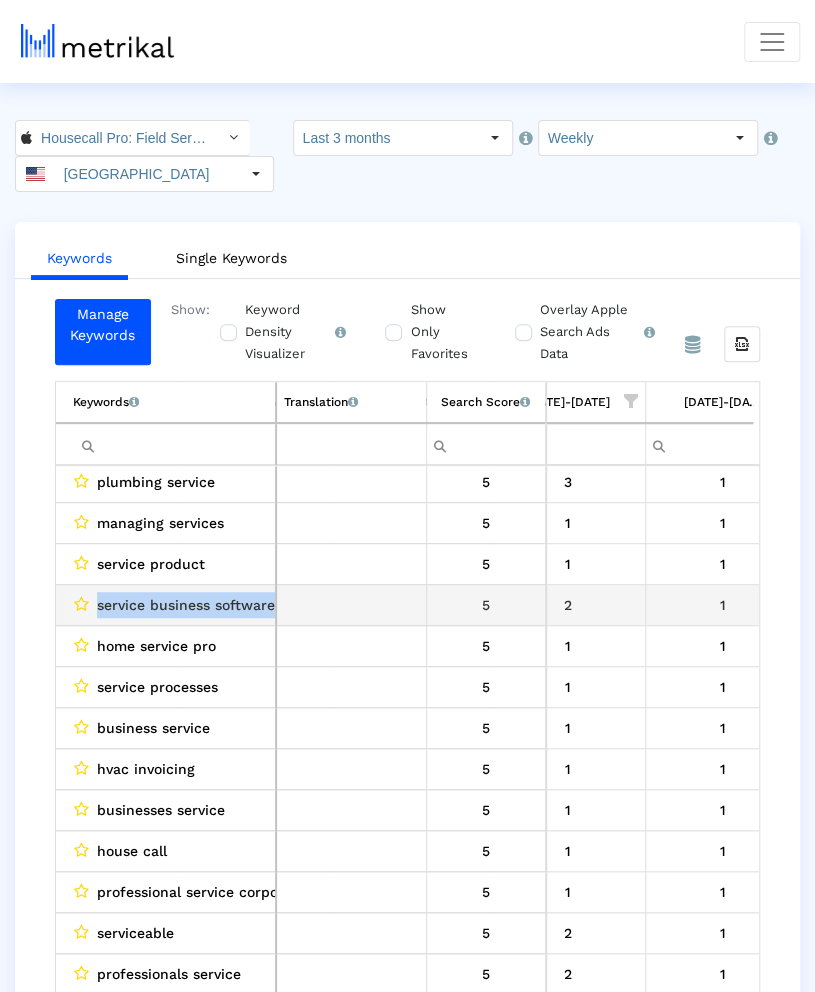 click on "service business software" at bounding box center (186, 605) 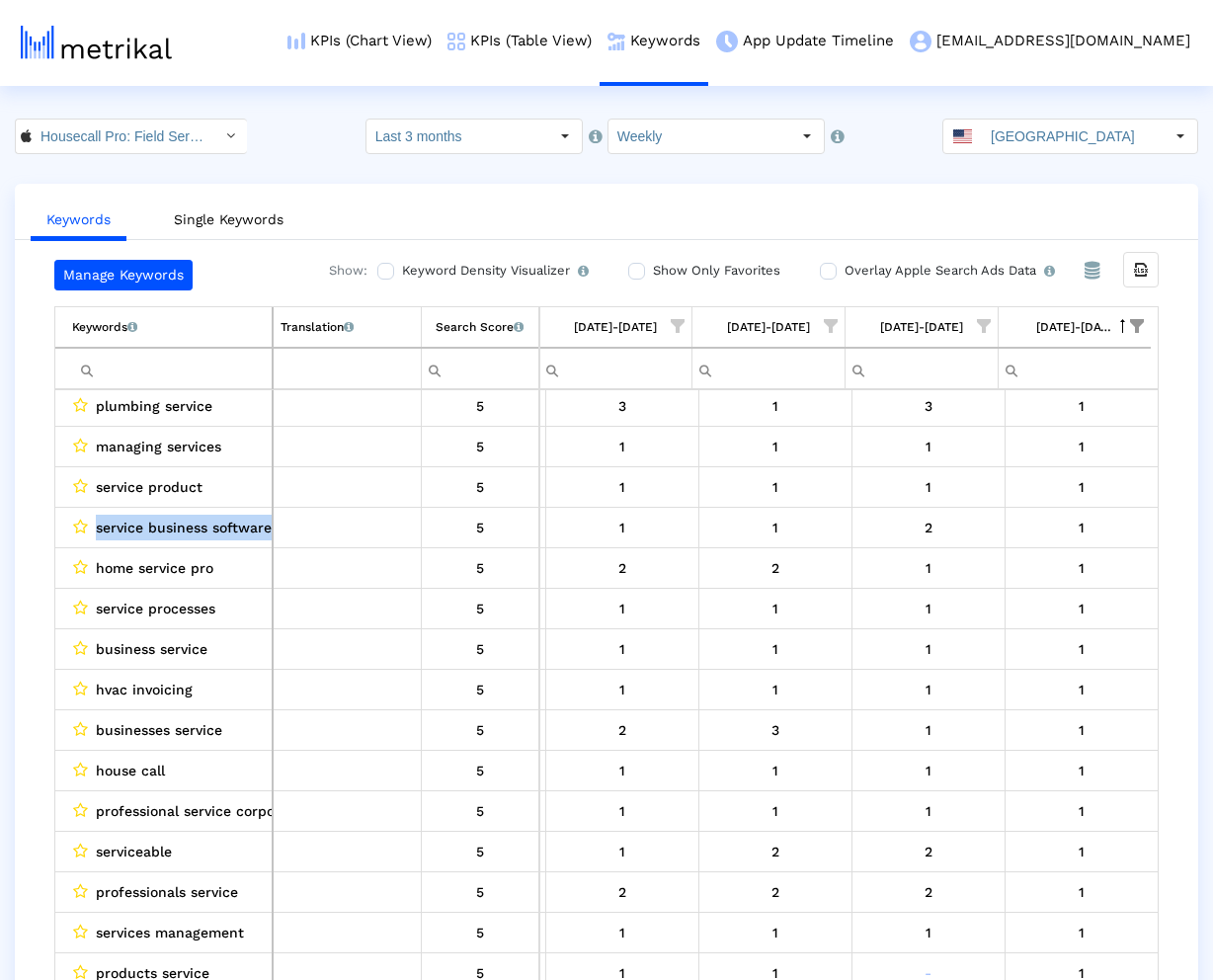 scroll, scrollTop: 0, scrollLeft: 1378, axis: horizontal 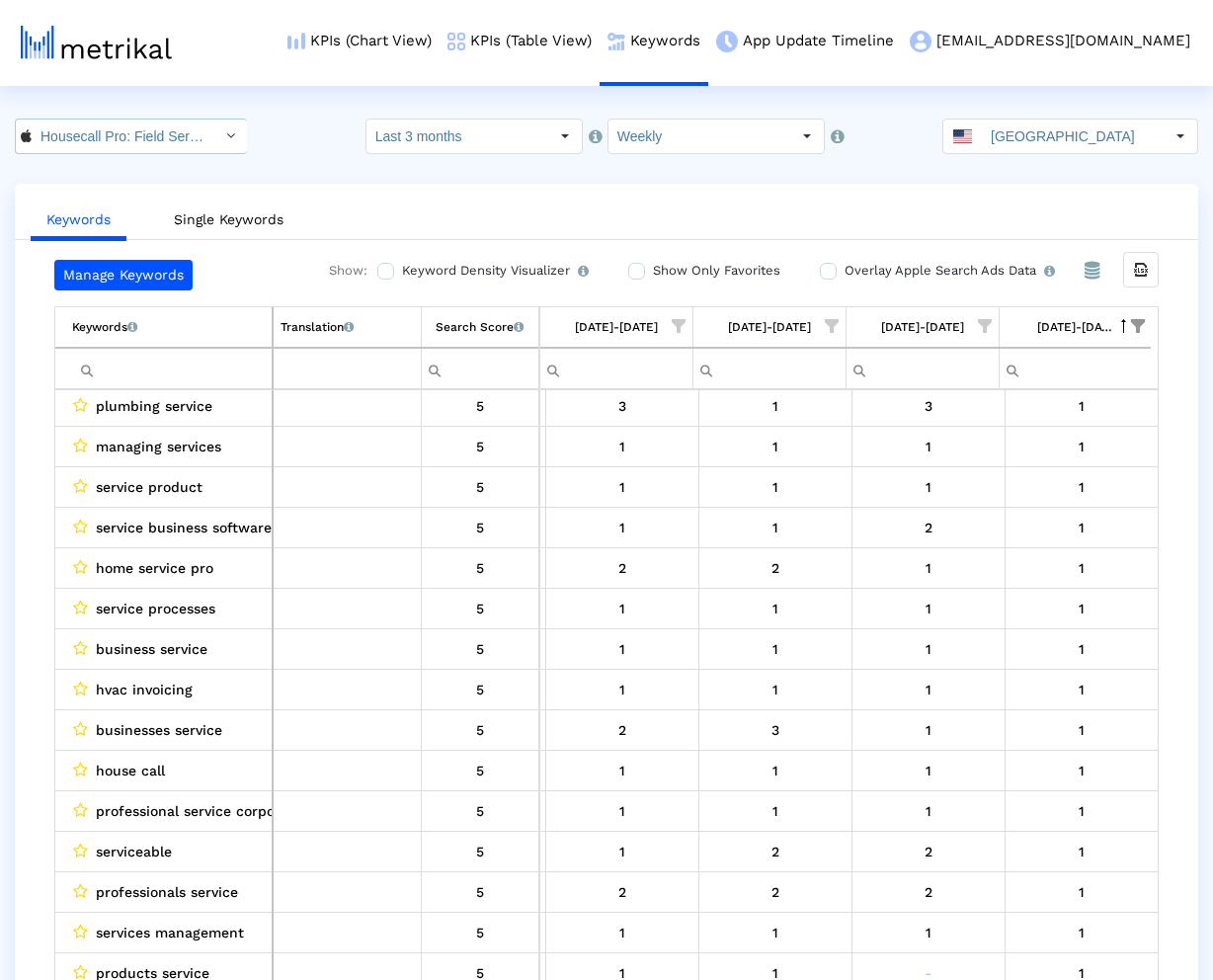 click on "Housecall Pro: Field Service < 692833651 >" 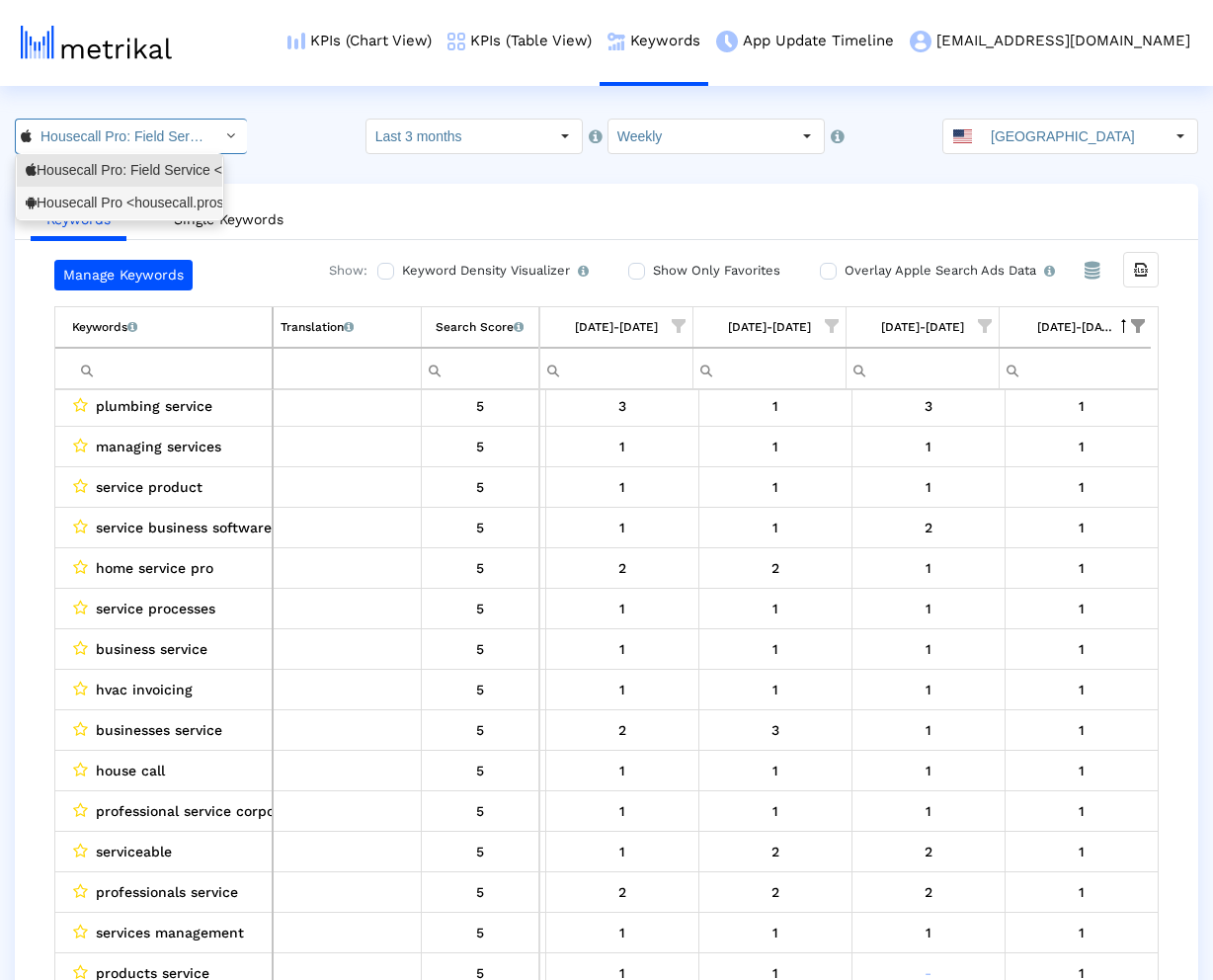 click on "Housecall Pro <housecall.pros>" at bounding box center (120, 203) 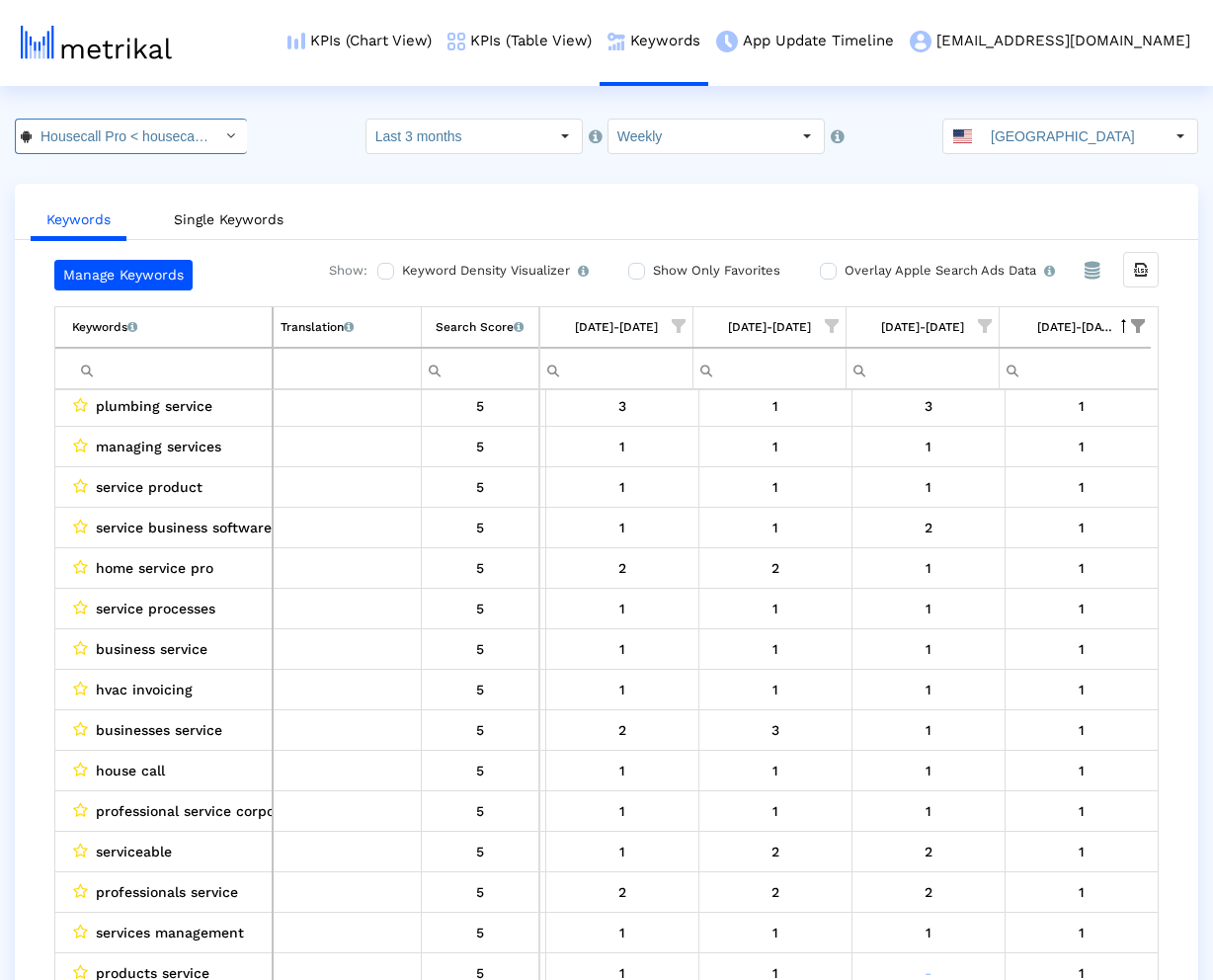 scroll, scrollTop: 0, scrollLeft: 59, axis: horizontal 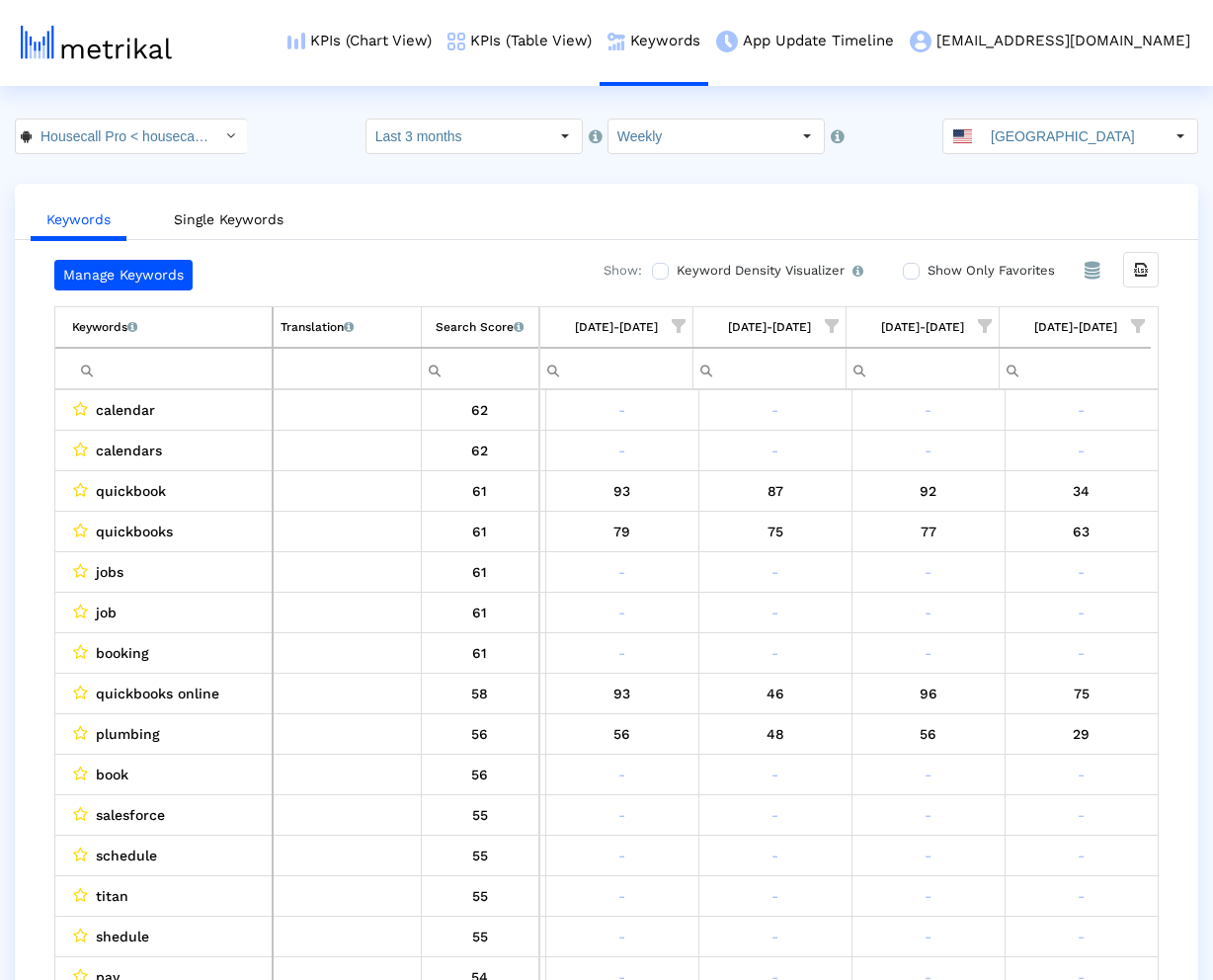 click at bounding box center (1138, 326) 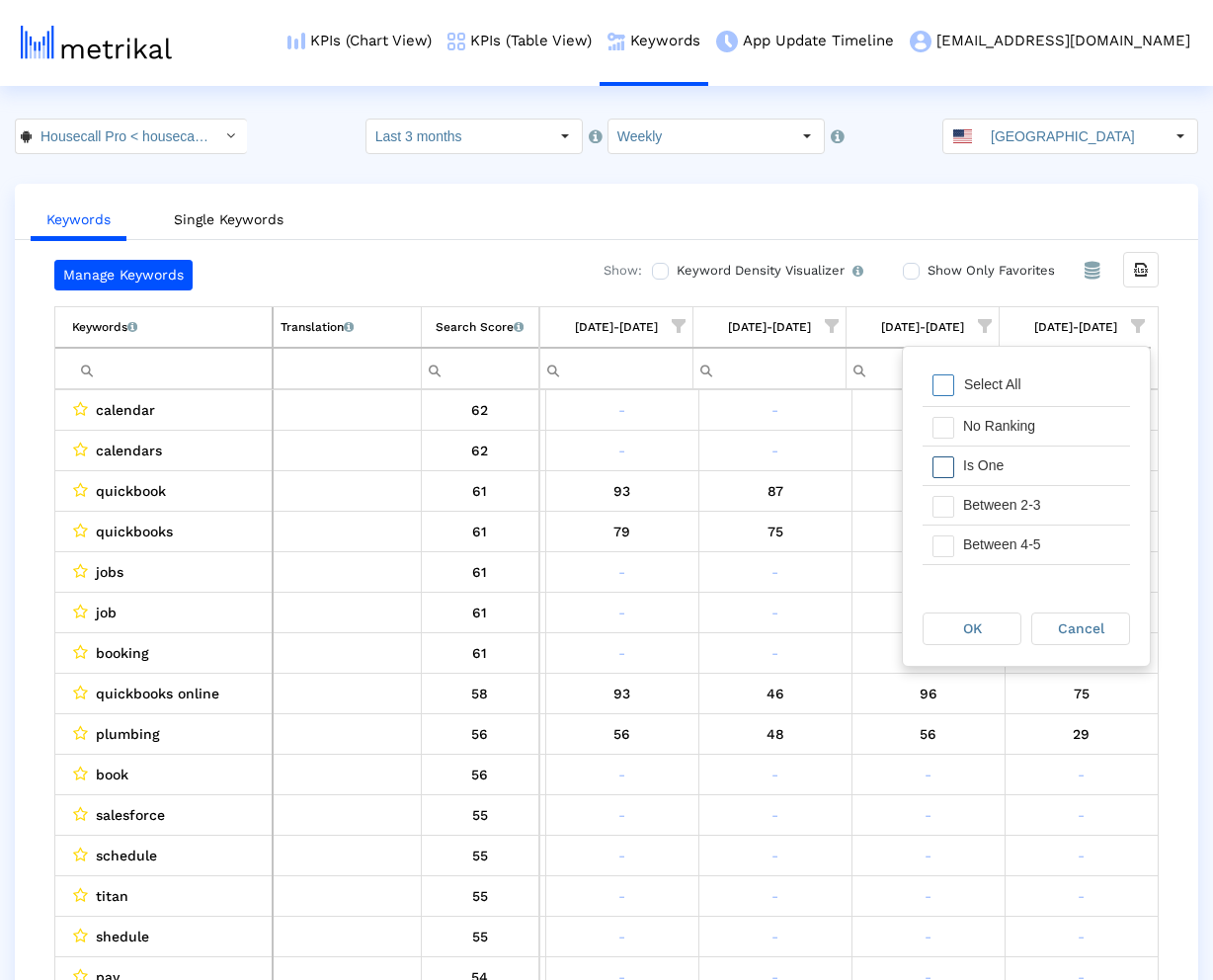 click on "Is One" at bounding box center (1041, 465) 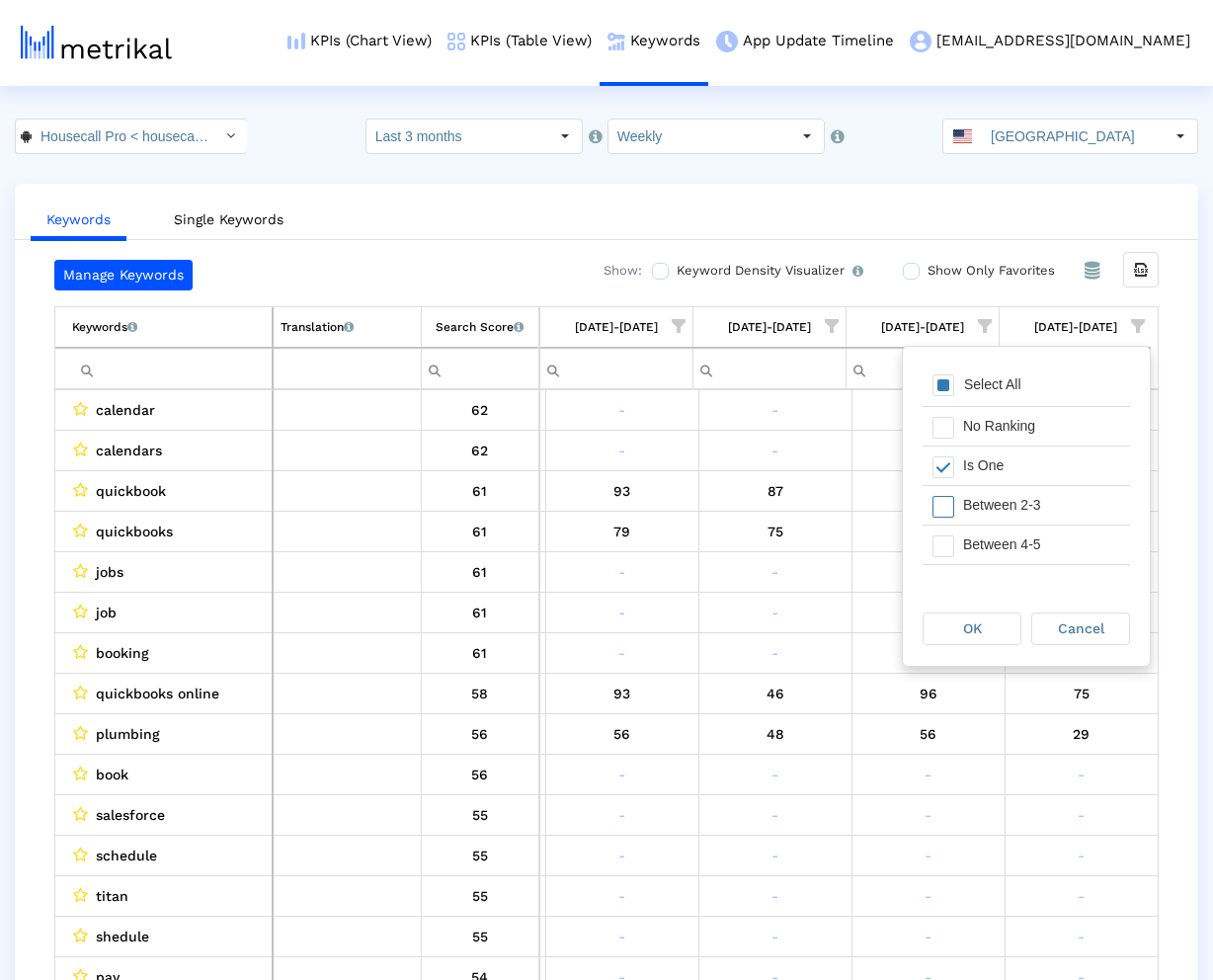 click on "Between 2-3" at bounding box center [1041, 505] 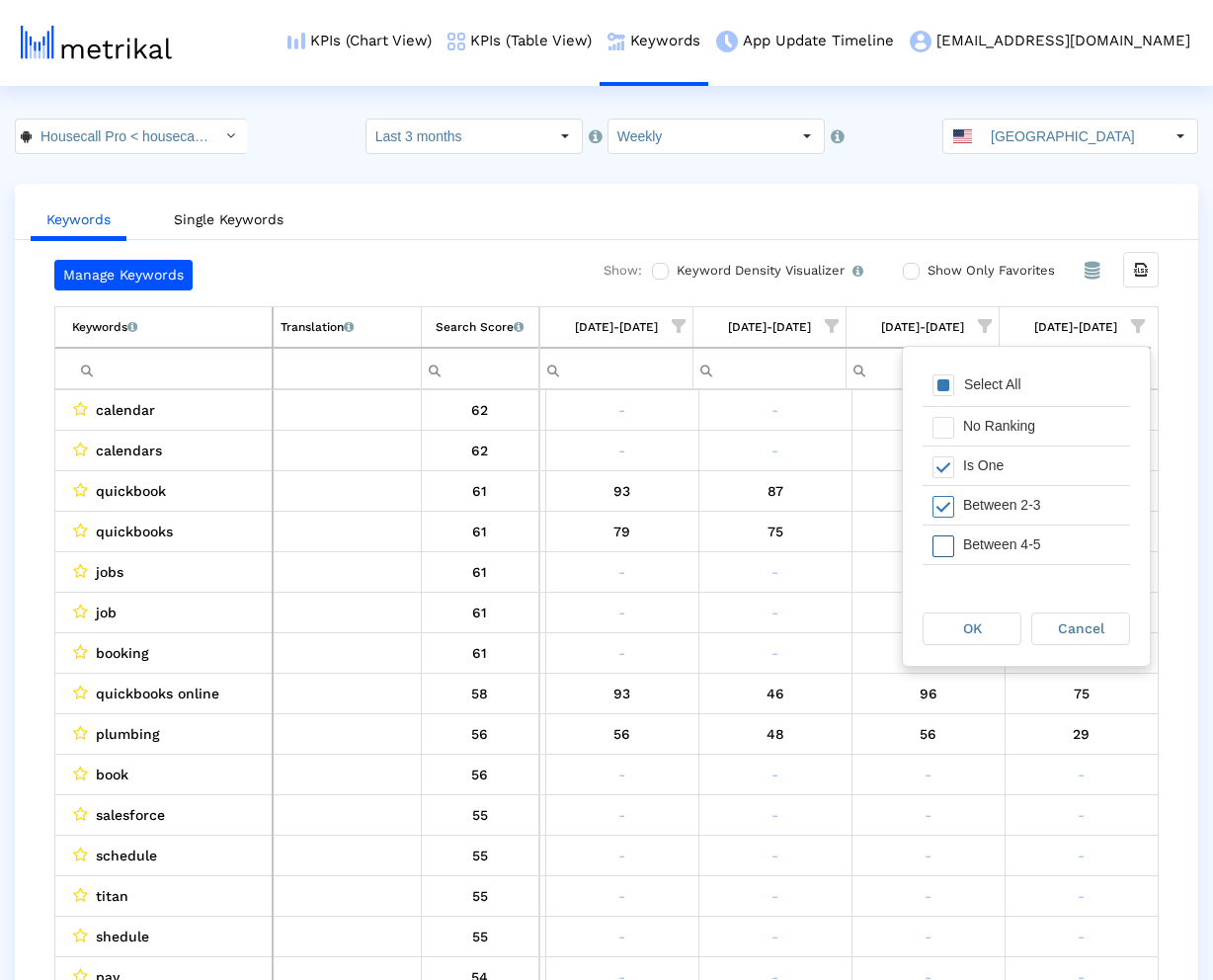 click on "Between 4-5" at bounding box center (1041, 544) 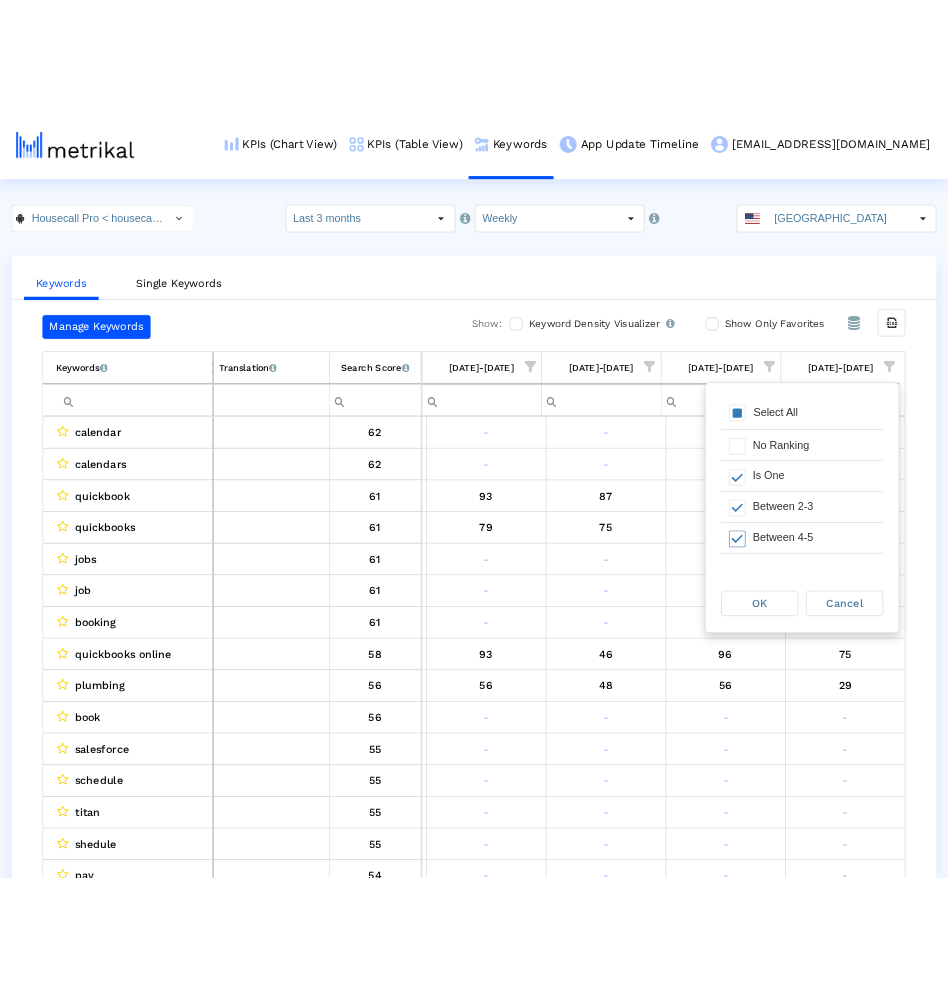 scroll, scrollTop: 45, scrollLeft: 0, axis: vertical 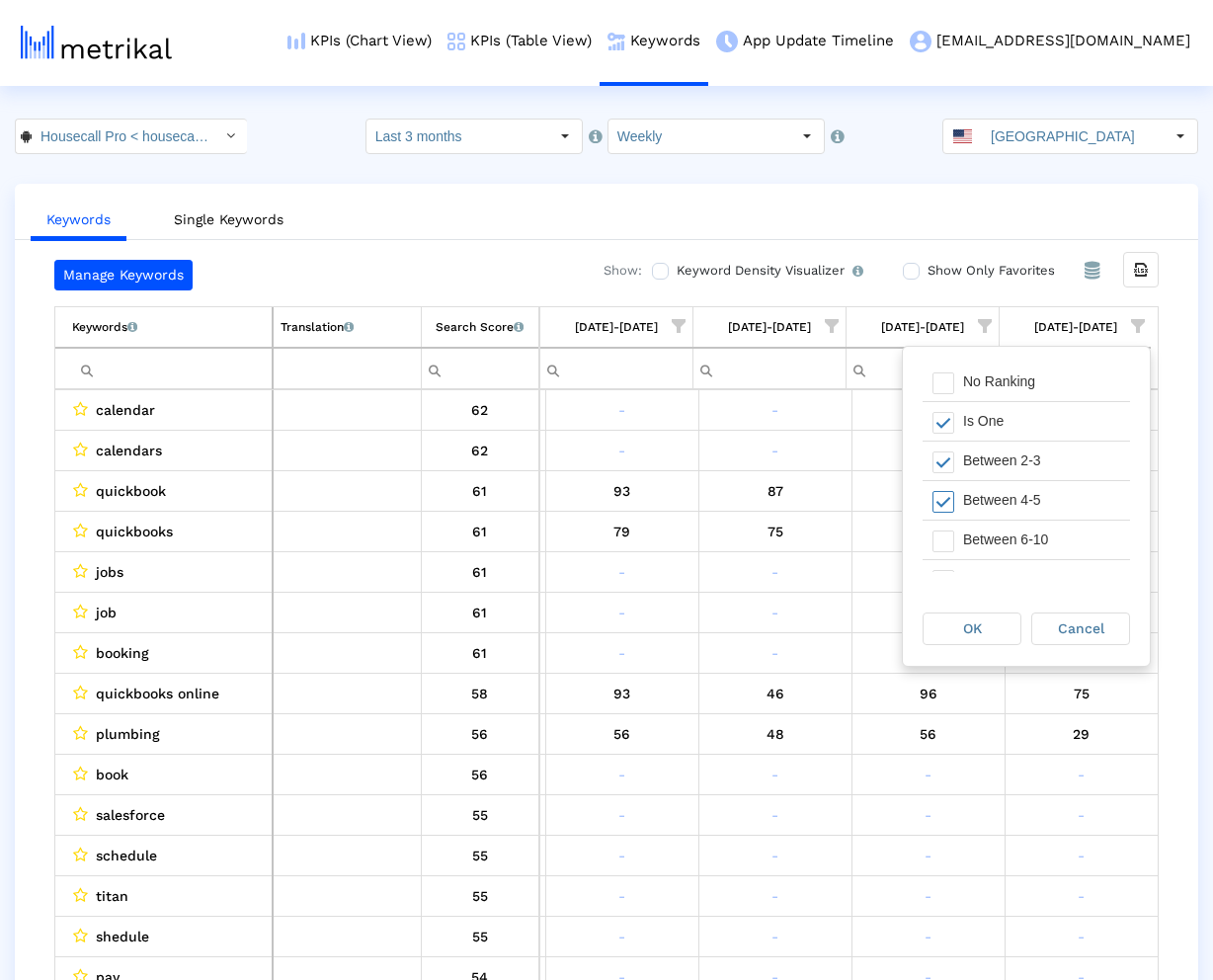 click on "Between 6-10" at bounding box center [1041, 539] 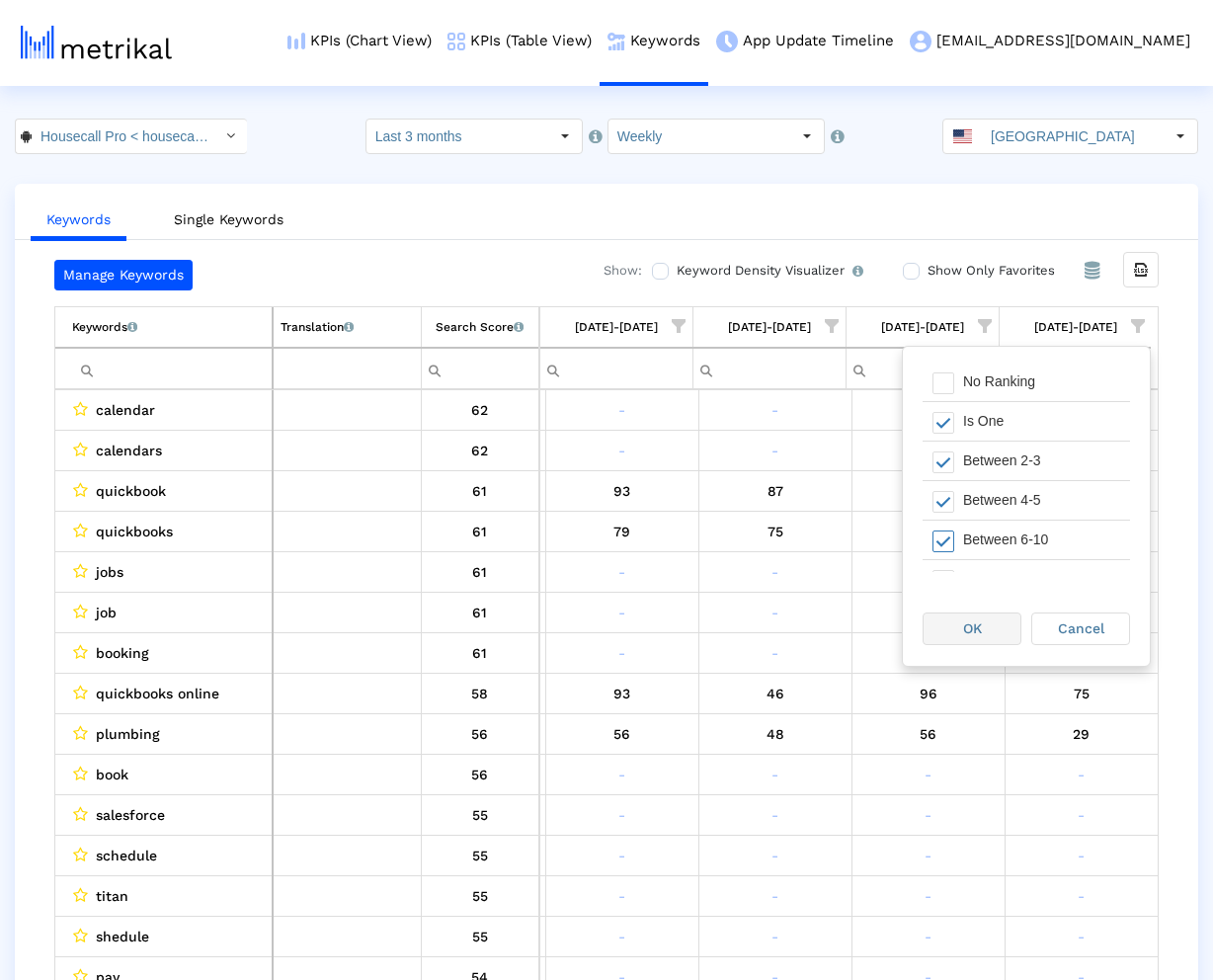 click on "OK" at bounding box center (972, 628) 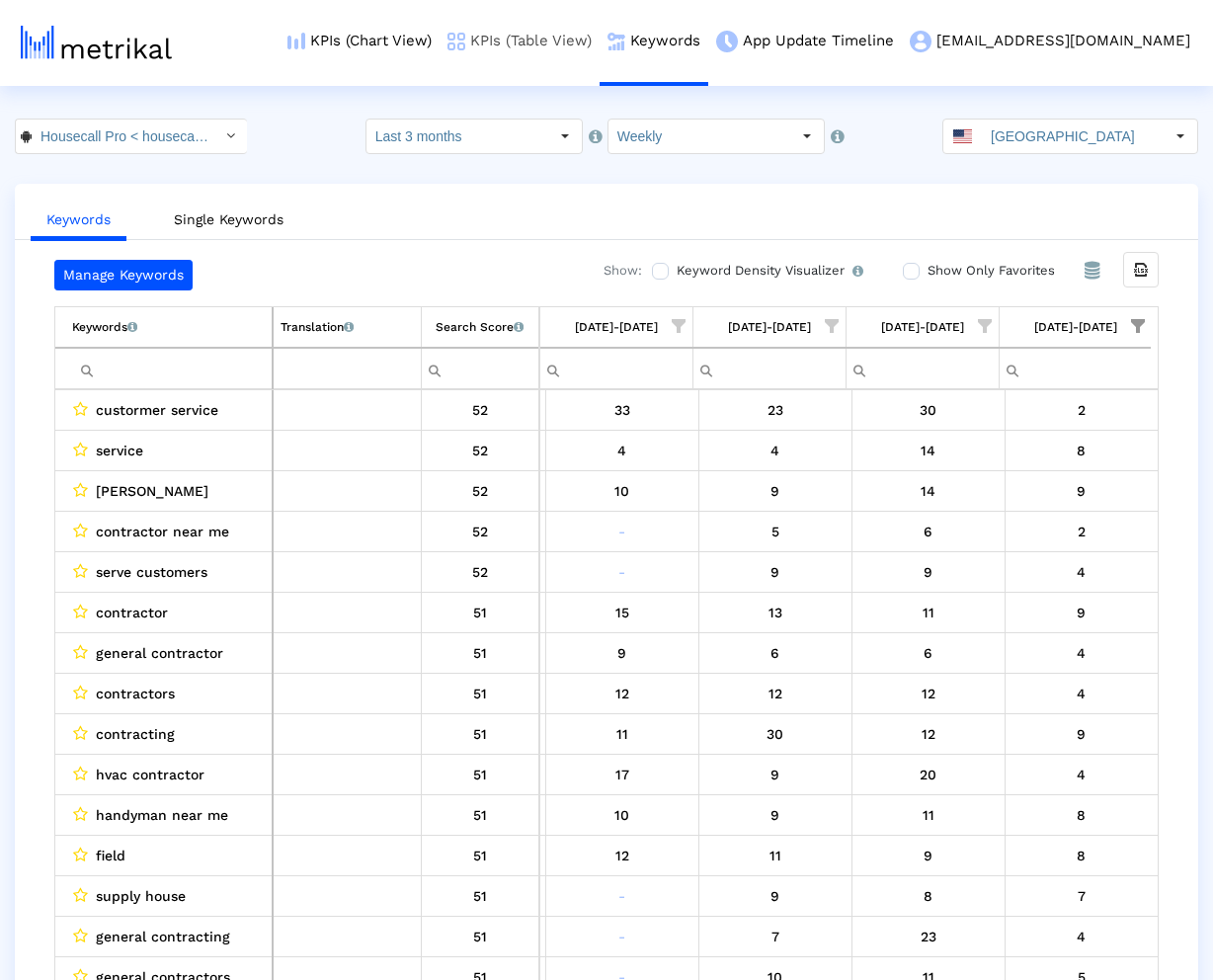 click on "KPIs (Table View)" at bounding box center (520, 41) 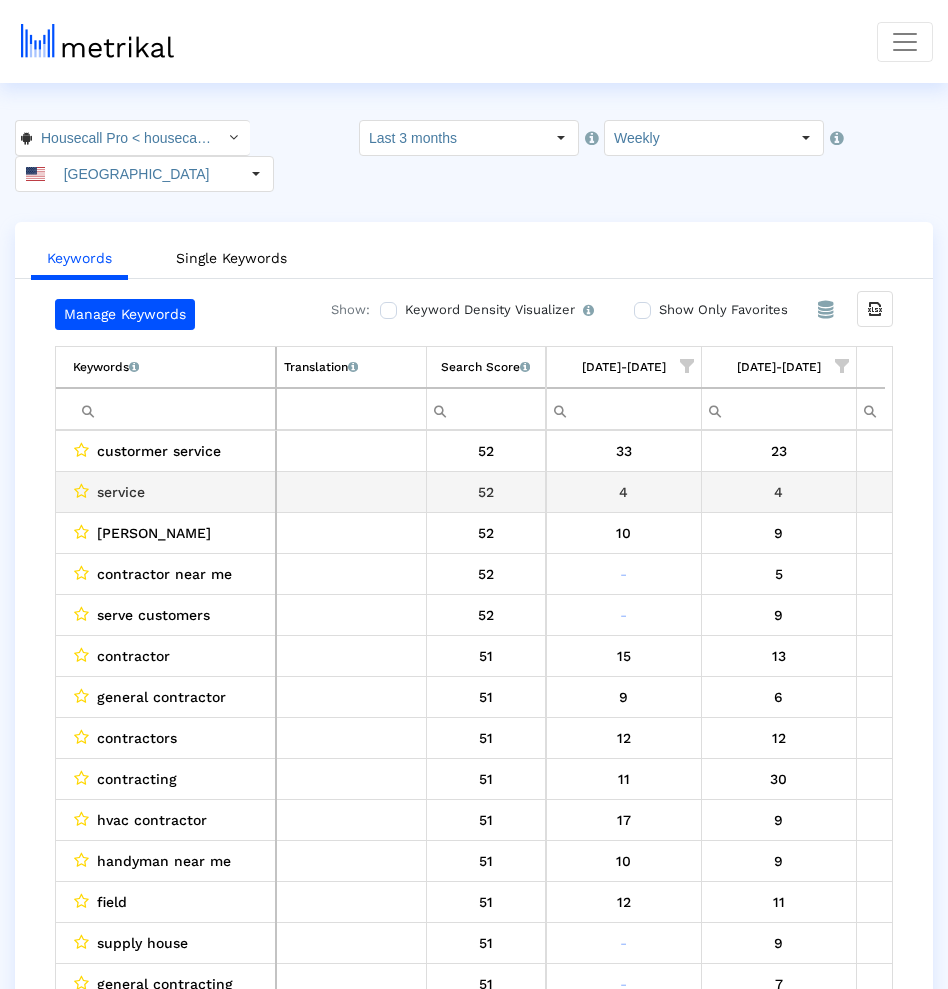 scroll, scrollTop: 0, scrollLeft: 1364, axis: horizontal 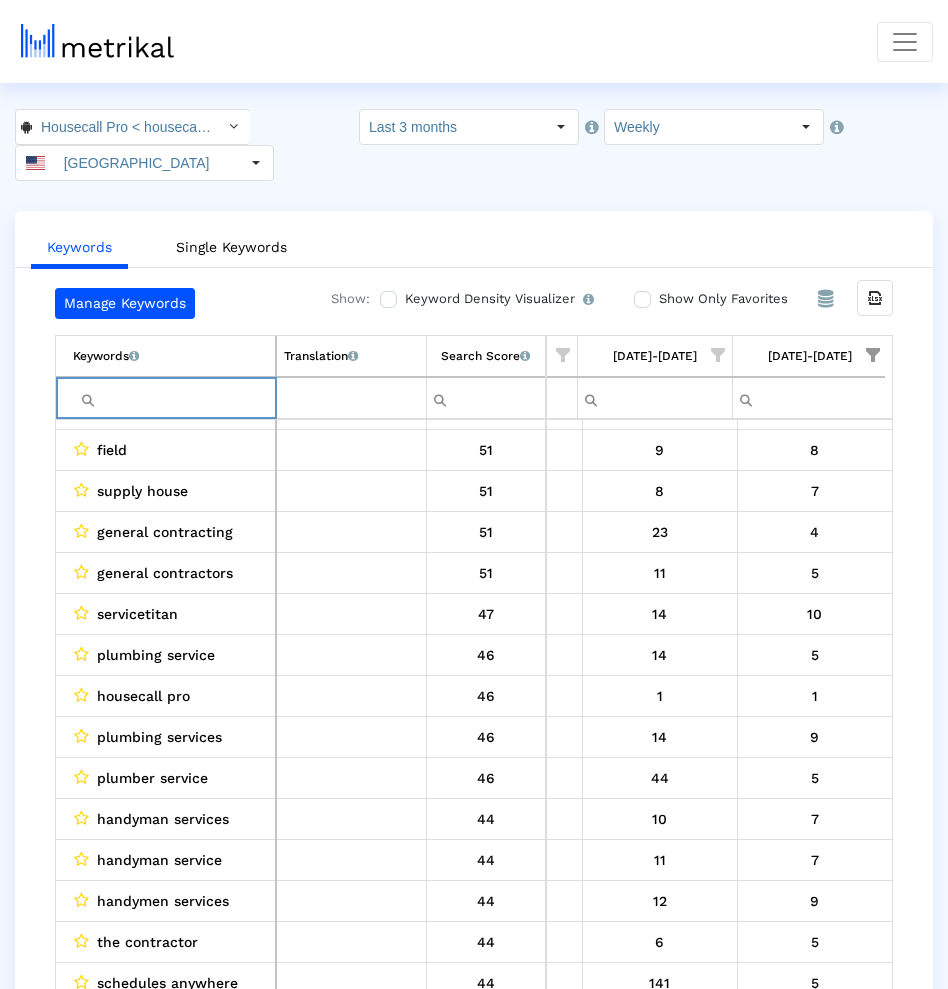 click at bounding box center [174, 398] 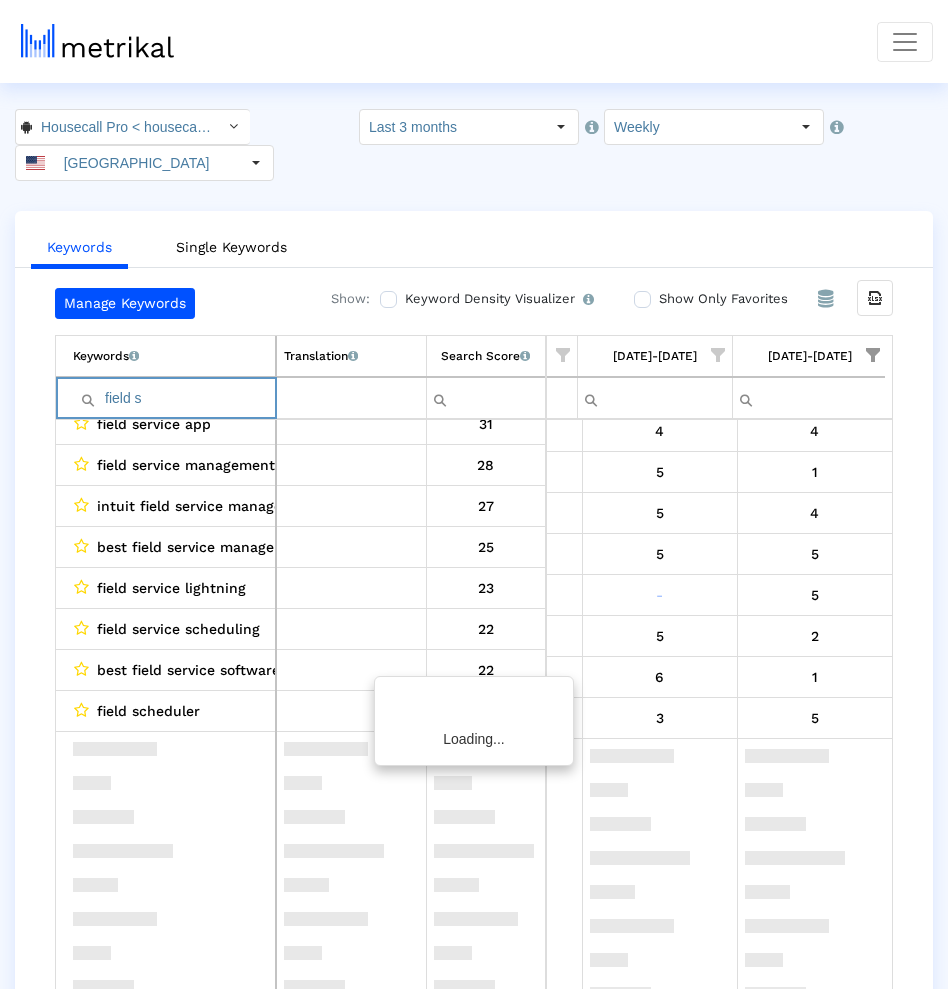 scroll, scrollTop: 0, scrollLeft: 1365, axis: horizontal 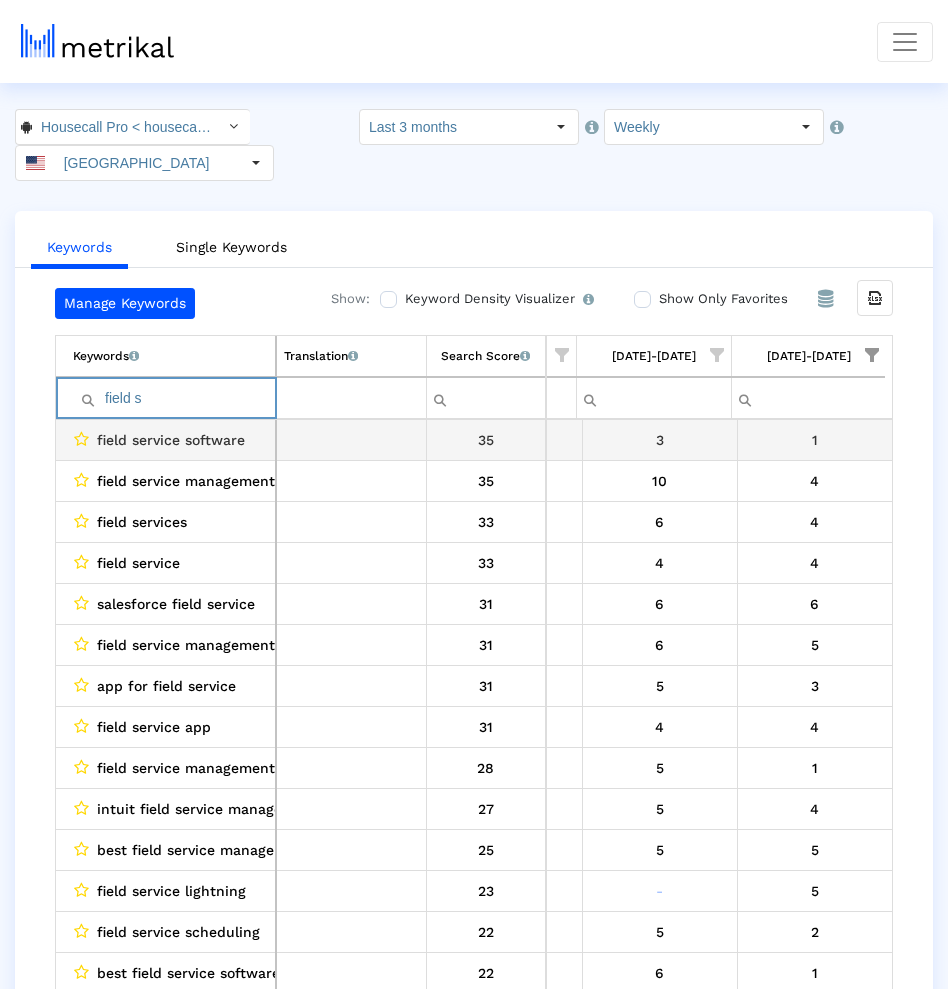 click on "field service software" at bounding box center (171, 440) 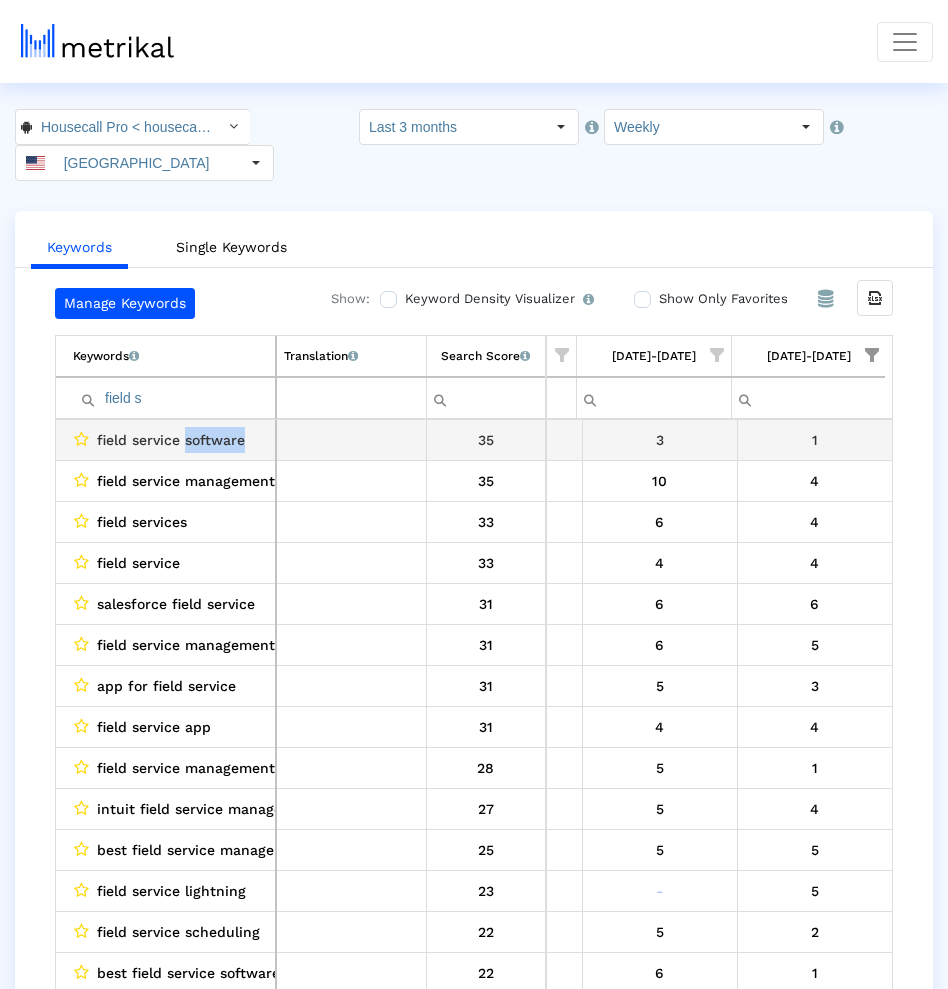 click on "field service software" at bounding box center (171, 440) 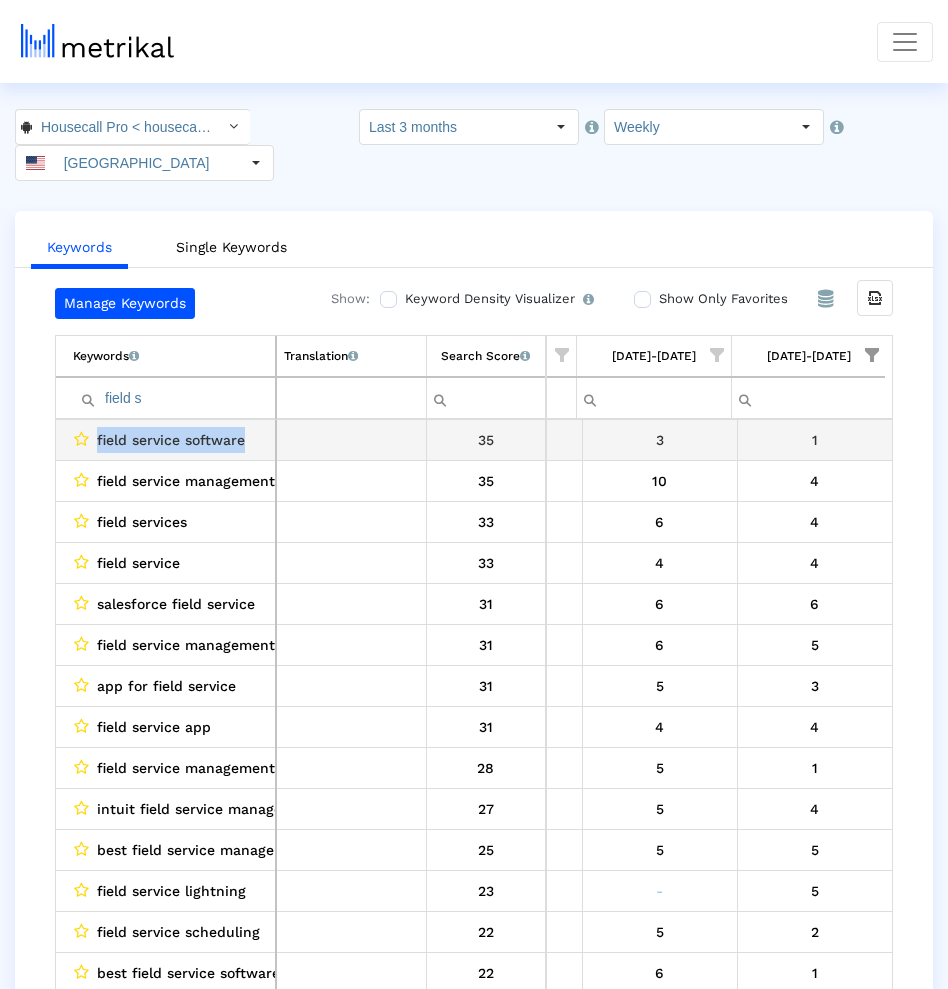 click on "field service software" at bounding box center [171, 440] 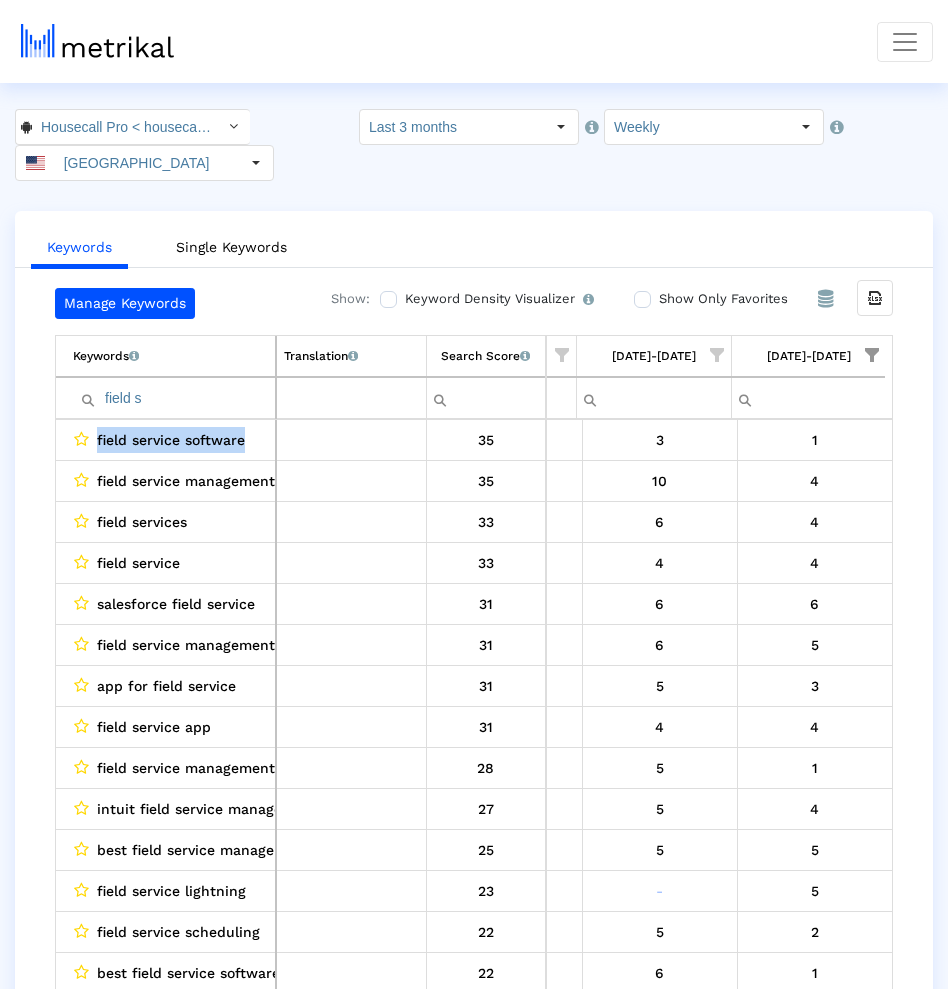 click at bounding box center (872, 355) 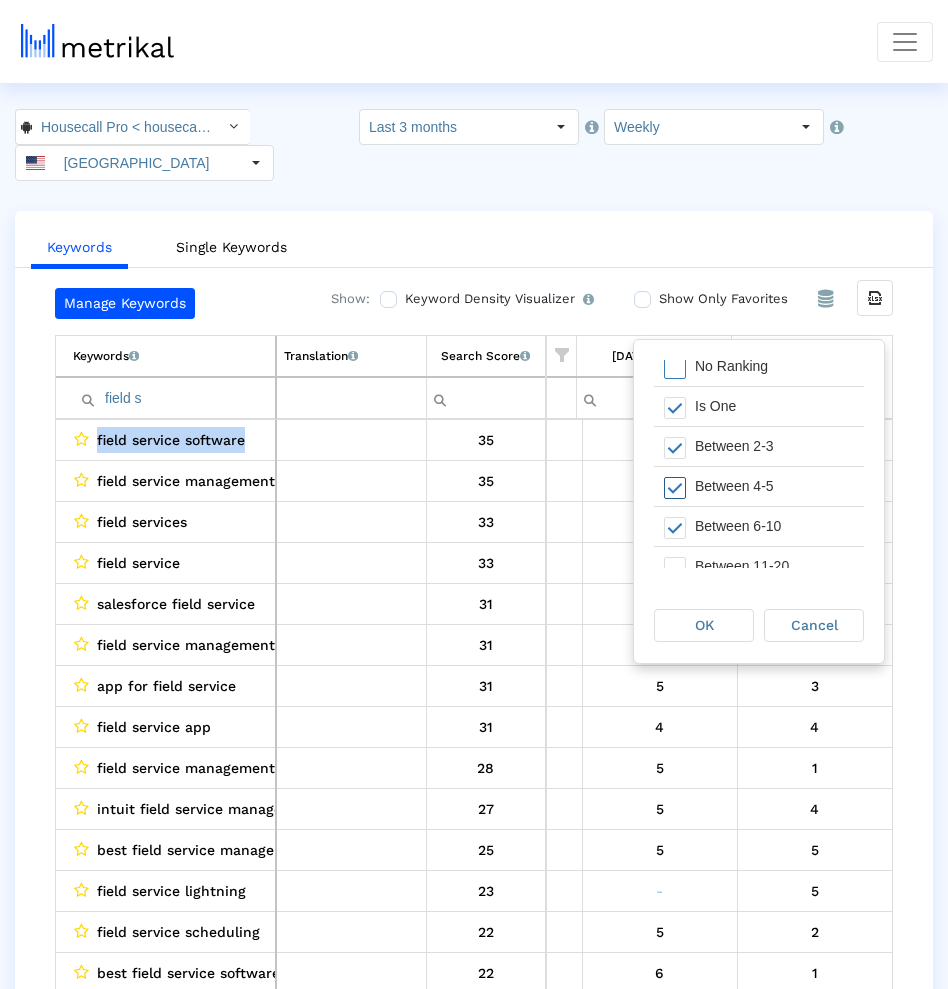 scroll, scrollTop: 57, scrollLeft: 0, axis: vertical 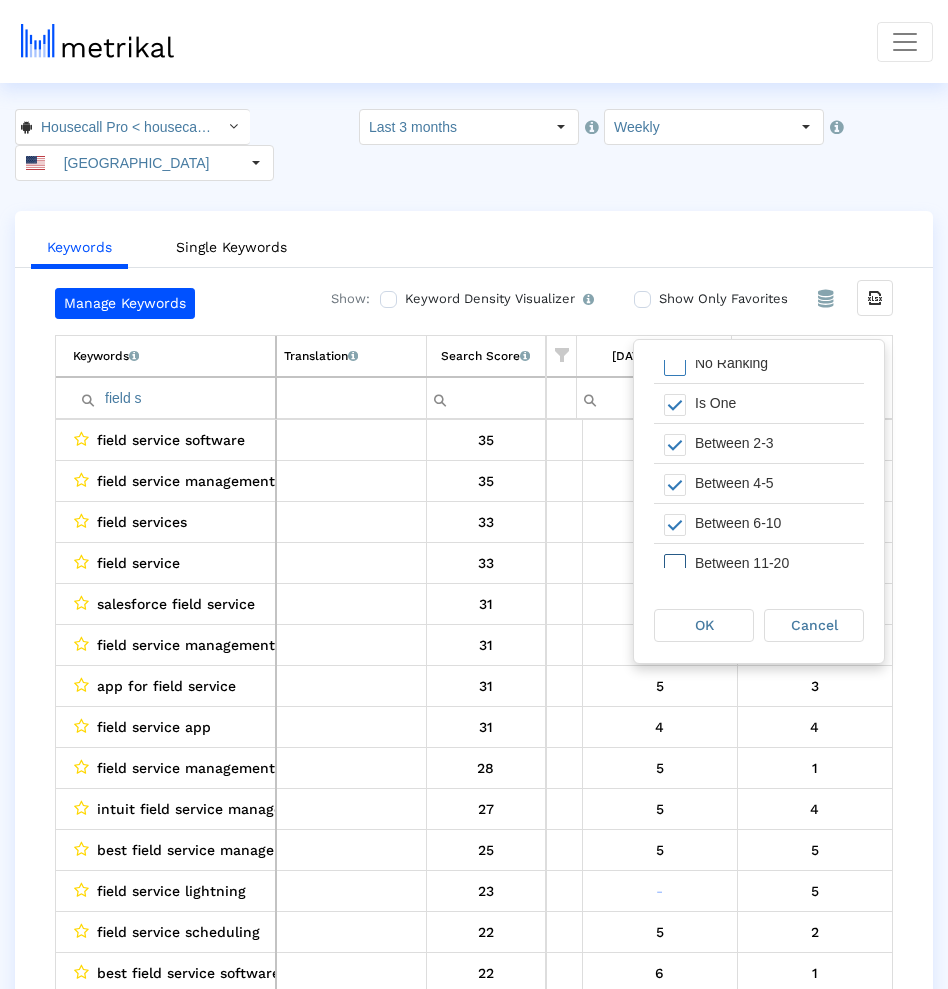 click on "Between 11-20" at bounding box center (774, 563) 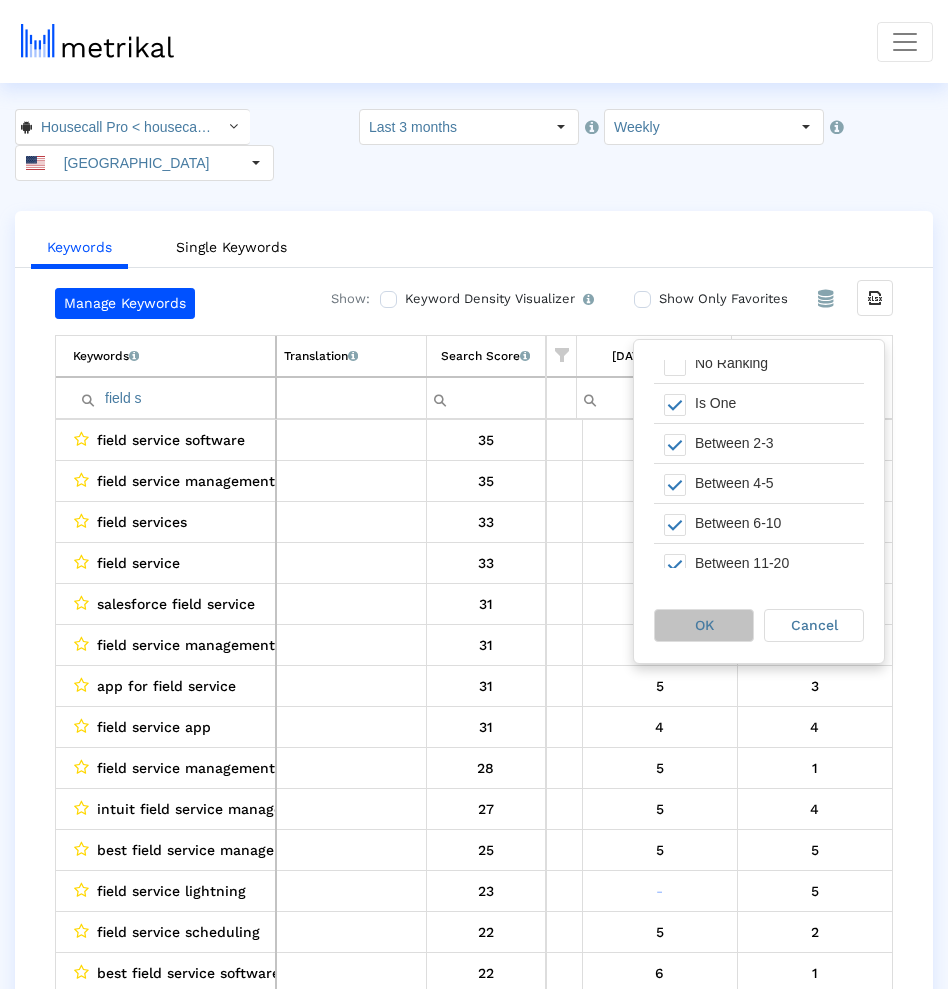 click on "OK" at bounding box center [704, 625] 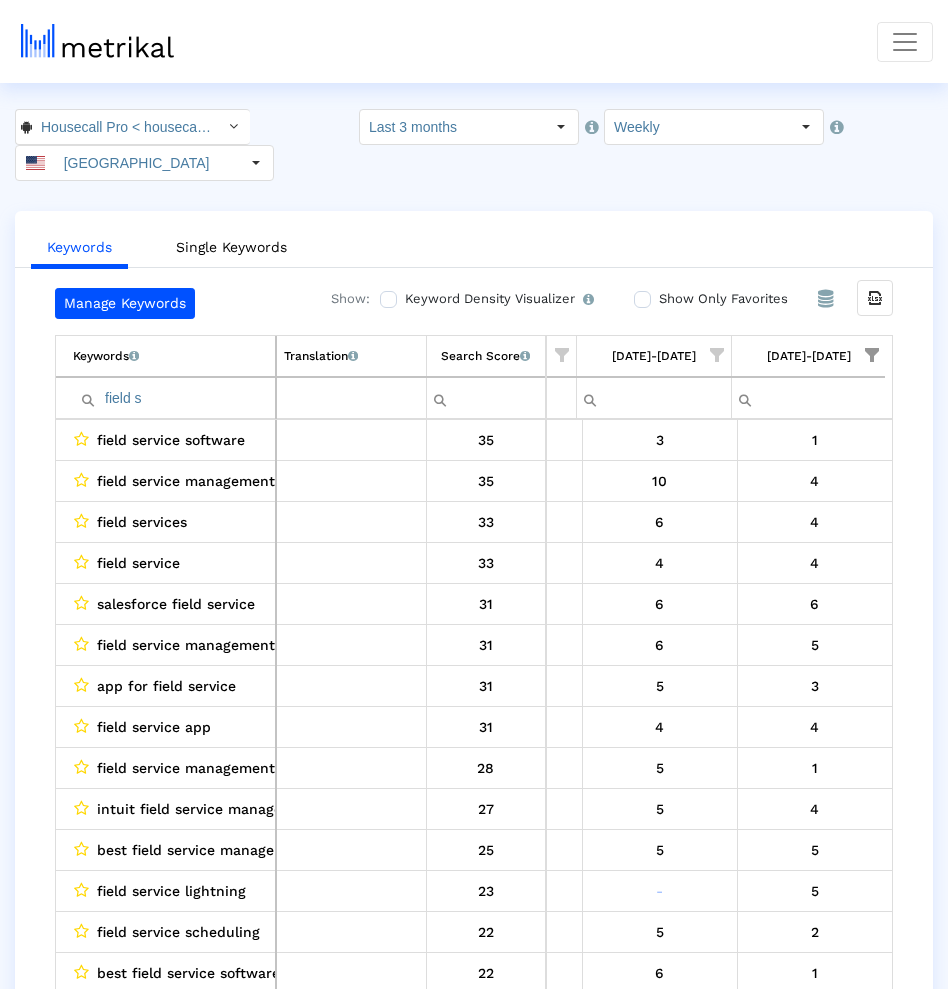 click on "field service software" at bounding box center (166, 440) 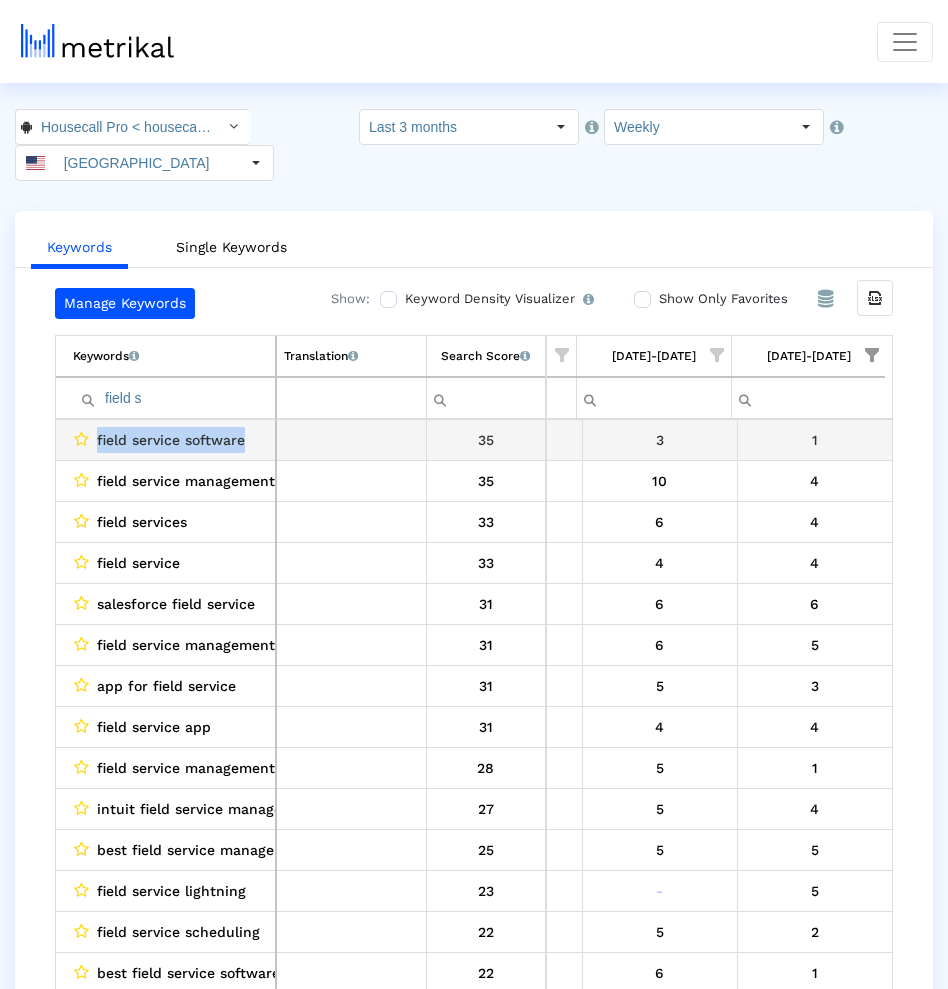 click on "field service software" at bounding box center [166, 440] 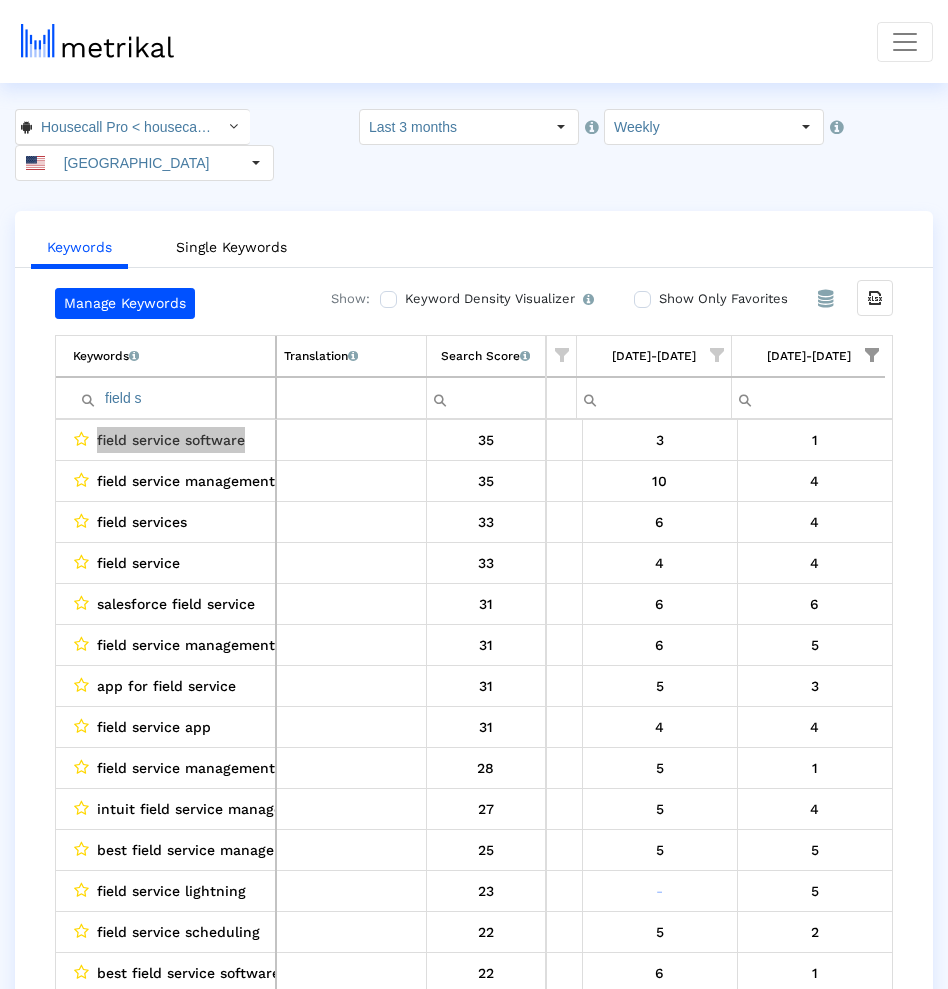 scroll, scrollTop: 14, scrollLeft: 1364, axis: both 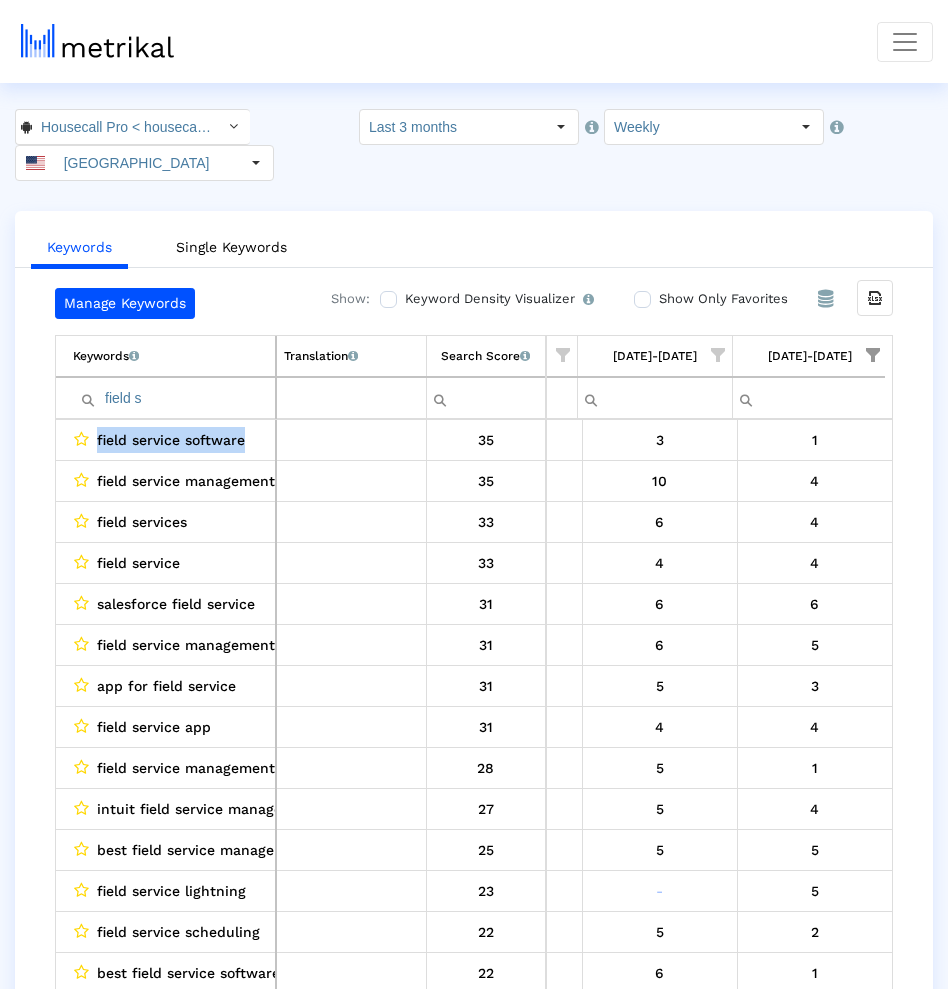 click on "field service management software" at bounding box center [218, 481] 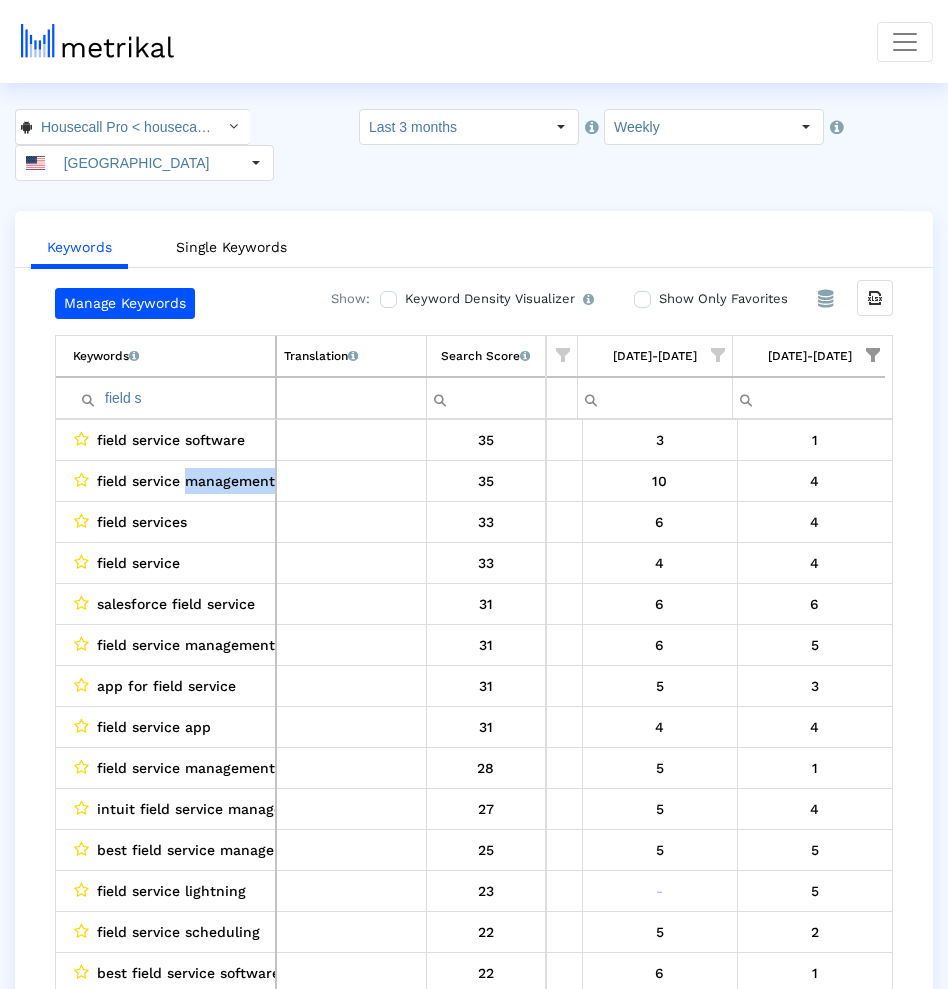 click on "field service management software" at bounding box center [218, 481] 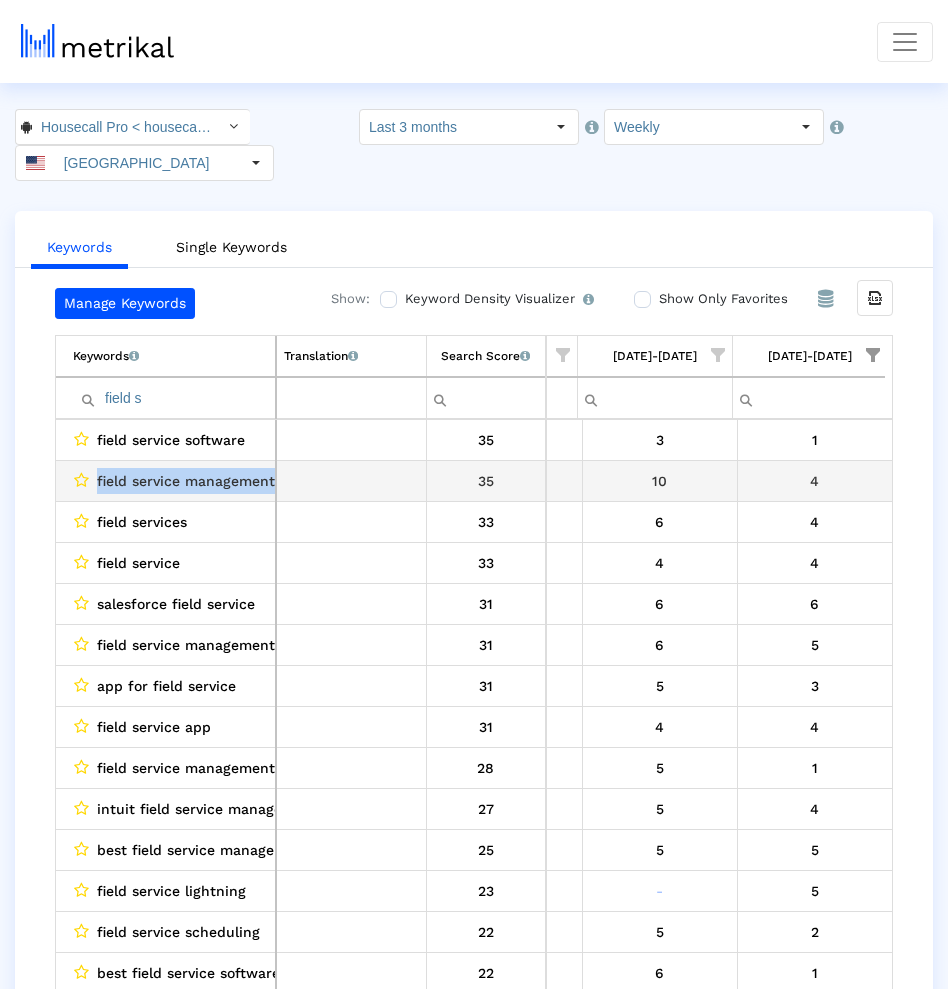 click on "field service management software" at bounding box center [218, 481] 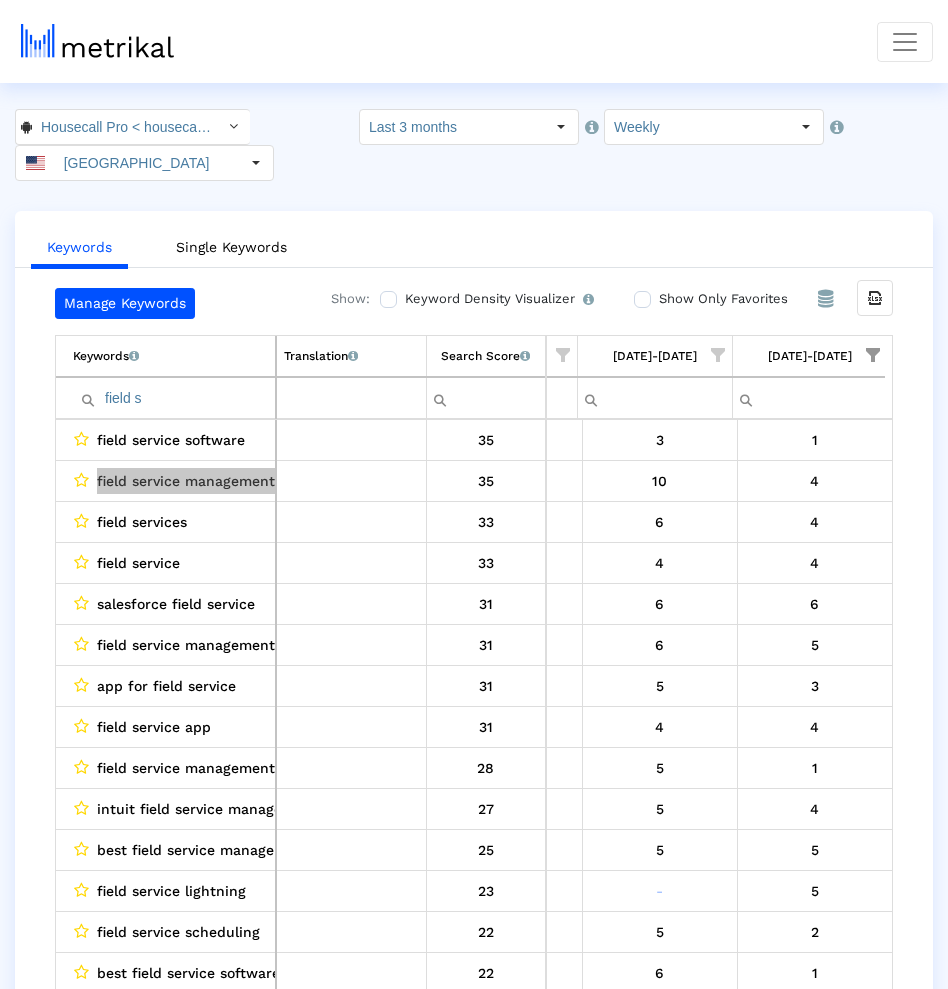 scroll, scrollTop: 10, scrollLeft: 0, axis: vertical 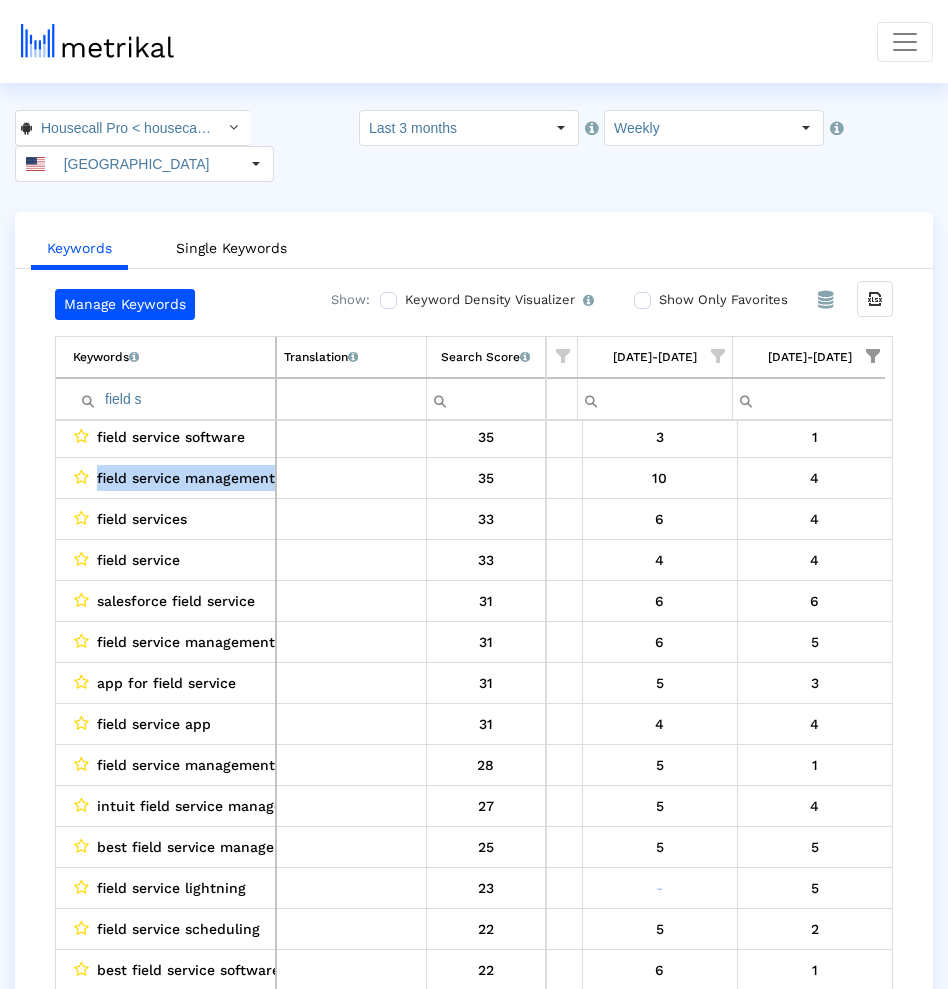 click on "field service management app" at bounding box center [201, 765] 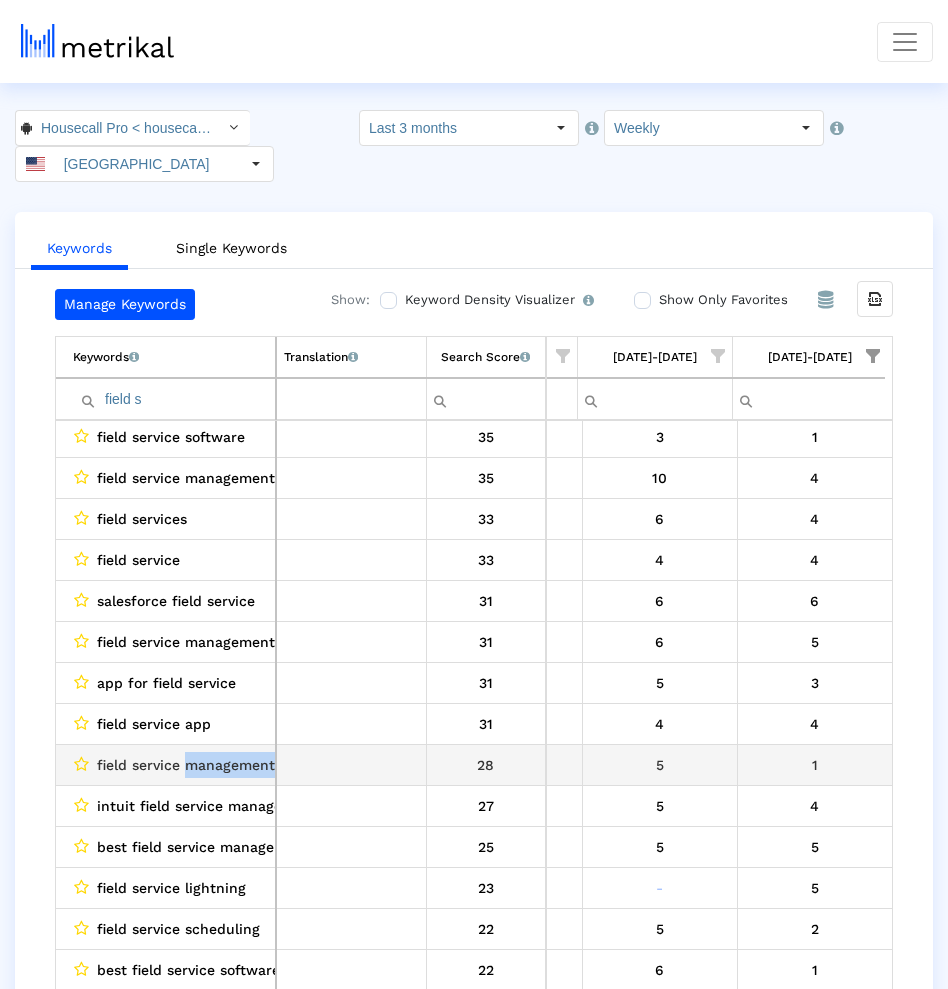 click on "field service management app" at bounding box center [201, 765] 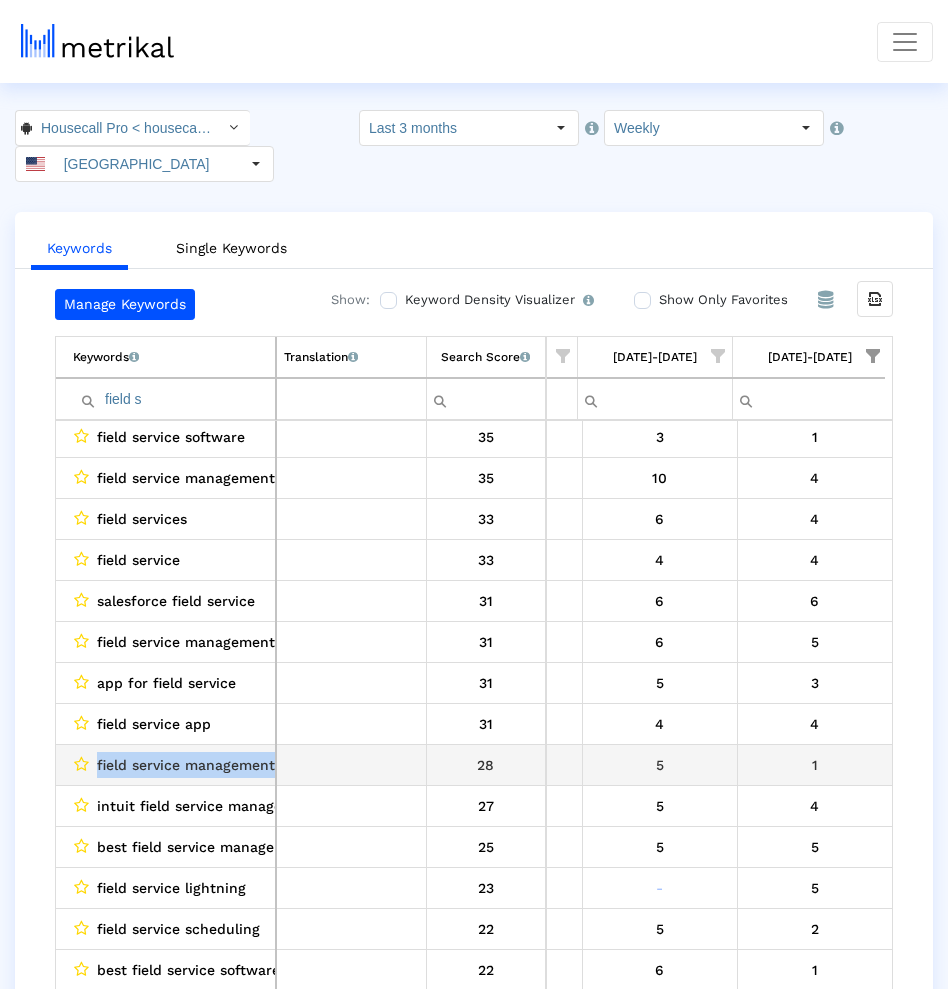 click on "field service management app" at bounding box center (201, 765) 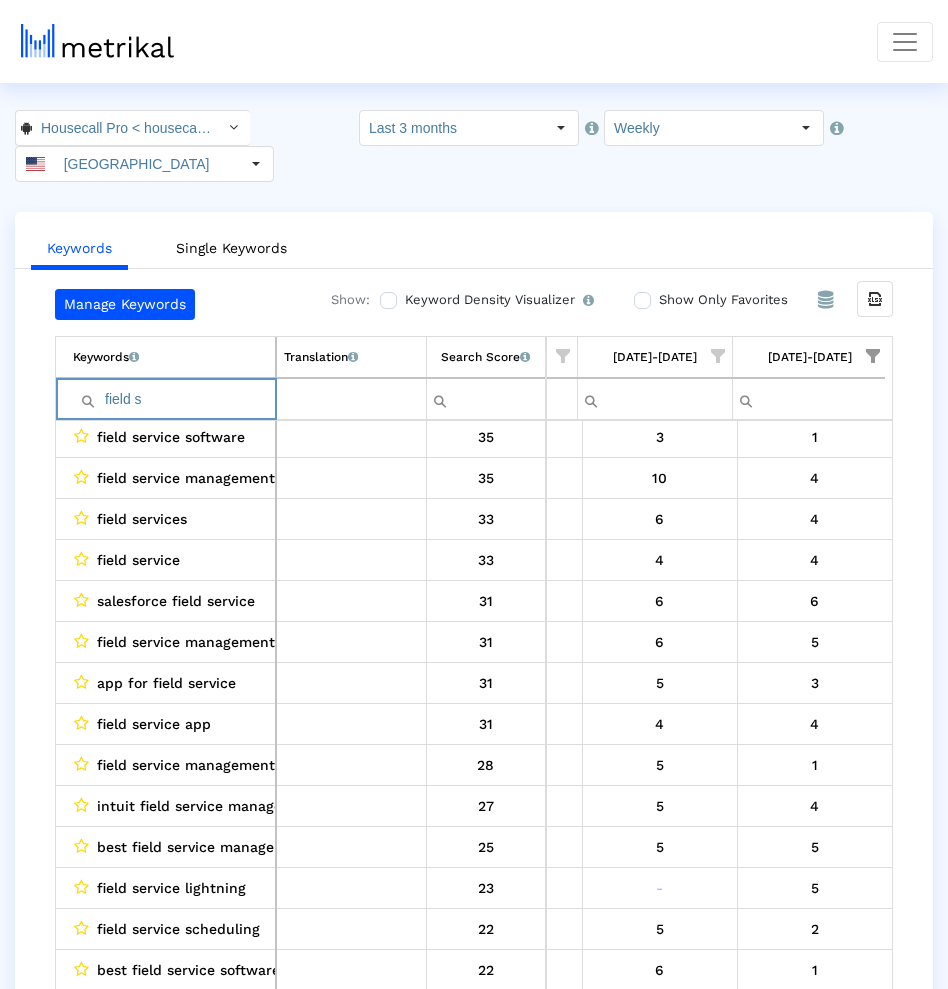 click on "field s" at bounding box center [174, 399] 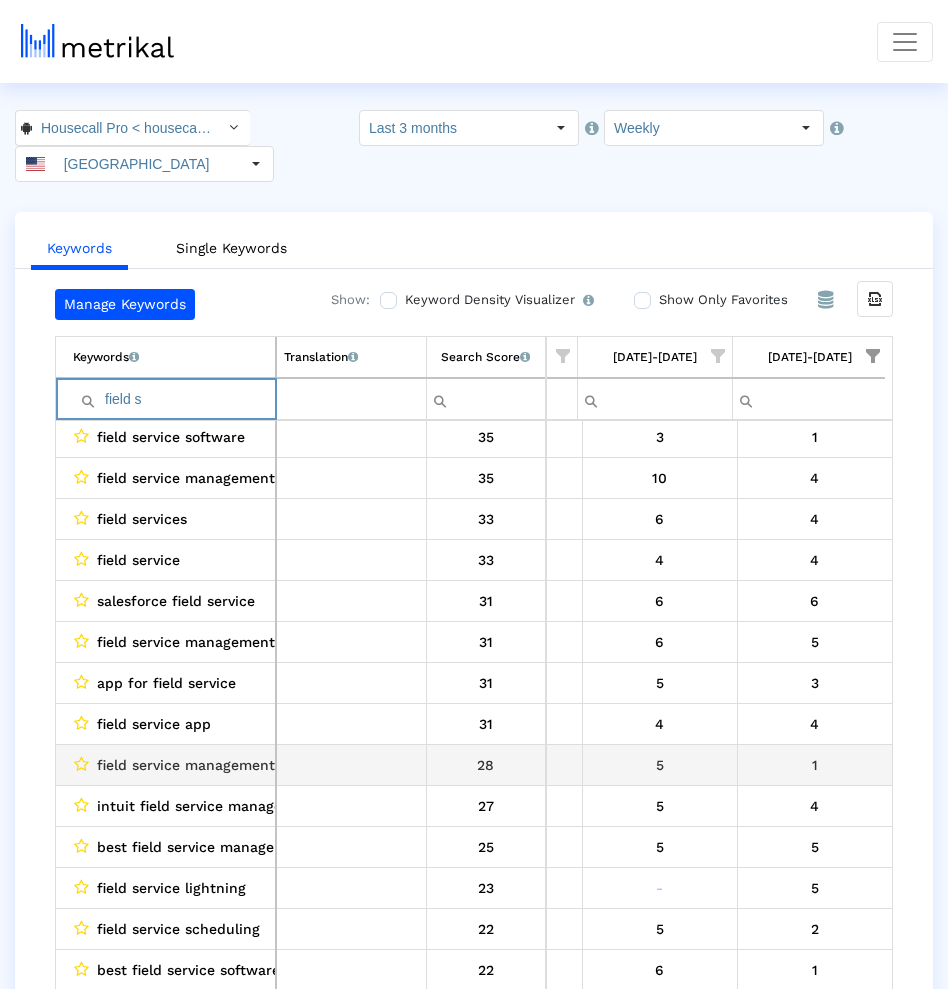 click on "field service management app" at bounding box center (201, 765) 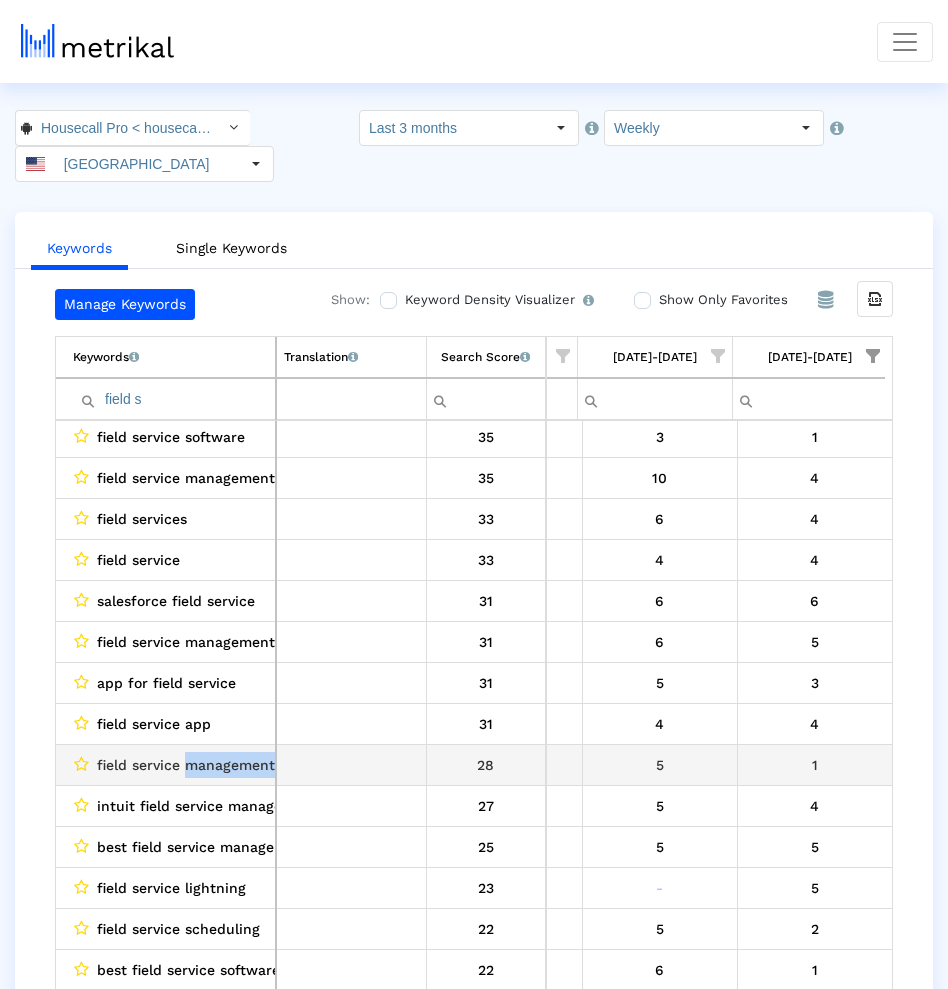 click on "field service management app" at bounding box center (201, 765) 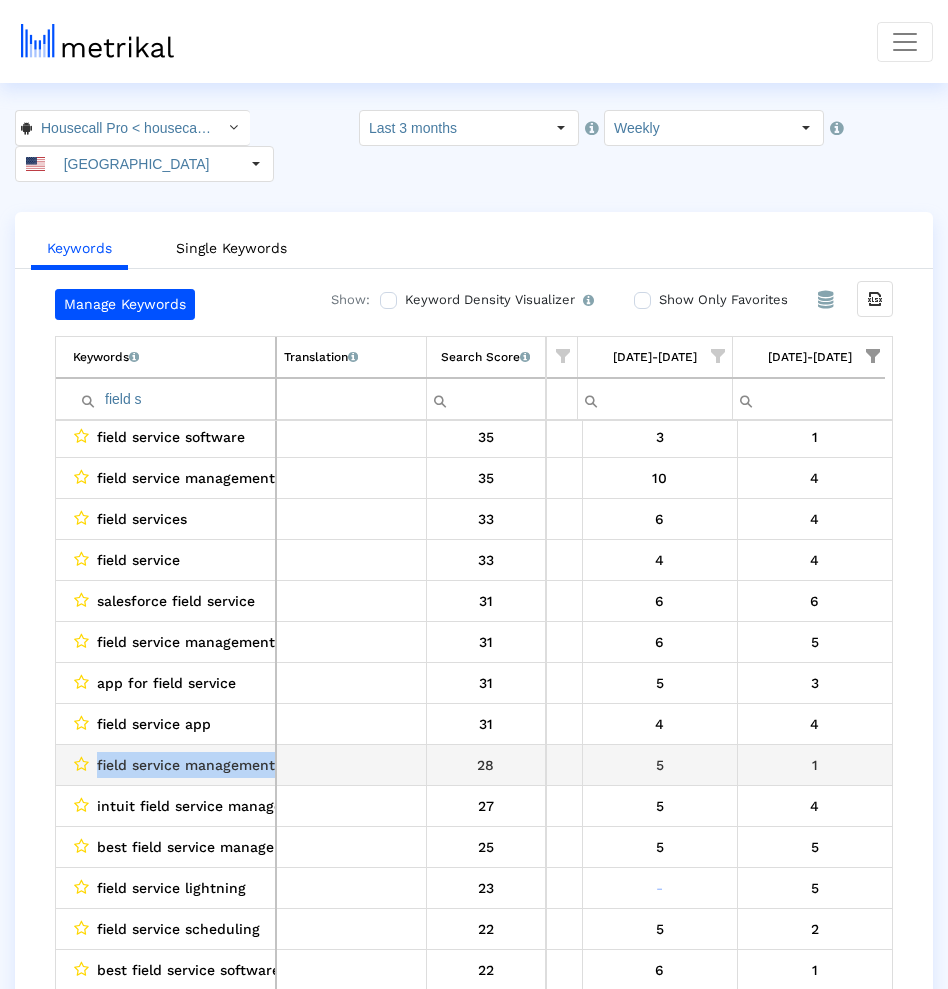 click on "field service management app" at bounding box center (201, 765) 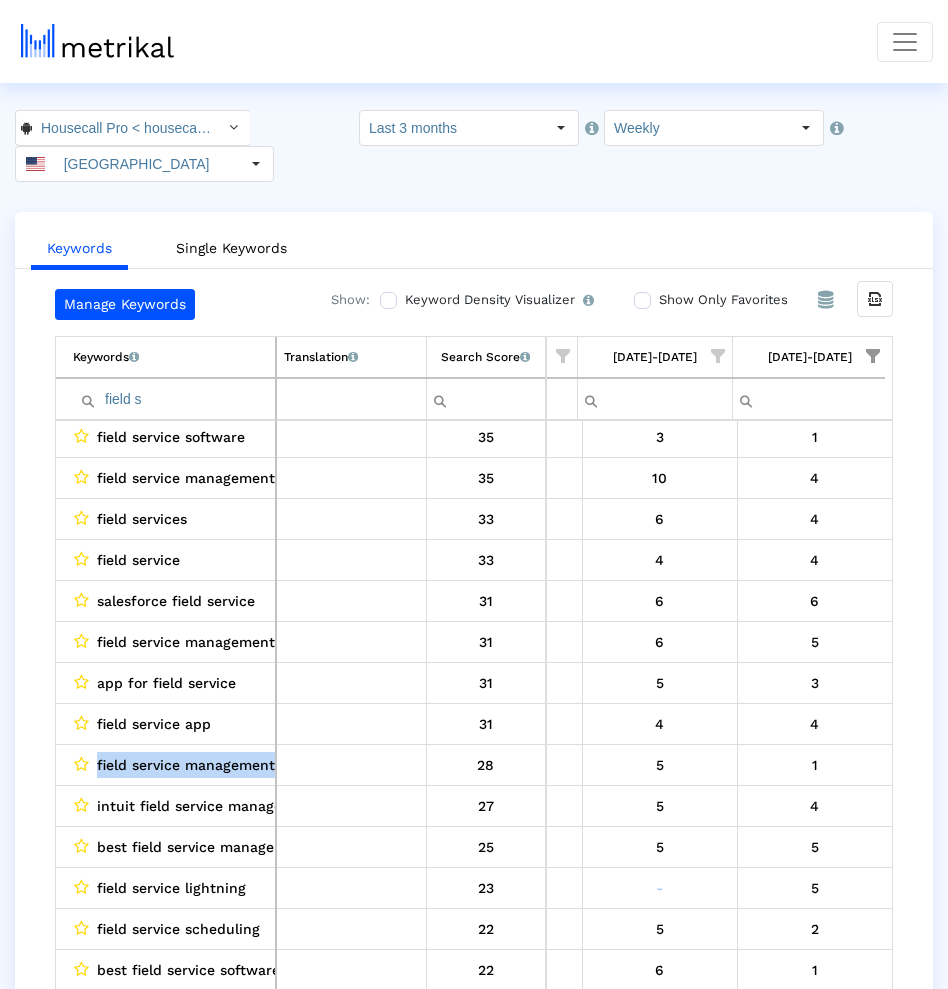 click on "field s" at bounding box center (174, 399) 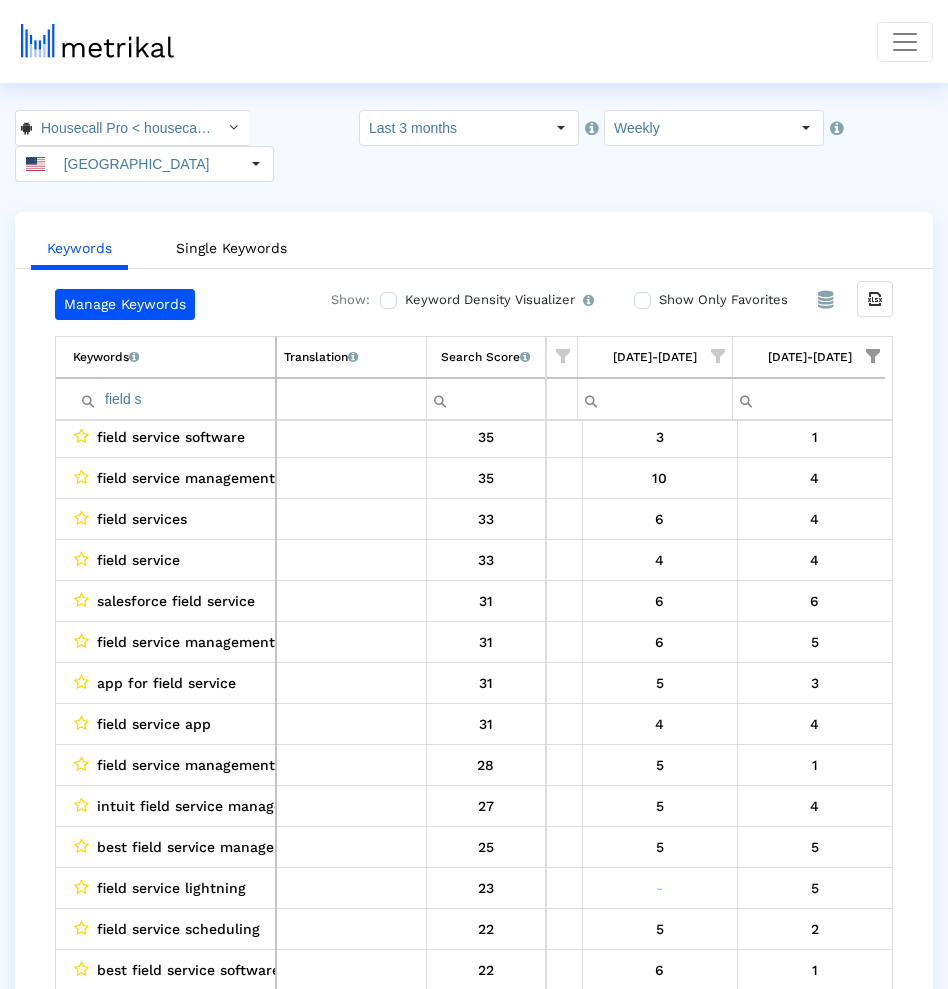 click on "field s" at bounding box center (174, 399) 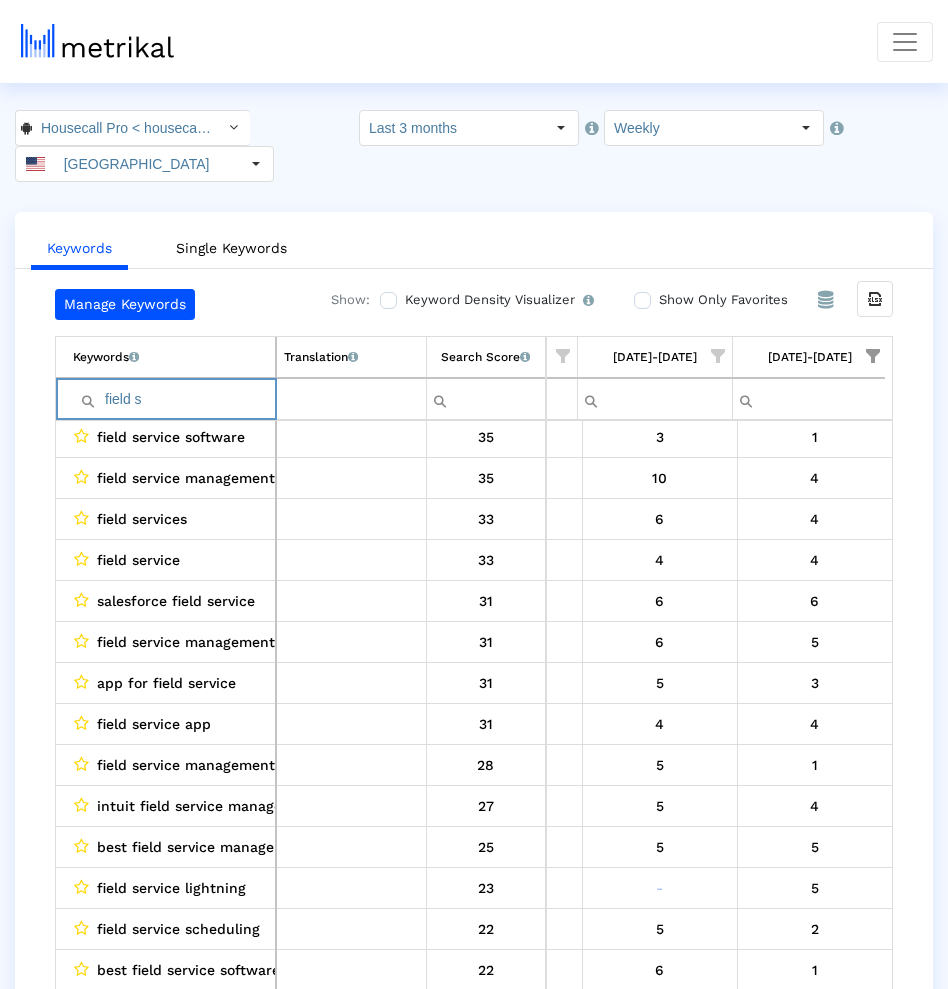 click on "field s" at bounding box center (174, 399) 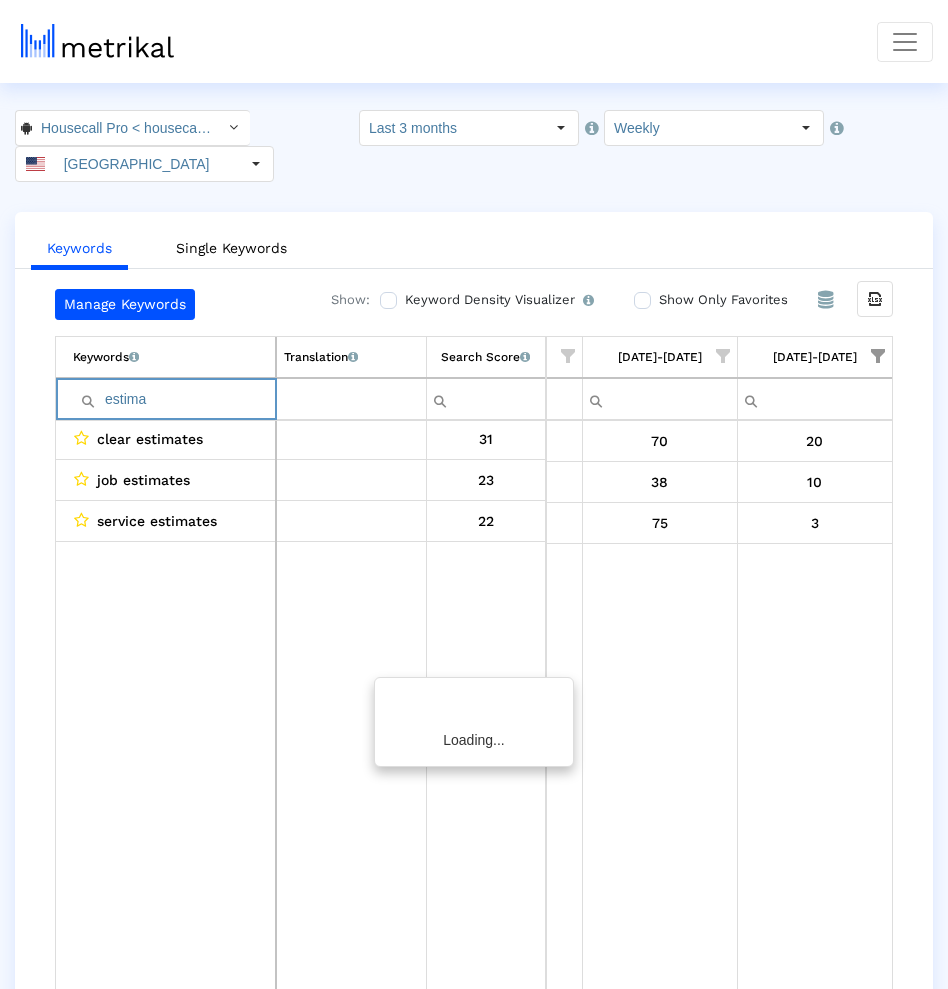 scroll, scrollTop: 0, scrollLeft: 1358, axis: horizontal 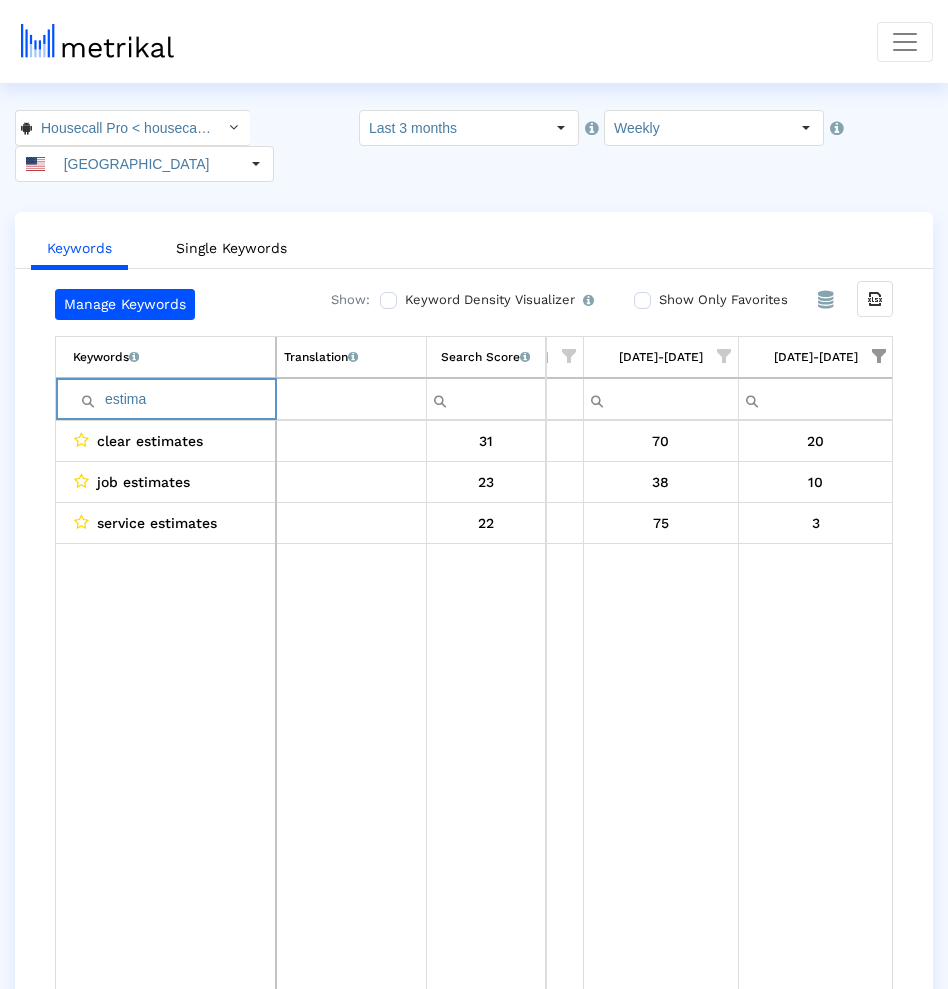 click on "service estimates" at bounding box center (166, 522) 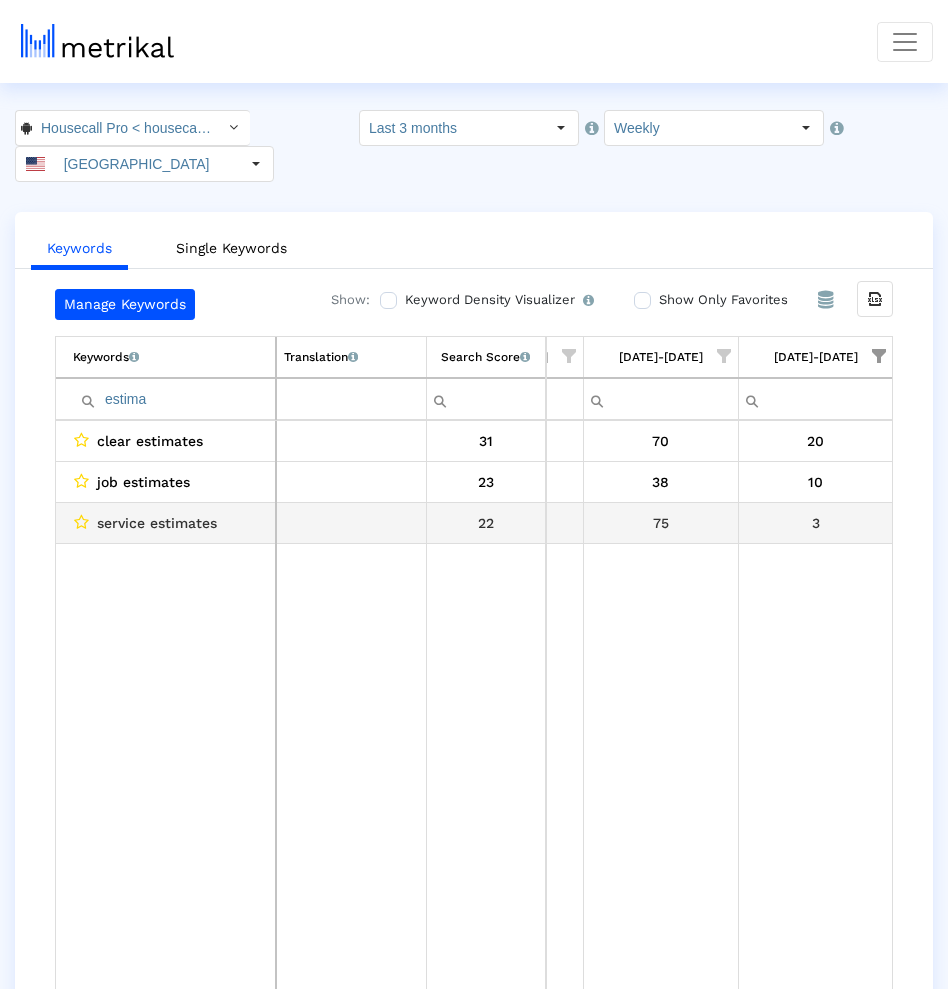 drag, startPoint x: 113, startPoint y: 496, endPoint x: 173, endPoint y: 493, distance: 60.074955 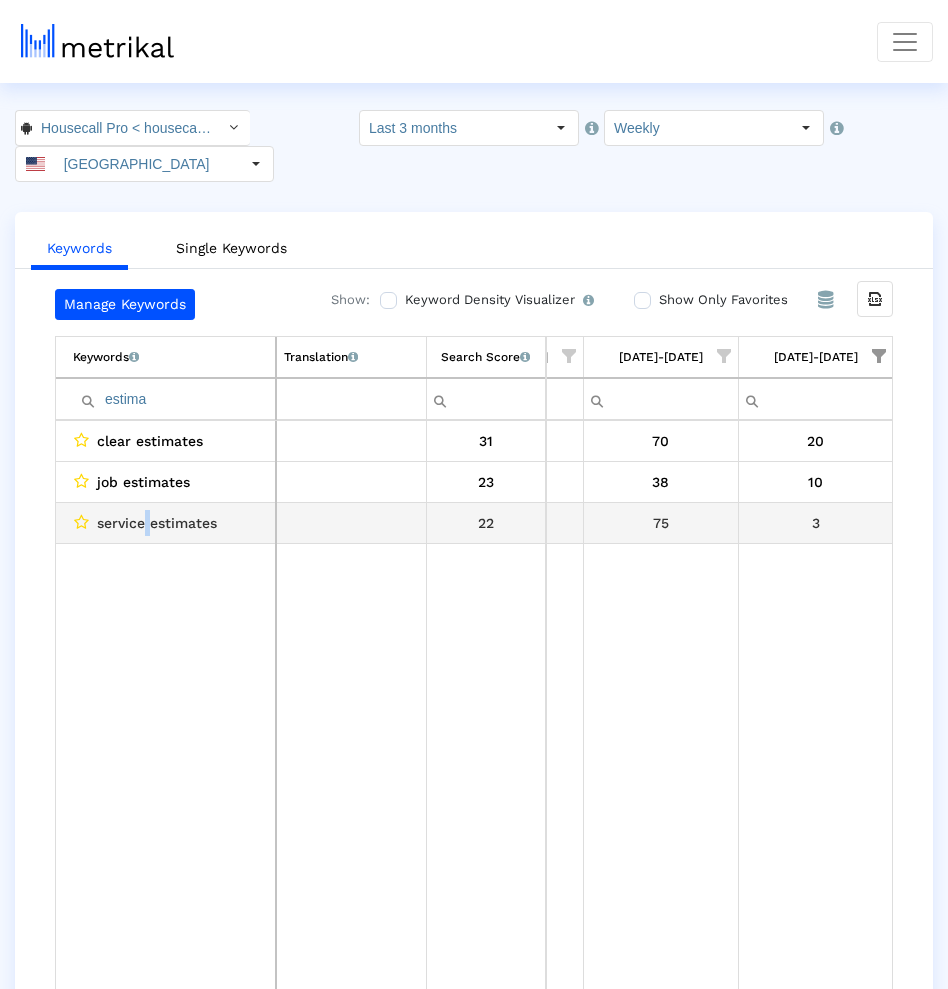 click on "service estimates" at bounding box center [157, 523] 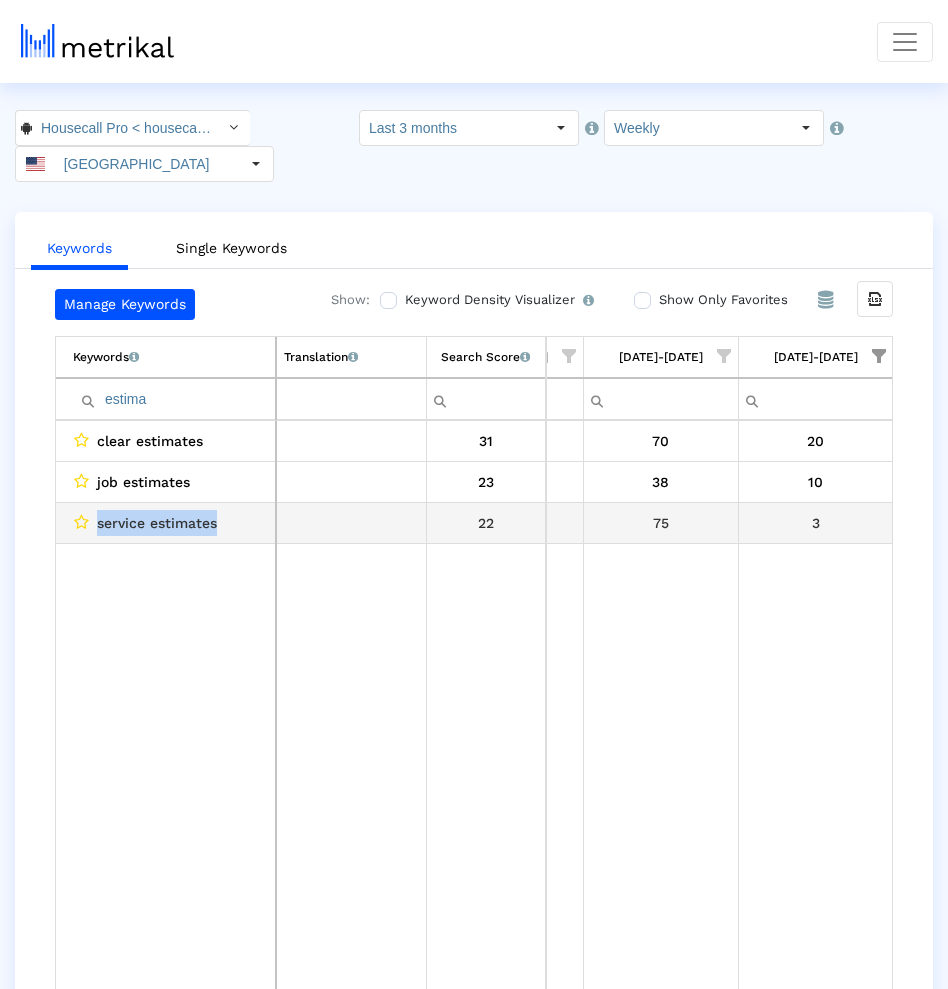 click on "service estimates" at bounding box center [157, 523] 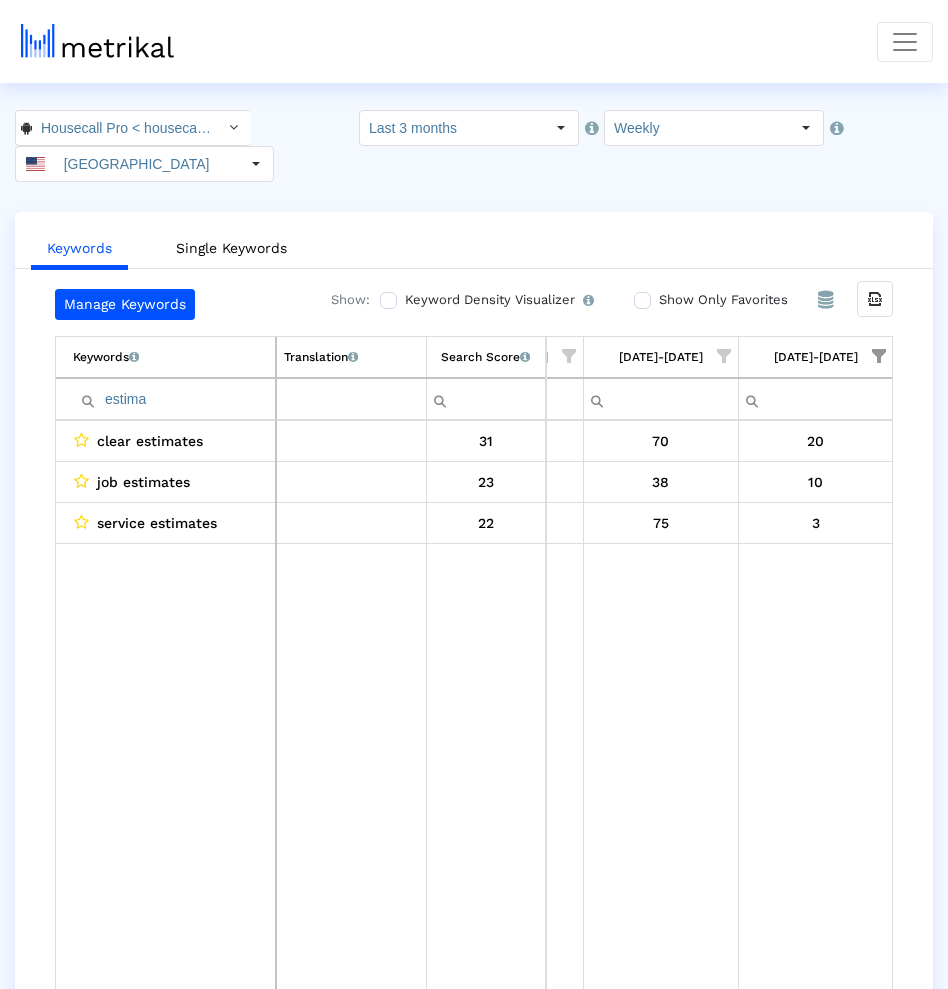 click on "estima" at bounding box center (174, 399) 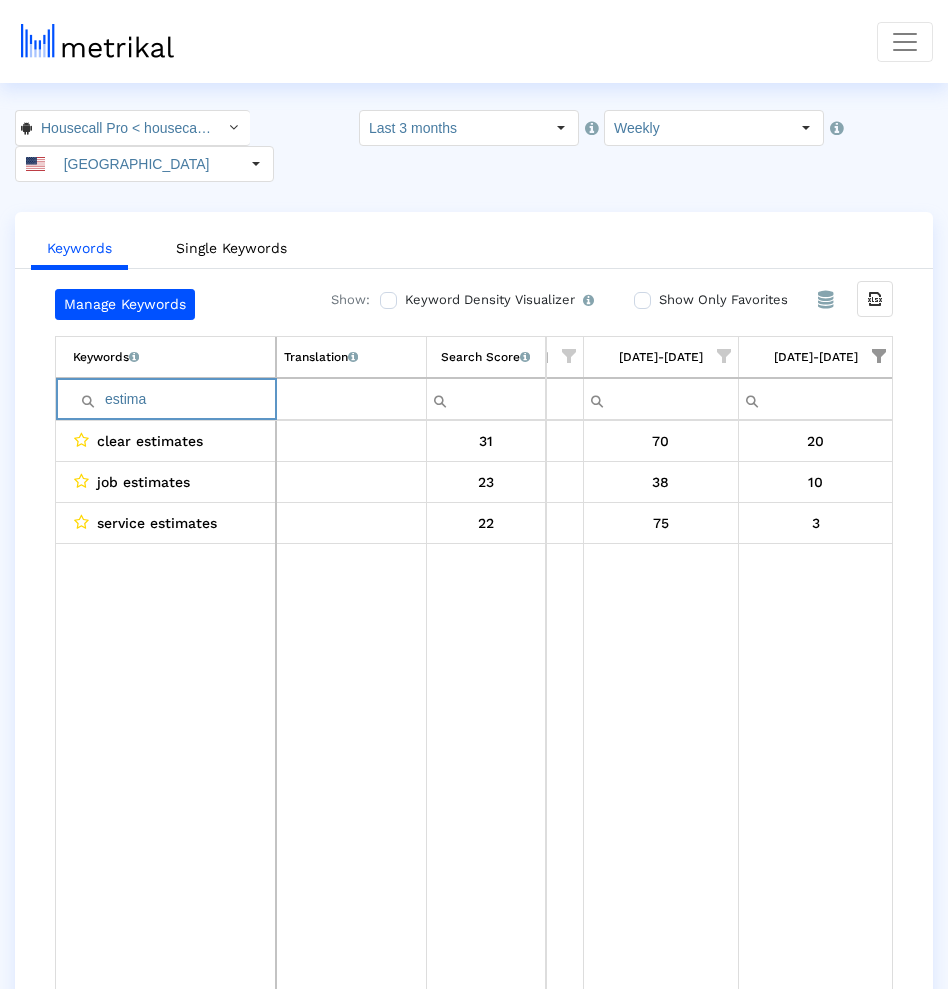 click on "estima" at bounding box center [174, 399] 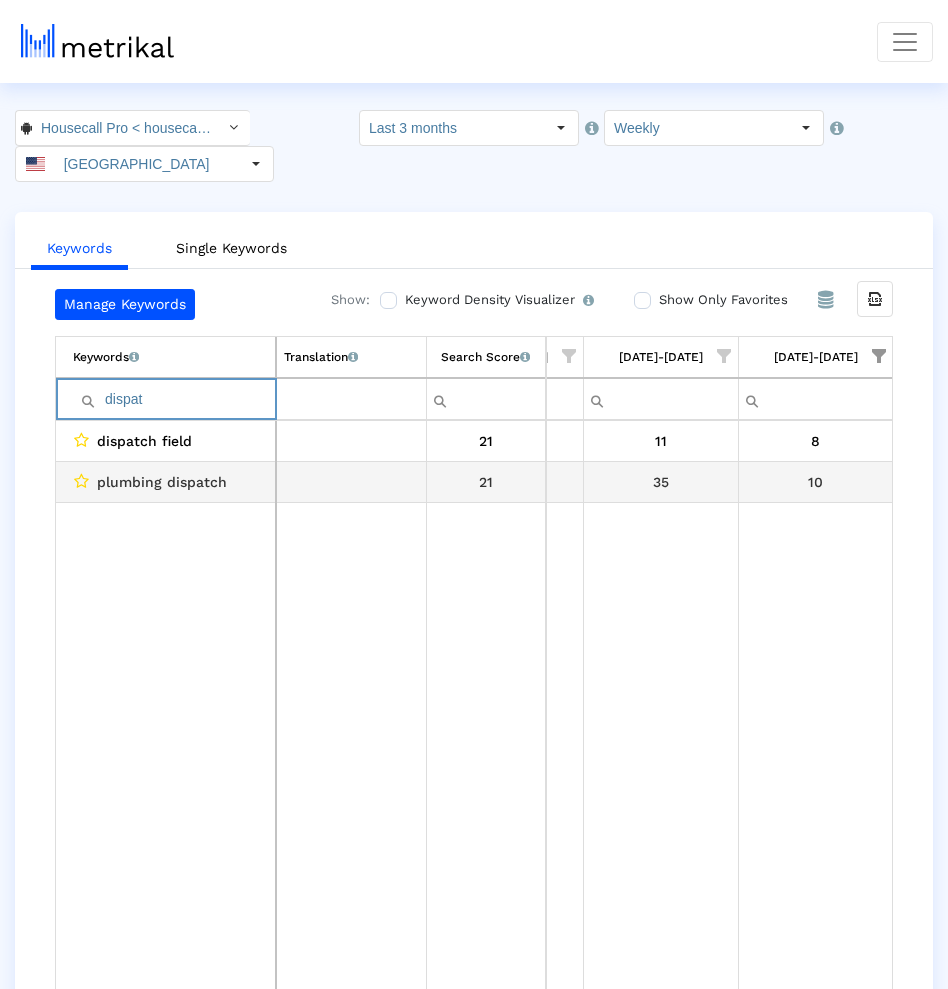 scroll, scrollTop: 0, scrollLeft: 1315, axis: horizontal 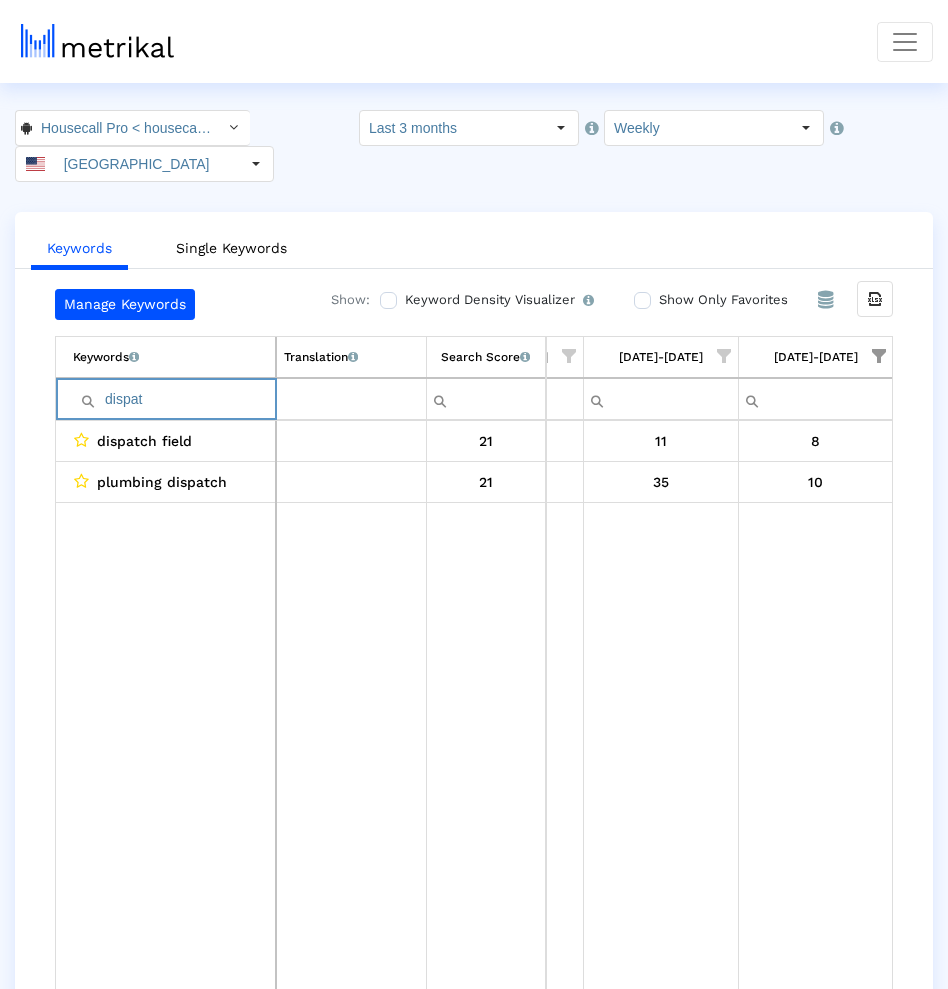 click at bounding box center [879, 356] 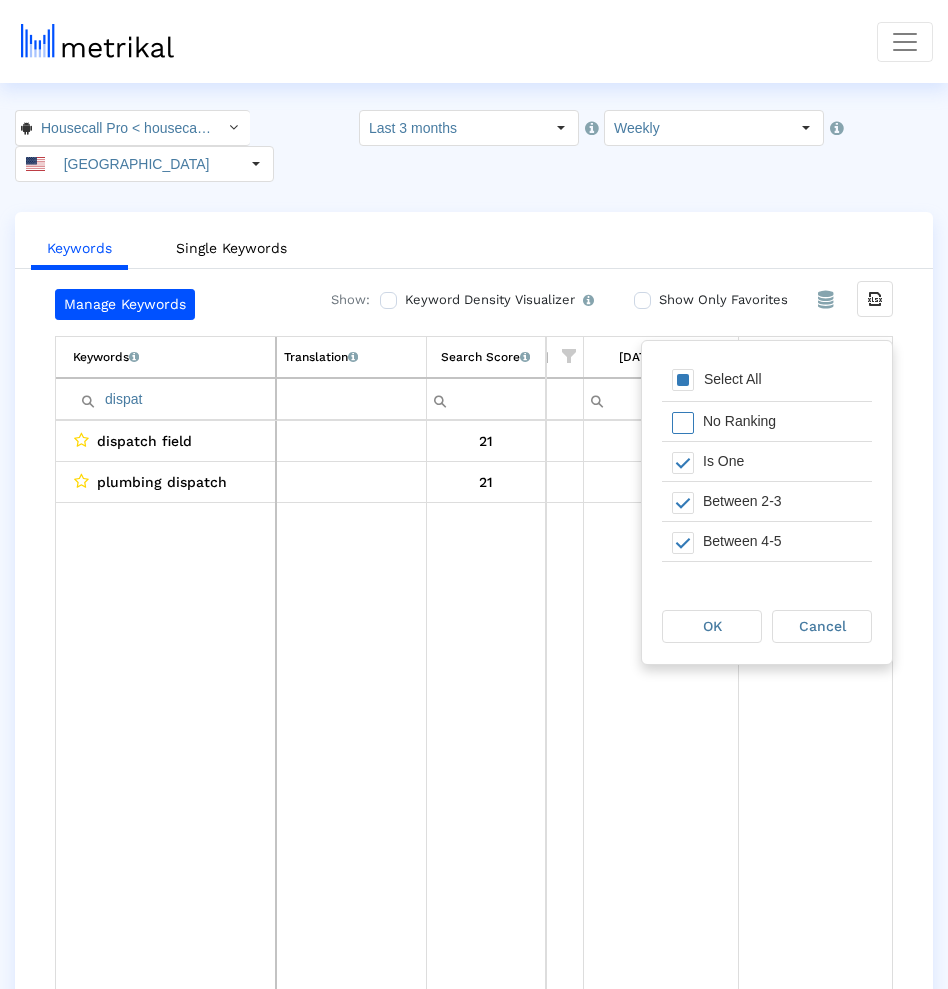 click on "Select All" at bounding box center [733, 379] 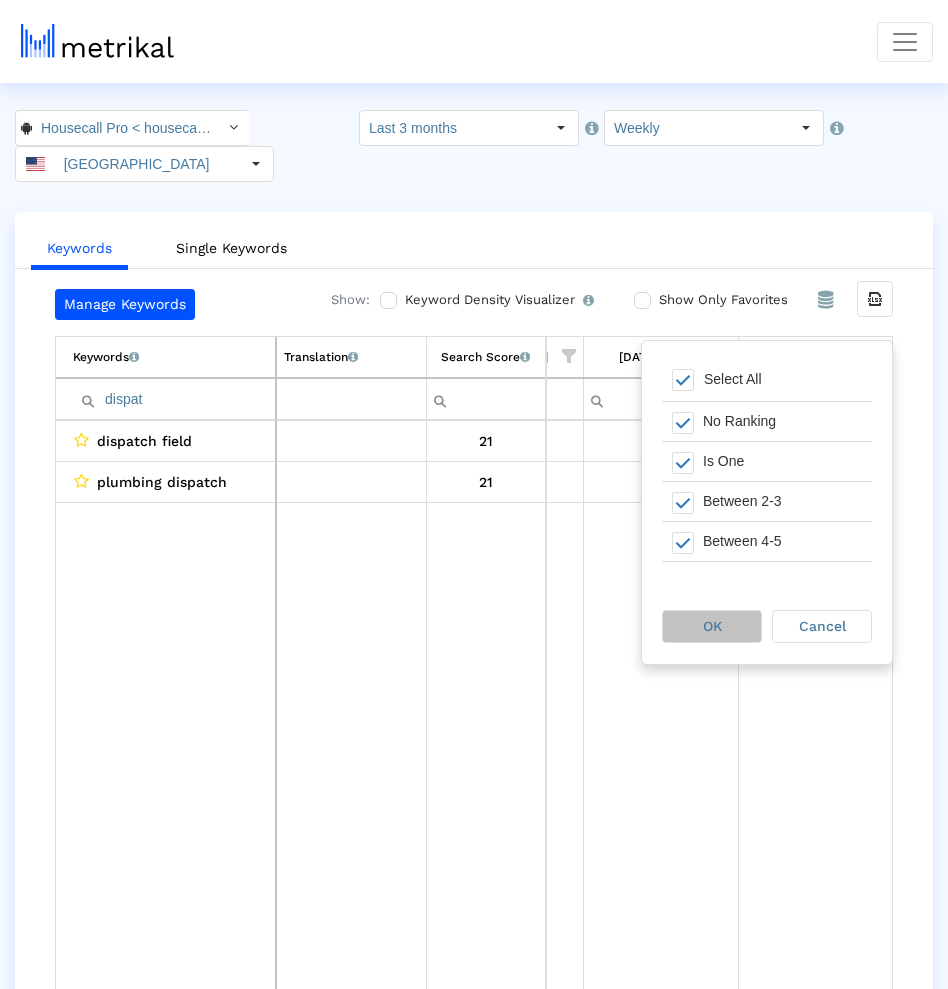 click on "OK" at bounding box center (712, 626) 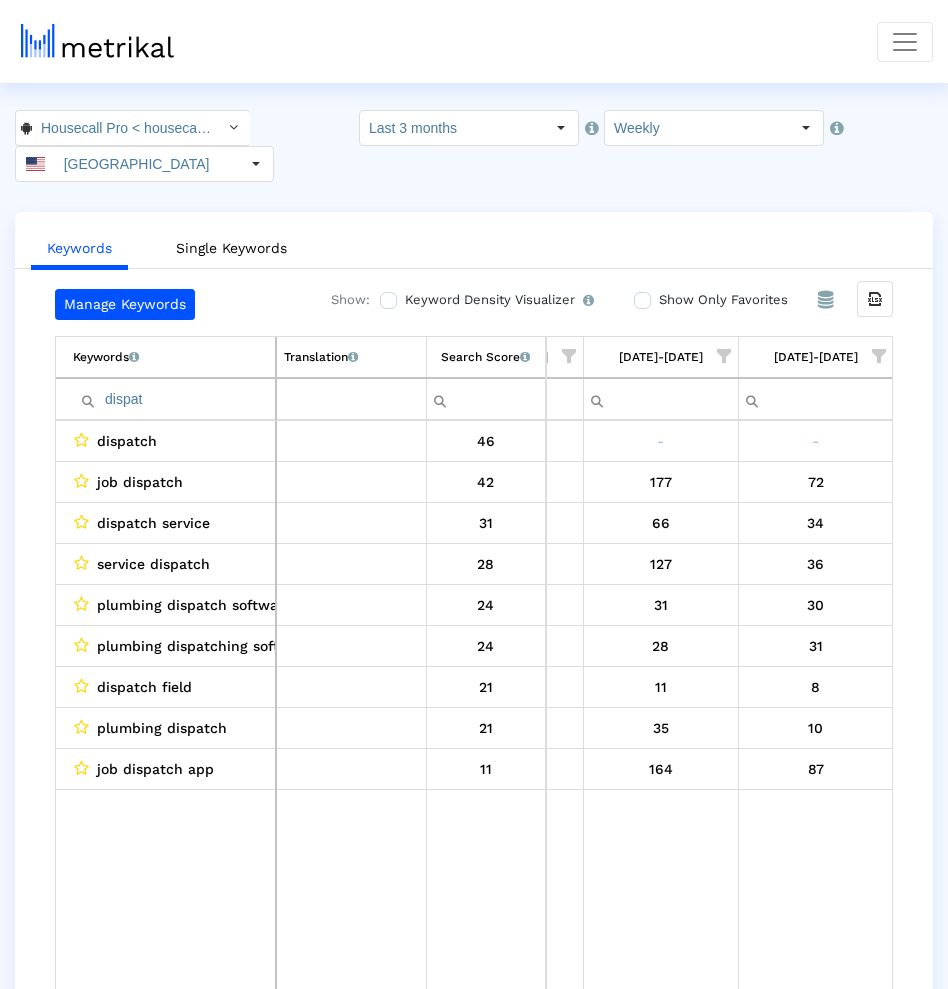 click on "dispat" at bounding box center [174, 399] 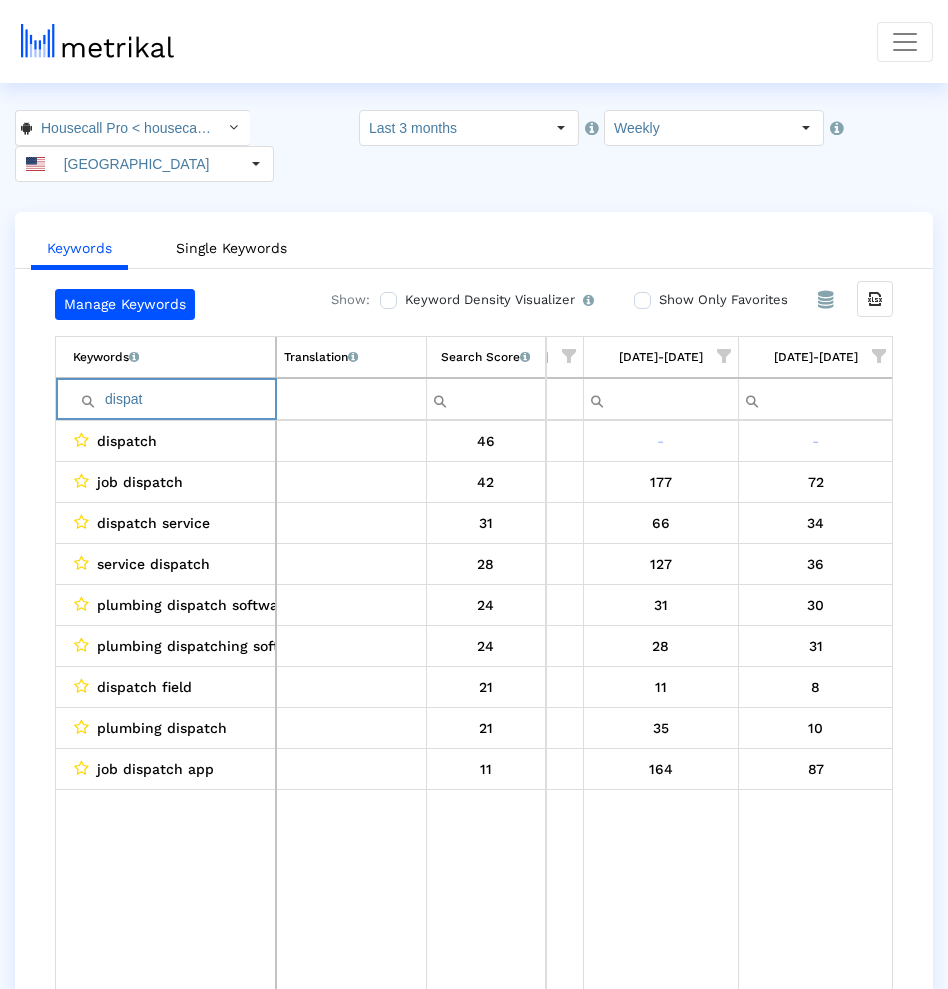 click on "dispat" at bounding box center (174, 399) 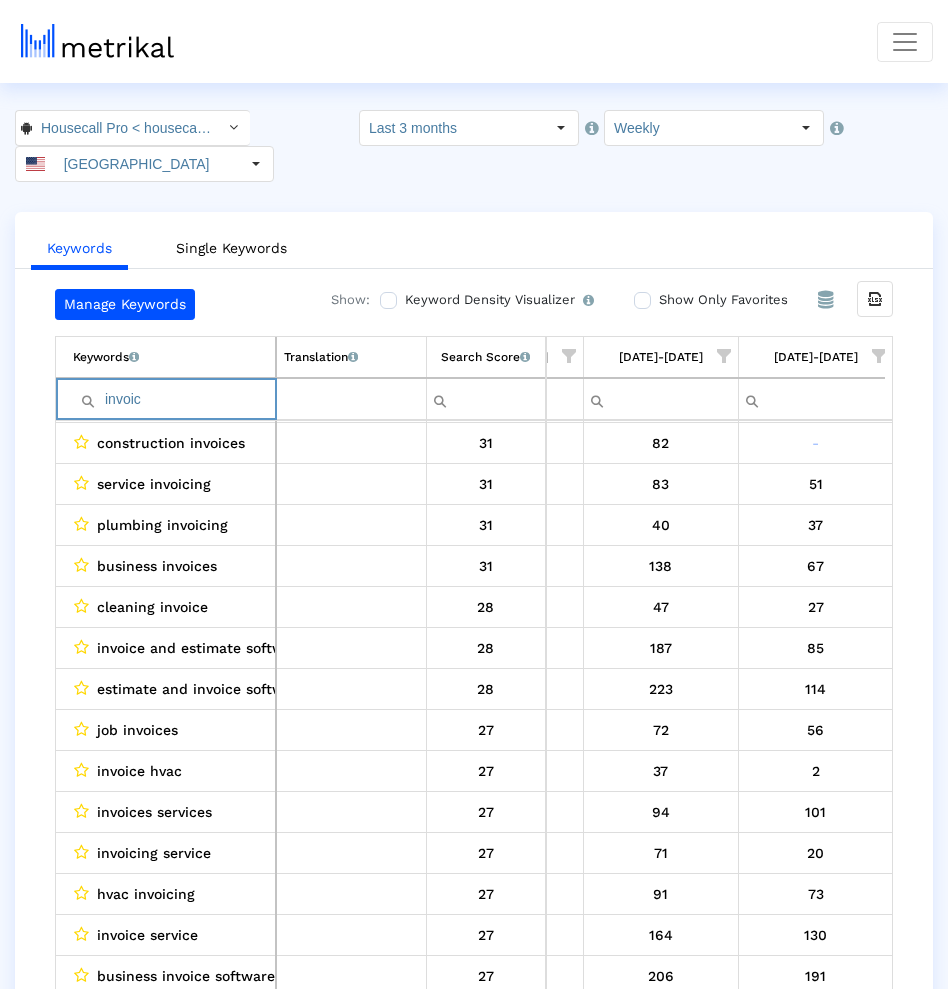 click on "invoic" at bounding box center [174, 399] 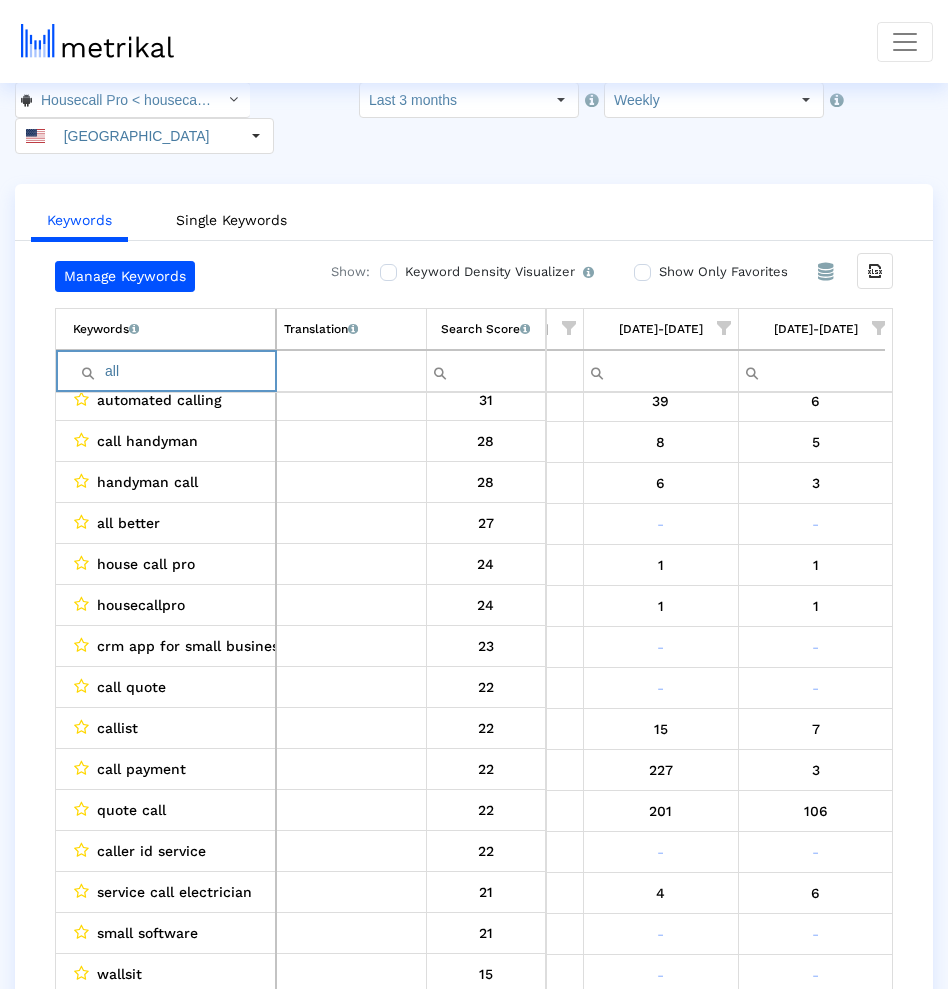 click on "all" at bounding box center (174, 371) 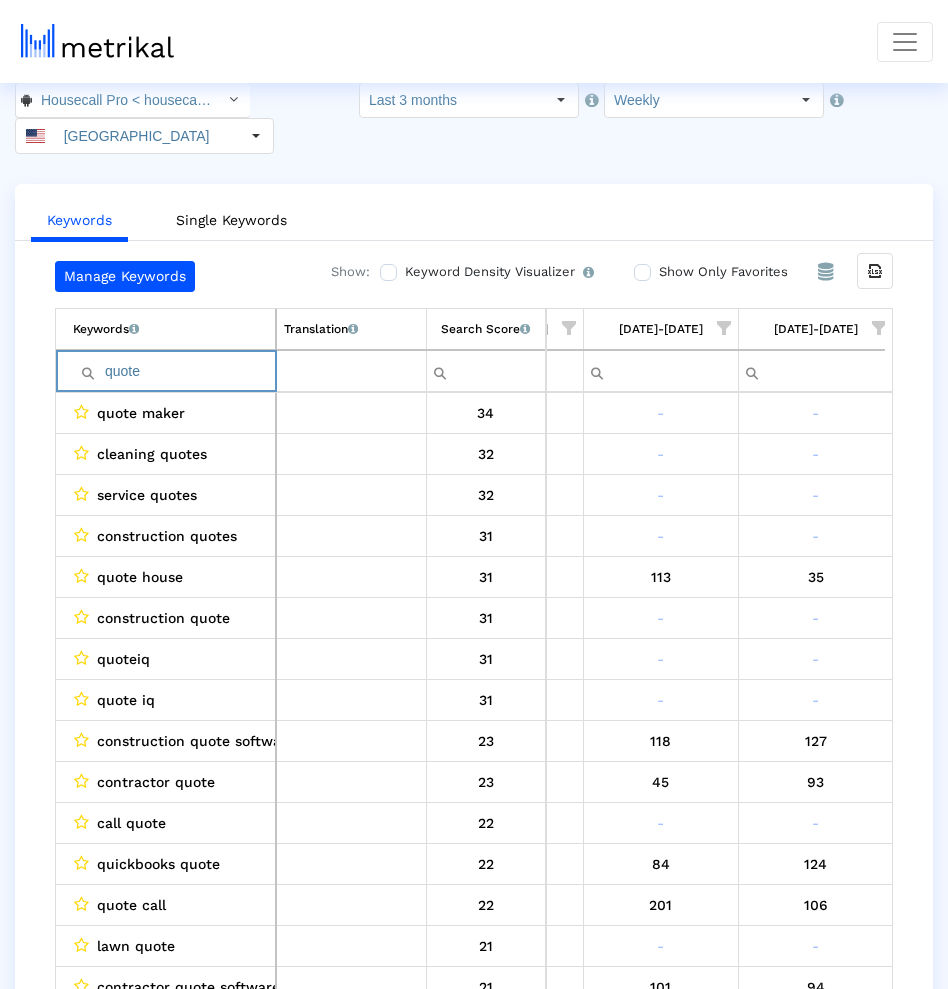 click on "quote" at bounding box center (174, 371) 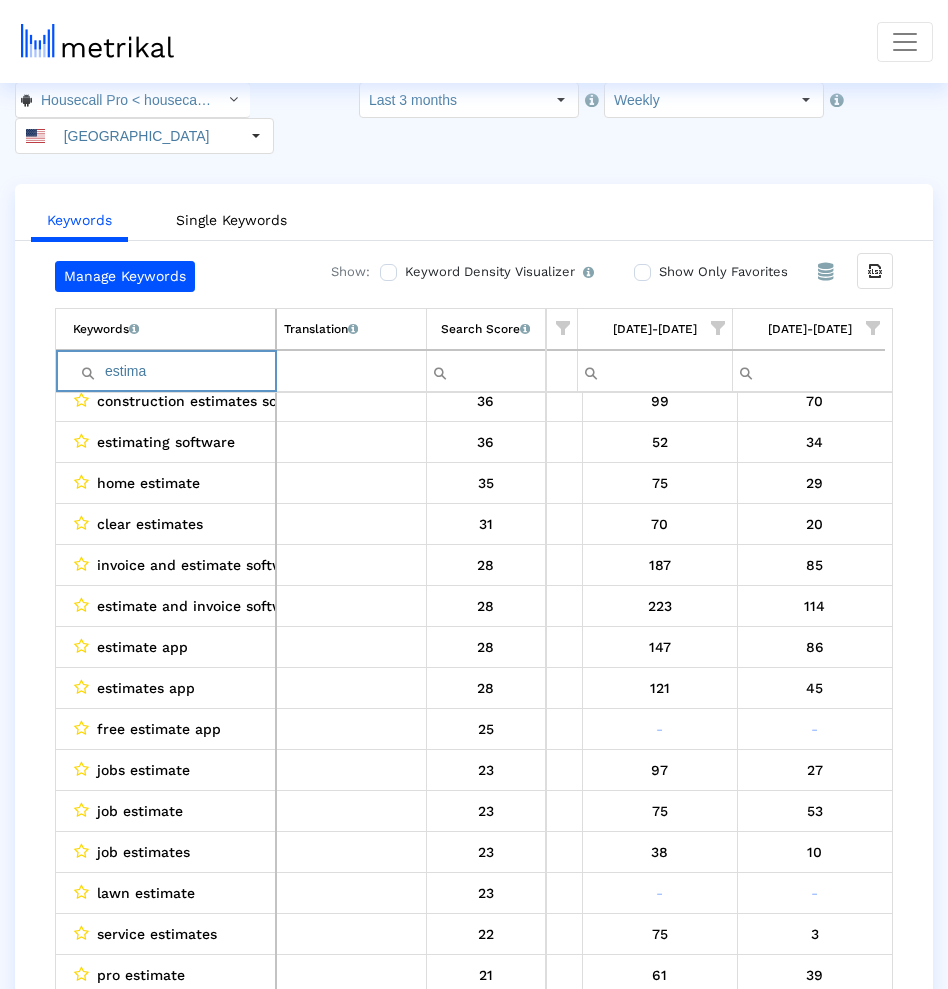 type on "estima" 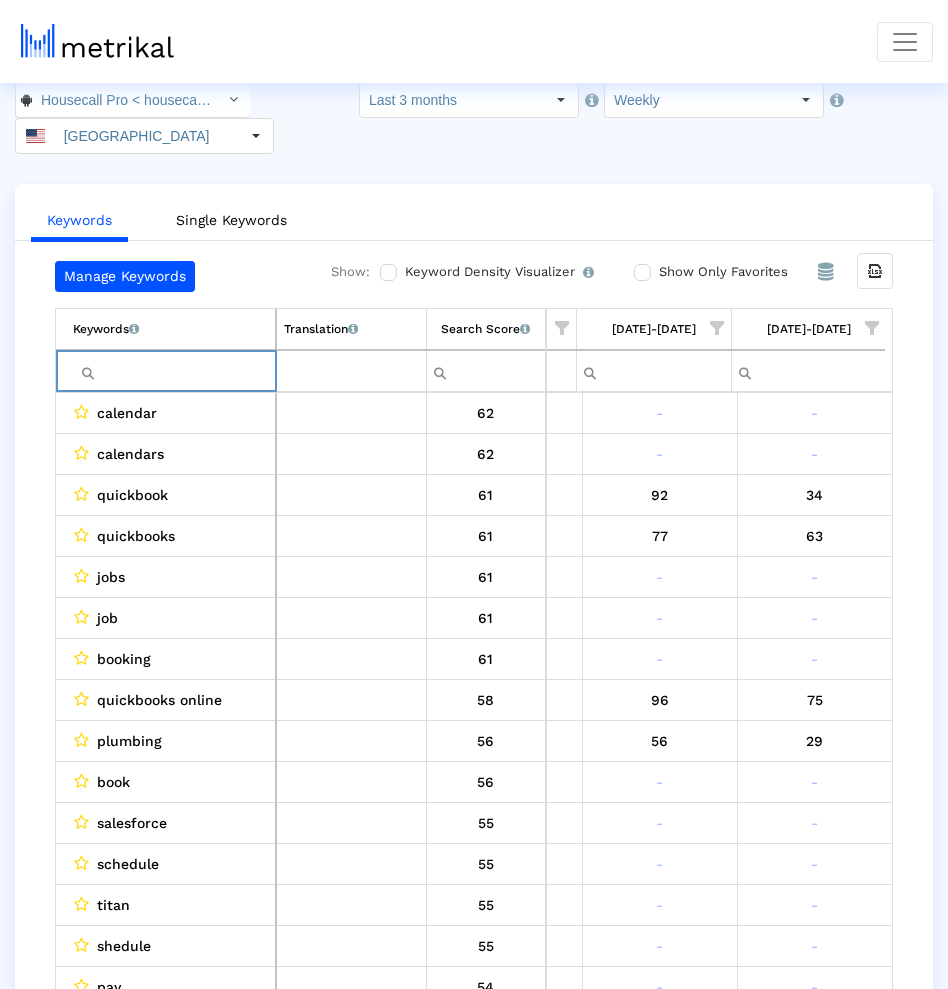 type 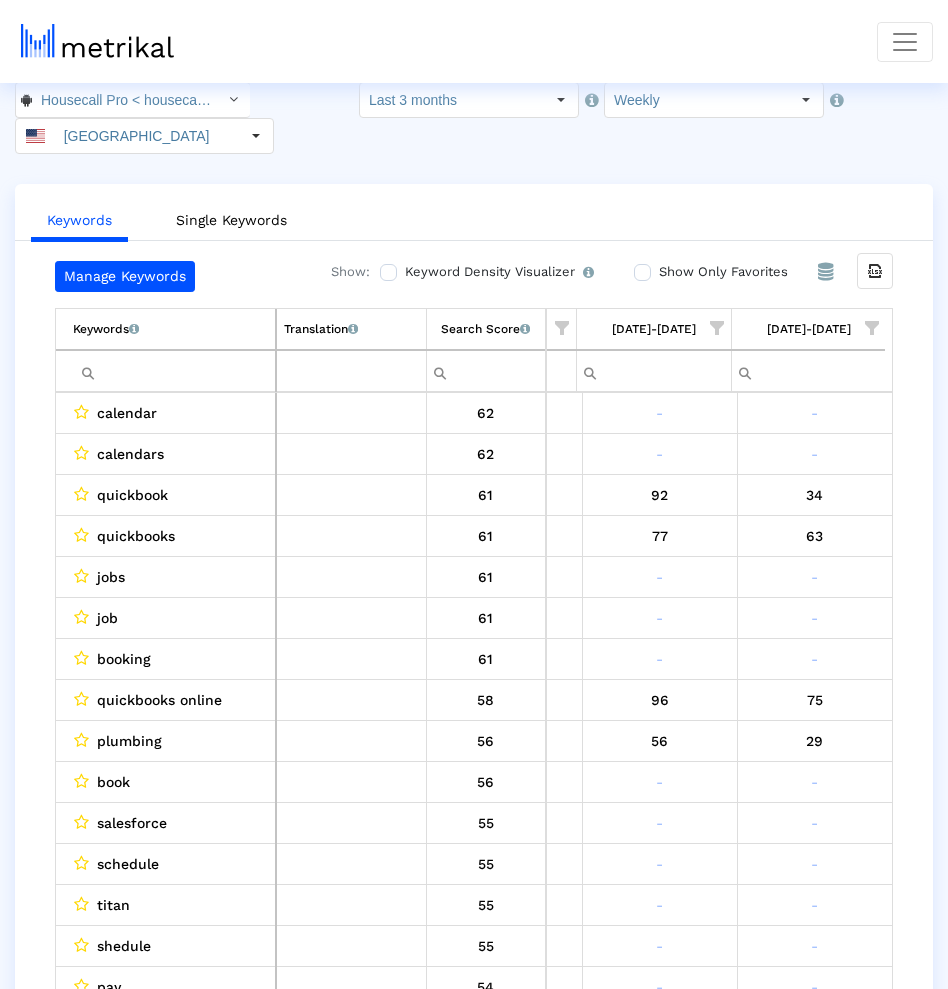 click at bounding box center (872, 328) 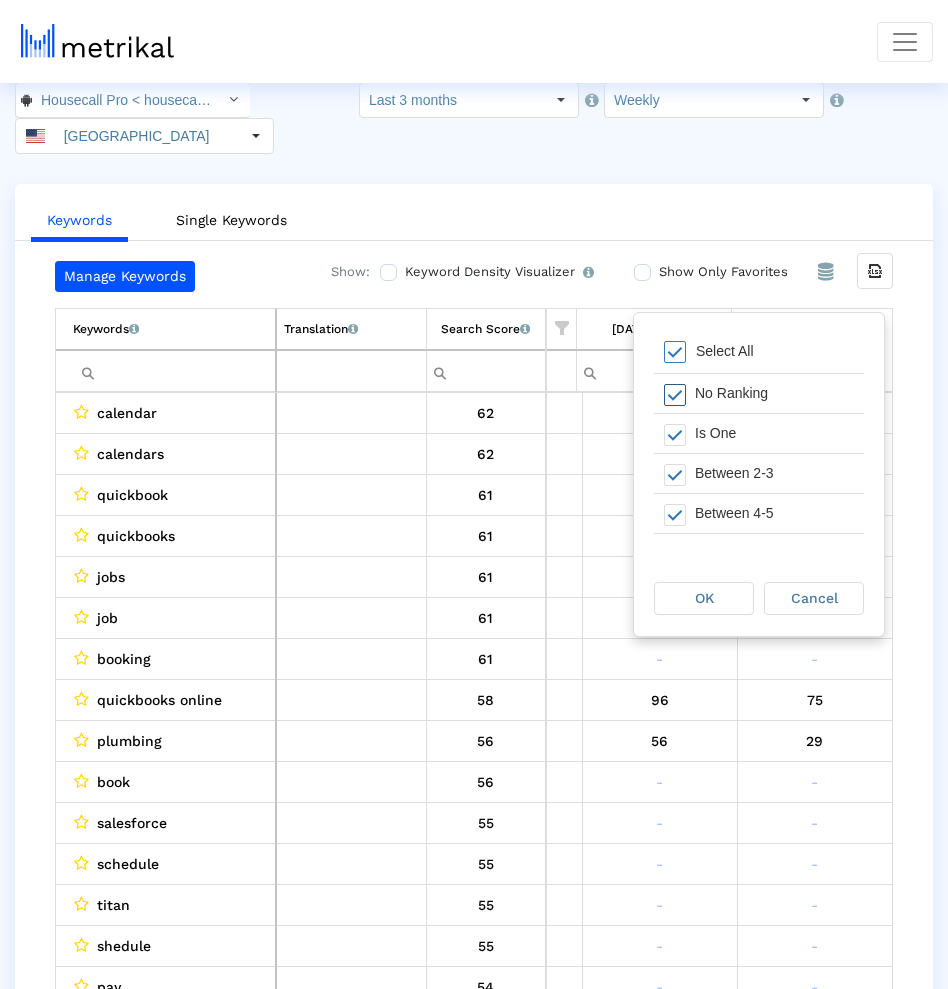 click on "No Ranking" at bounding box center [774, 393] 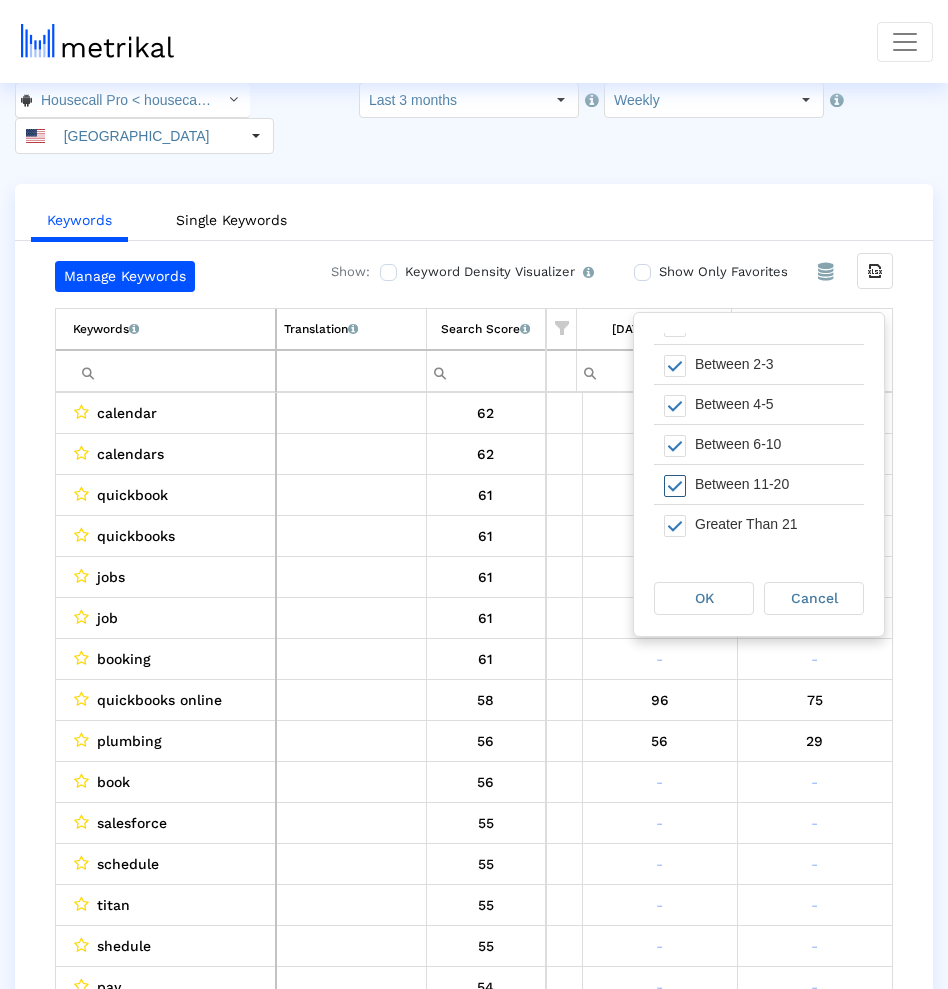 click on "Between 11-20" at bounding box center (774, 484) 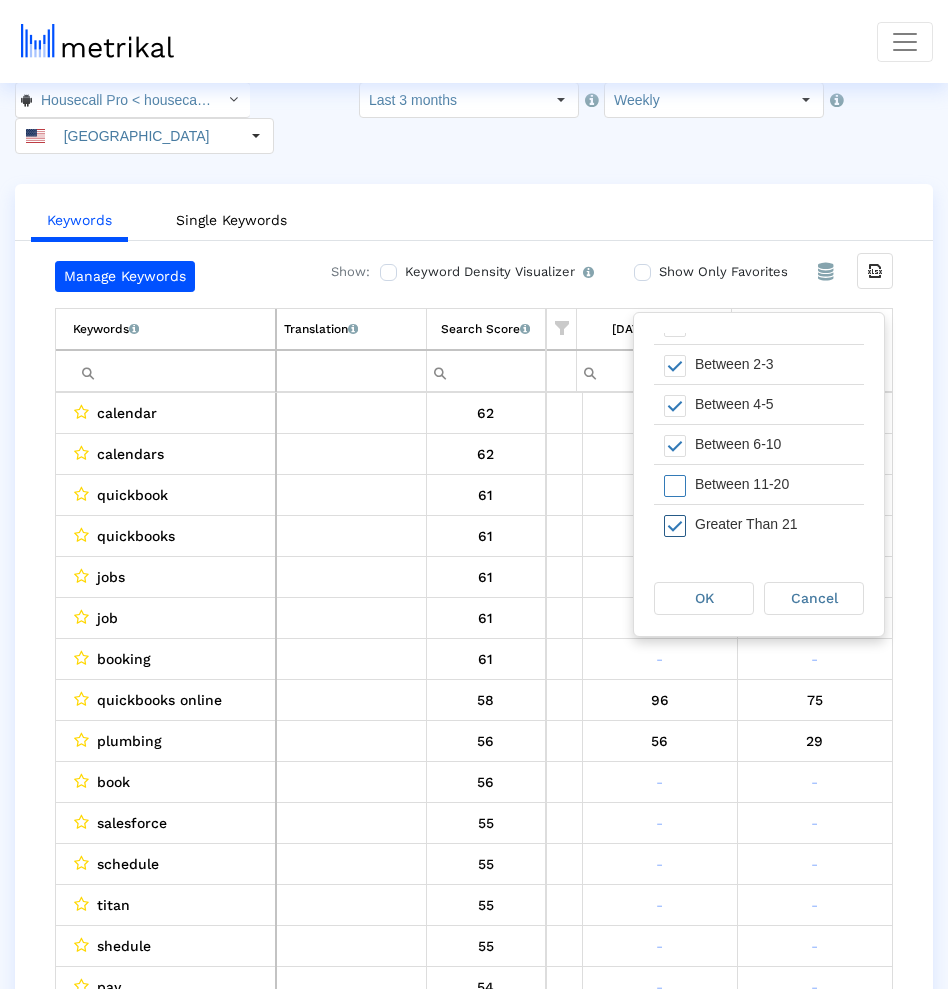 click on "Greater Than 21" at bounding box center [774, 524] 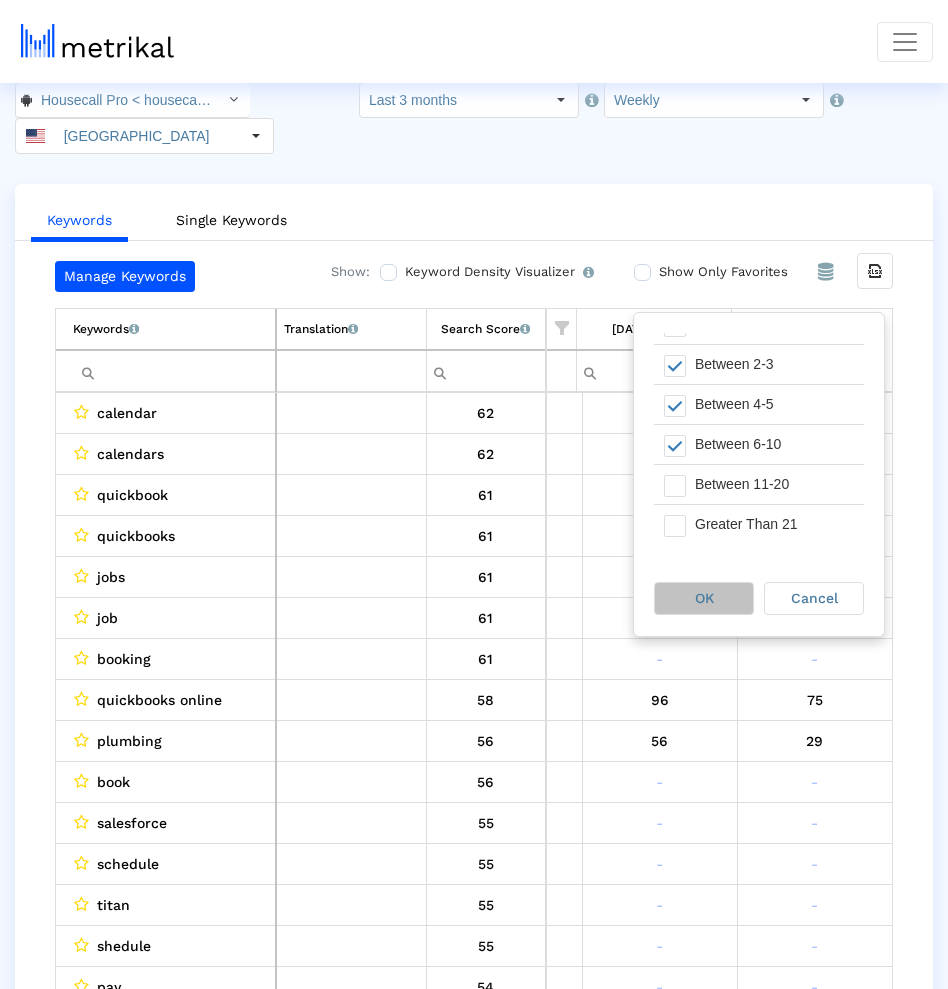 click on "OK" at bounding box center [704, 598] 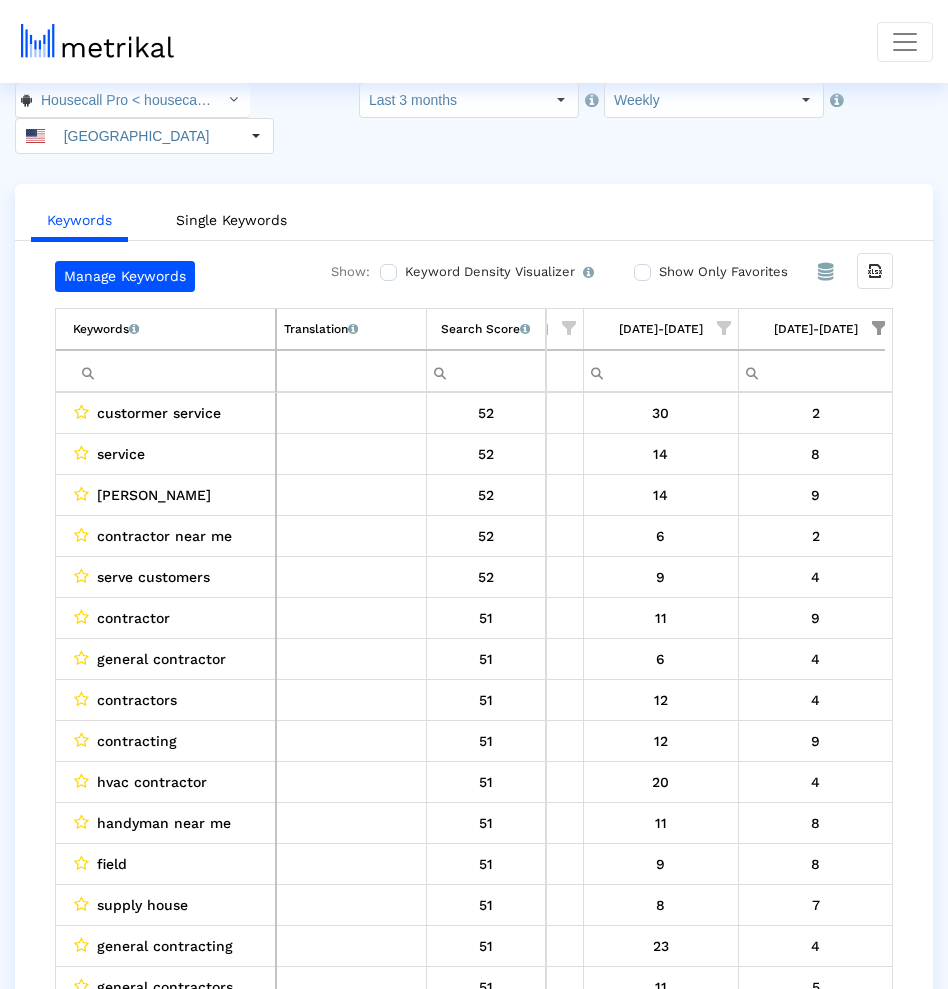 click on "[DATE]-[DATE]" at bounding box center (816, 329) 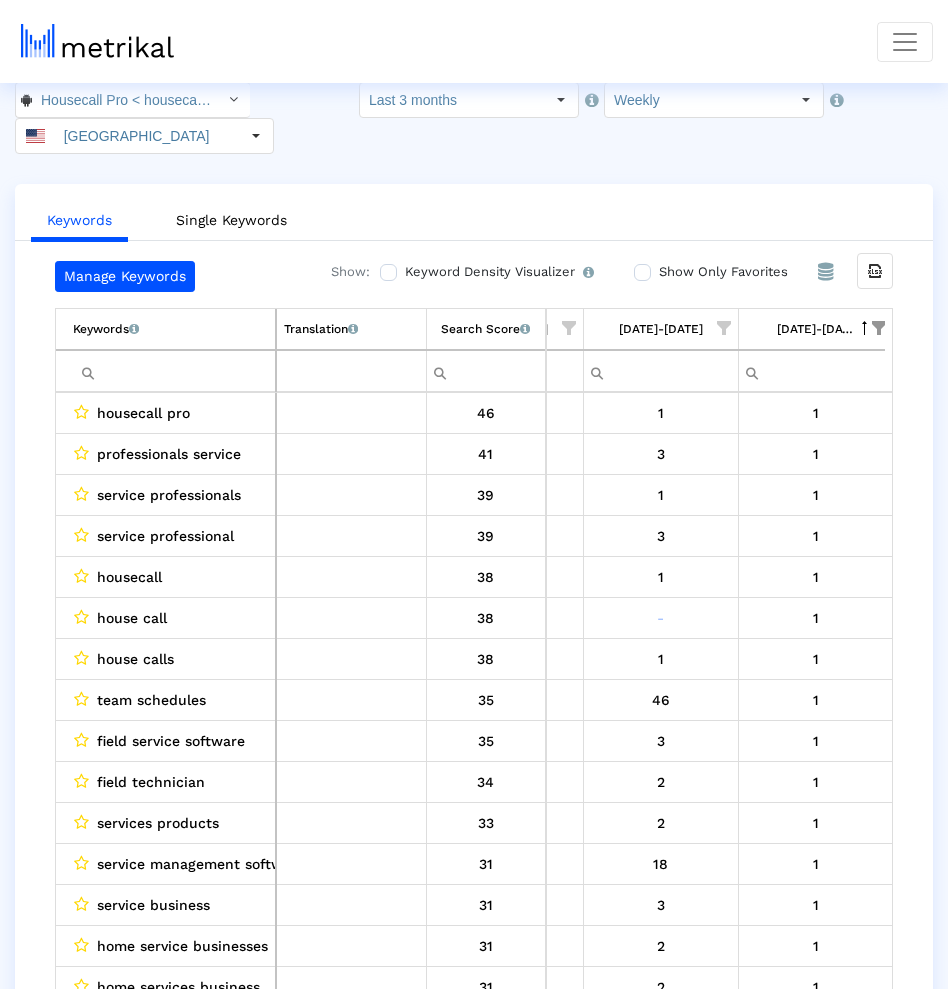 click at bounding box center (724, 328) 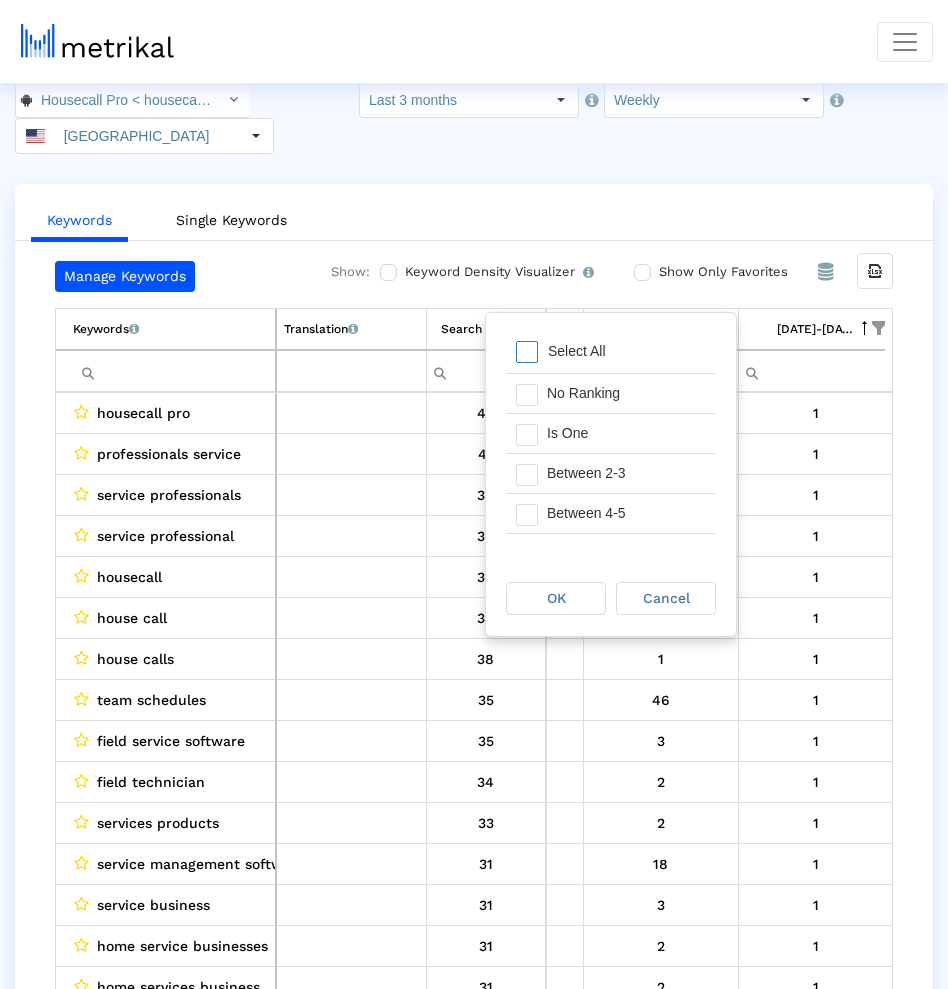 click on "Pull down to refresh... Release to refresh... Refreshing... Select All No Ranking Is One Between 2-3 Between 4-5 Between 6-10 Between 11-20 Greater Than 21 Loading..." at bounding box center [611, 437] 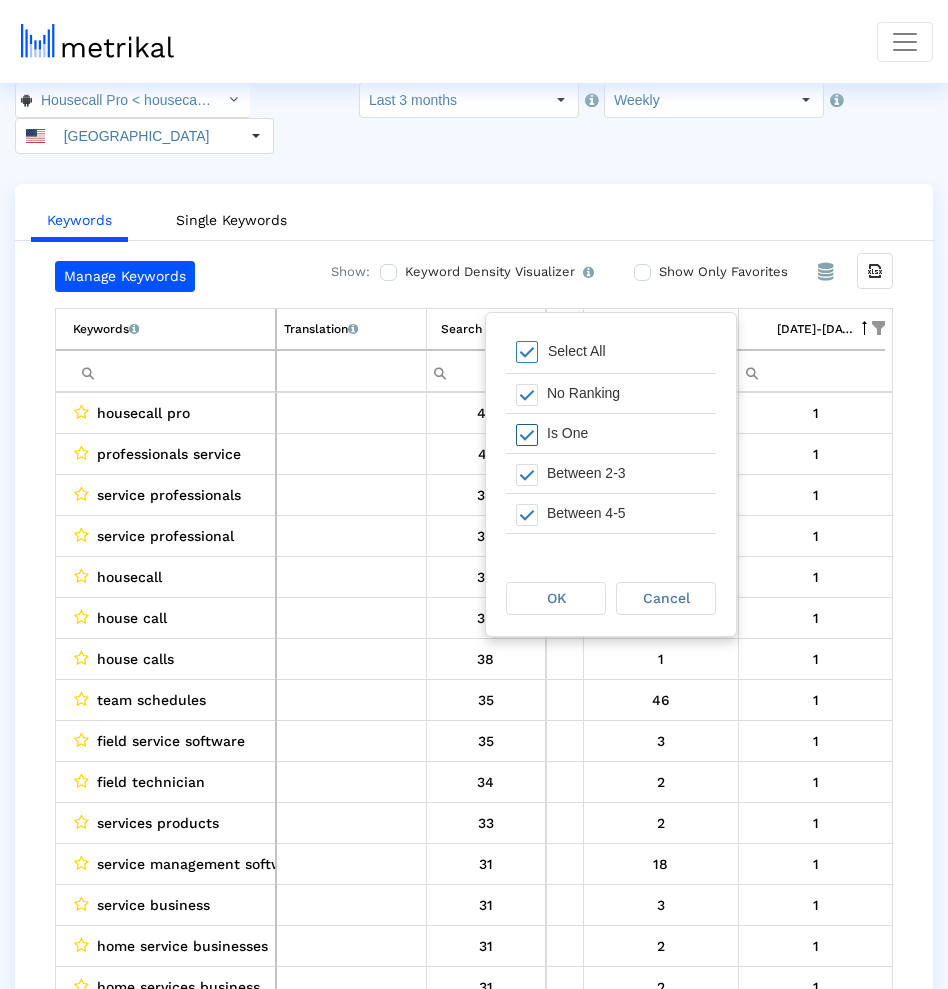click on "Is One" at bounding box center [626, 433] 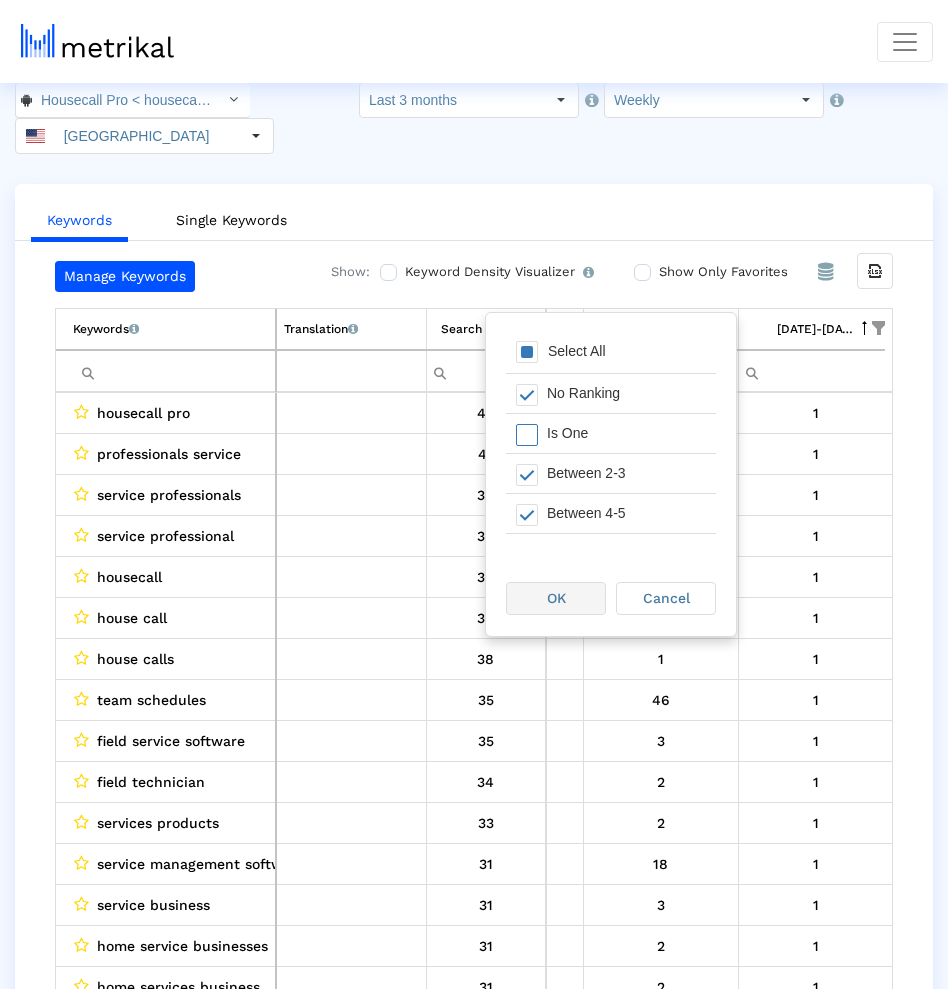click on "OK" at bounding box center (556, 598) 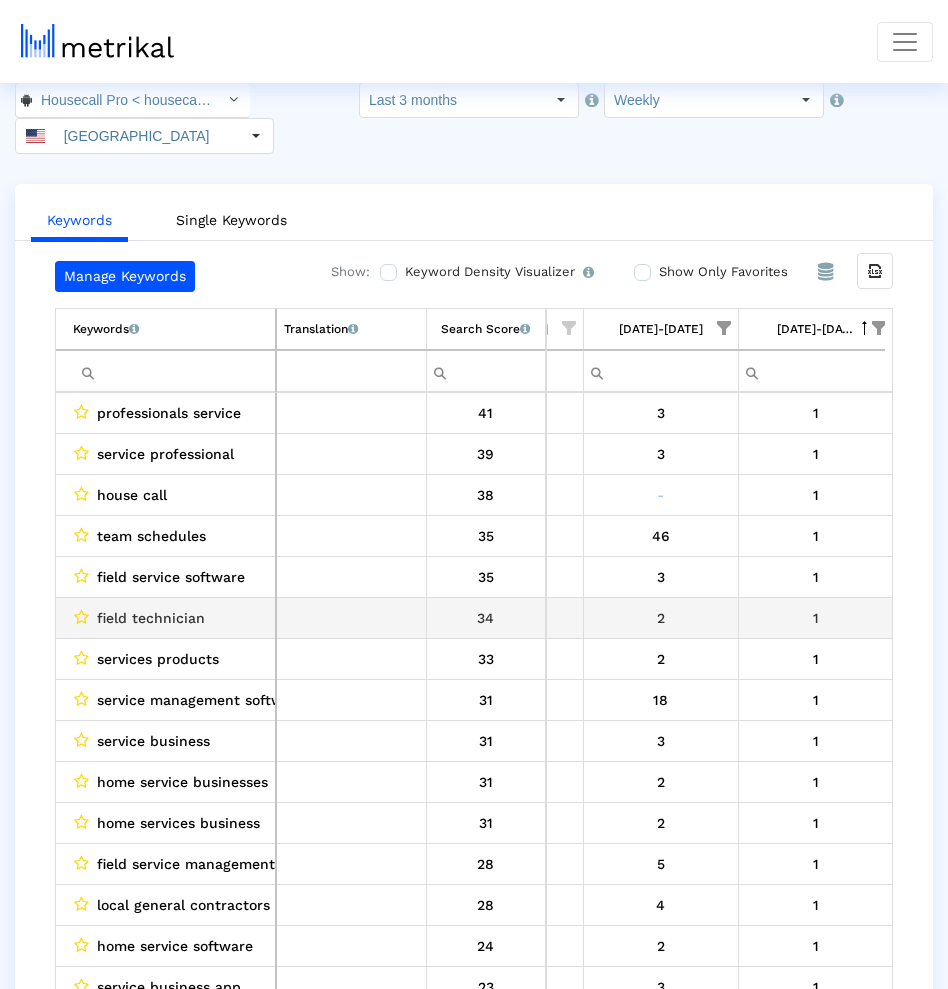 scroll, scrollTop: 54, scrollLeft: 1358, axis: both 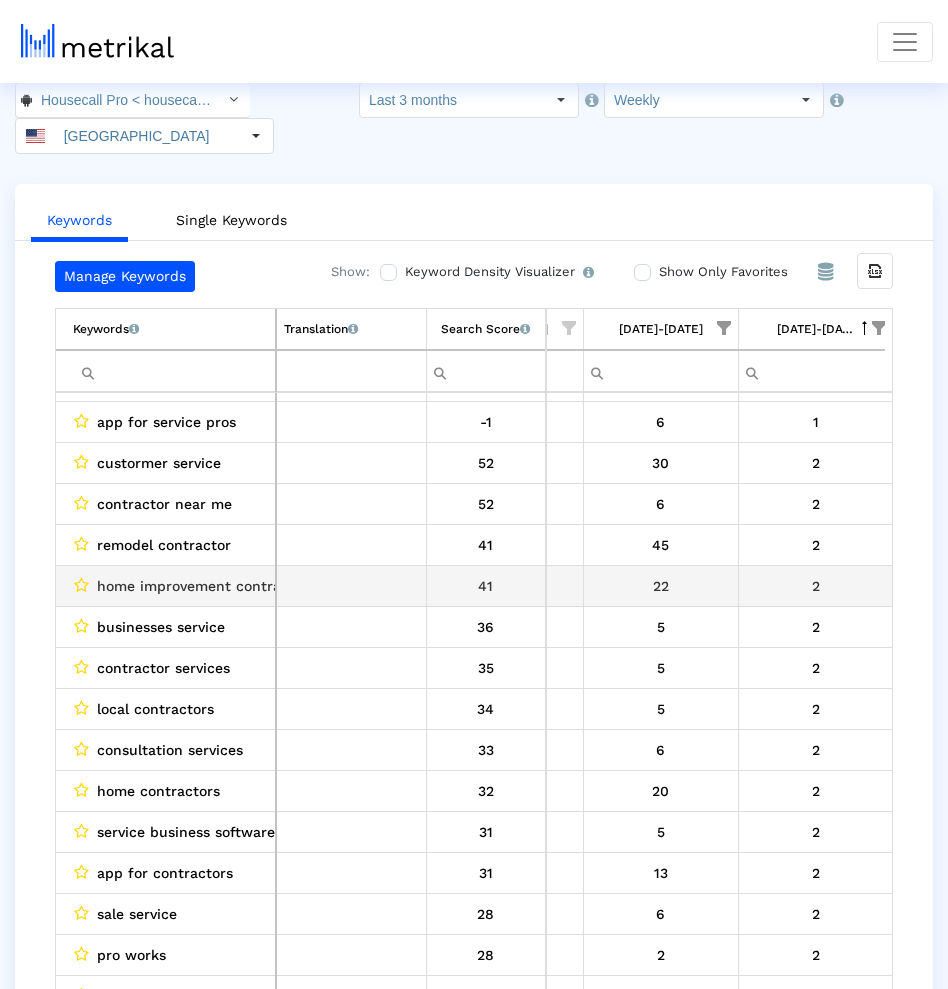 click on "home improvement contractor" at bounding box center [203, 586] 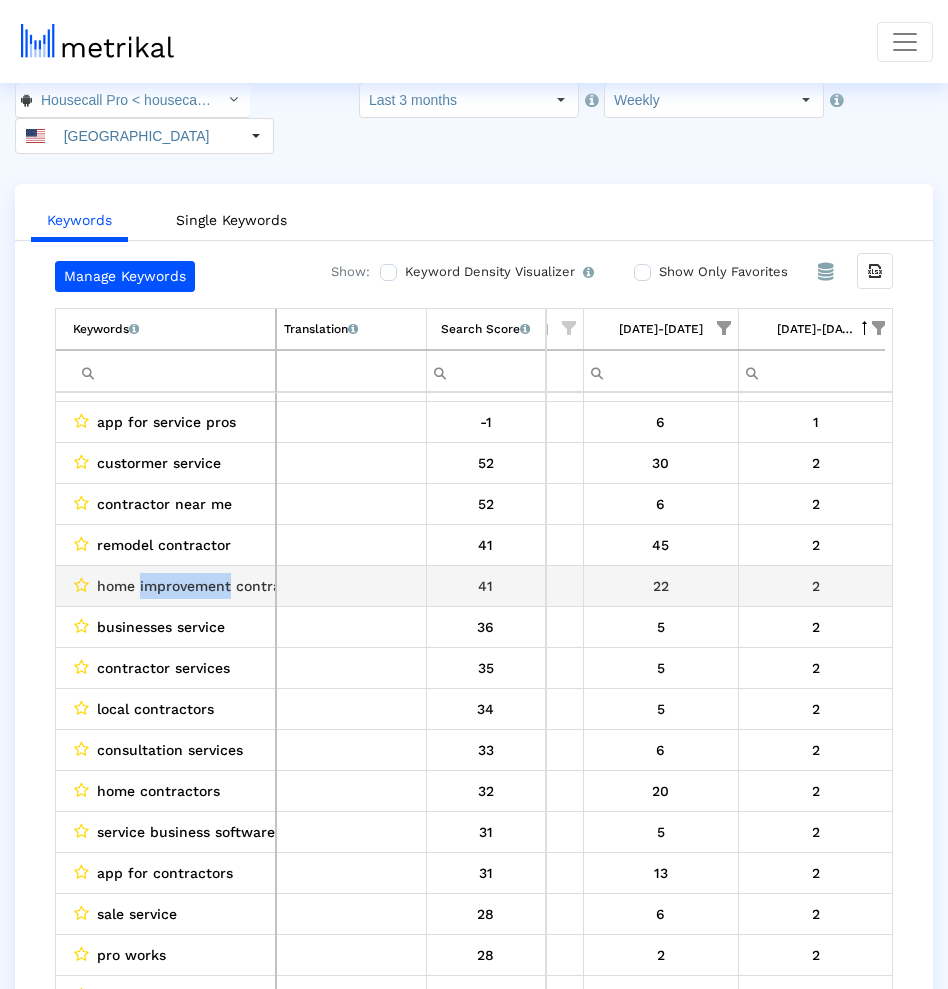 click on "home improvement contractor" at bounding box center (203, 586) 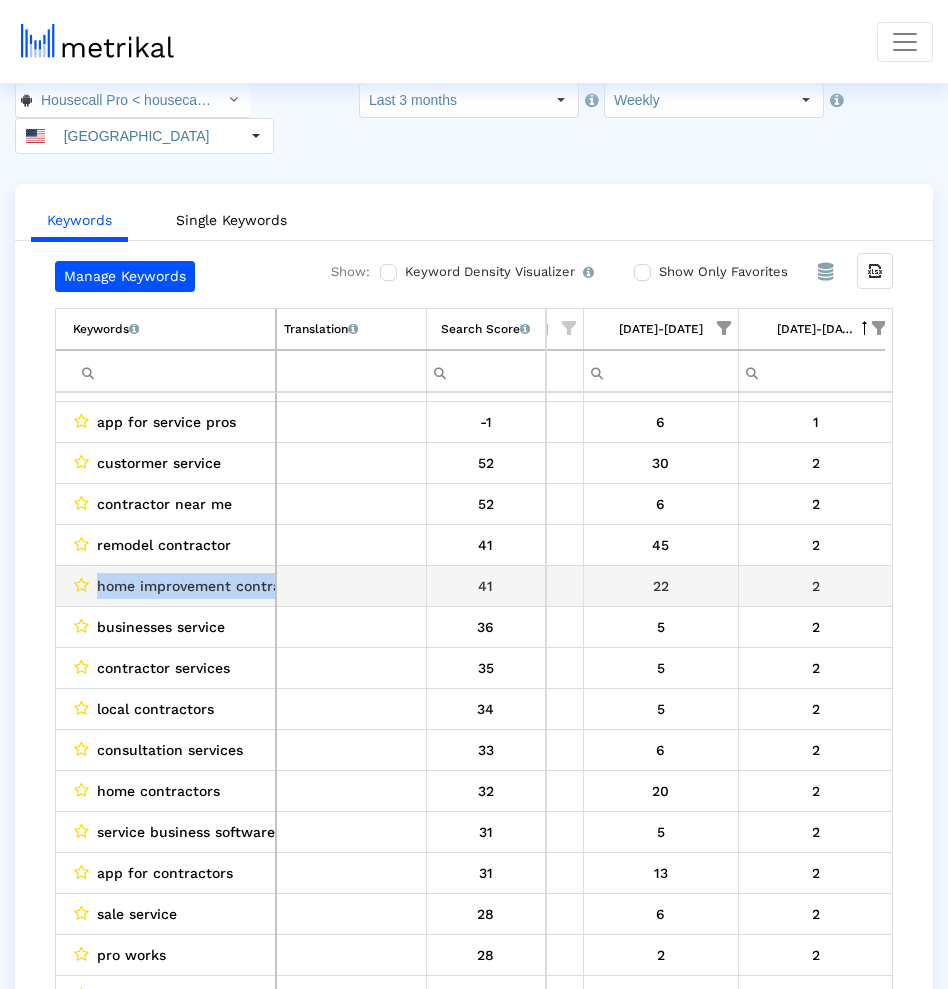 click on "home improvement contractor" at bounding box center [203, 586] 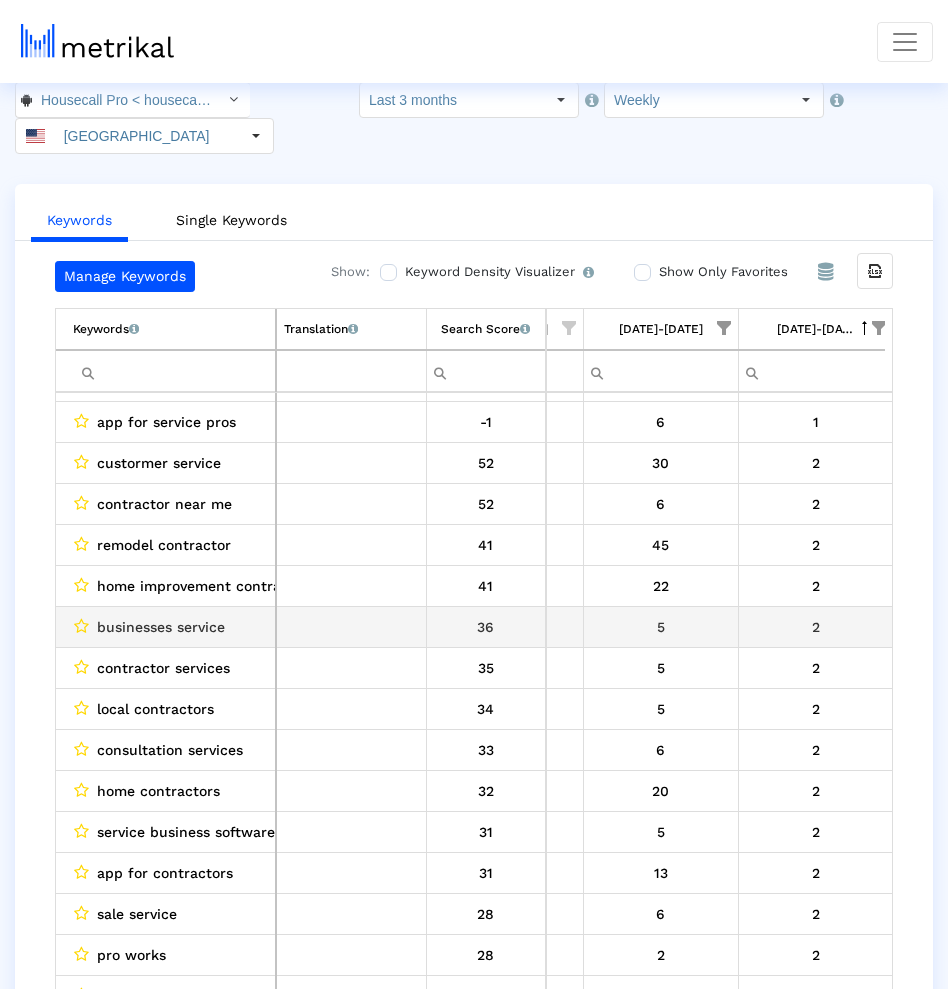 click on "businesses service" at bounding box center (166, 627) 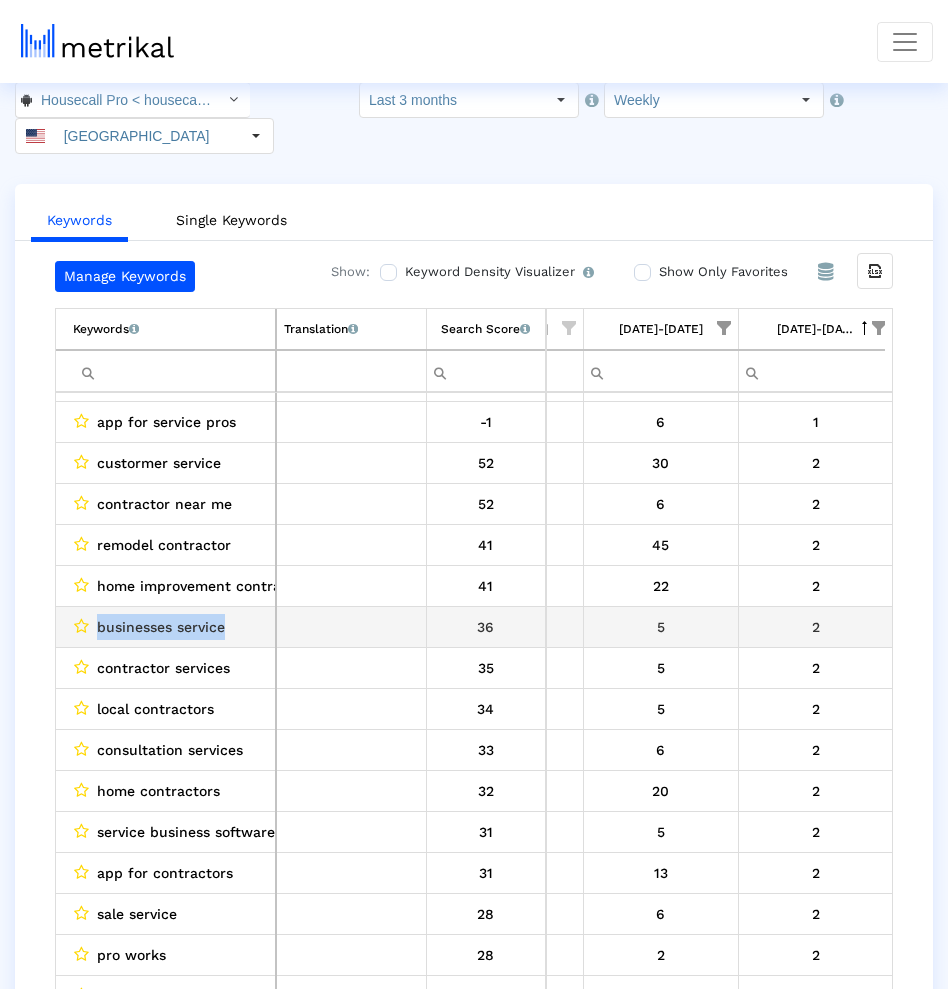 click on "businesses service" at bounding box center [166, 627] 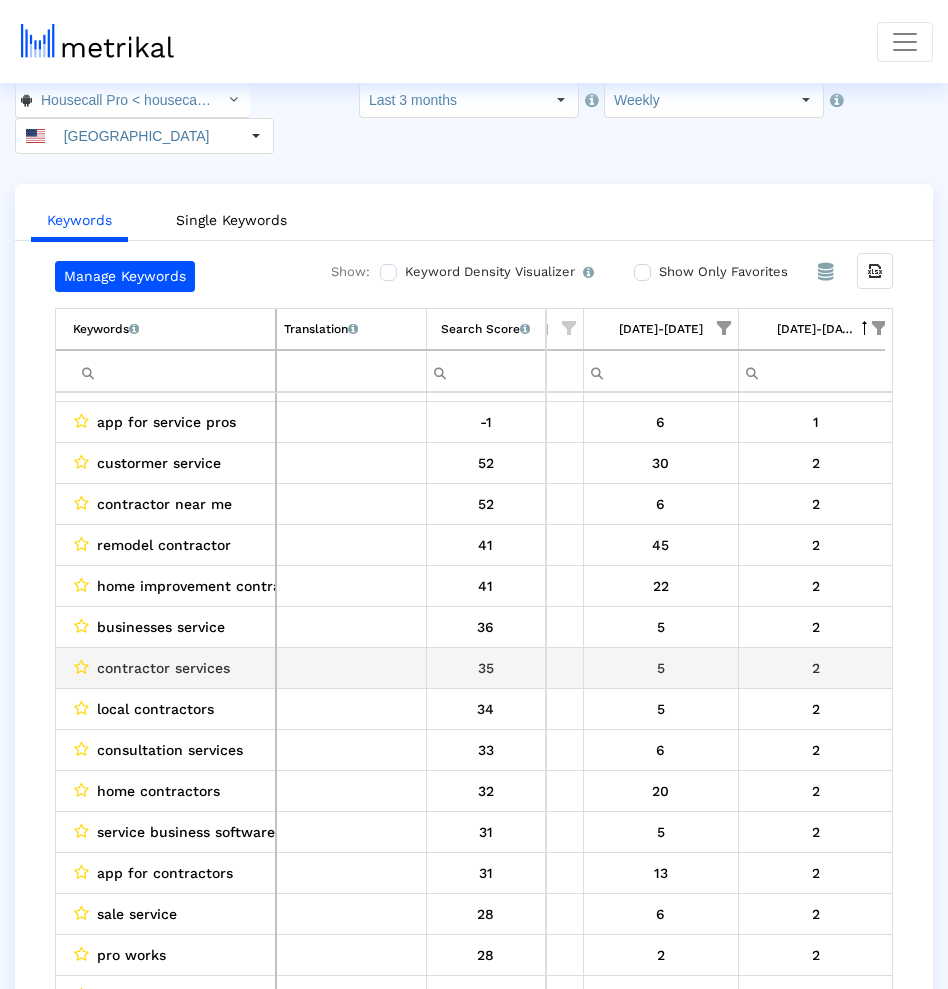 click on "contractor services" at bounding box center [163, 668] 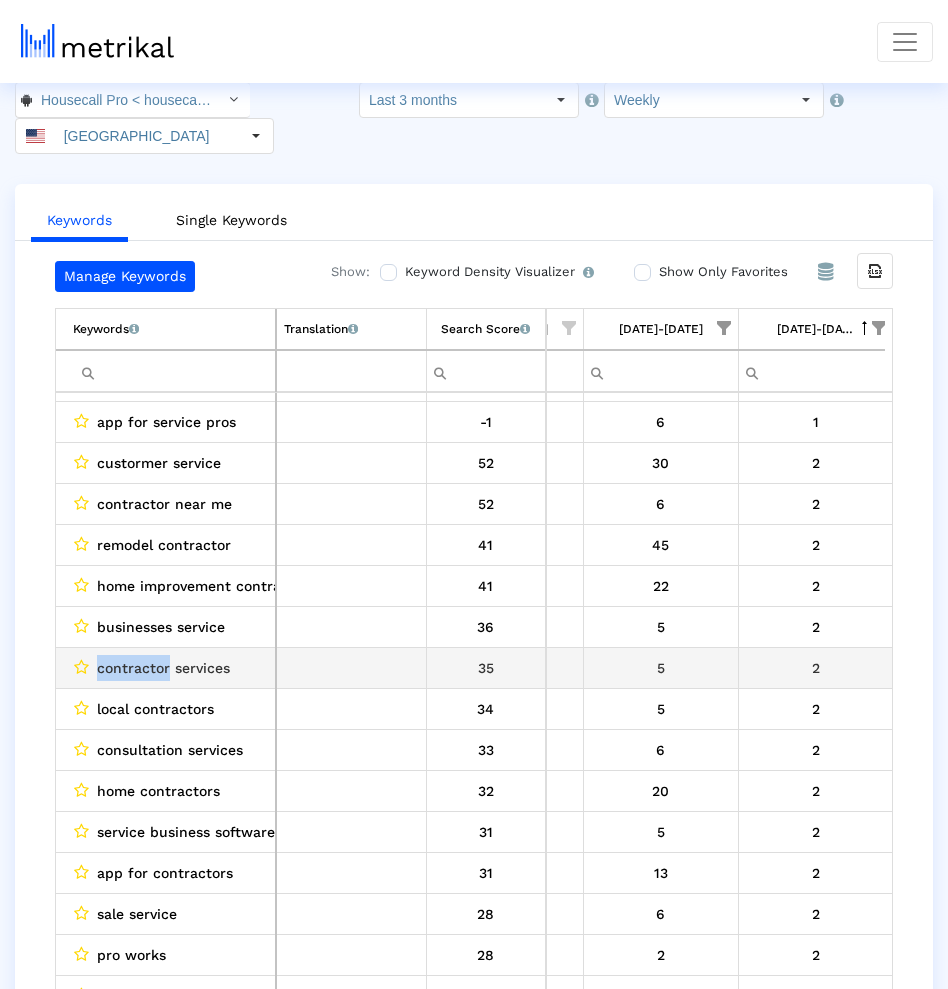 click on "contractor services" at bounding box center [163, 668] 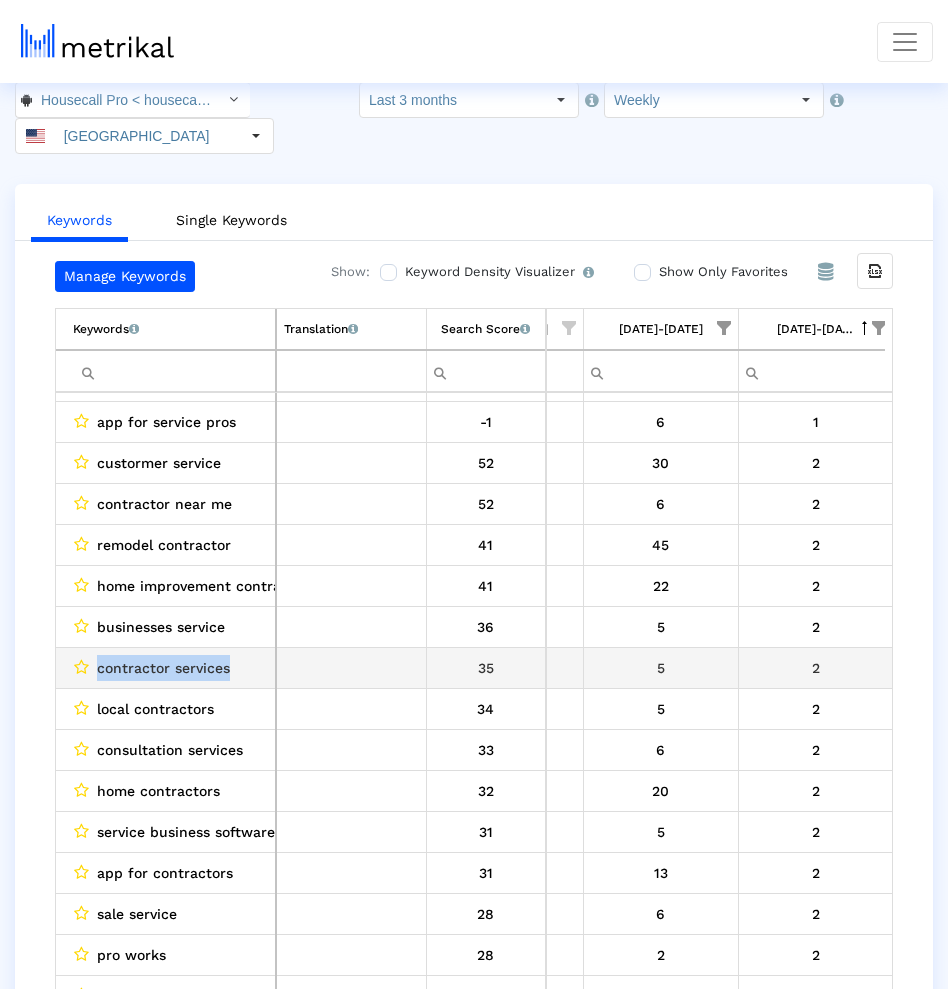 click on "contractor services" at bounding box center (163, 668) 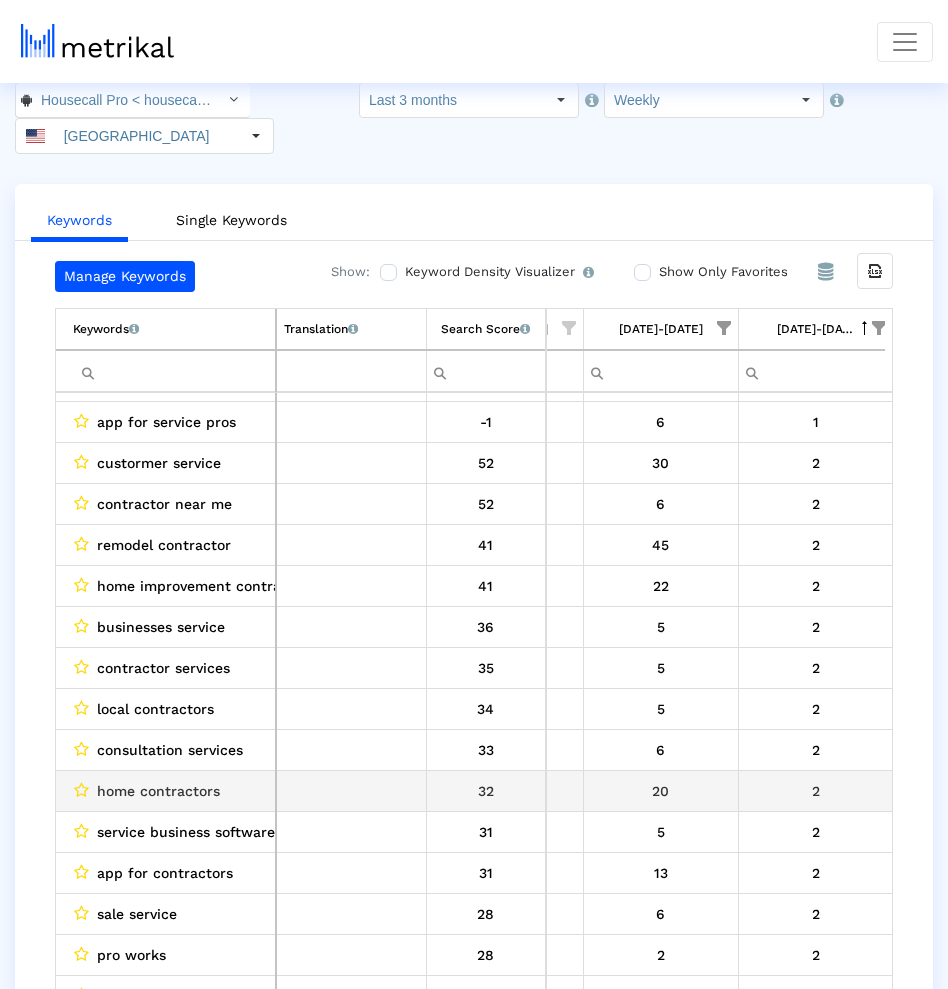 click on "home contractors" at bounding box center [158, 791] 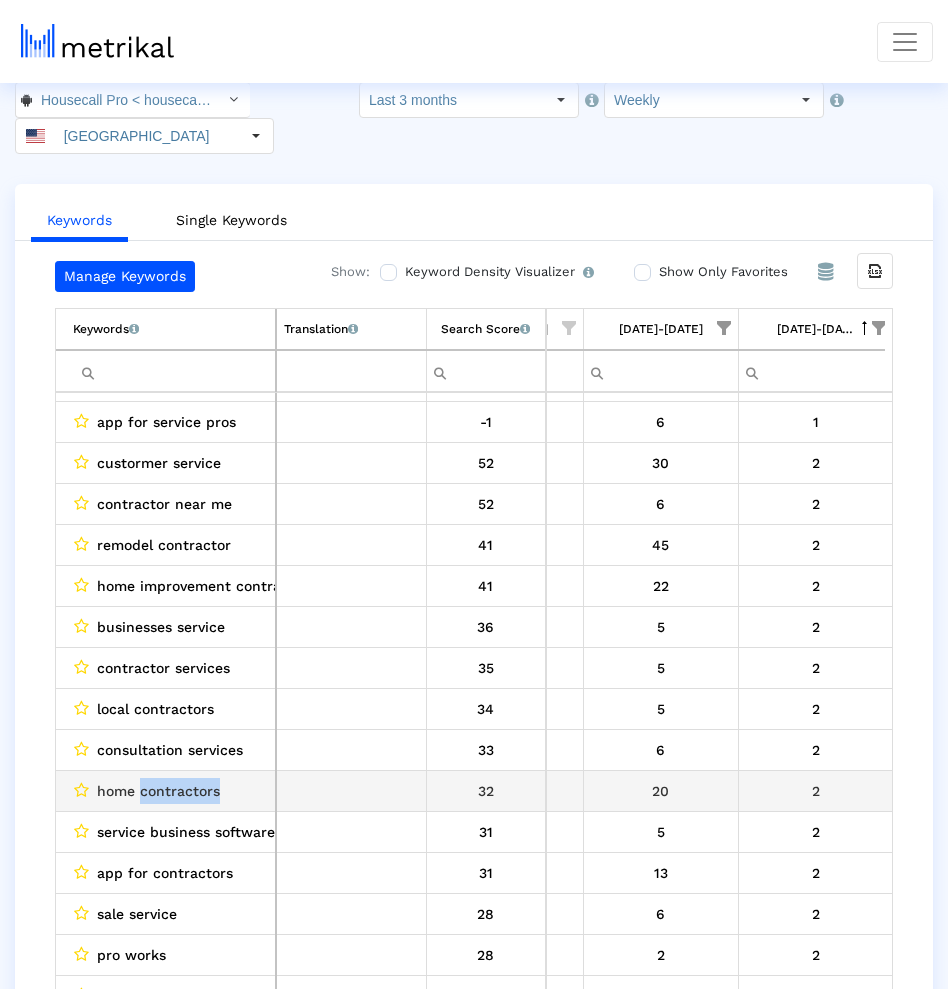 click on "home contractors" at bounding box center (158, 791) 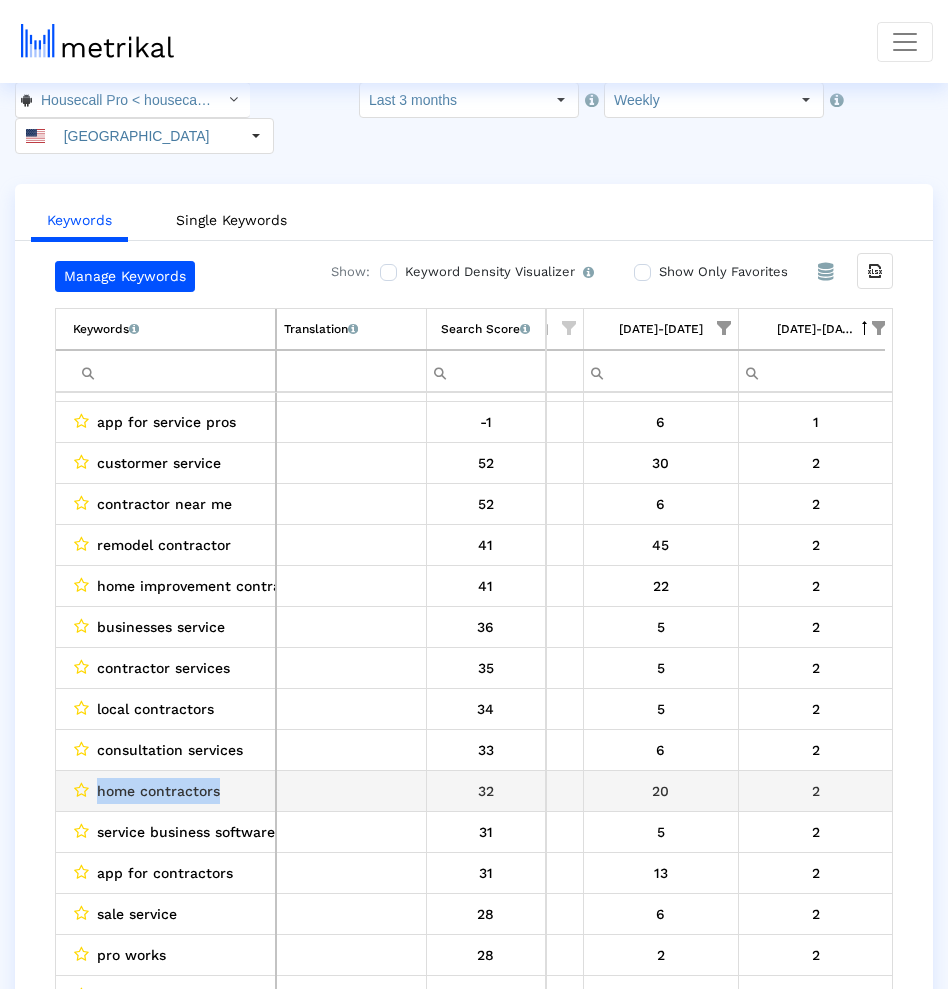 click on "home contractors" at bounding box center (158, 791) 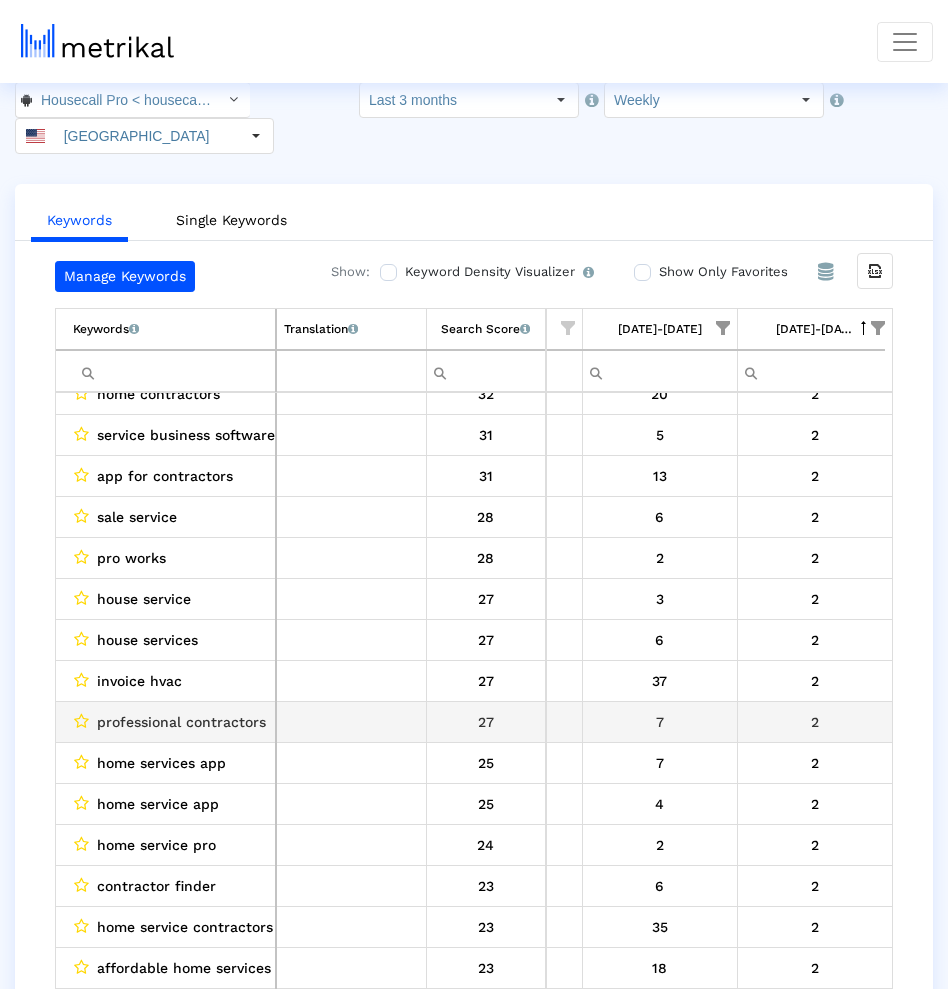 click on "professional contractors" at bounding box center (181, 722) 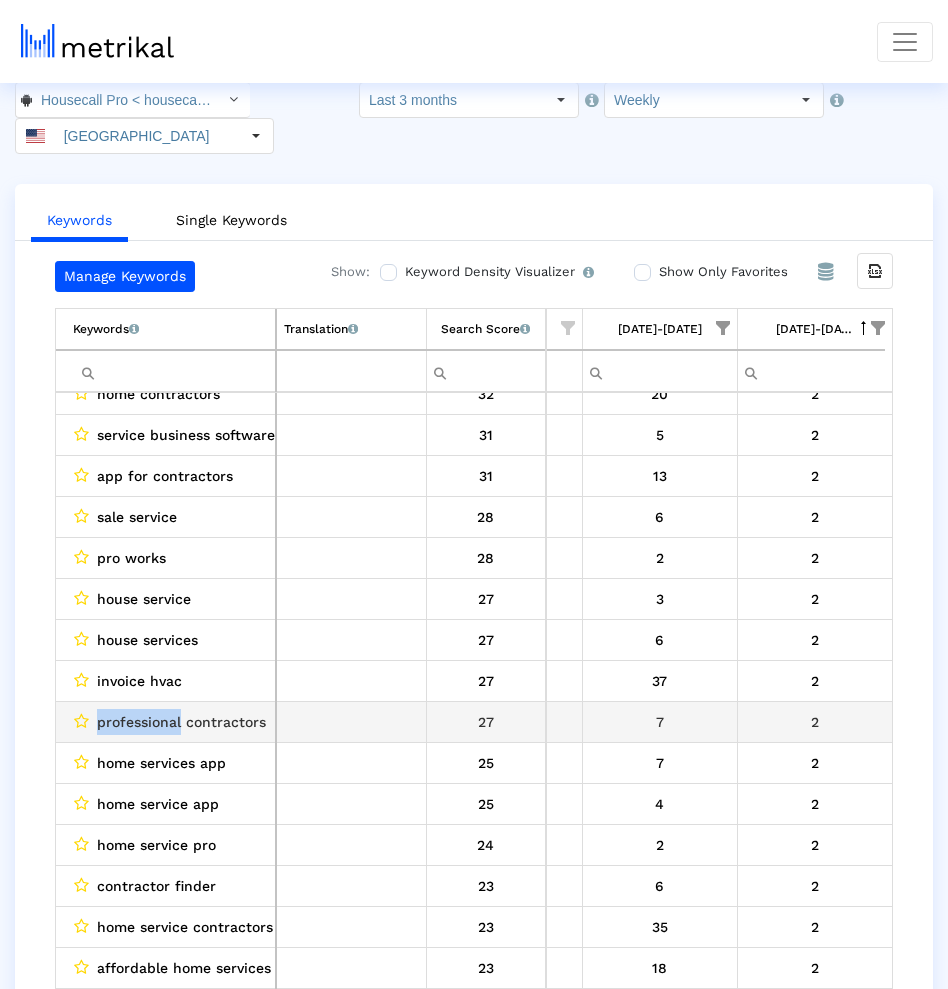click on "professional contractors" at bounding box center (181, 722) 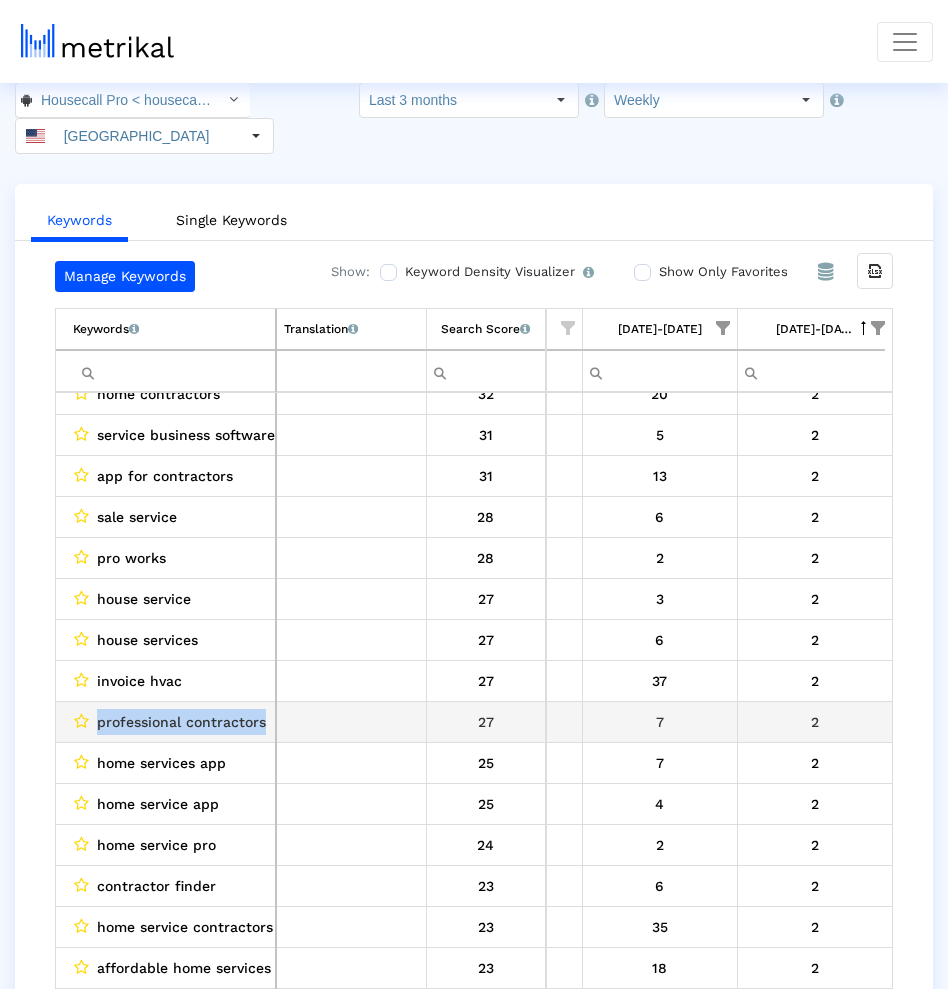 click on "professional contractors" at bounding box center (181, 722) 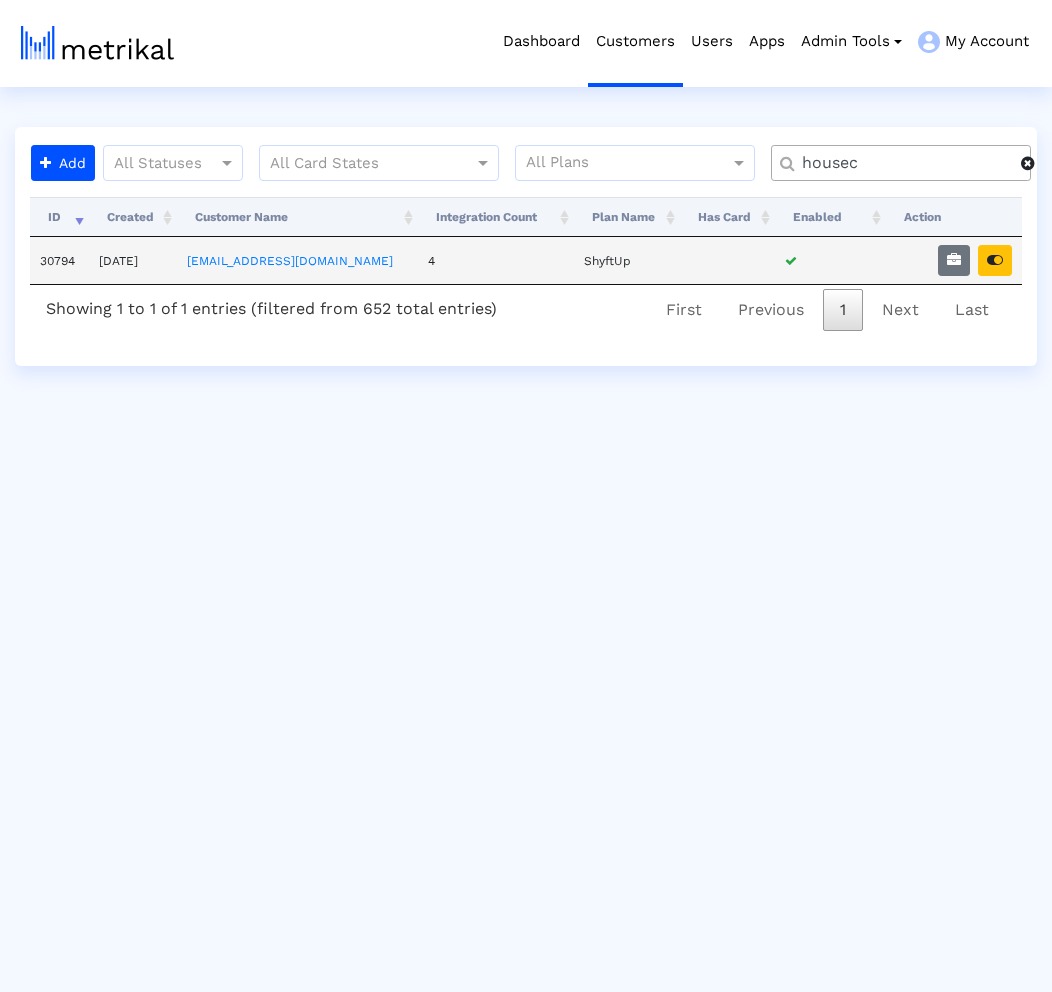 scroll, scrollTop: 0, scrollLeft: 0, axis: both 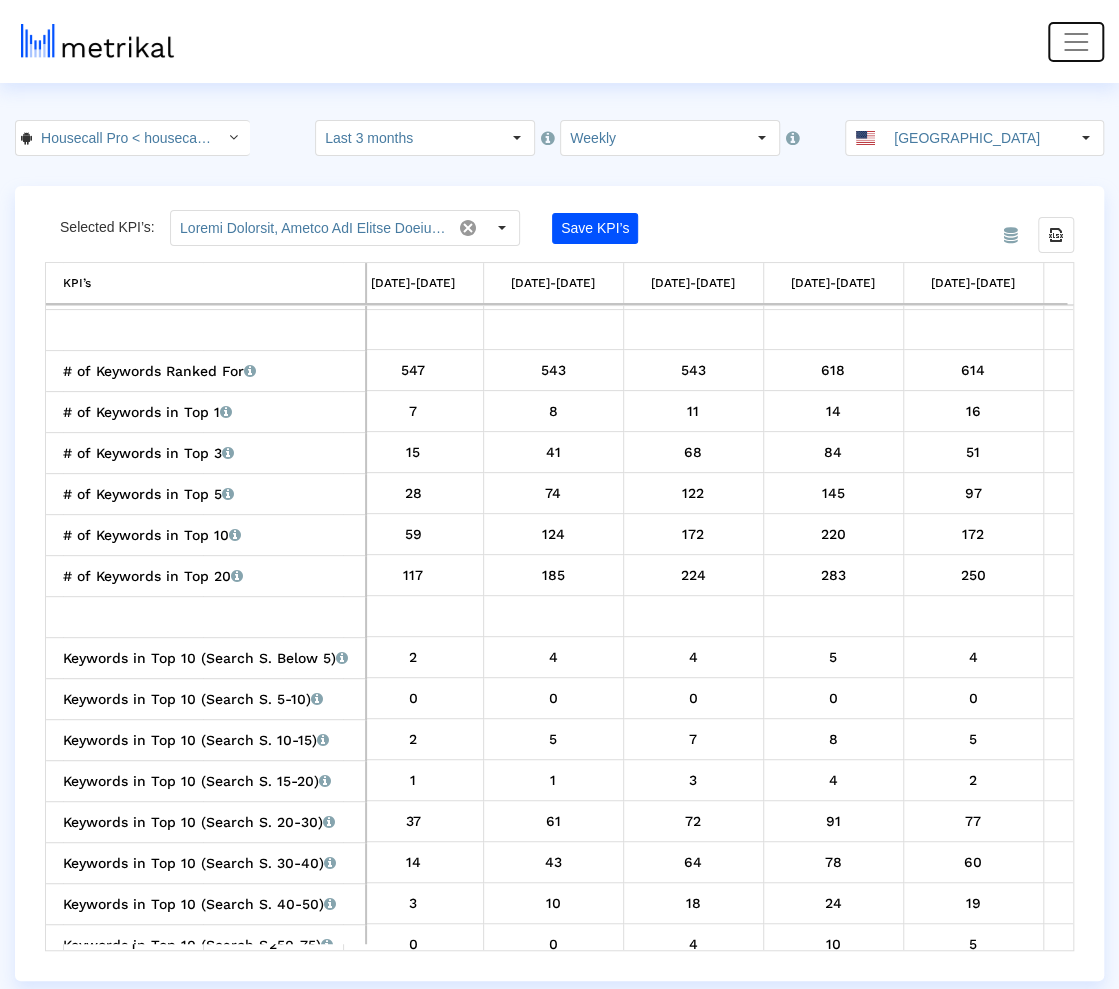click 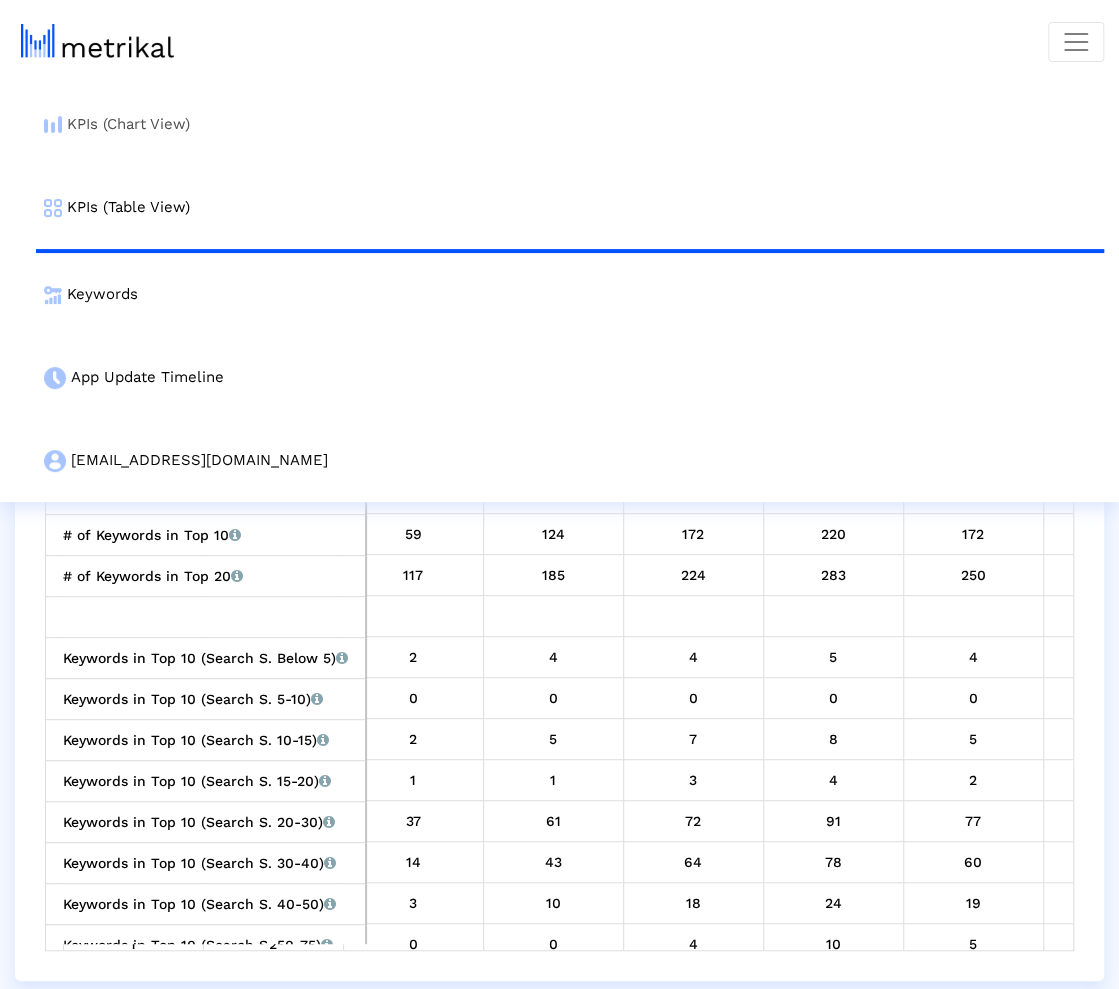 click on "KPIs (Chart View)" at bounding box center (570, 124) 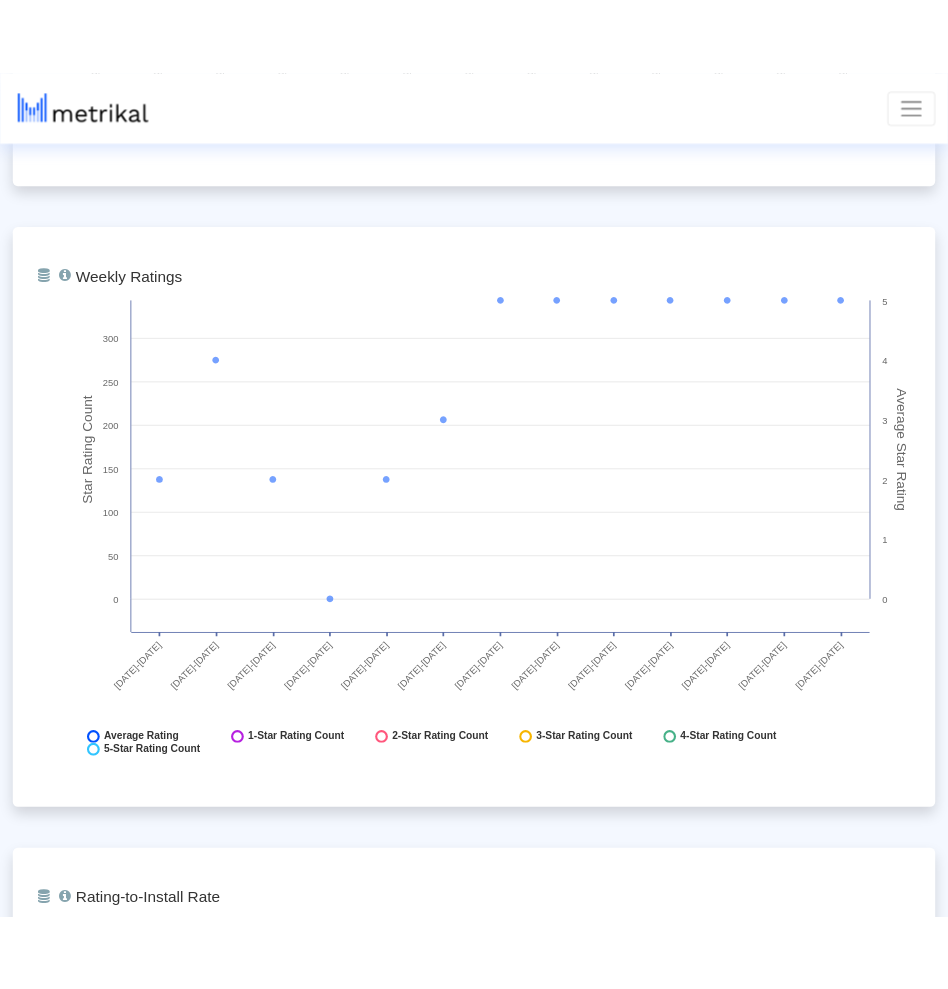 scroll, scrollTop: 2908, scrollLeft: 0, axis: vertical 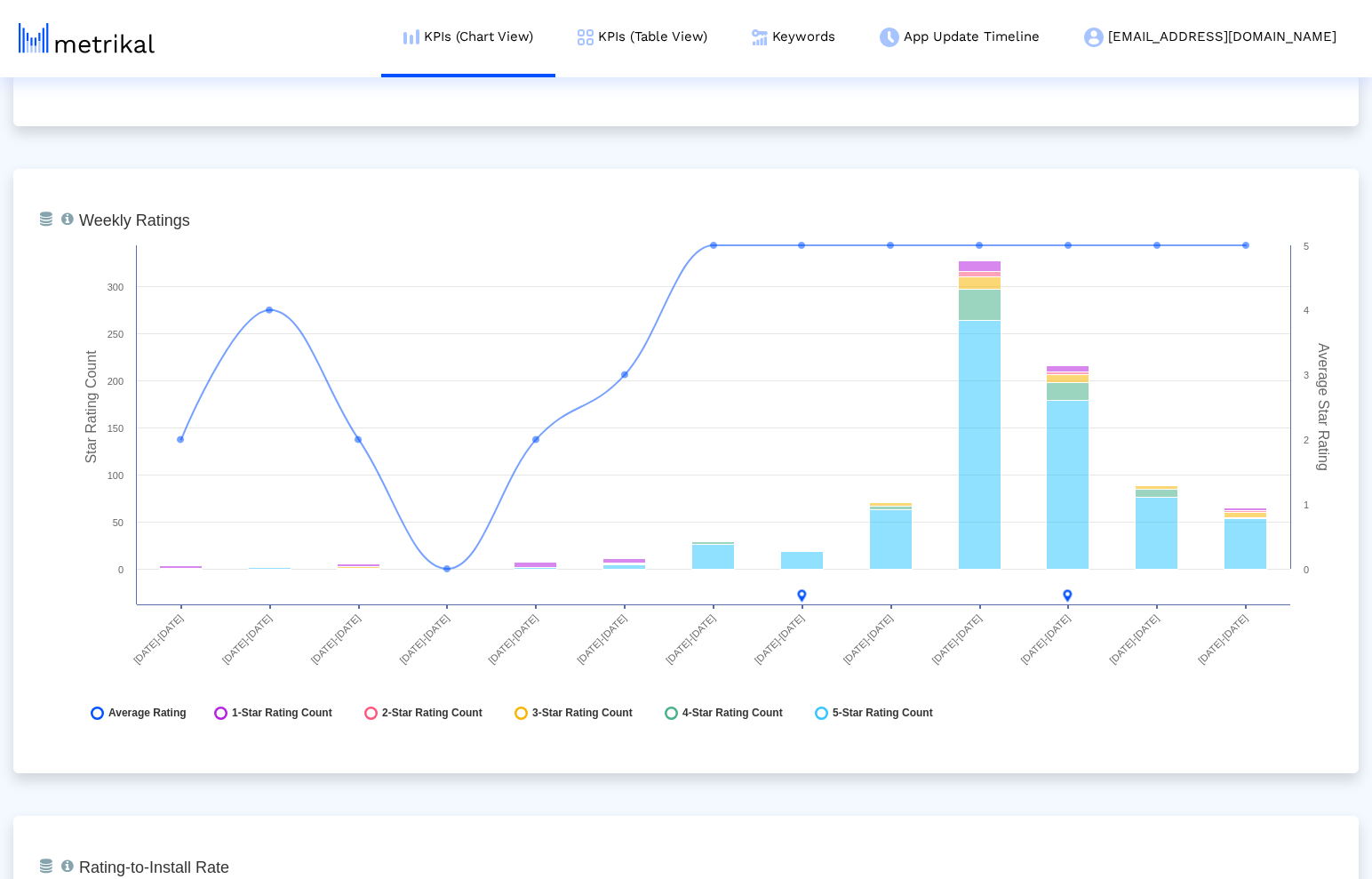 click on "From Database   Ranking of the app in the Overall and Category Charts.  Created with Highcharts 8.1.2 Category Ranking 03/30/25-04/05/25 04/06/25-04/12/25 04/13/25-04/19/25 04/20/25-04/26/25 04/27/25-05/03/25 05/04/25-05/10/25 05/11/25-05/17/25 05/18/25-05/24/25 05/25/25-05/31/25 06/01/25-06/07/25 06/08/25-06/14/25 06/15/25-06/21/25 06/22/25-06/28/25 100 200 50 75 125 150 175 225
Business - Free
05/18/25-05/24/25
Business - Free
109
From Database   Total installs that the app received from all sources separately for Devices and Users, reported by Google Play Developer Console.  Created with Highcharts 8.1.2 Total Installs (Device vs. User) 03/30/25-04/05/25 04/06/25-04/12/25 04/13/25-04/19/25 04/20/25-04/26/25 04/27/25-05/03/25 05/04/25-05/10/25 05/11/25-05/17/25 1k 2k 3k 4k" 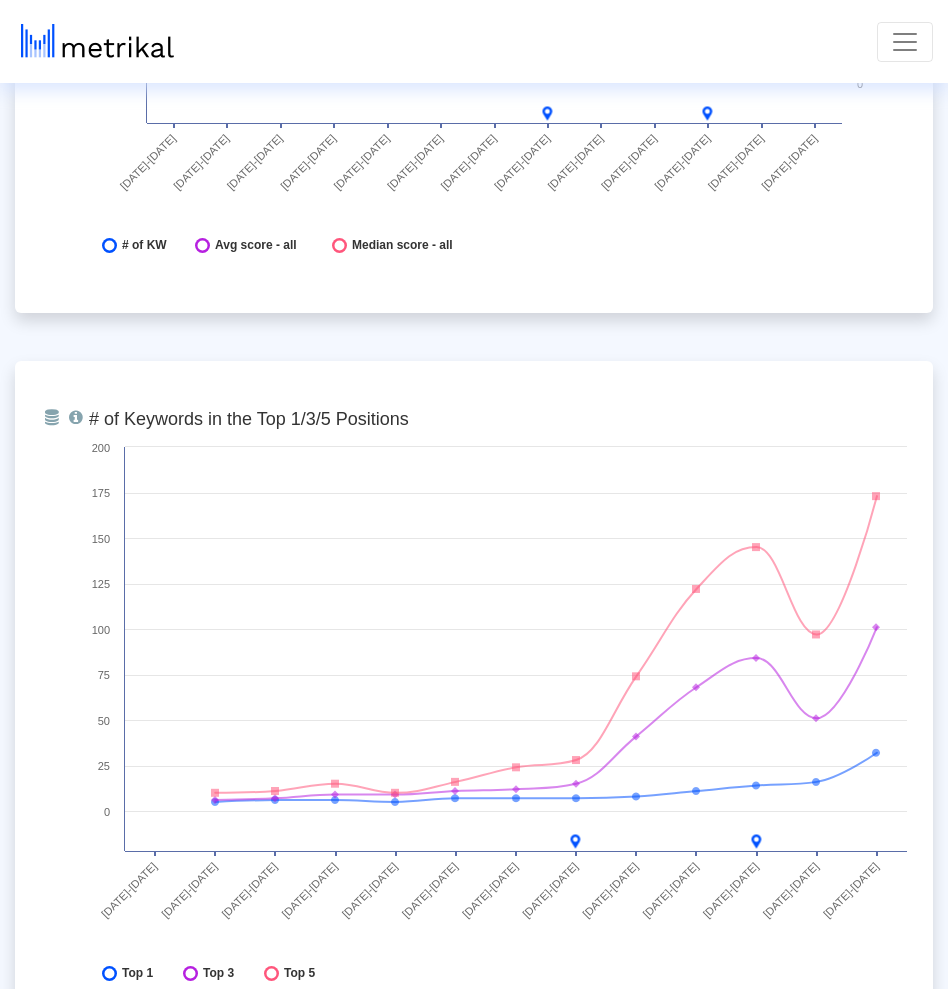 scroll, scrollTop: 5686, scrollLeft: 0, axis: vertical 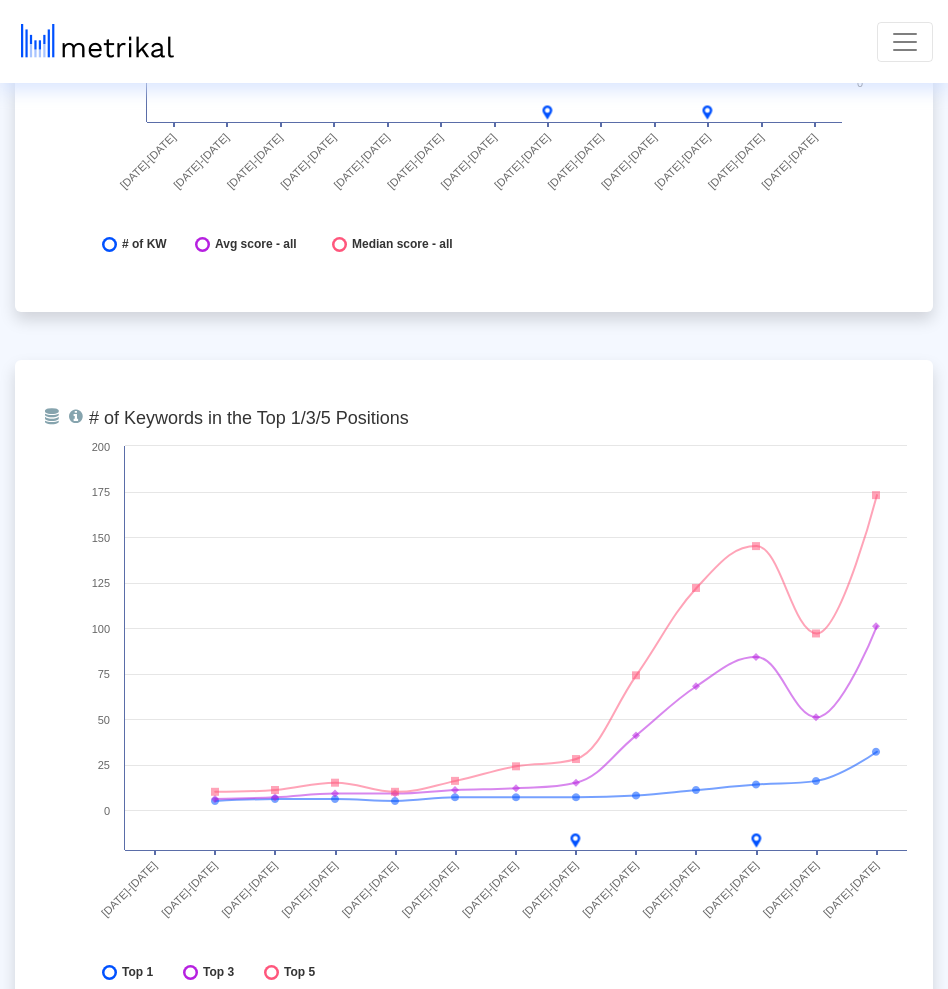 click on "From Database   Ranking of the app in the Overall and Category Charts.  Created with Highcharts 8.1.2 Category Ranking 03/30/25-04/05/25 04/06/25-04/12/25 04/13/25-04/19/25 04/20/25-04/26/25 04/27/25-05/03/25 05/04/25-05/10/25 05/11/25-05/17/25 05/18/25-05/24/25 05/25/25-05/31/25 06/01/25-06/07/25 06/08/25-06/14/25 06/15/25-06/21/25 06/22/25-06/28/25 100 200 50 75 125 150 175 225
Business - Free
05/18/25-05/24/25
Business - Free
109
From Database   Total installs that the app received from all sources separately for Devices and Users, reported by Google Play Developer Console.  Created with Highcharts 8.1.2 Total Installs (Device vs. User) 03/30/25-04/05/25 04/06/25-04/12/25 04/13/25-04/19/25 04/20/25-04/26/25 04/27/25-05/03/25 05/04/25-05/10/25 05/11/25-05/17/25 1k 2k 3k 4k" 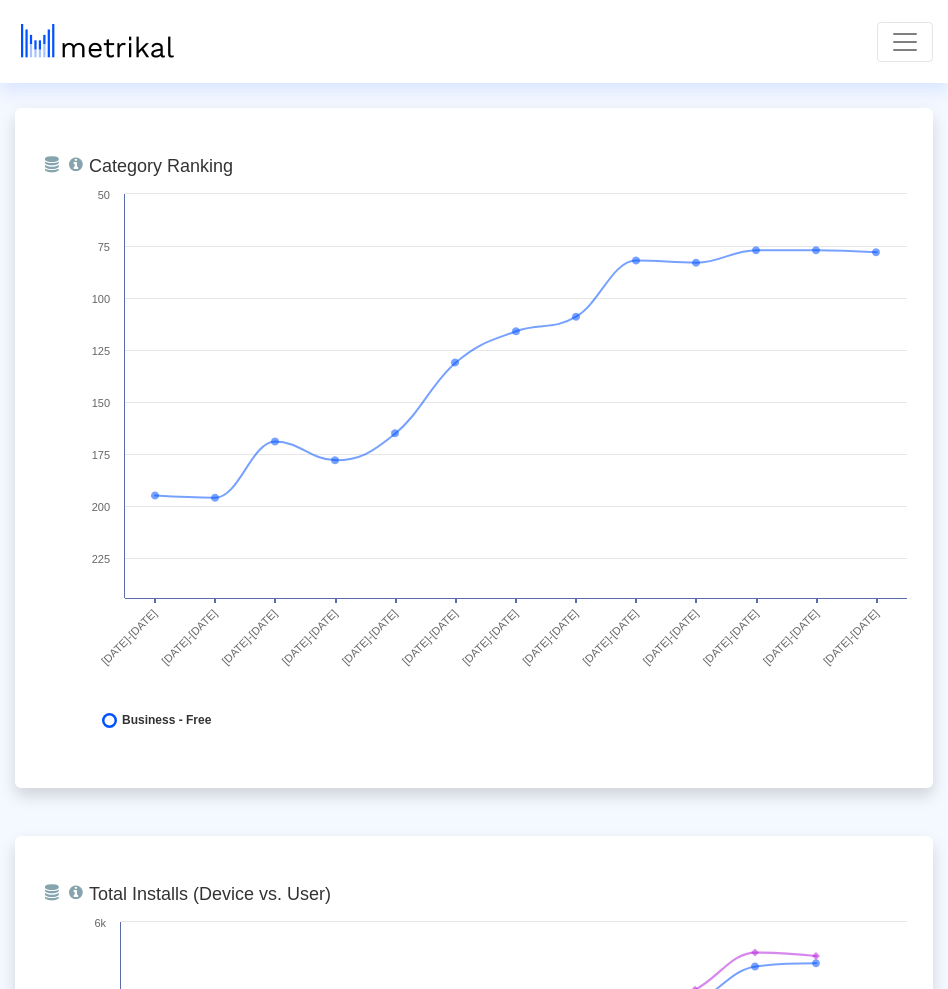scroll, scrollTop: 0, scrollLeft: 0, axis: both 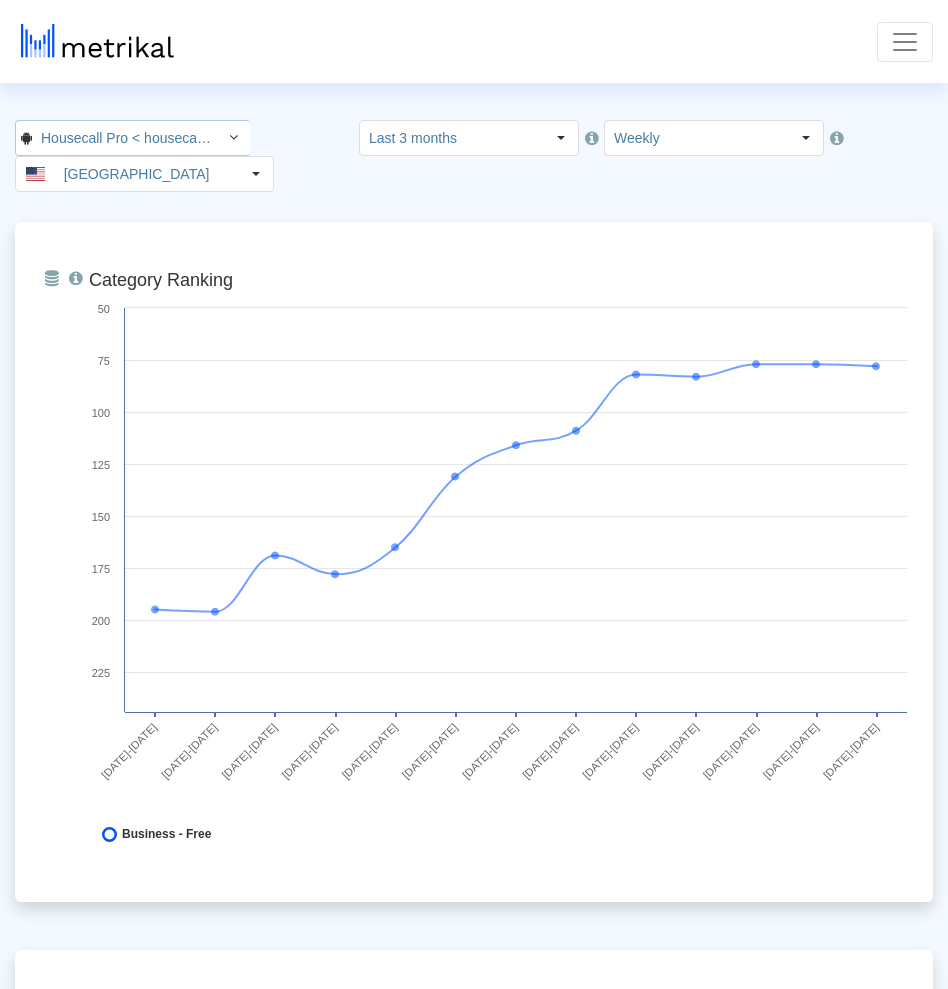 click on "Housecall Pro < housecall.pros >" 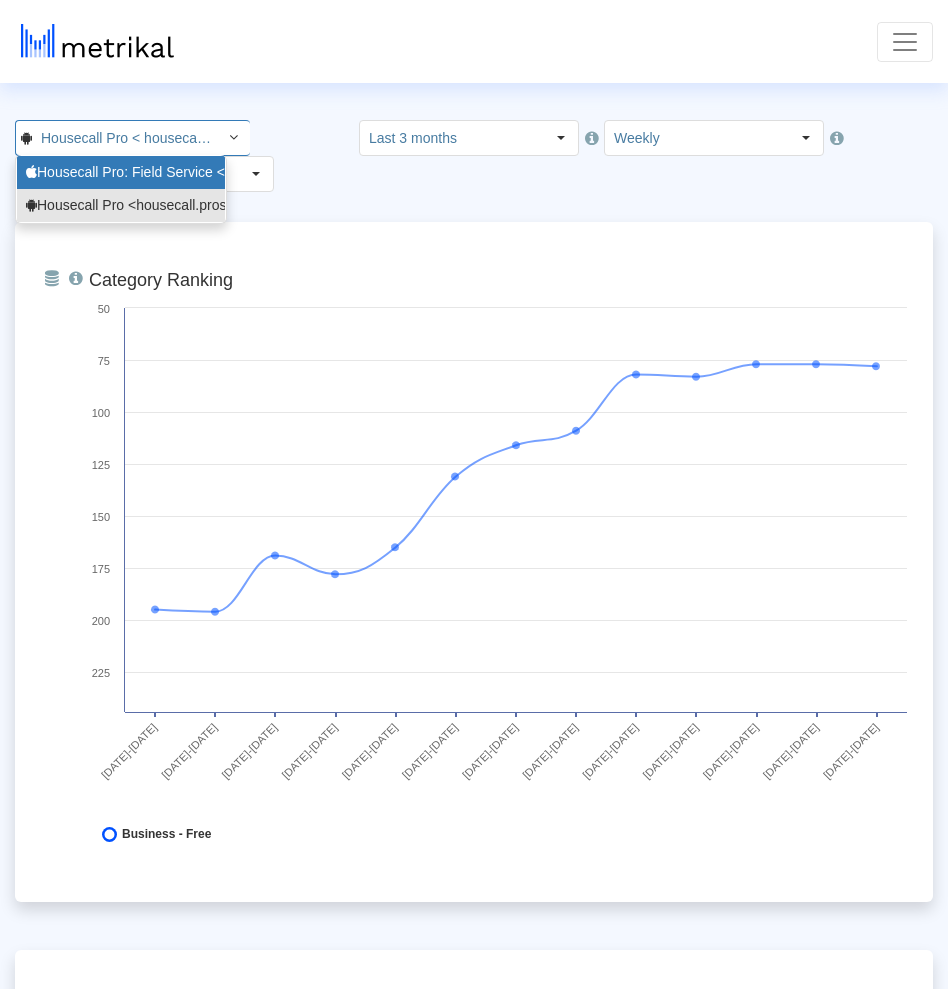 click on "Housecall Pro: Field Service <692833651>" at bounding box center (121, 172) 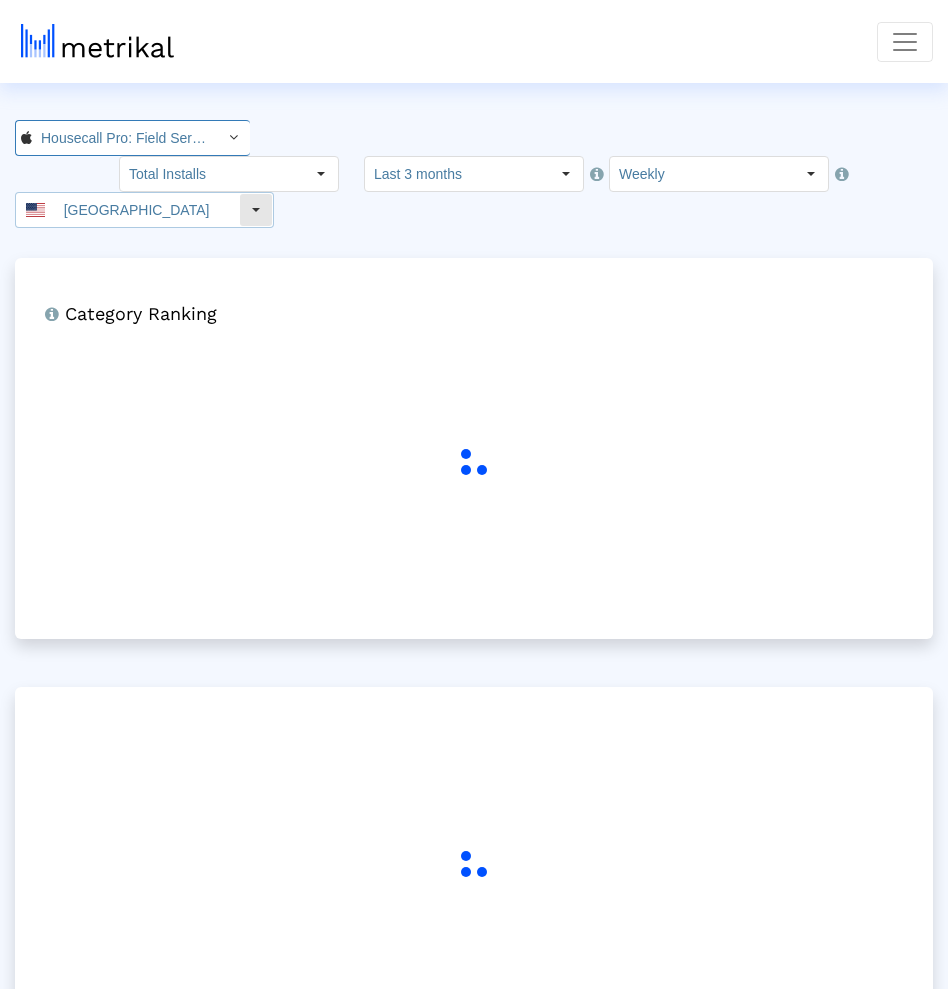 scroll, scrollTop: 0, scrollLeft: 127, axis: horizontal 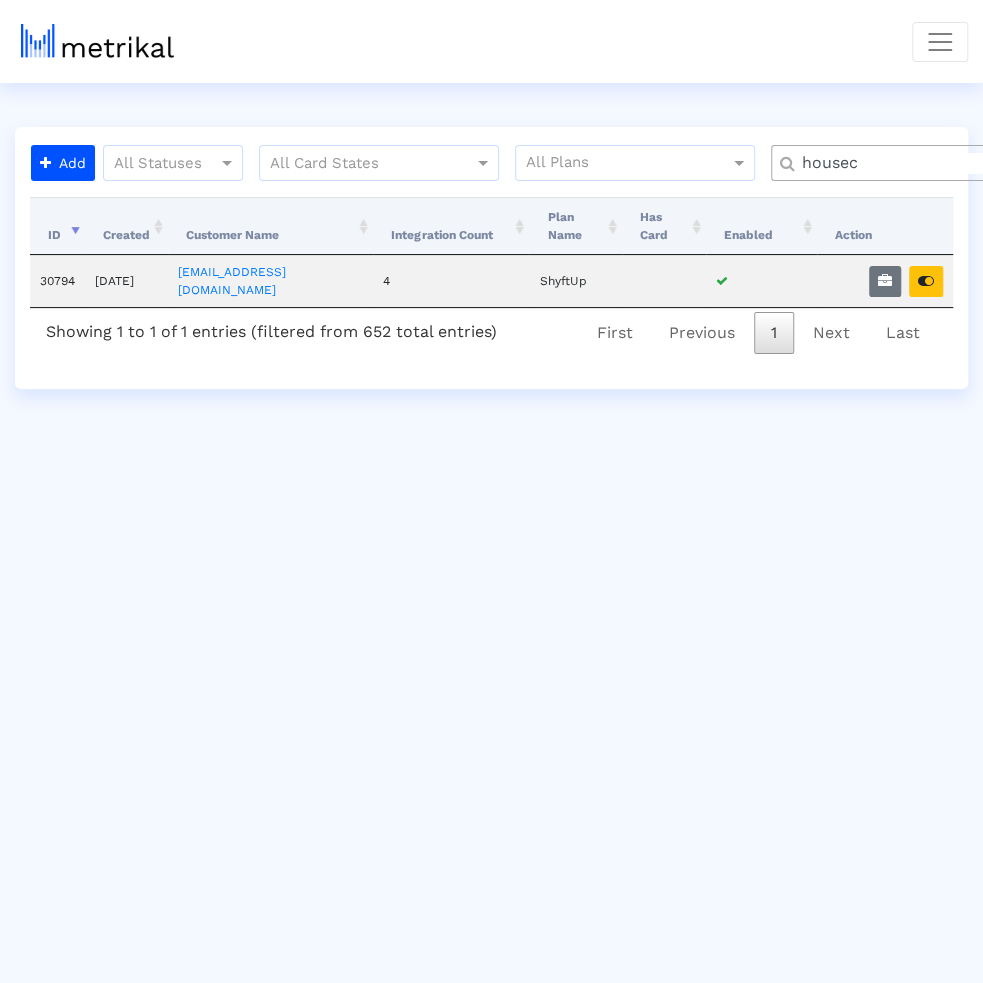 click on "housec" 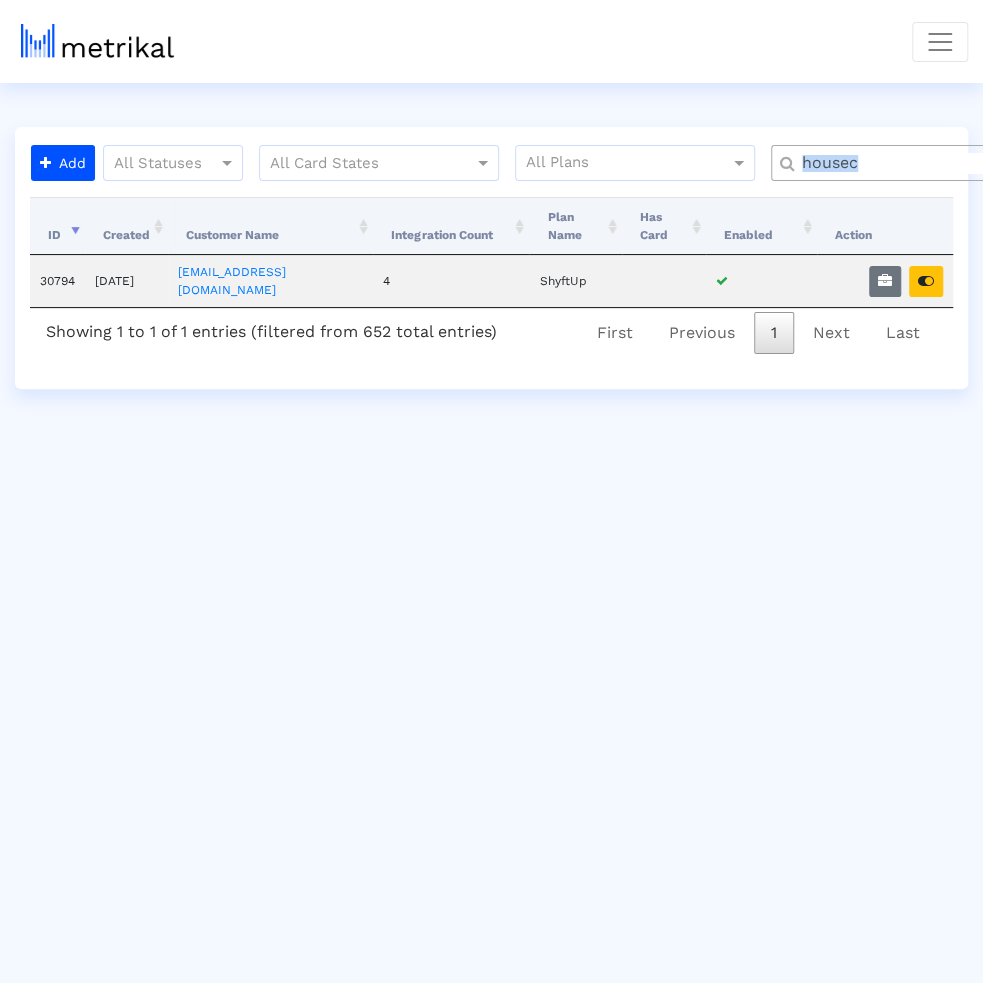 click on "housec" 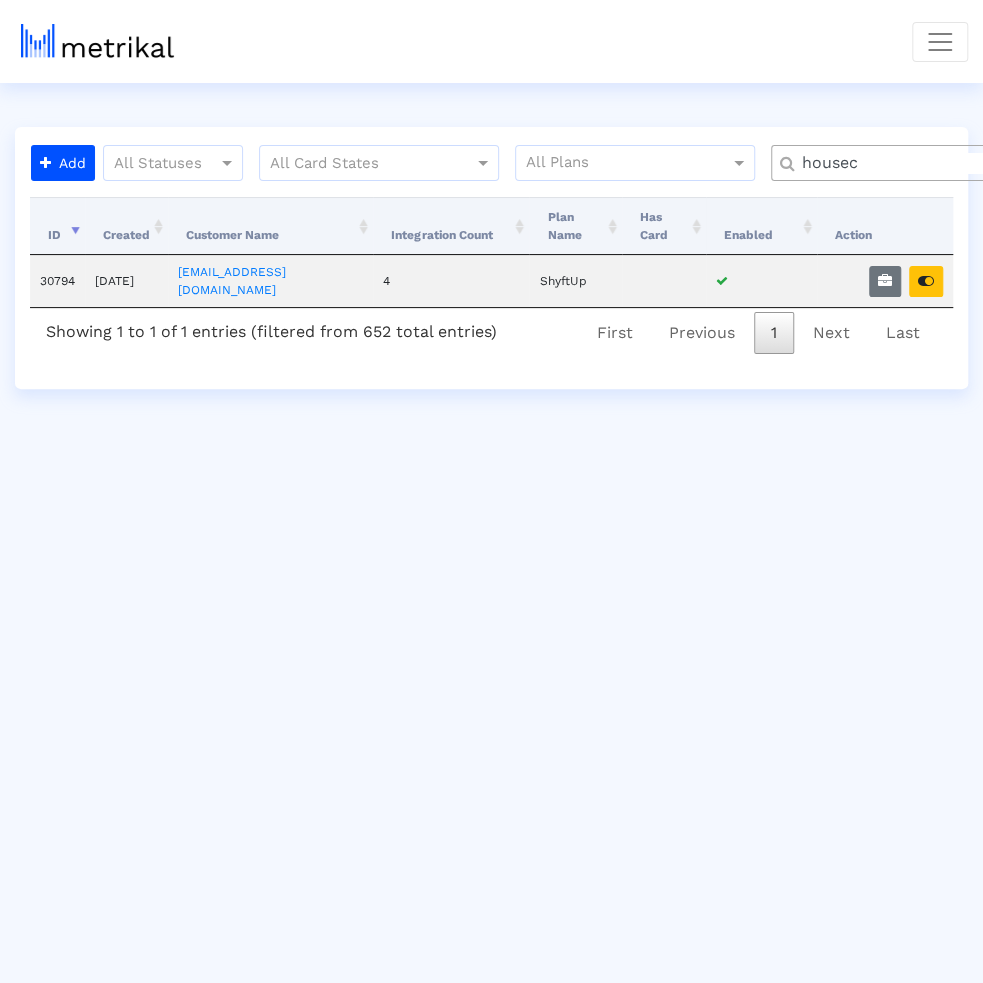 click on "housec" 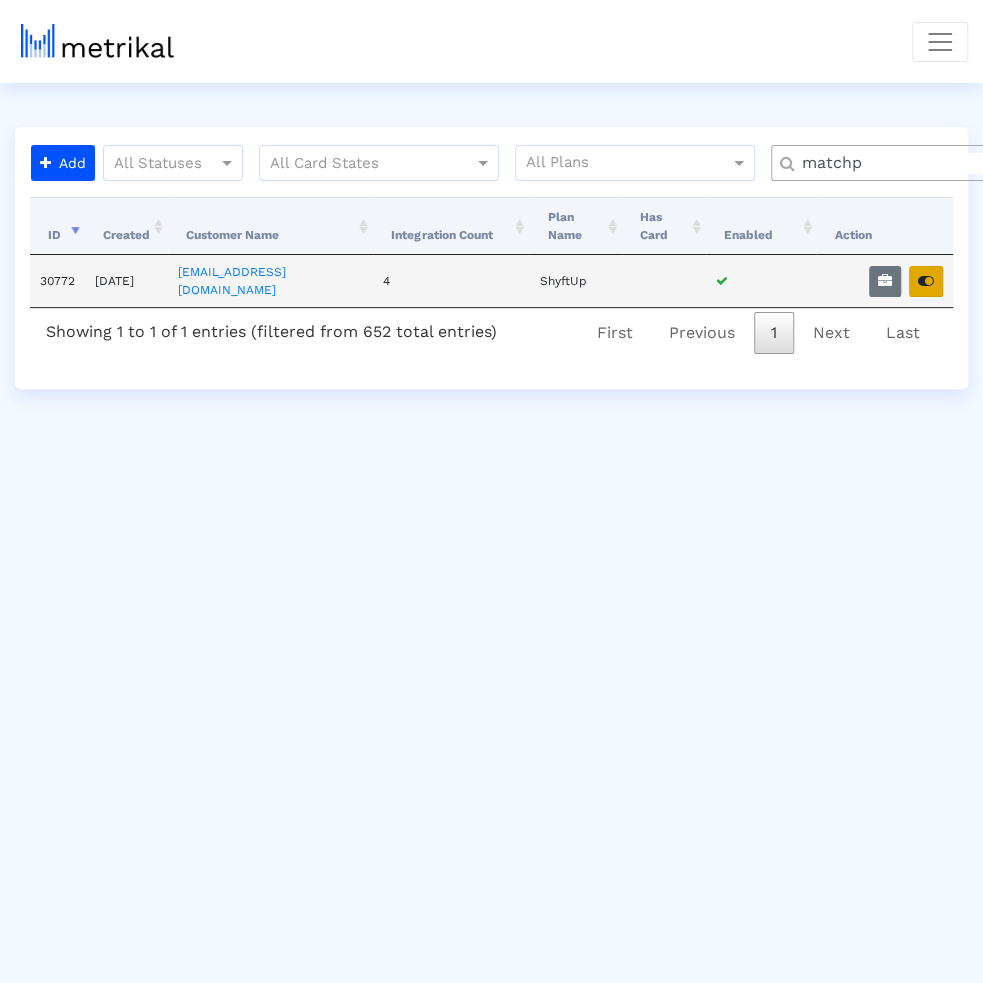 type on "matchp" 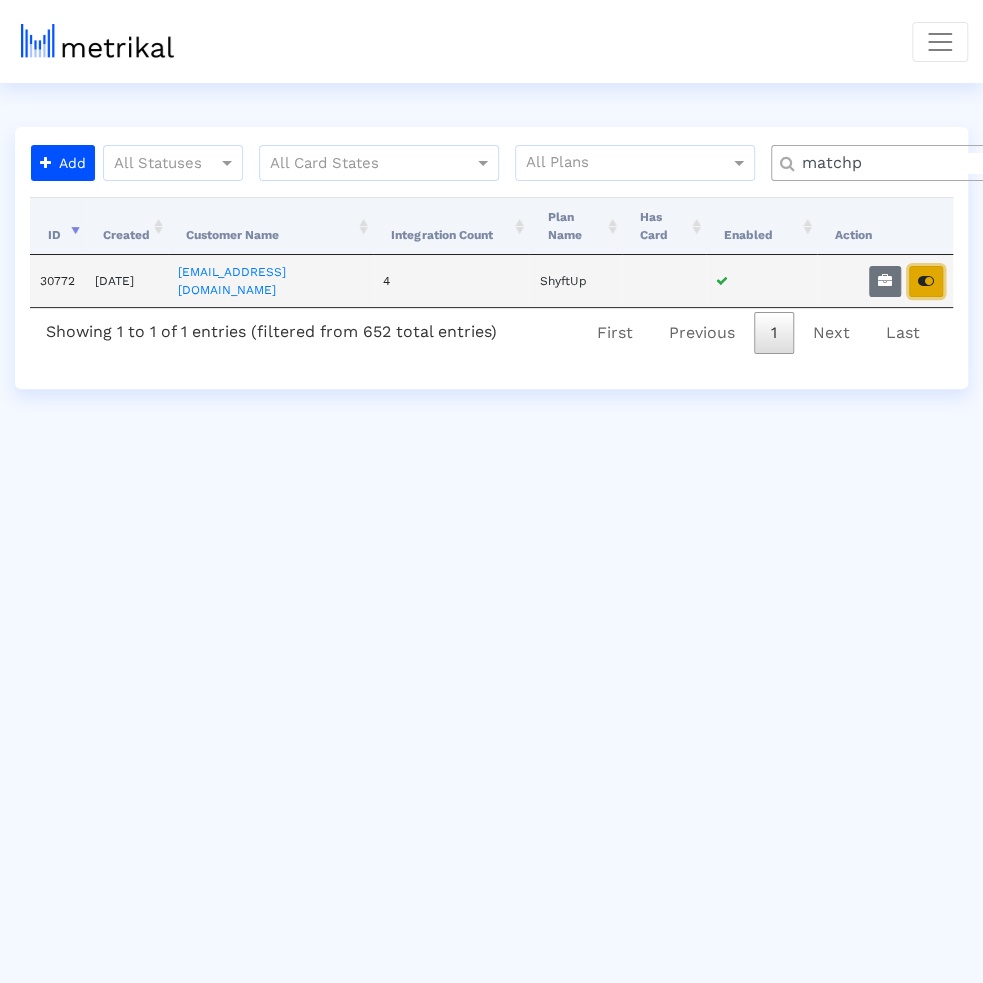 click at bounding box center (926, 281) 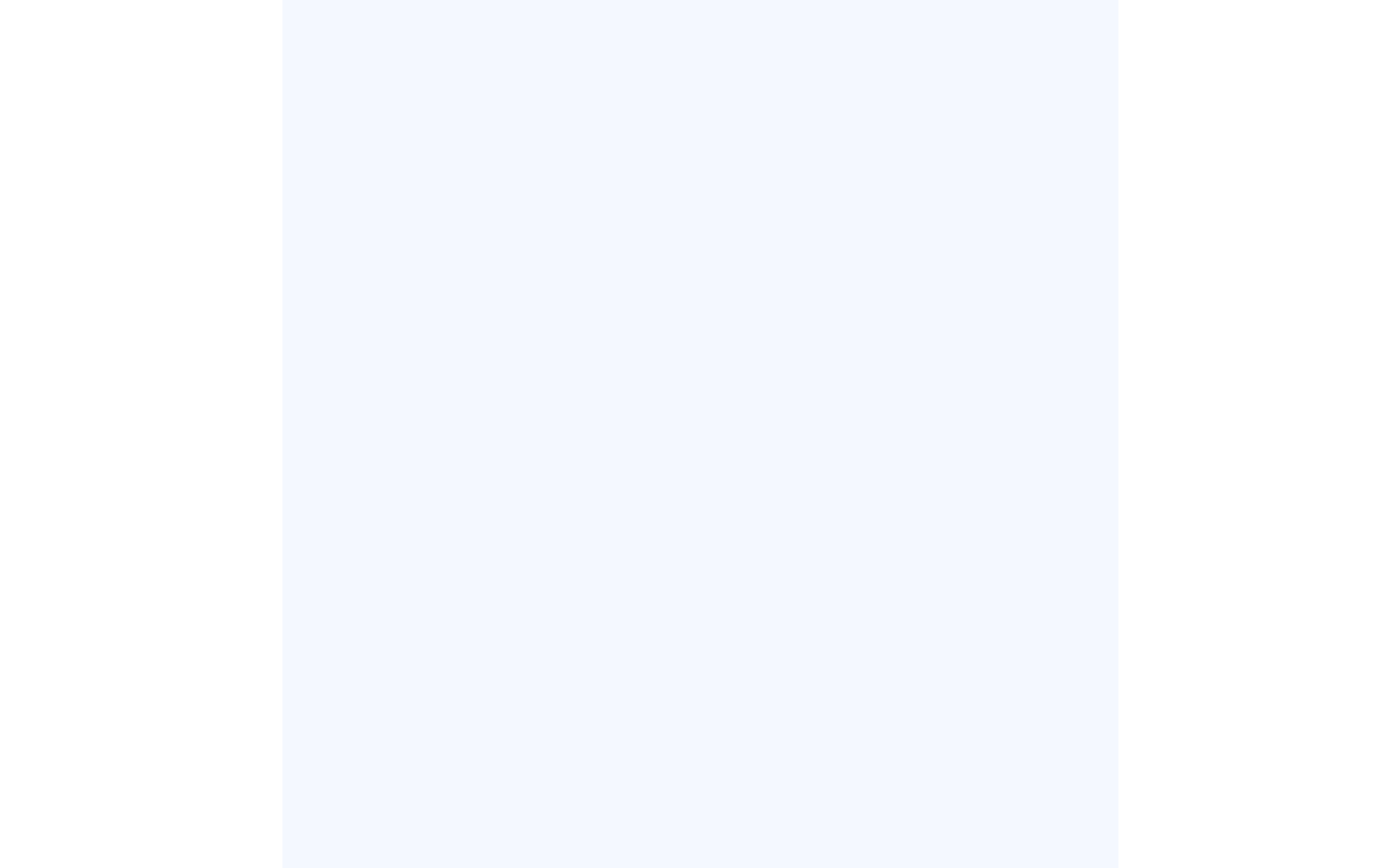 scroll, scrollTop: 0, scrollLeft: 0, axis: both 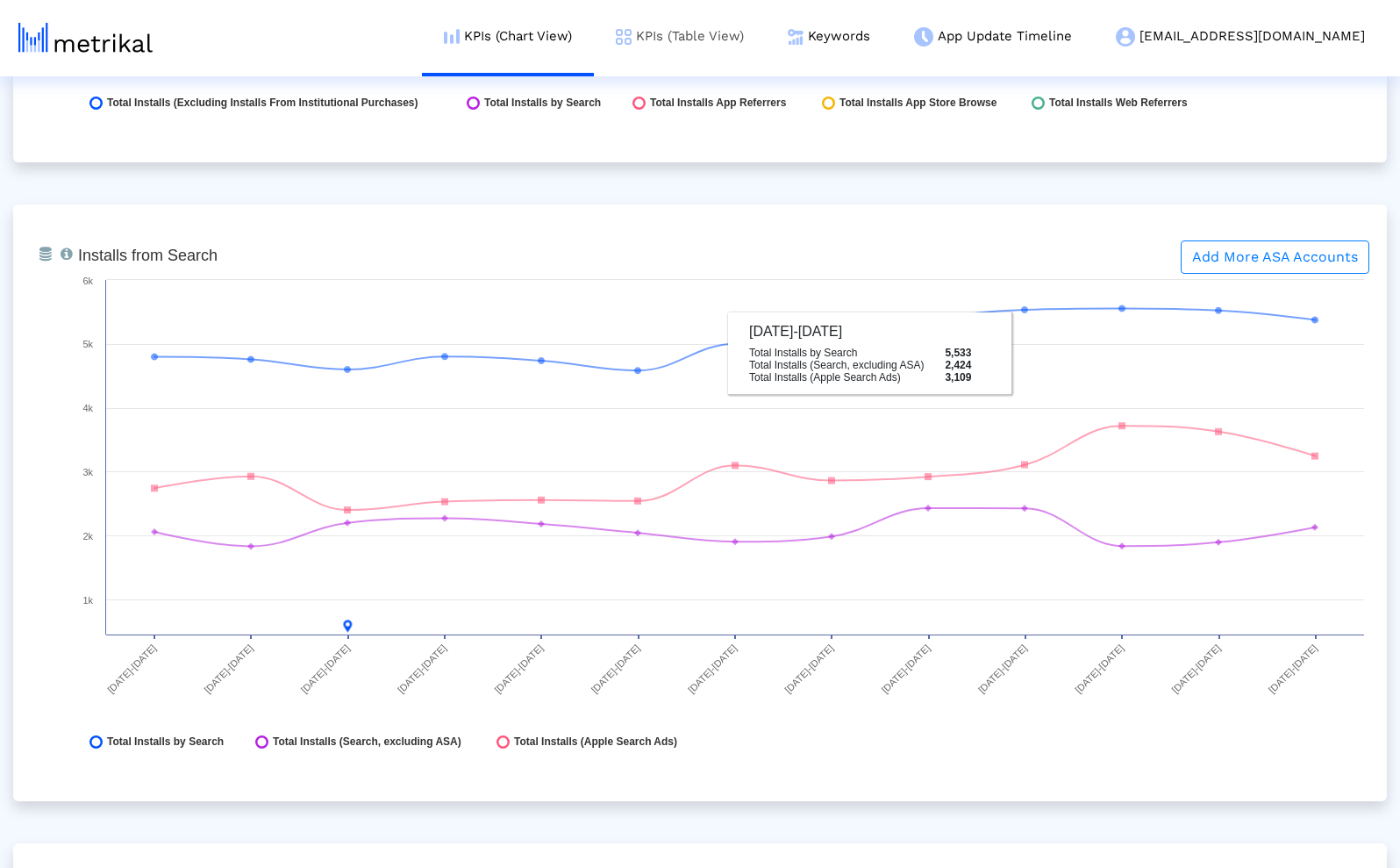 click on "KPIs (Table View)" at bounding box center [680, 36] 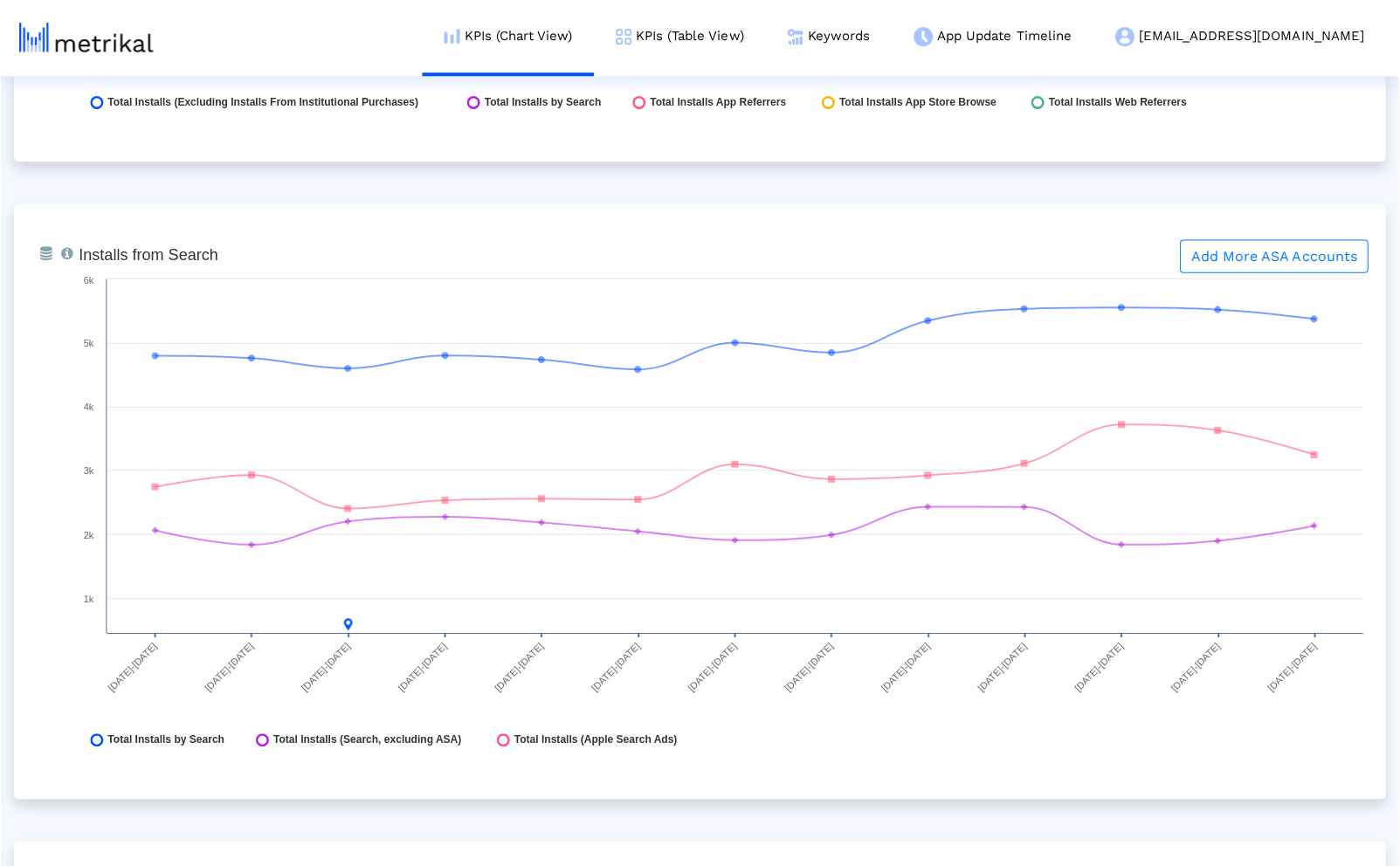 scroll, scrollTop: 0, scrollLeft: 0, axis: both 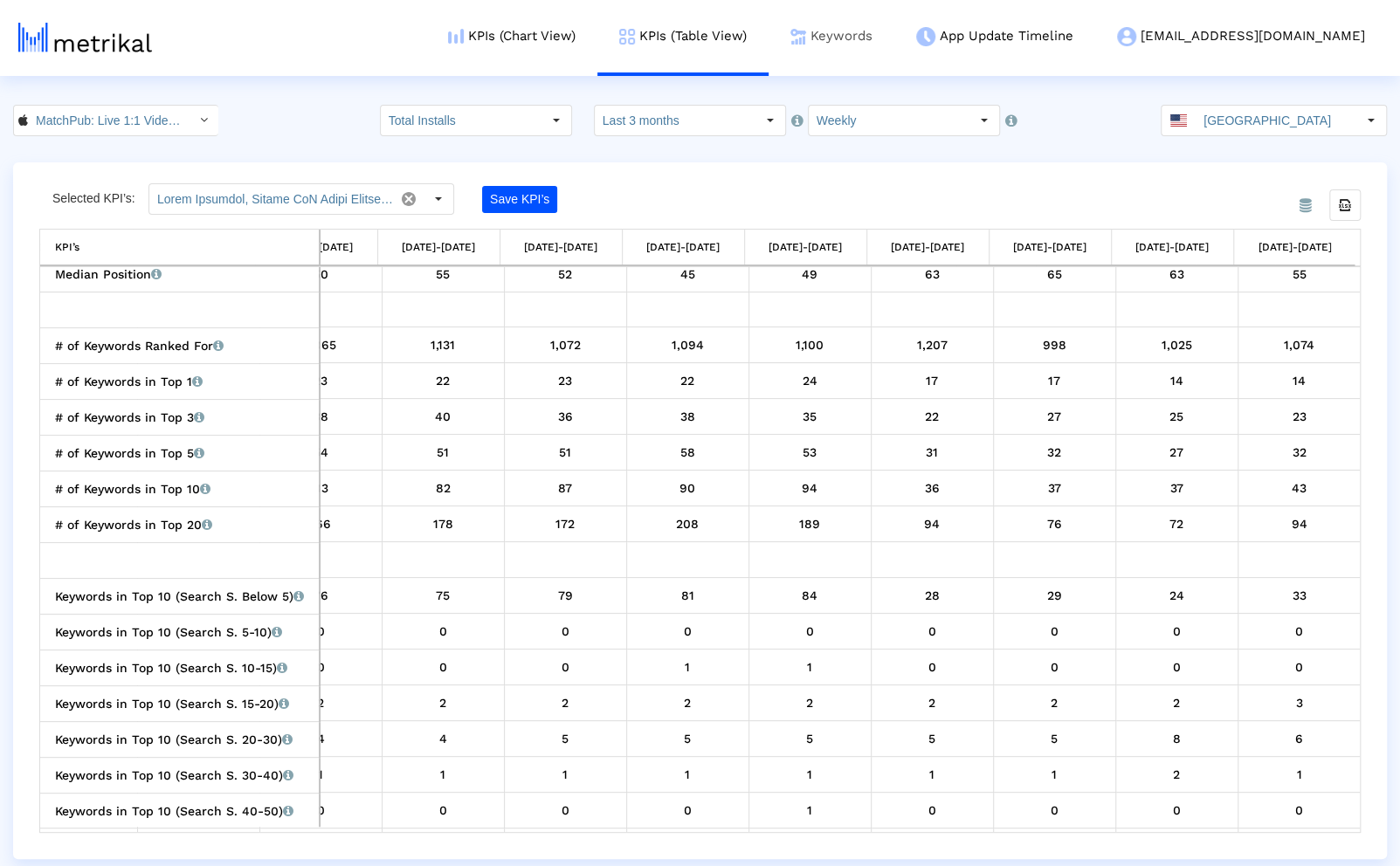 click on "Keywords" at bounding box center (831, 36) 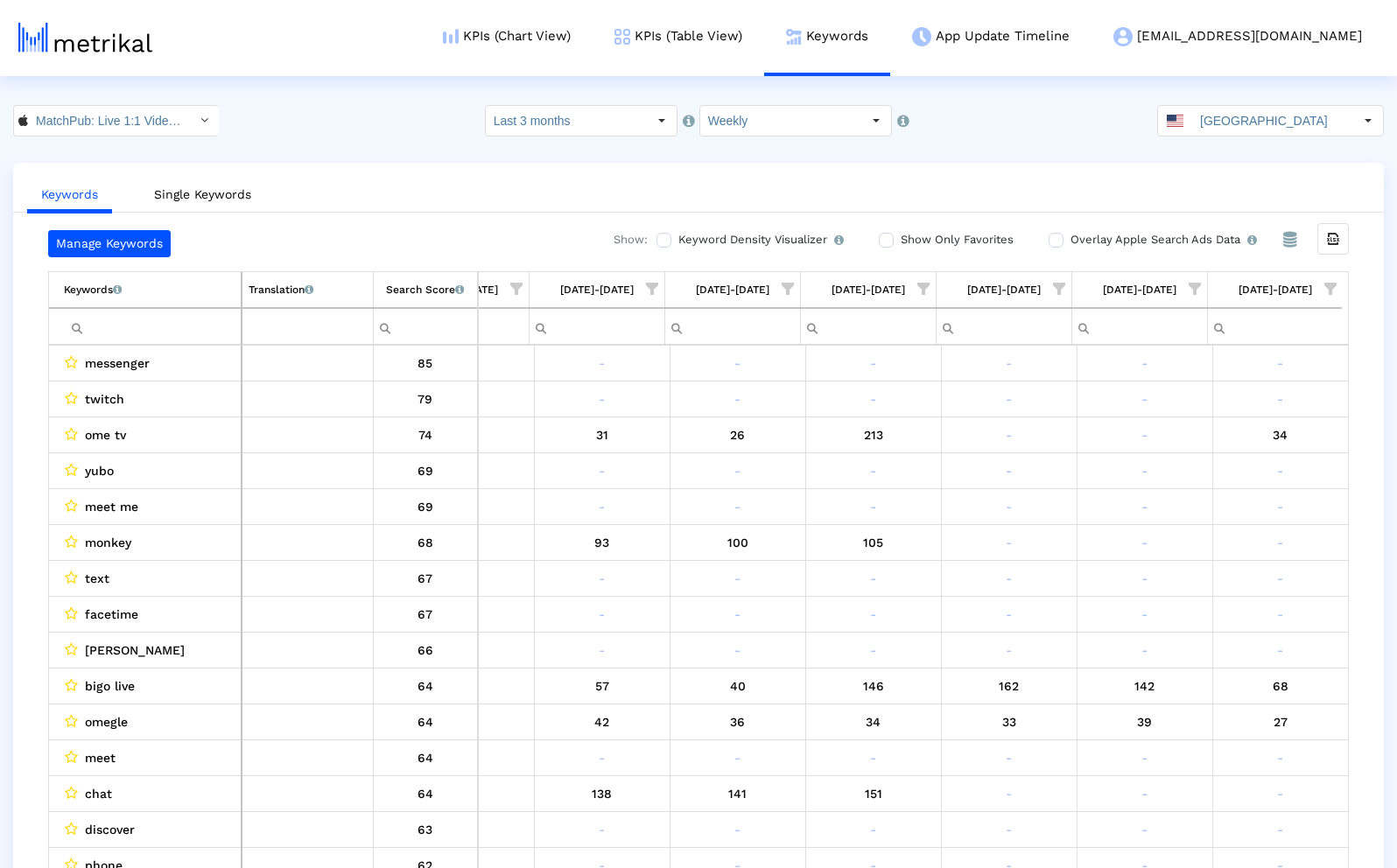 click at bounding box center (1330, 289) 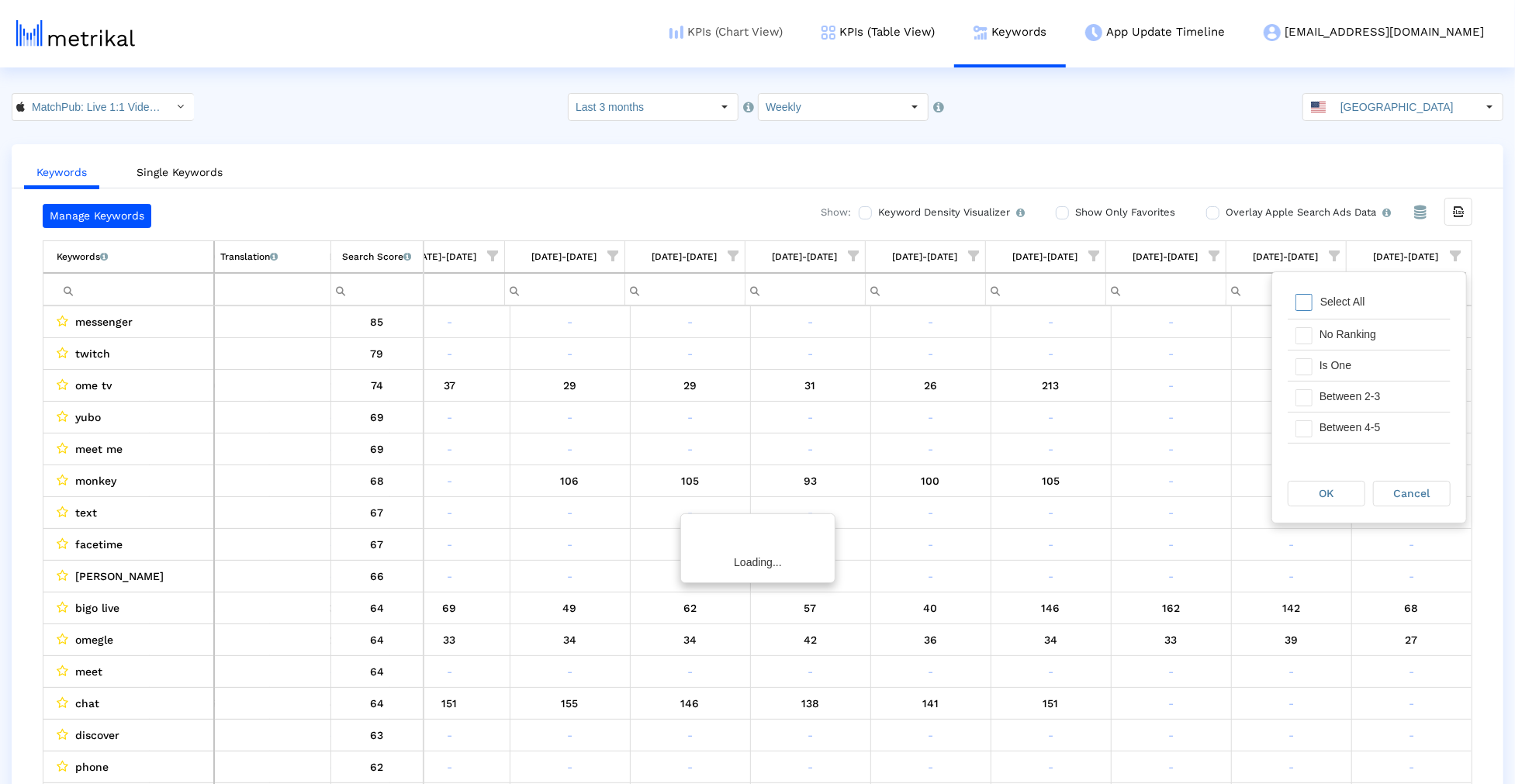 scroll, scrollTop: 0, scrollLeft: 520, axis: horizontal 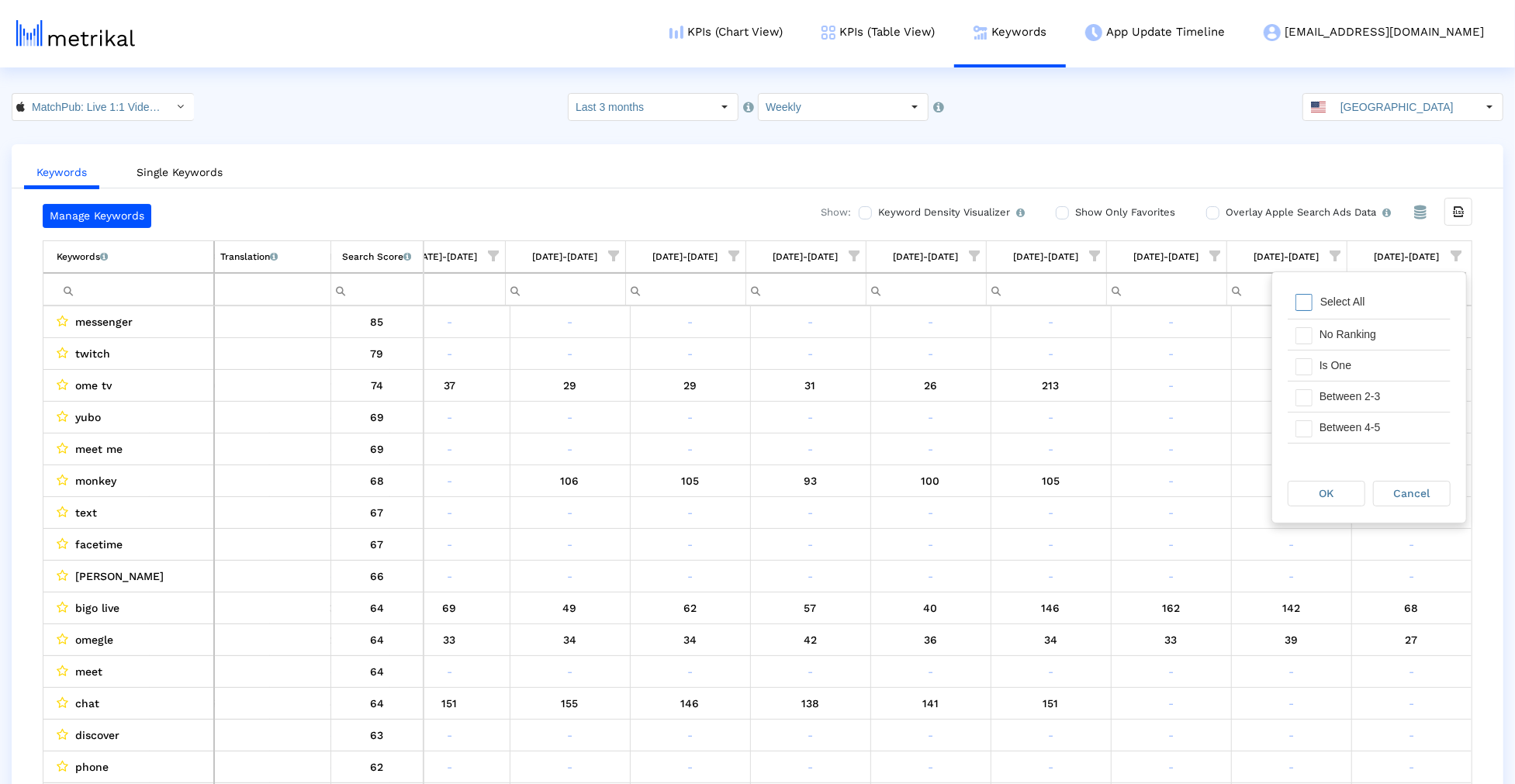 click on "Keywords   Single Keywords  Manage Keywords Show:  Keyword Density Visualizer   Turn this on to view where and when each keyword is being used in the App Store listing to keep track of all ASO optimizations and their direct impact on organic rankings.   Show Only Favorites   Overlay Apple Search Ads Data   Turn this on to view Apple Search Ads metrics (installs, cost, CPI) side by side with organic rankings.   From Database Export all data  Keywords   List of keywords that are currently being tracked in Mobile Action.   Translation   English translations of all keywords that are currently being tracked.   Search Score   An estimate of relative search volume of each keyword. It is on a scale of 0 to 100, with 100 being the most searched for keywords.       Keywords   List of keywords that are currently being tracked in Mobile Action.   Translation   English translations of all keywords that are currently being tracked.   Search Score  03/30/25-04/05/25 04/06/25-04/12/25 04/13/25-04/19/25 04/20/25-04/26/25" 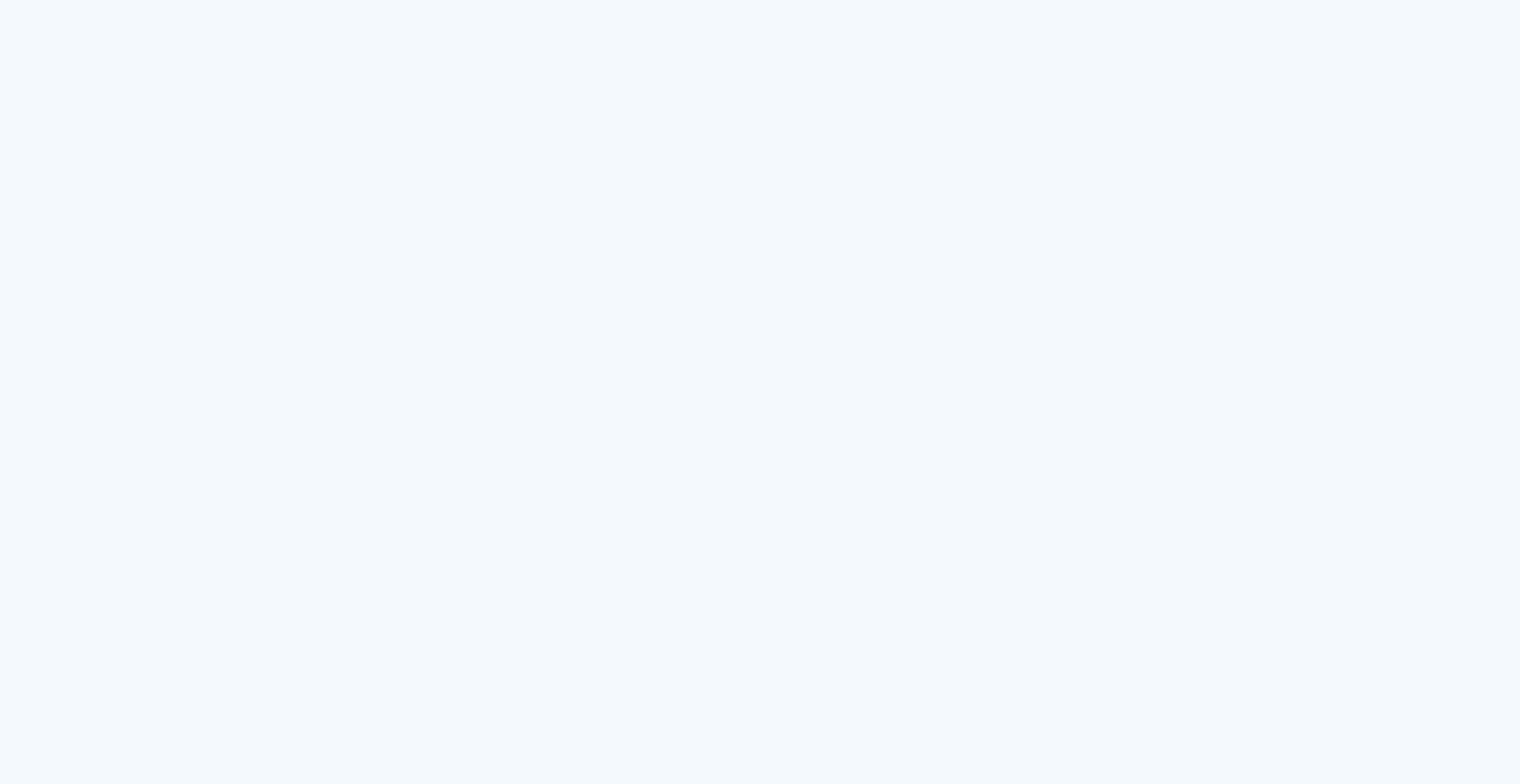 scroll, scrollTop: 0, scrollLeft: 0, axis: both 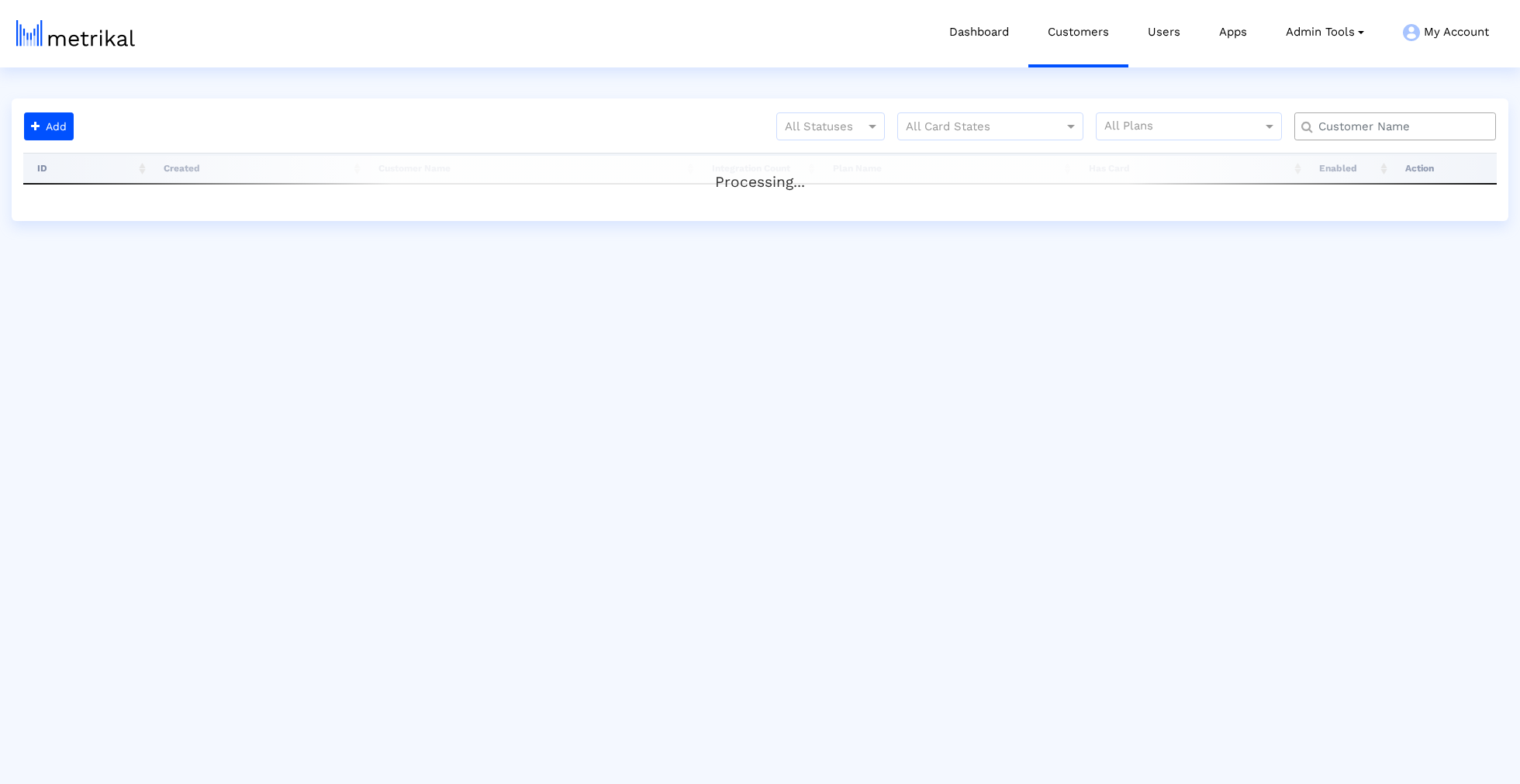 click 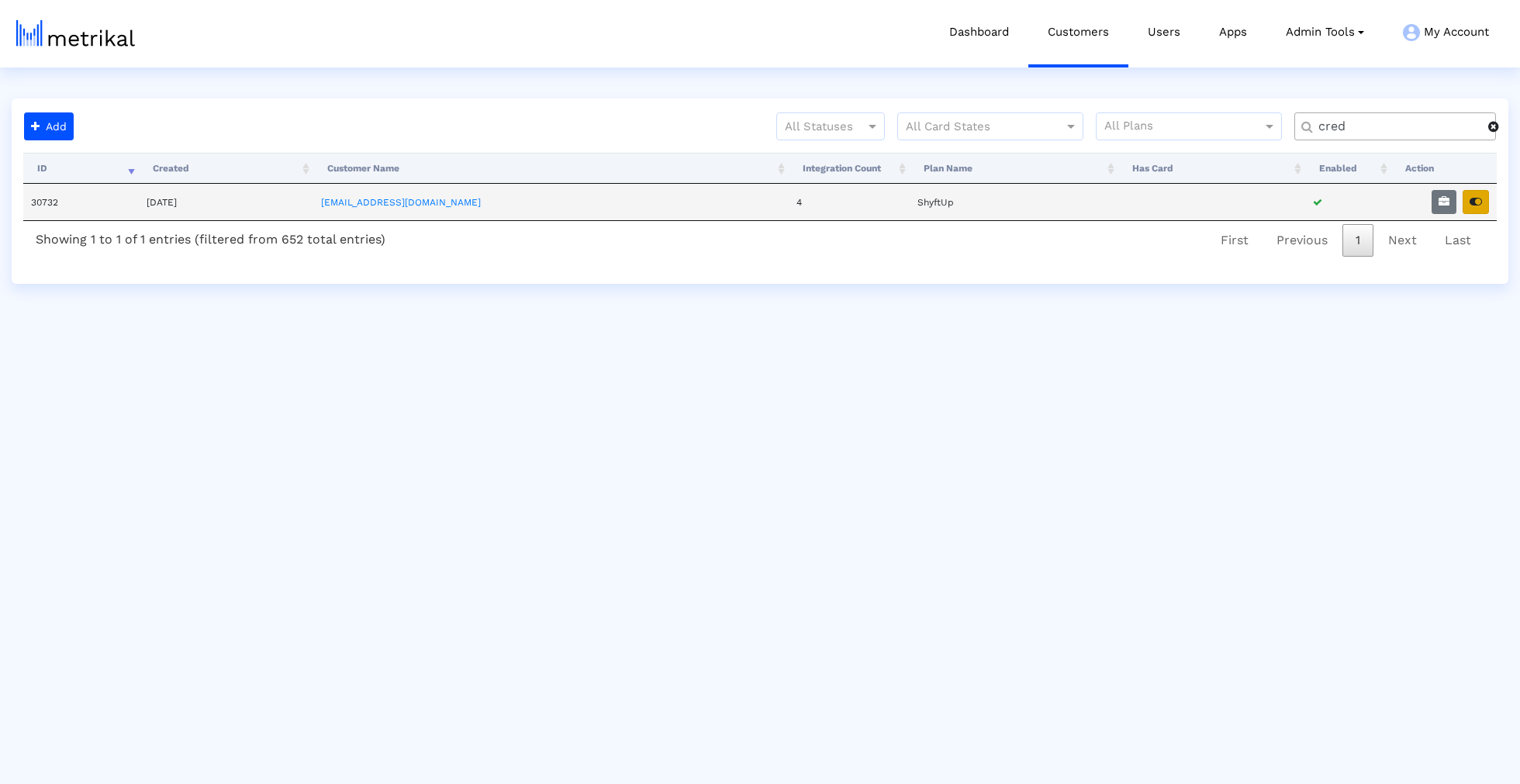 type on "cred" 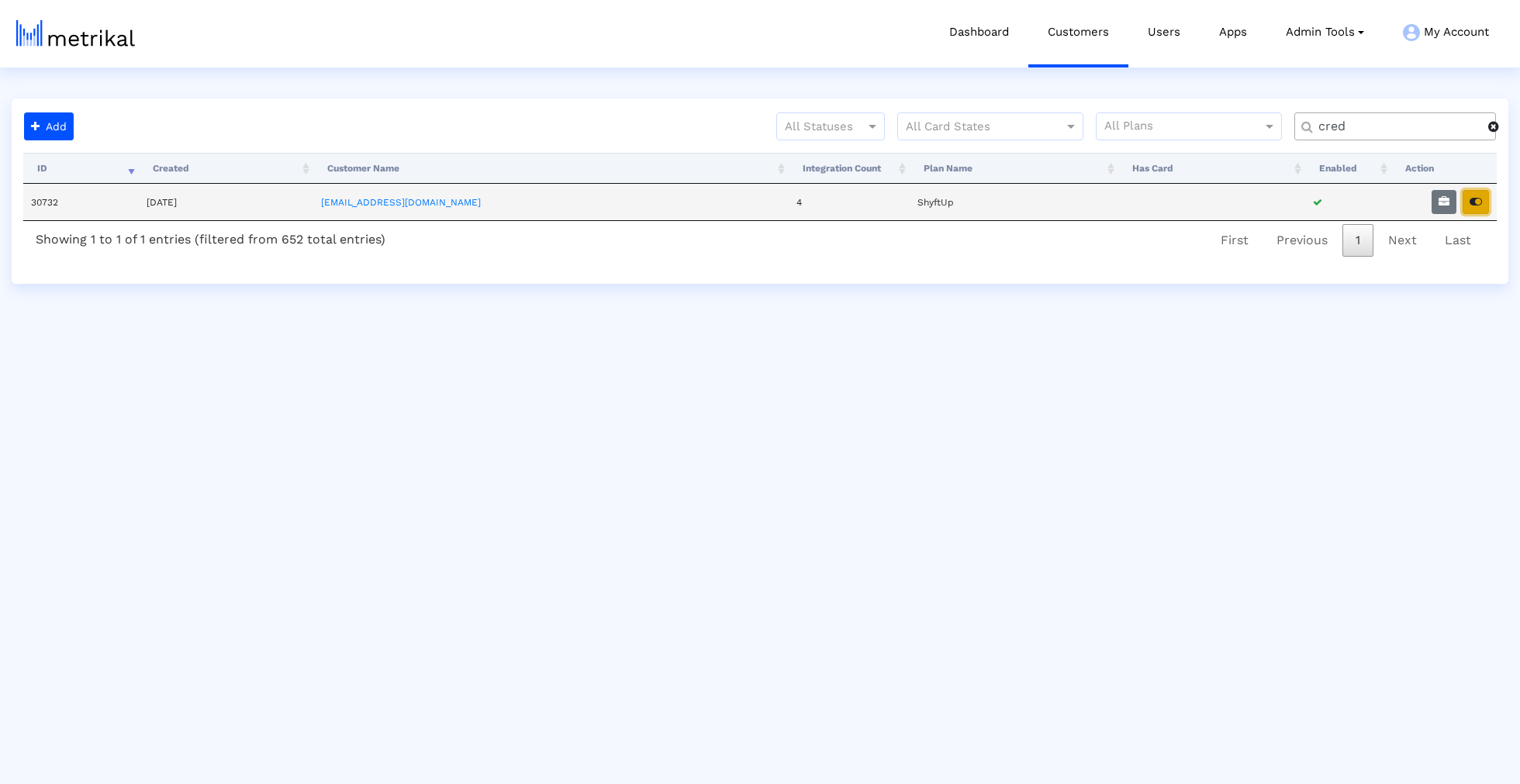 click at bounding box center [1476, 202] 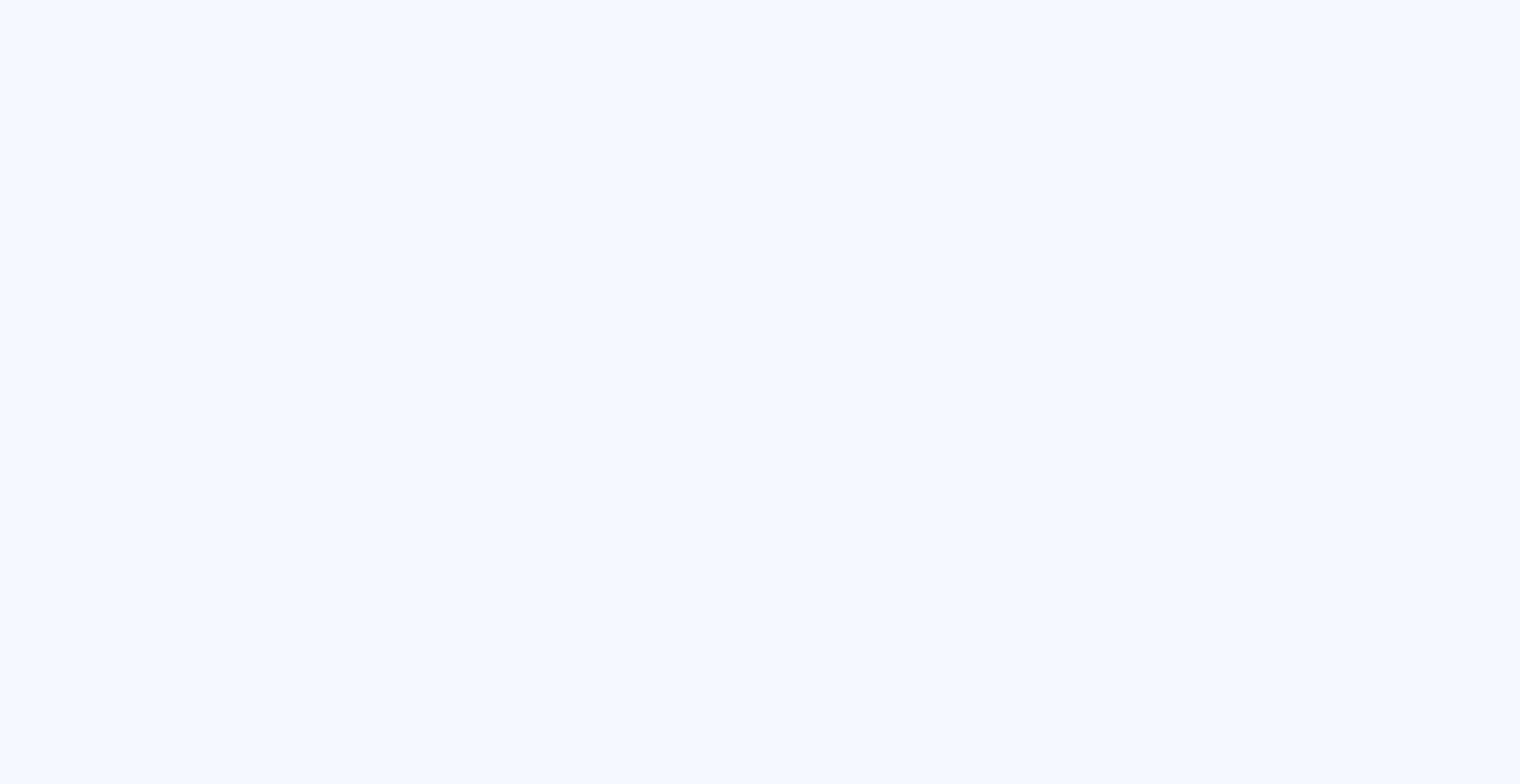 scroll, scrollTop: 0, scrollLeft: 0, axis: both 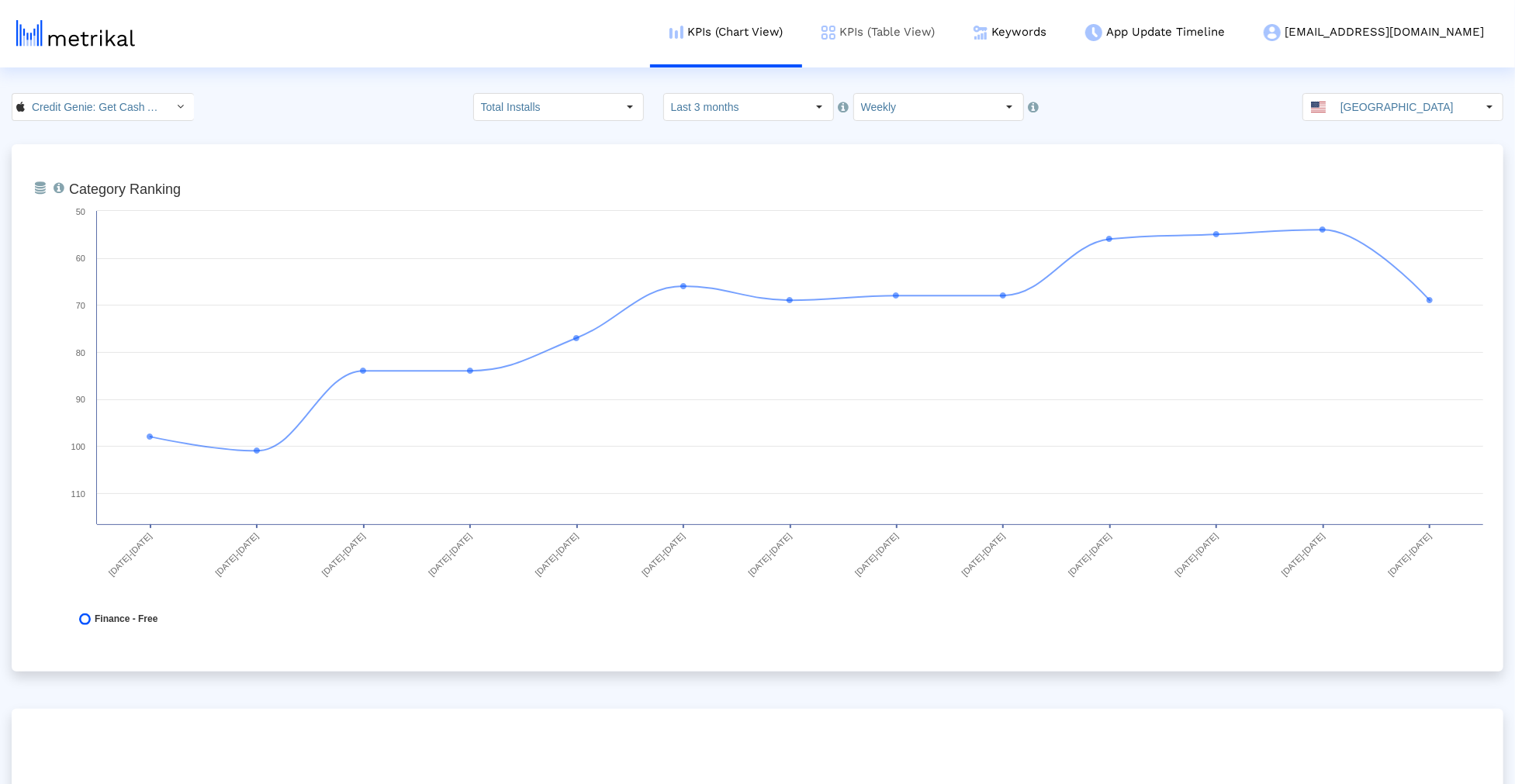 click on "KPIs (Table View)" at bounding box center [878, 32] 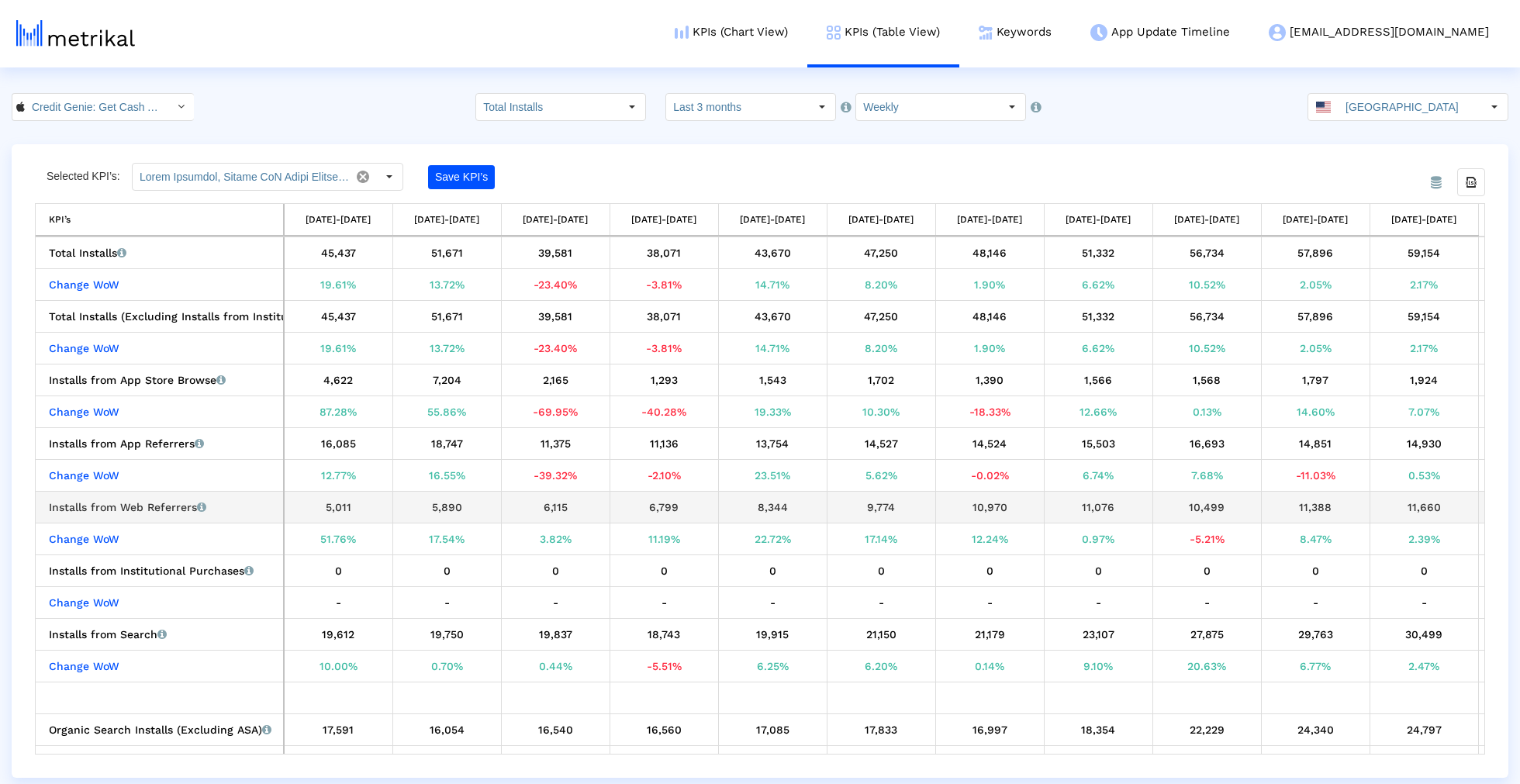 scroll, scrollTop: 0, scrollLeft: 216, axis: horizontal 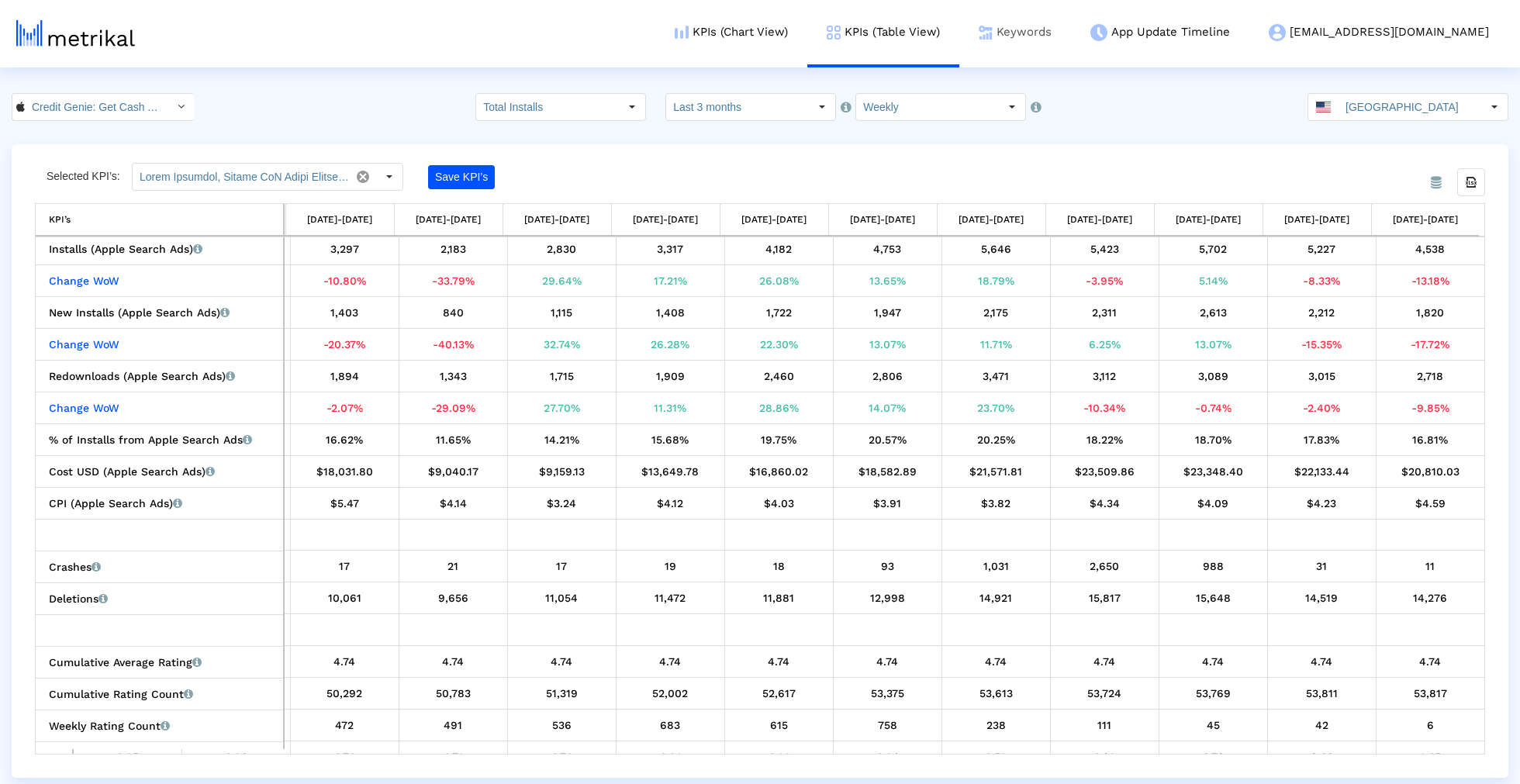 click on "Keywords" at bounding box center (1015, 32) 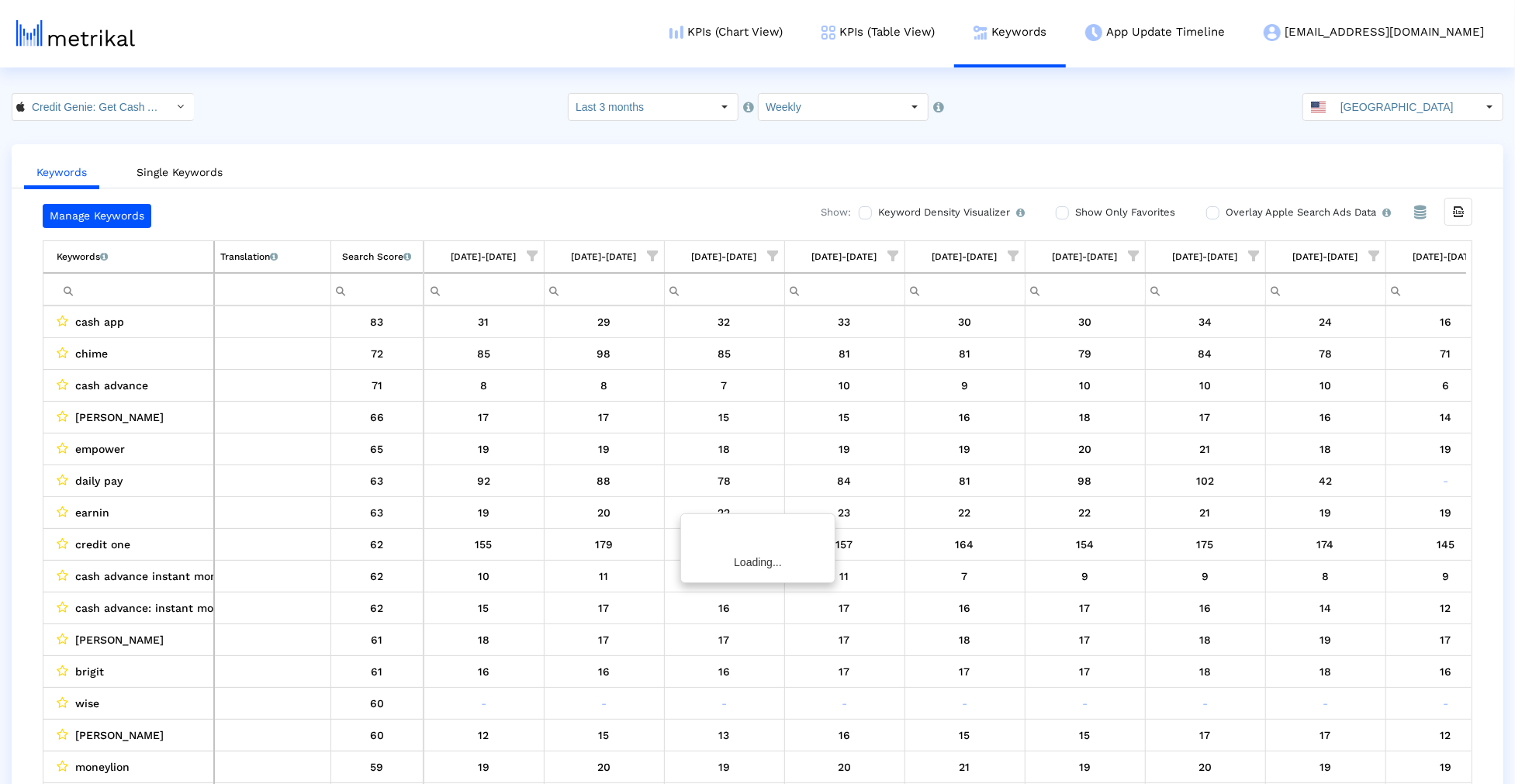 scroll, scrollTop: 0, scrollLeft: 520, axis: horizontal 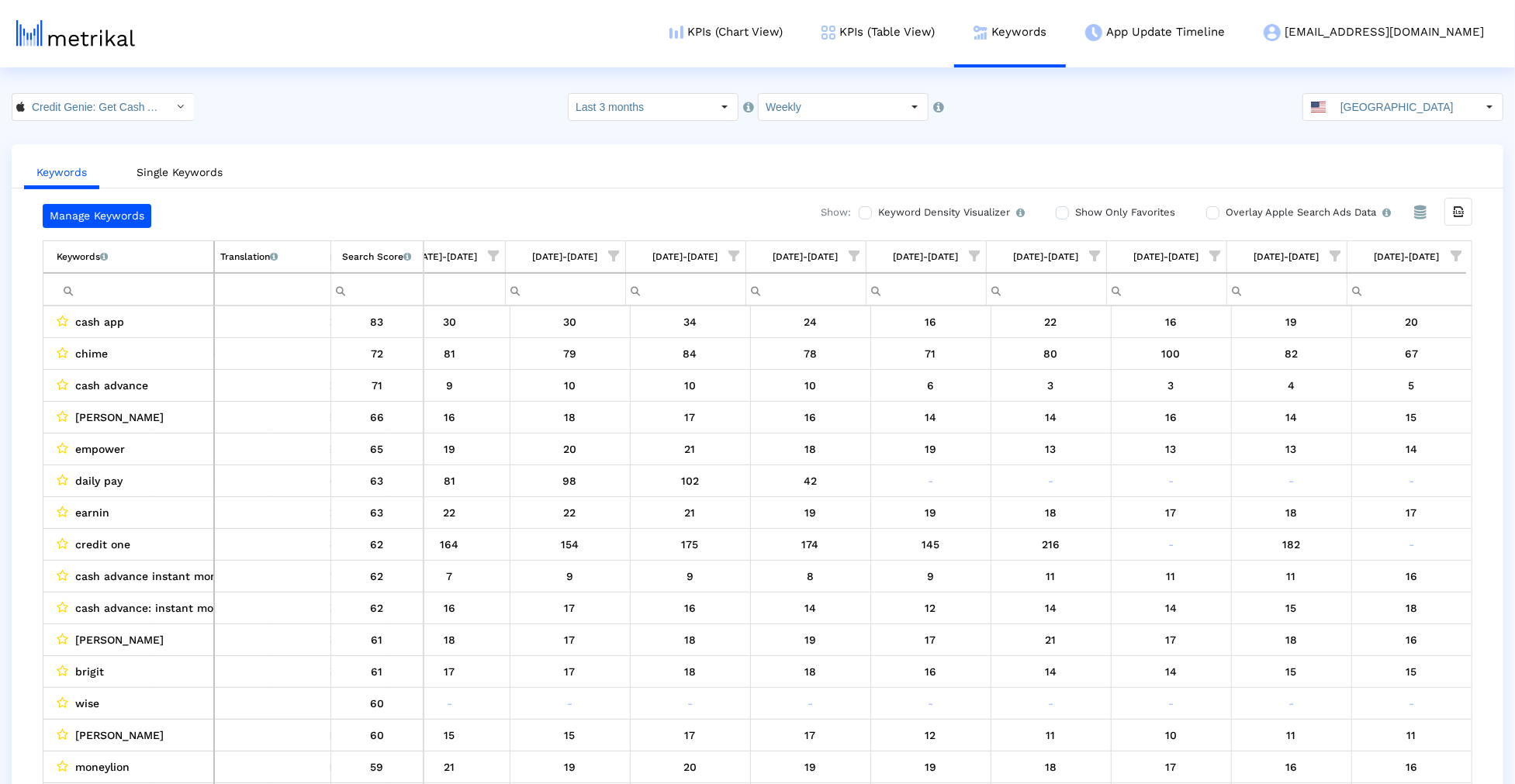 click at bounding box center (135, 289) 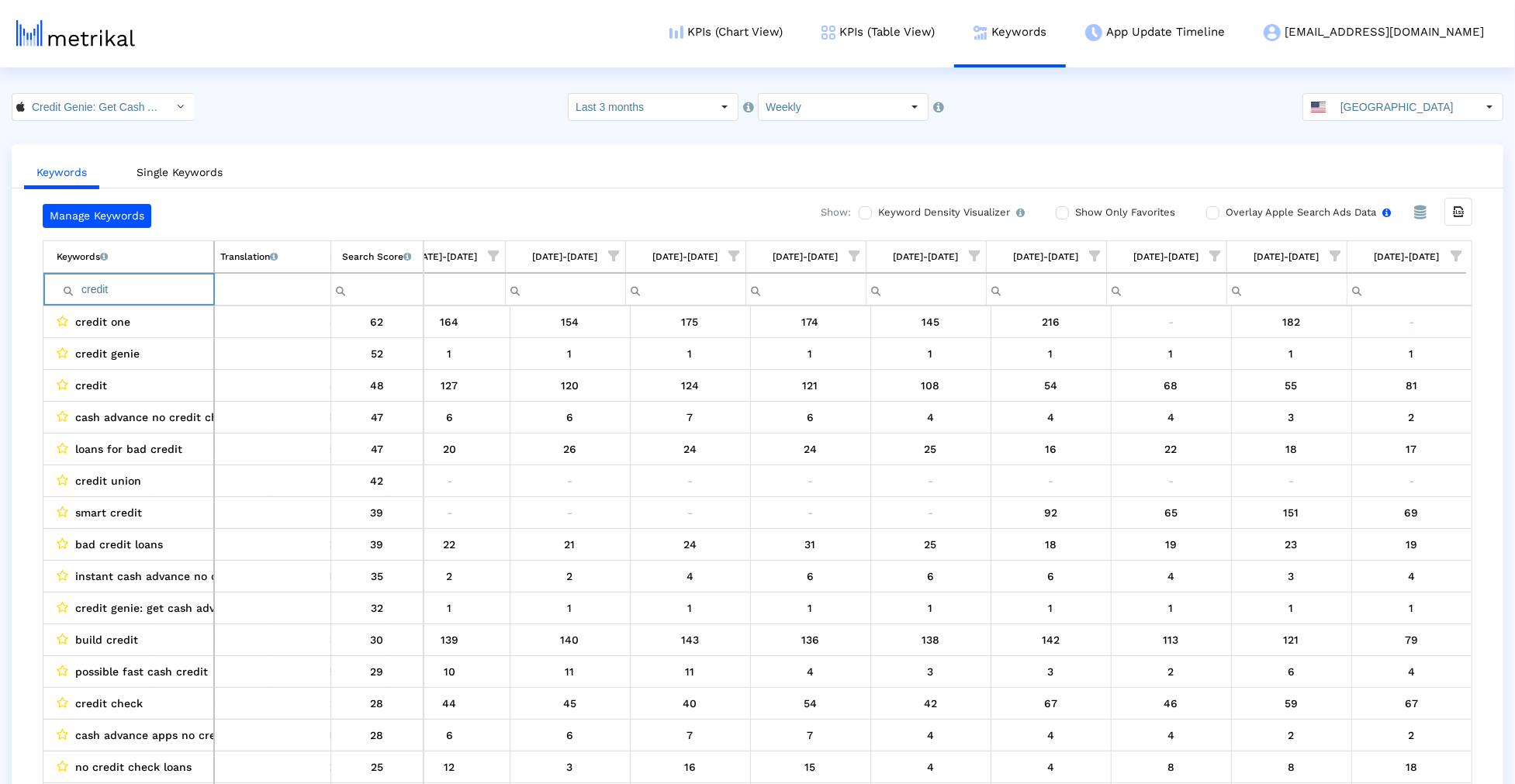 type on "credit" 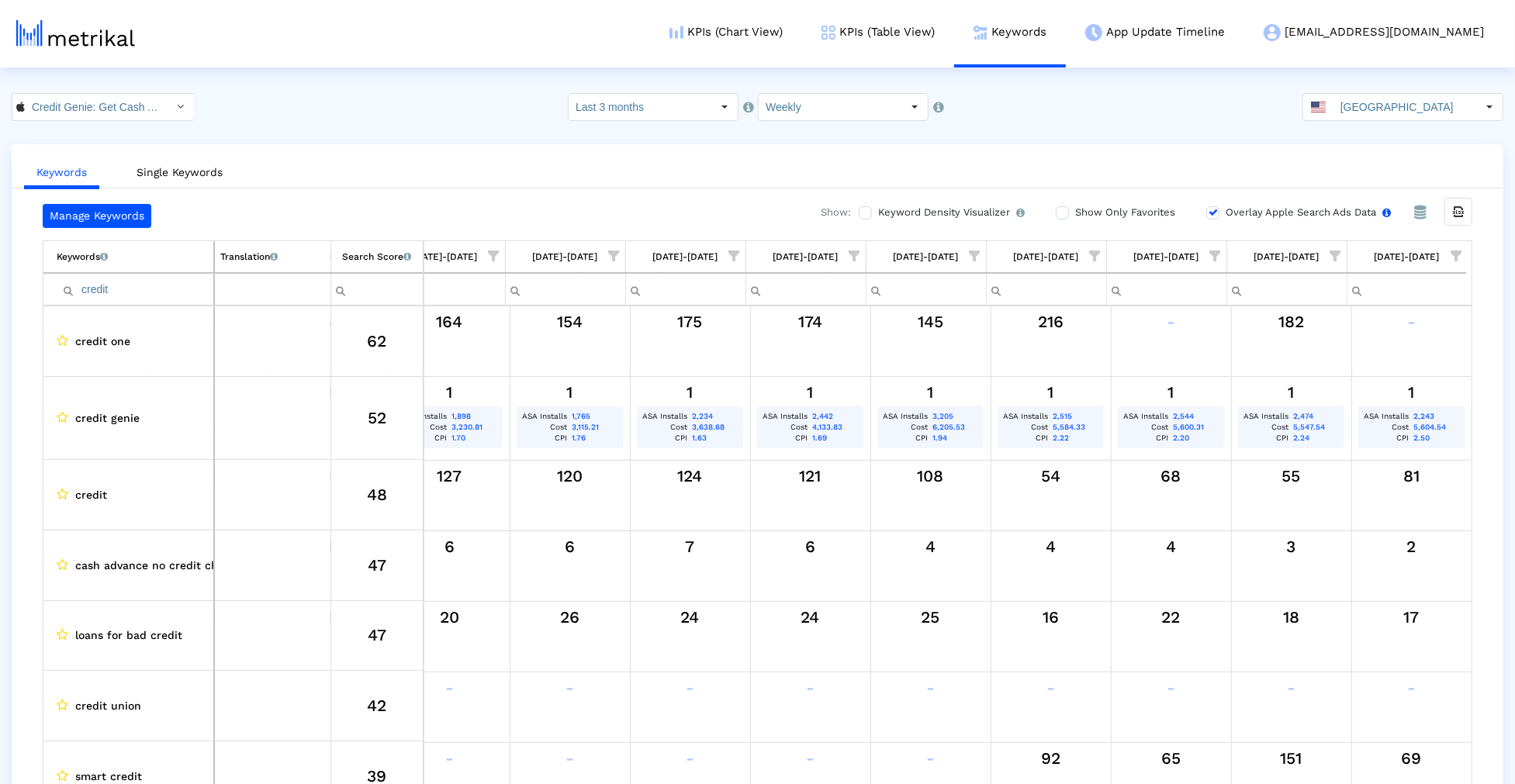 click on "Overlay Apple Search Ads Data   Turn this on to view Apple Search Ads metrics (installs, cost, CPI) side by side with organic rankings." at bounding box center [1306, 212] 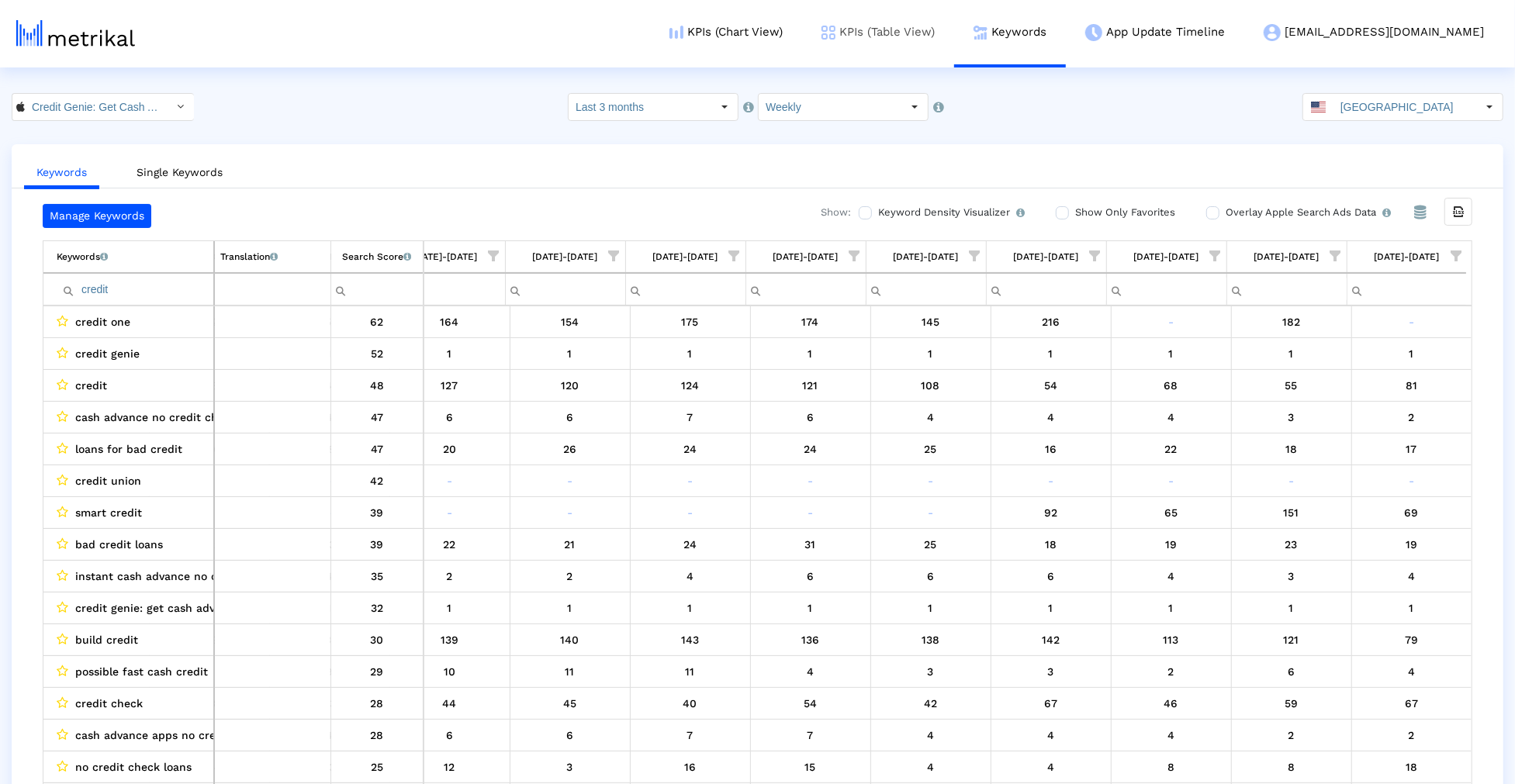 click on "KPIs (Table View)" at bounding box center (878, 32) 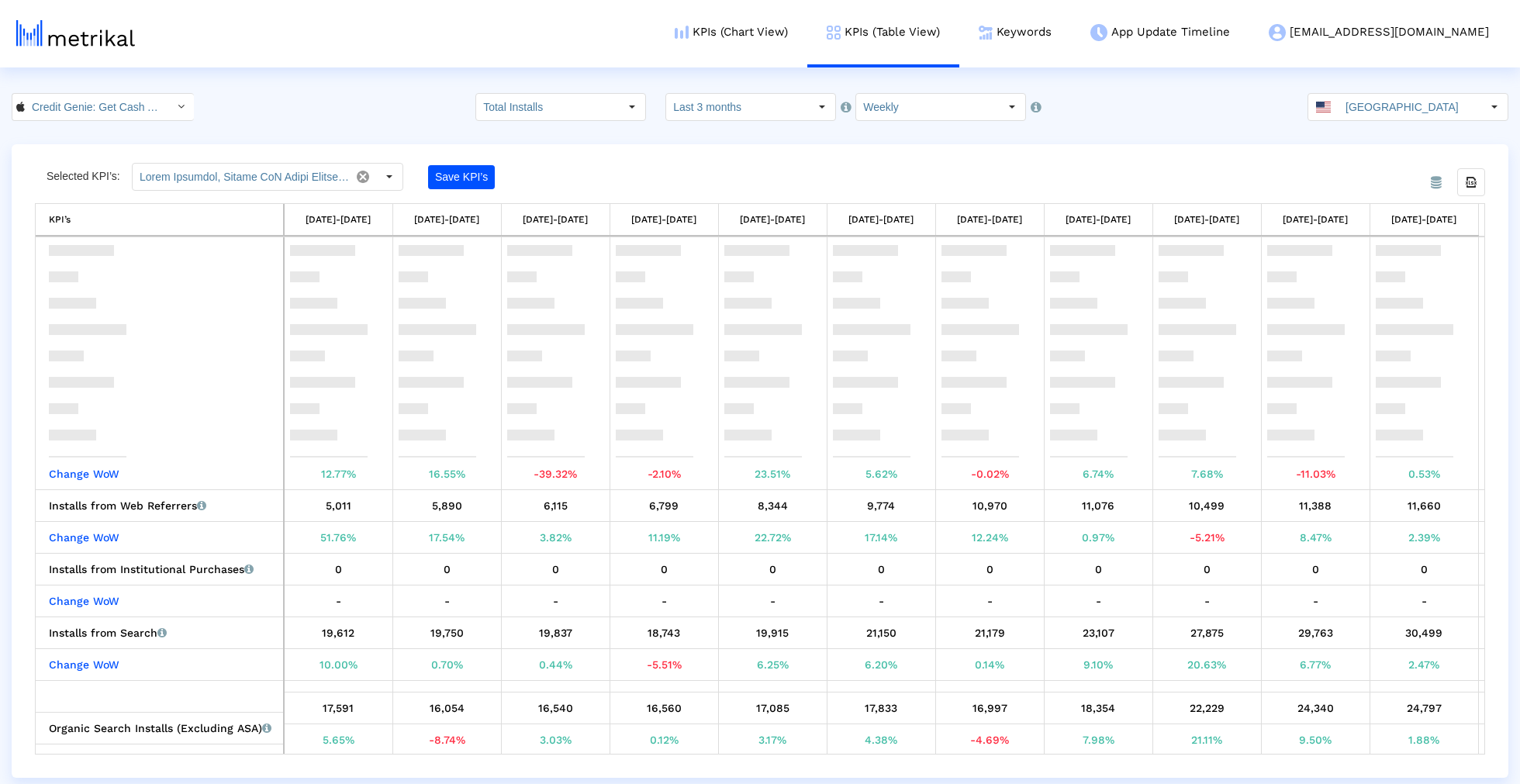 scroll, scrollTop: 346, scrollLeft: 0, axis: vertical 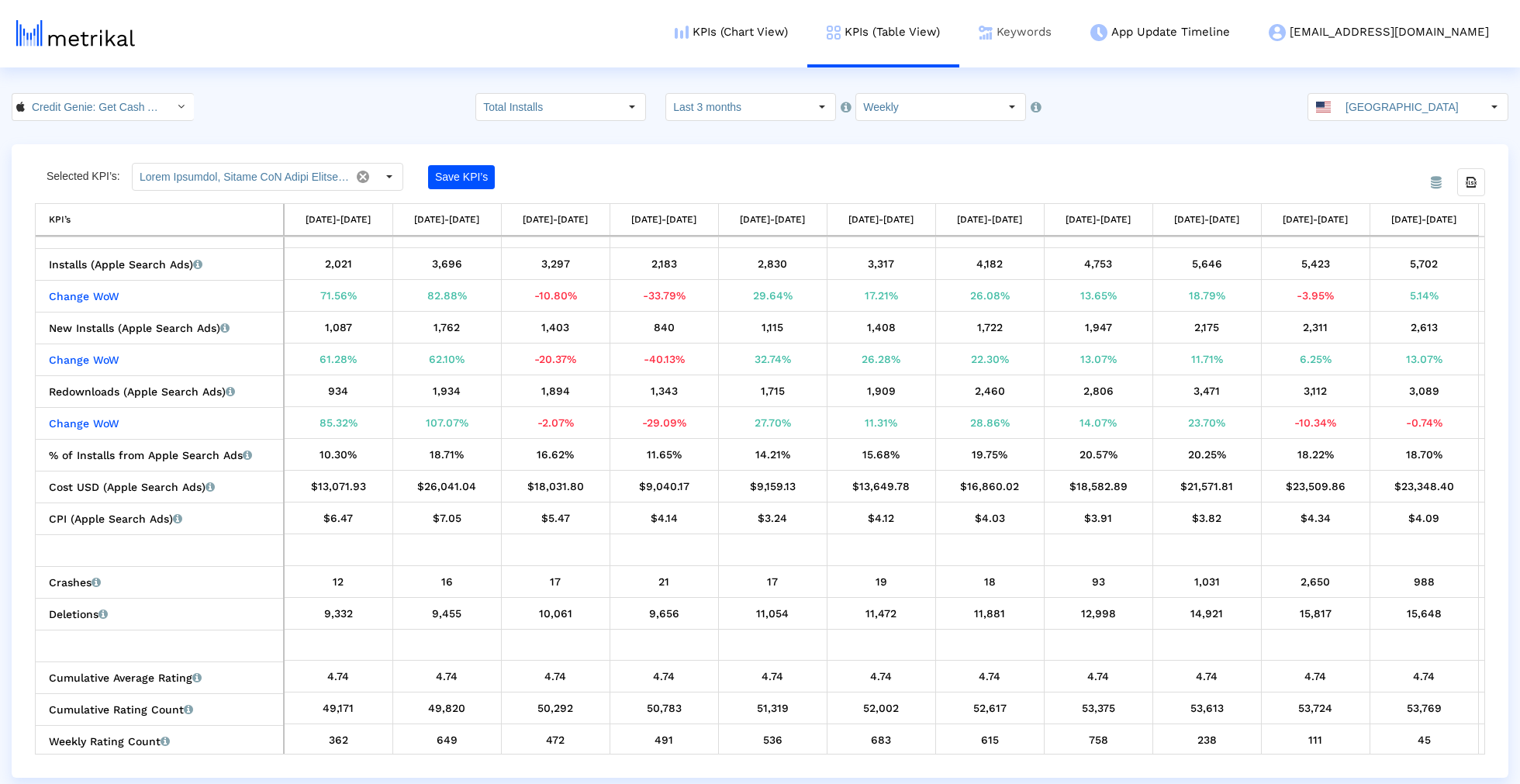 click on "Keywords" at bounding box center (1015, 32) 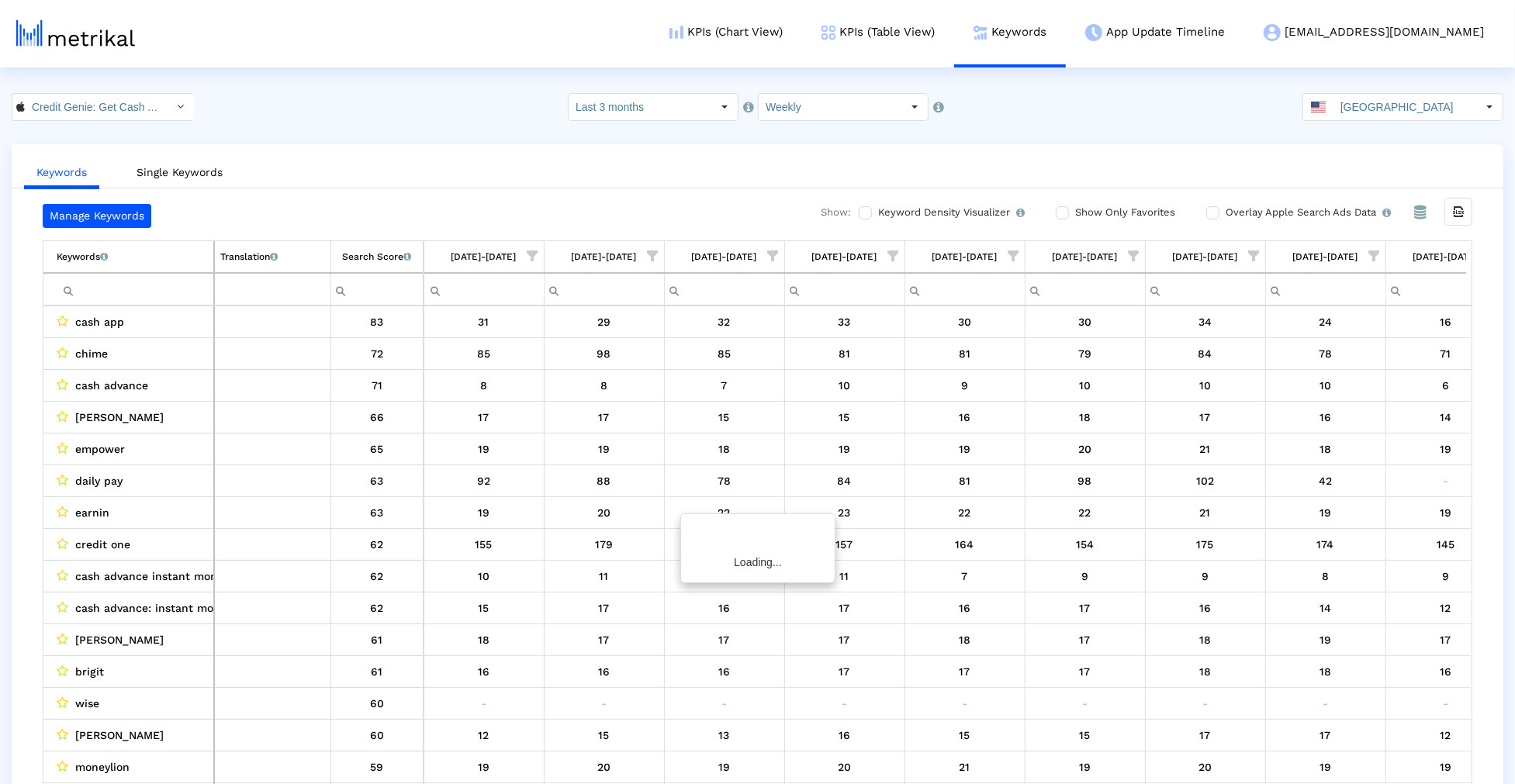 scroll, scrollTop: 0, scrollLeft: 520, axis: horizontal 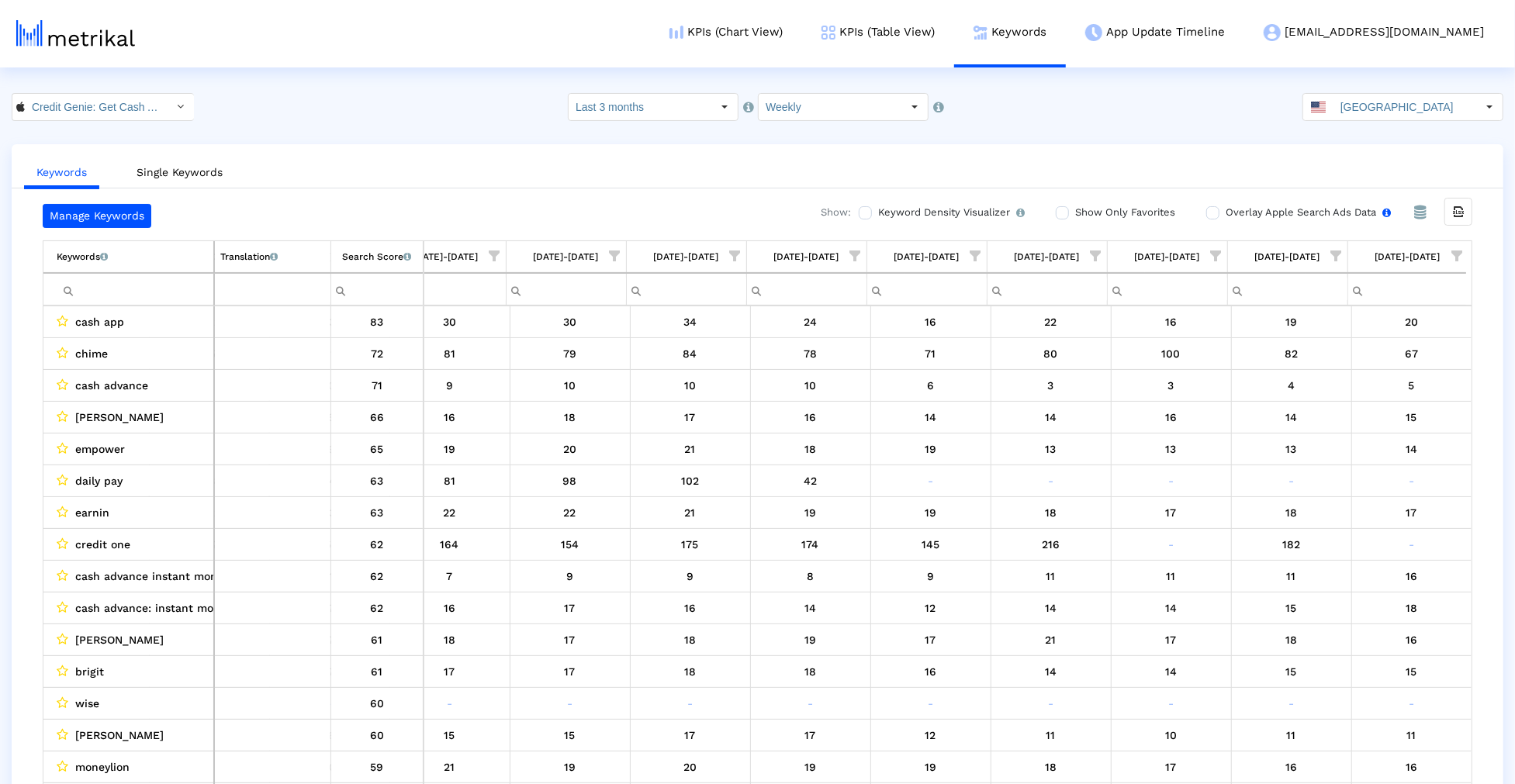click on "Overlay Apple Search Ads Data   Turn this on to view Apple Search Ads metrics (installs, cost, CPI) side by side with organic rankings." at bounding box center (1306, 212) 